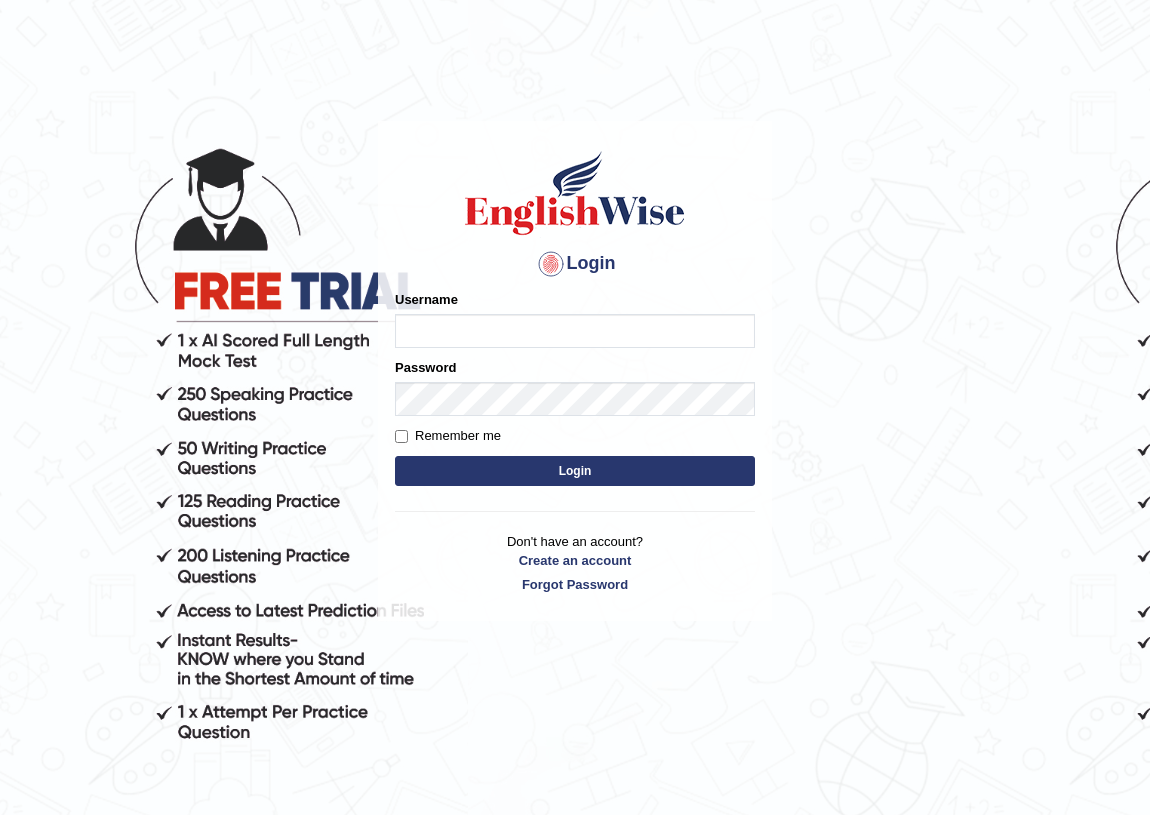 scroll, scrollTop: 0, scrollLeft: 0, axis: both 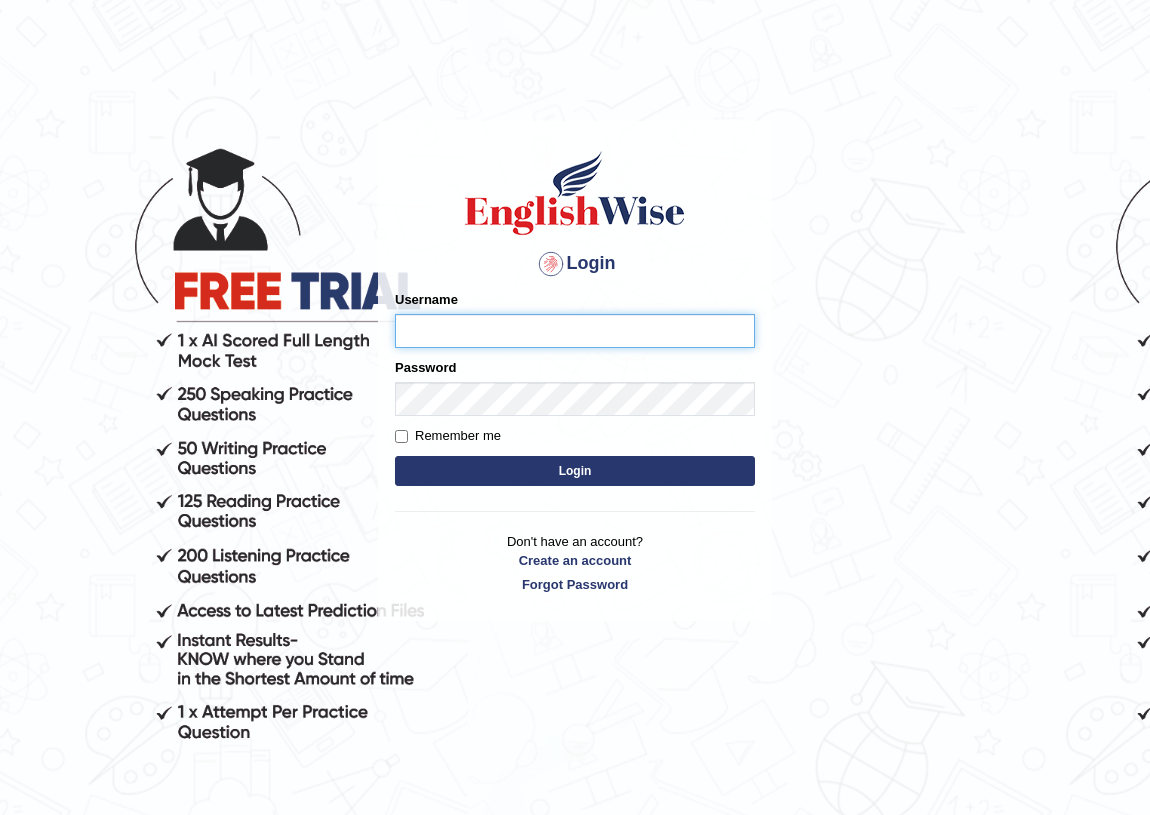 click on "Username" at bounding box center [575, 331] 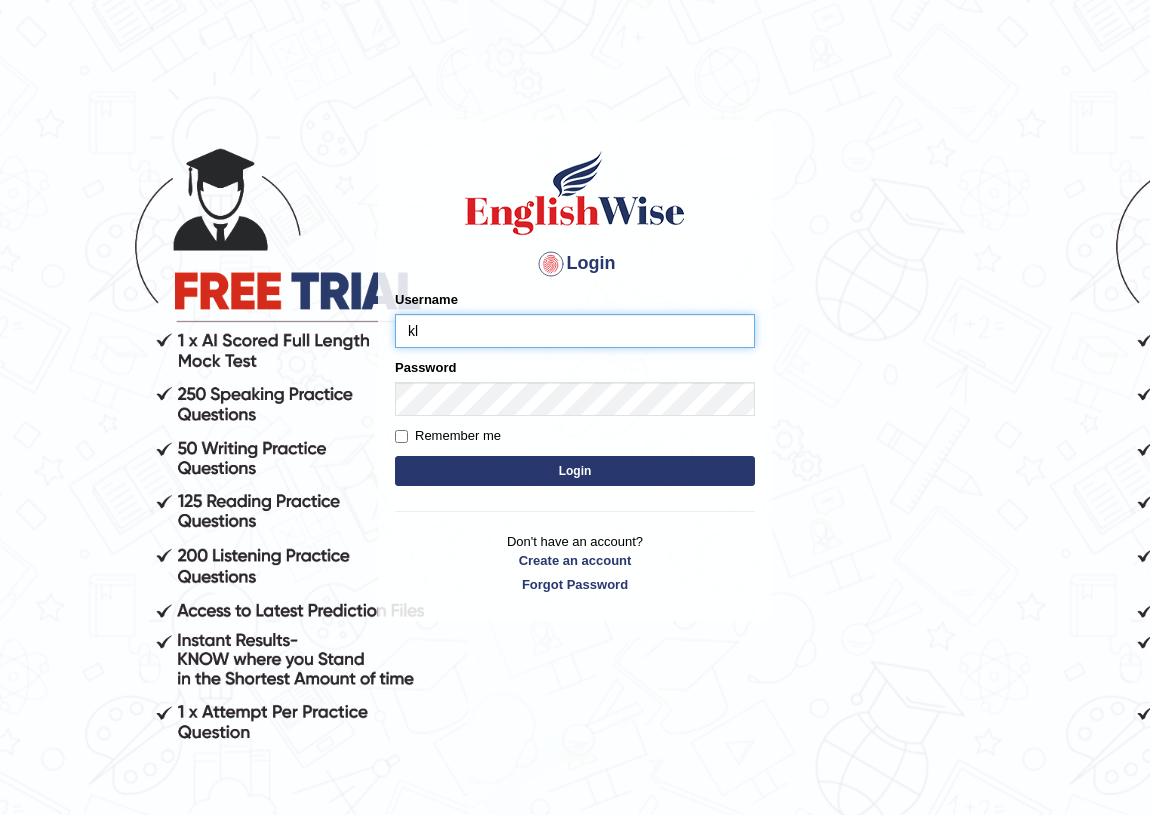type on "k" 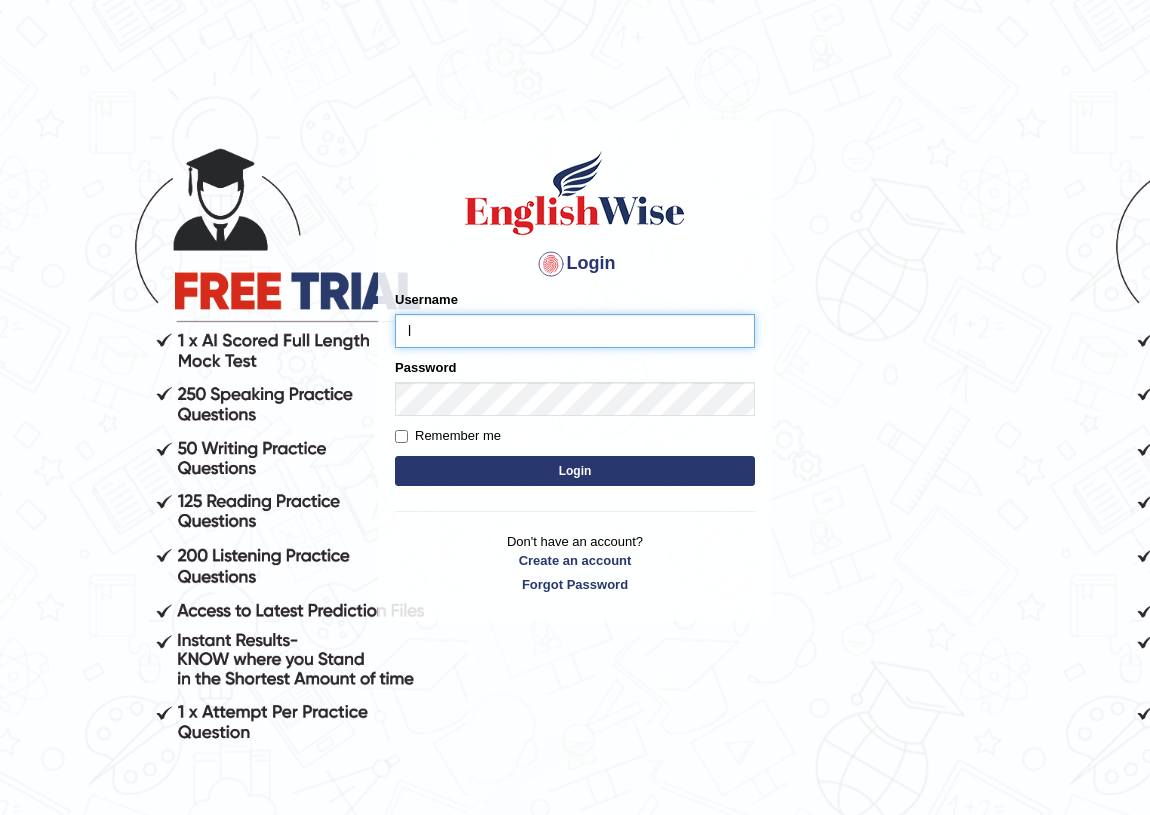 type on "lex_parramatta" 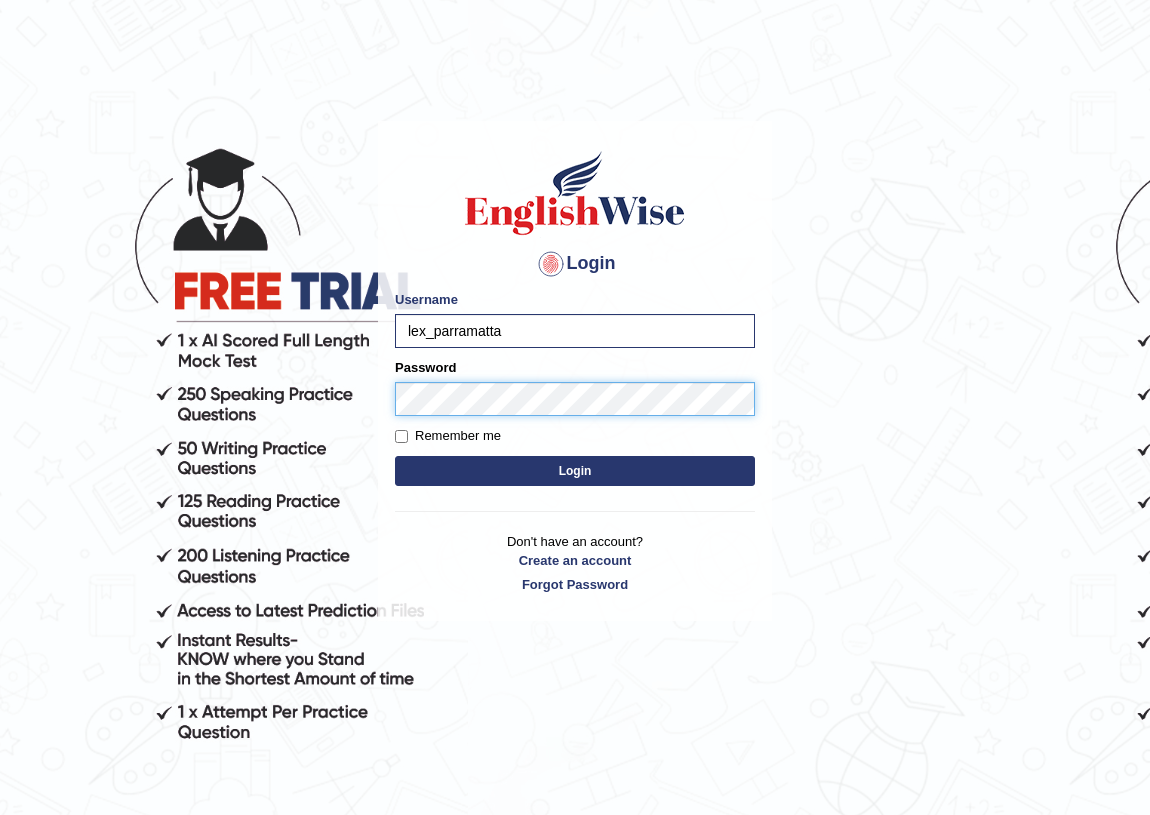 click on "Login" at bounding box center [575, 471] 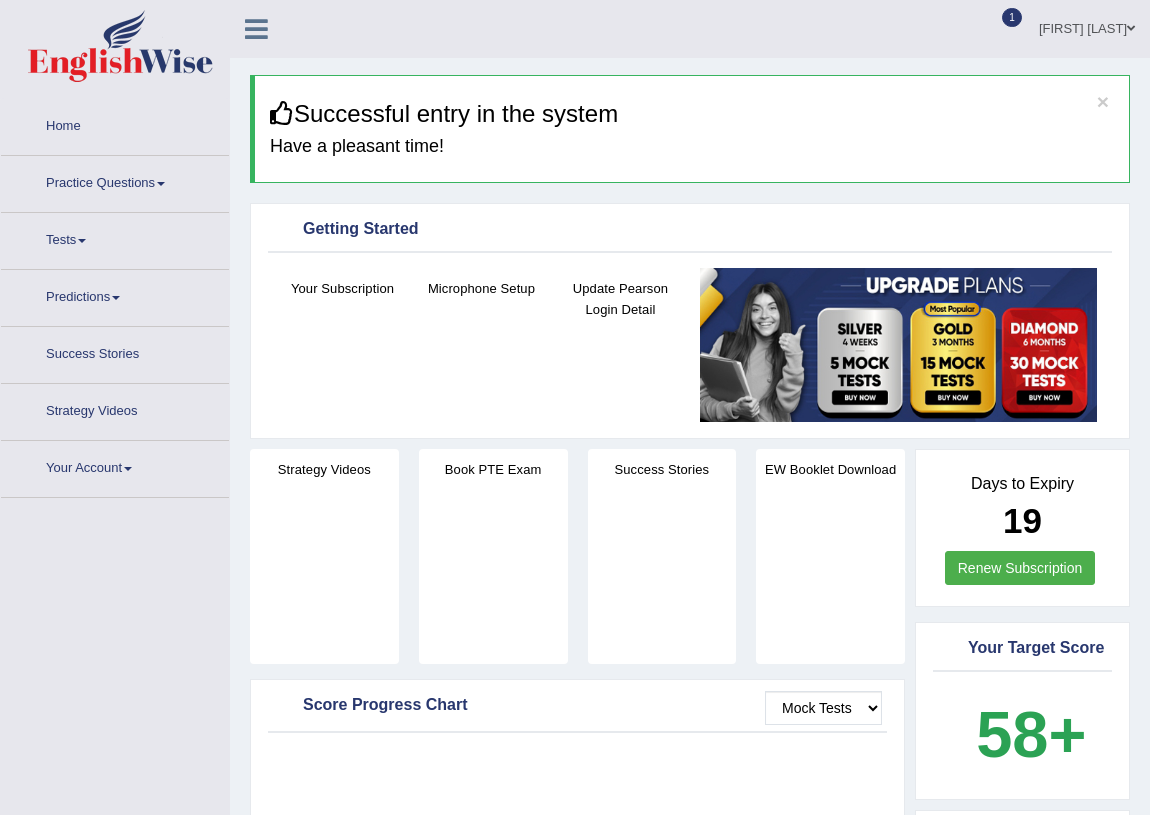 scroll, scrollTop: 0, scrollLeft: 0, axis: both 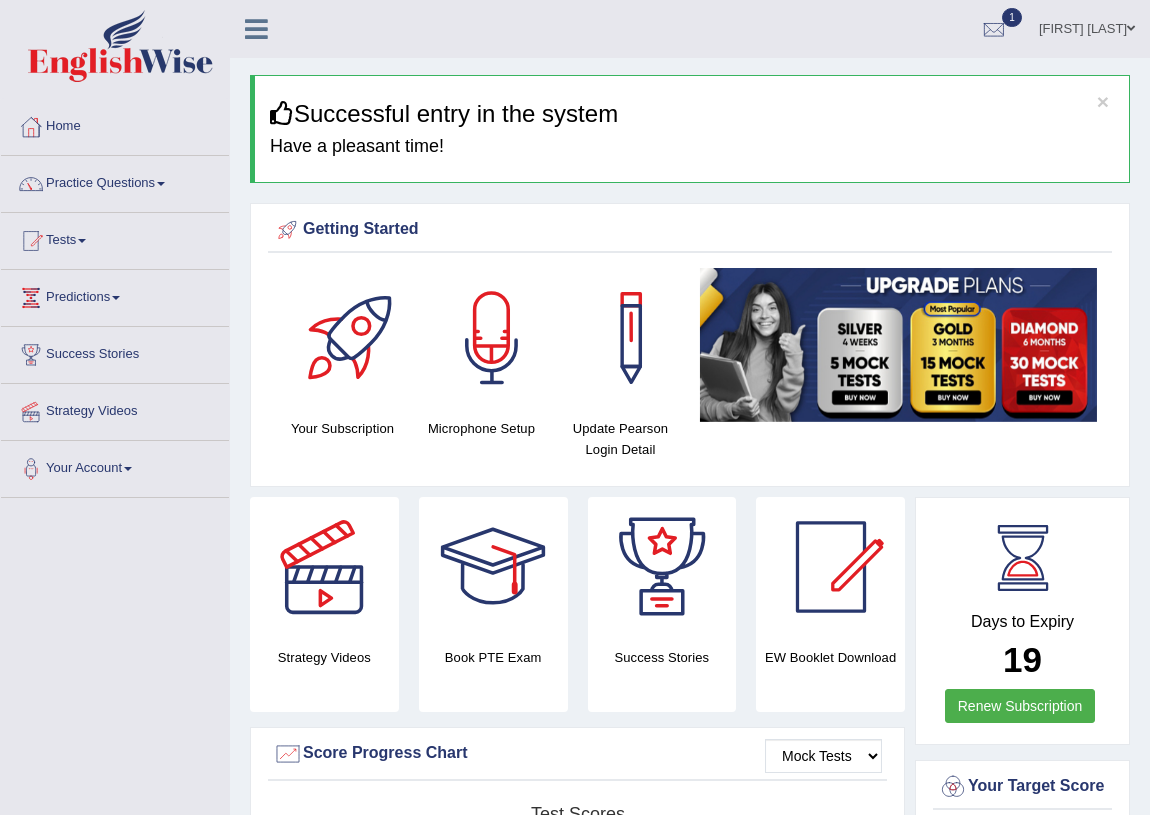 click at bounding box center (161, 184) 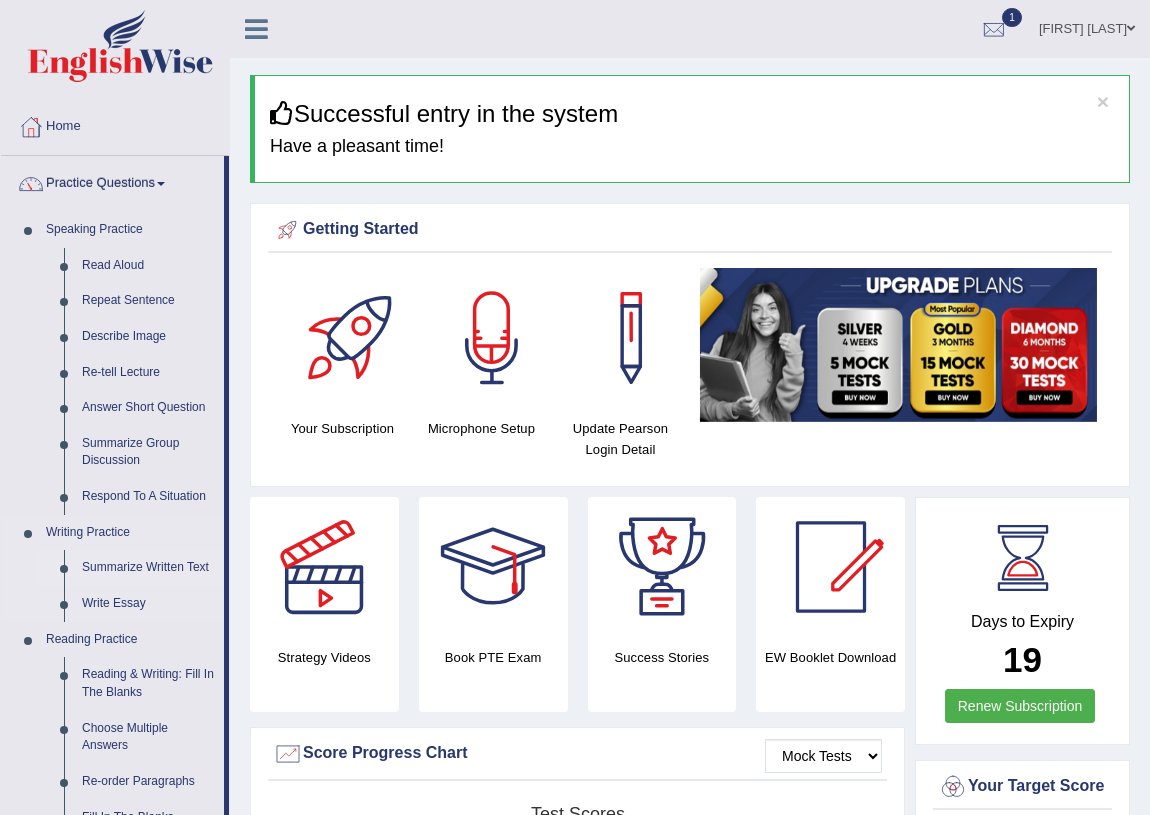 click on "Summarize Written Text" at bounding box center (148, 568) 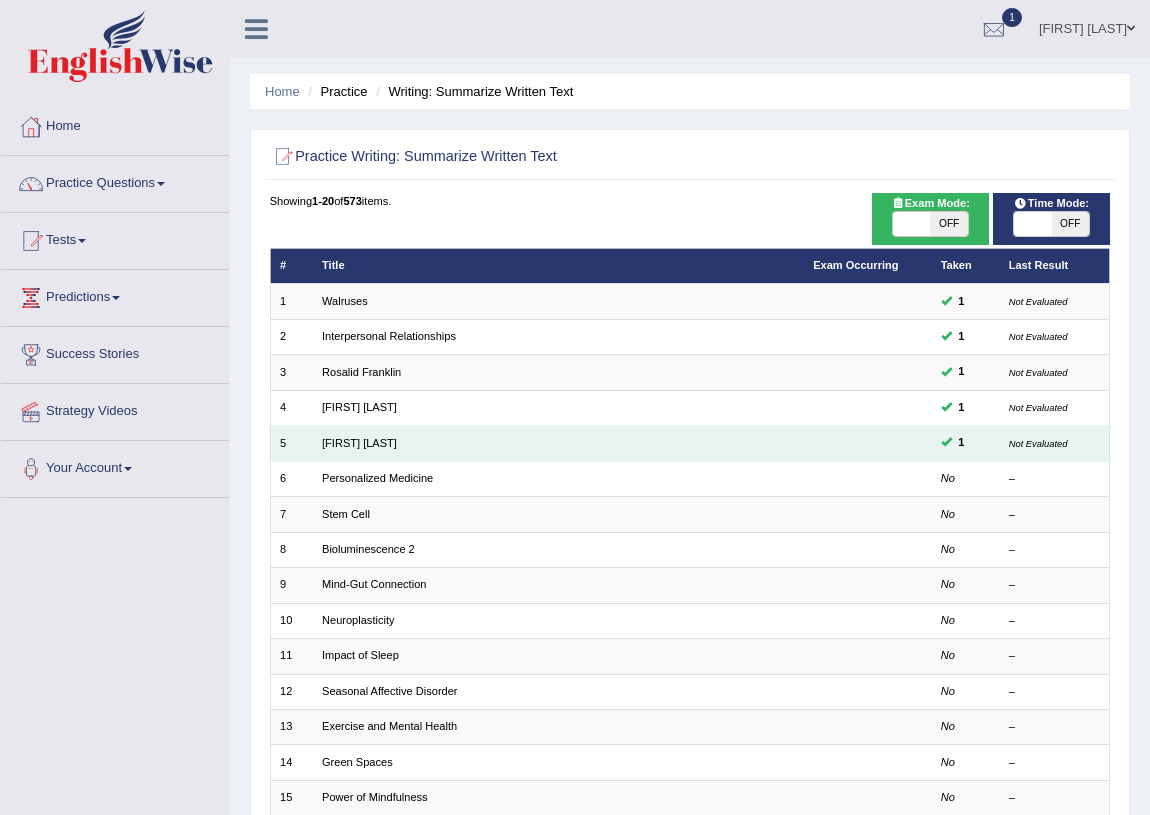 scroll, scrollTop: 0, scrollLeft: 0, axis: both 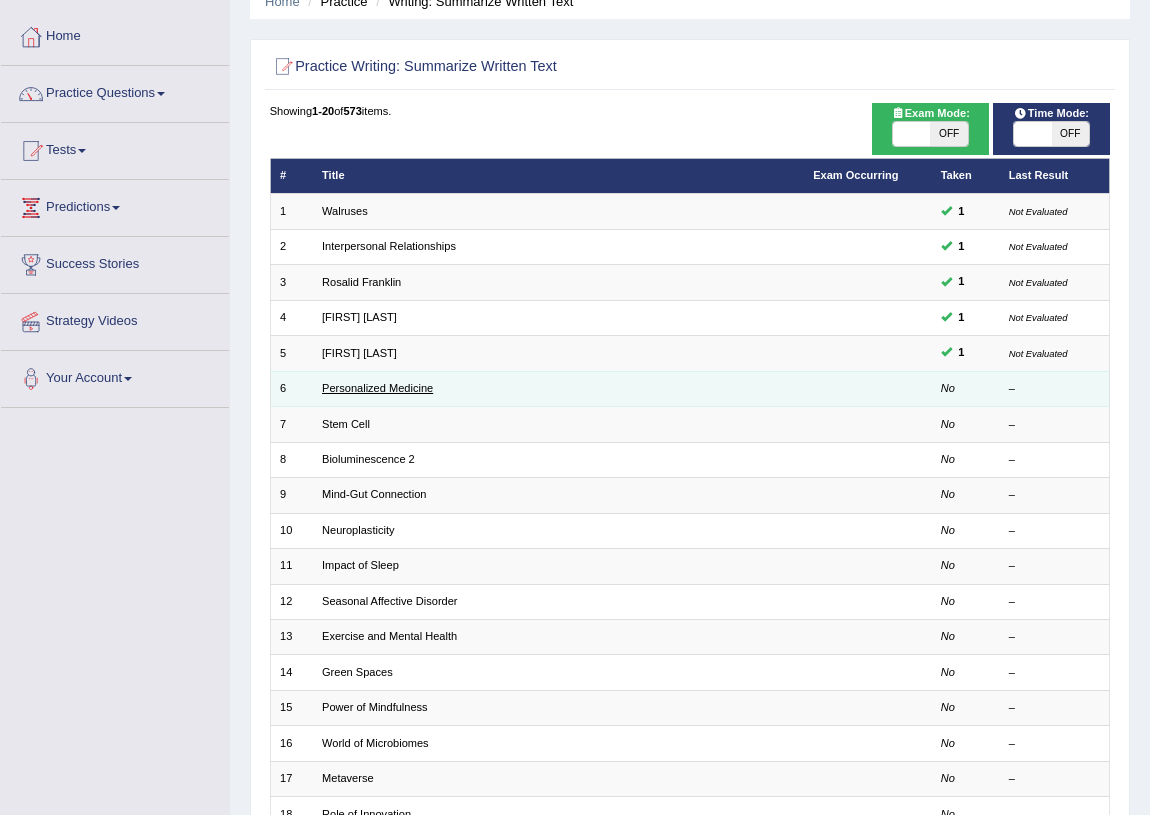 click on "Personalized Medicine" at bounding box center [377, 388] 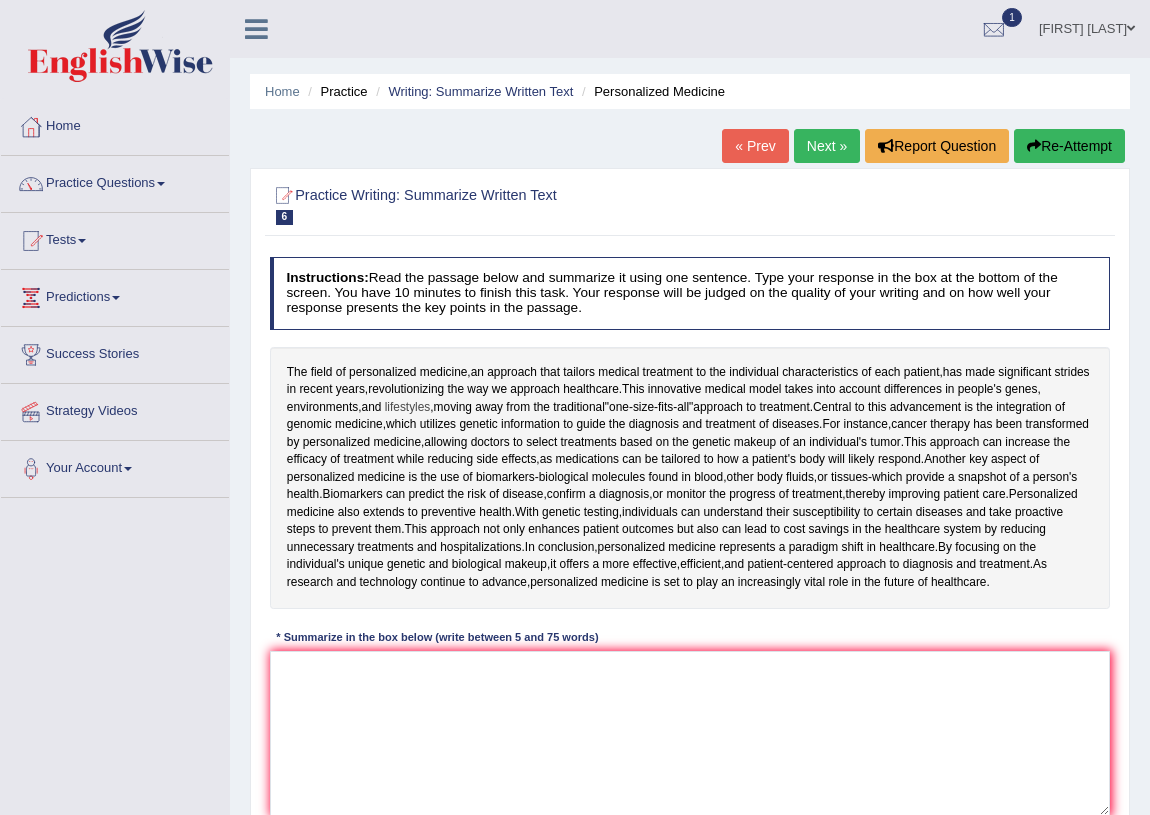 scroll, scrollTop: 0, scrollLeft: 0, axis: both 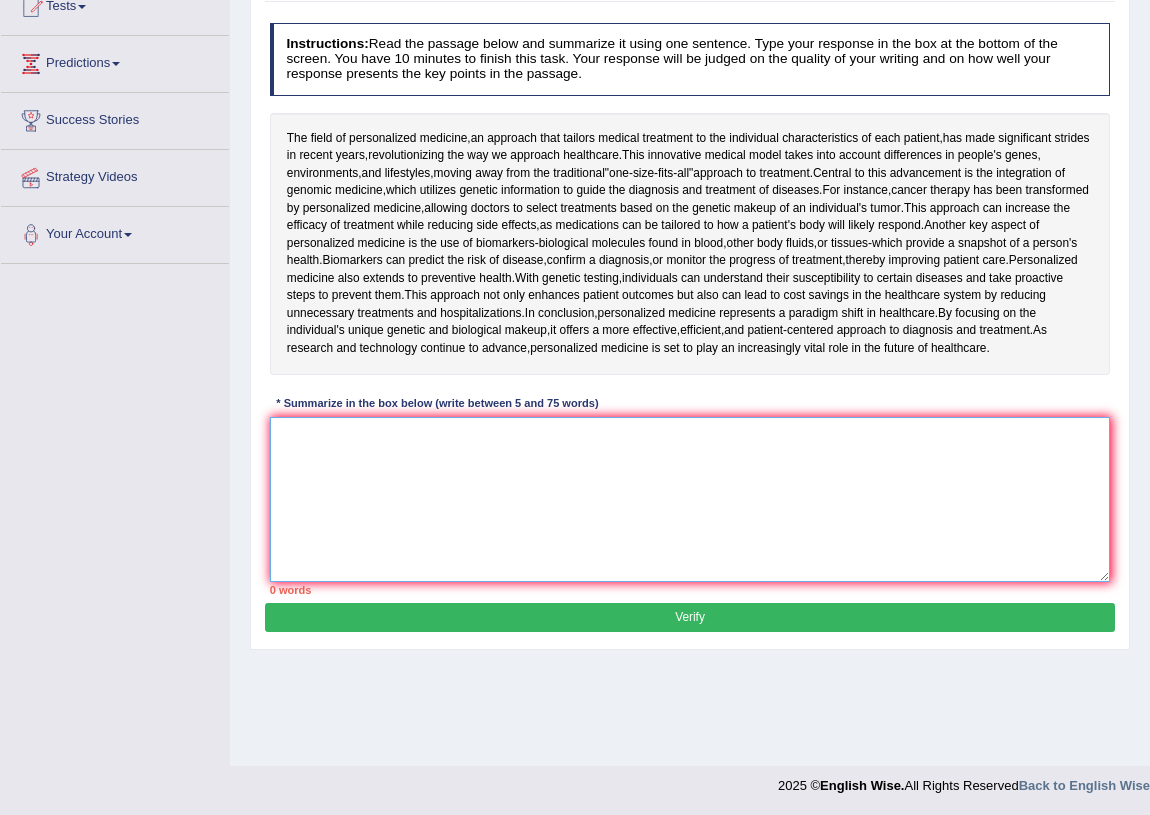 click at bounding box center [690, 499] 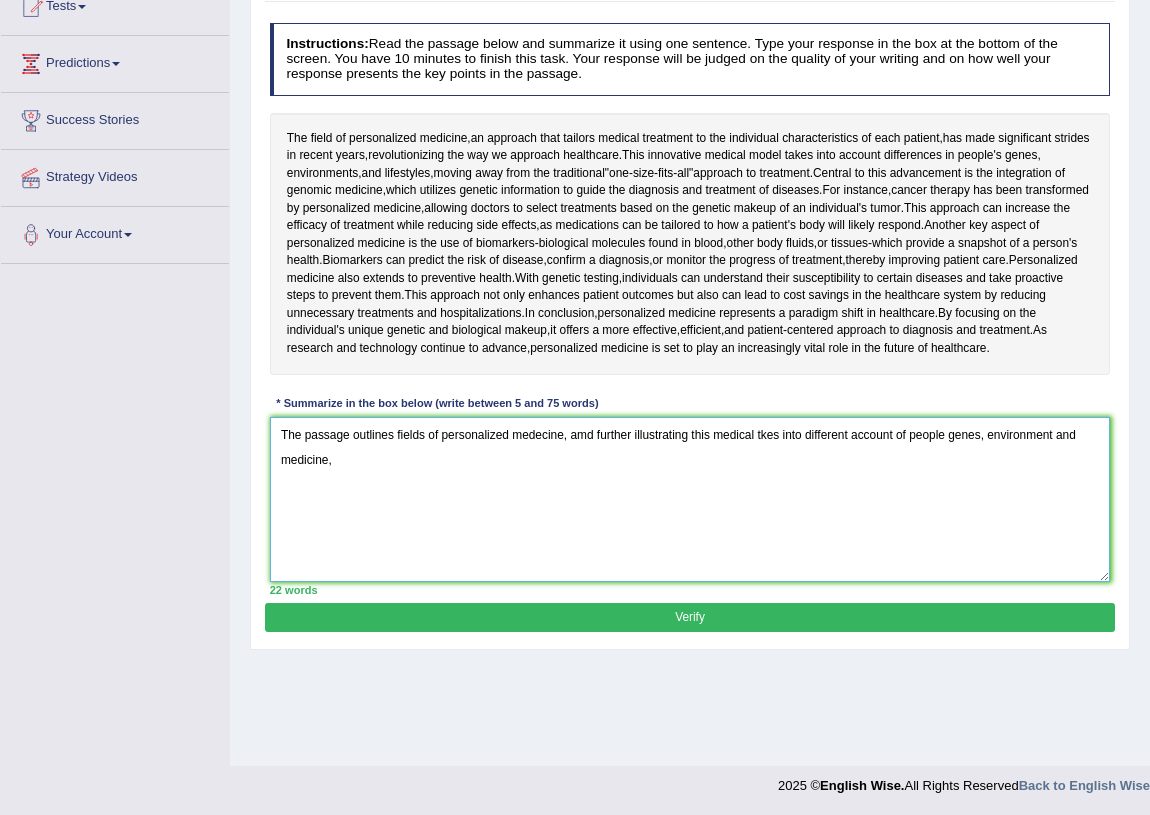 click on "The passage outlines fields of personalized medecine, amd further illustrating this medical tkes into different account of people genes, environment and medicine," at bounding box center [690, 499] 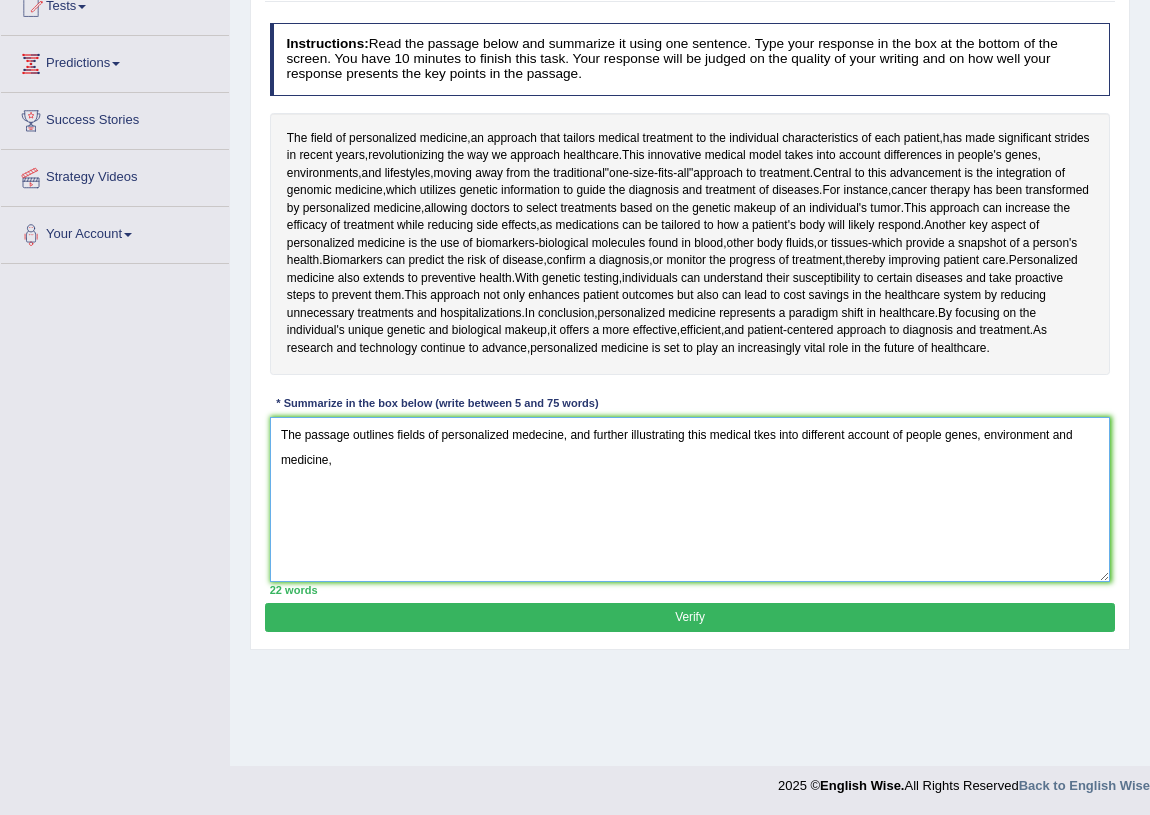 click on "The passage outlines fields of personalized medecine, and further illustrating this medical tkes into different account of people genes, environment and medicine," at bounding box center (690, 499) 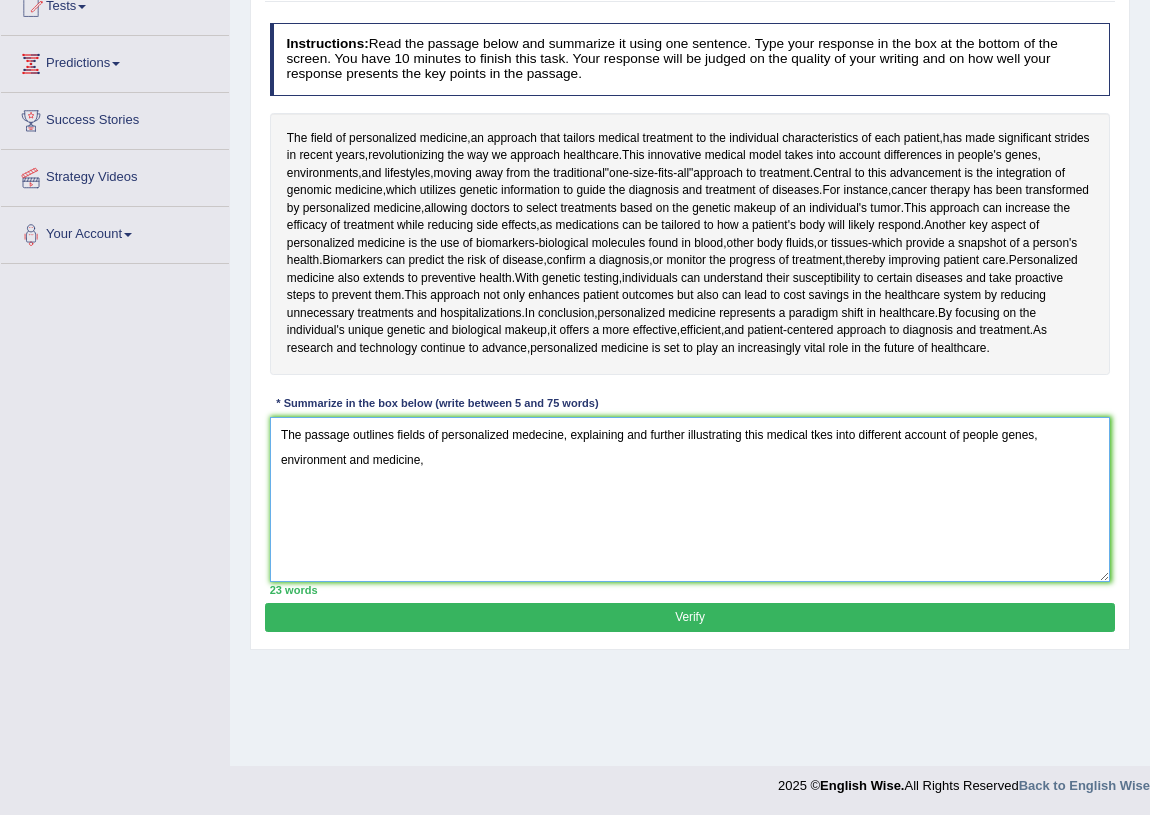 drag, startPoint x: 740, startPoint y: 429, endPoint x: 745, endPoint y: 438, distance: 10.29563 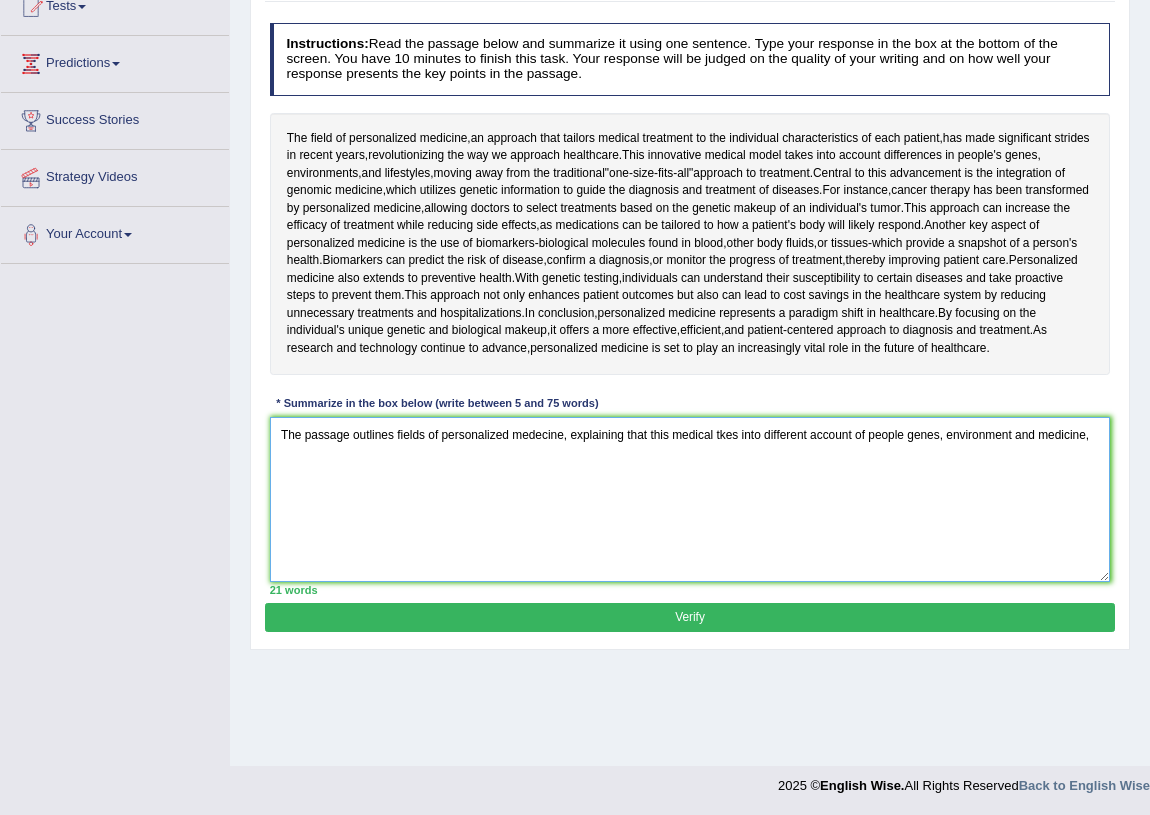 click on "The passage outlines fields of personalized medecine, explaining that this medical tkes into different account of people genes, environment and medicine," at bounding box center [690, 499] 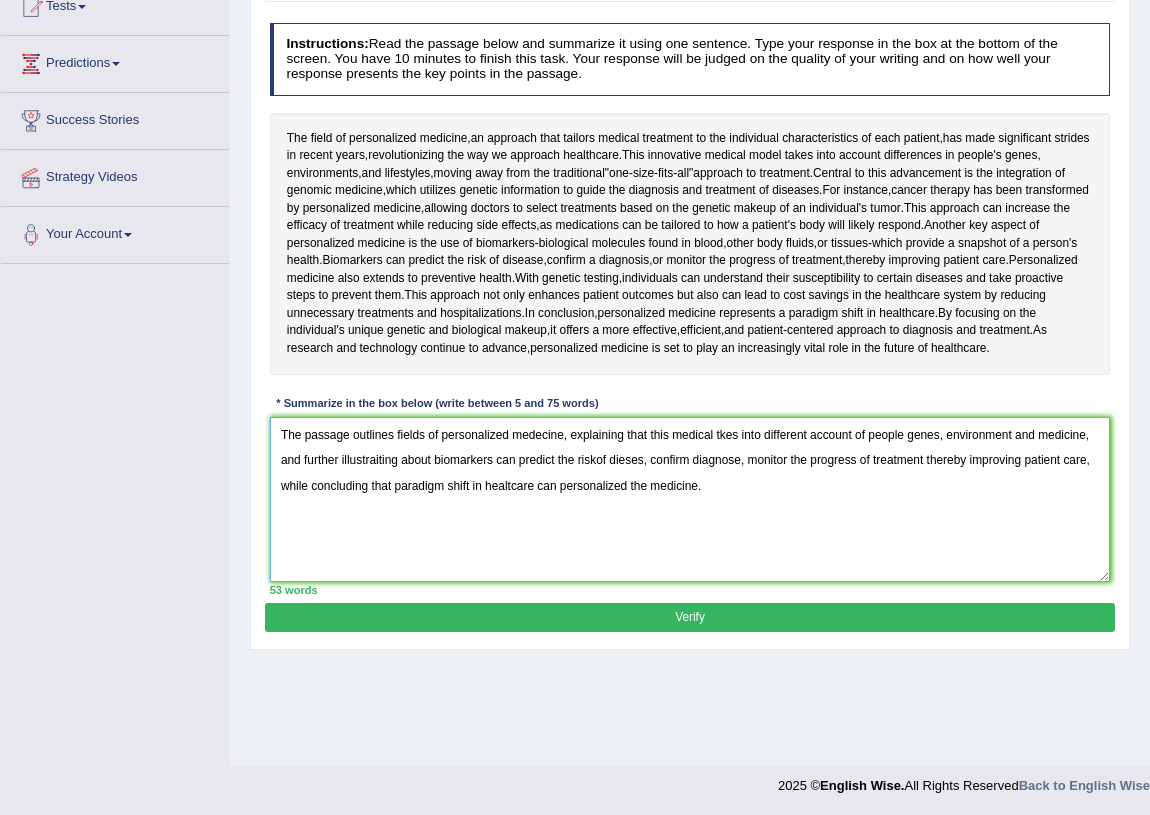 type on "The passage outlines fields of personalized medecine, explaining that this medical tkes into different account of people genes, environment and medicine, and further illustraiting about biomarkers can predict the riskof dieses, confirm diagnose, monitor the progress of treatment thereby improving patient care, while concluding that paradigm shift in healtcare can personalized the medicine." 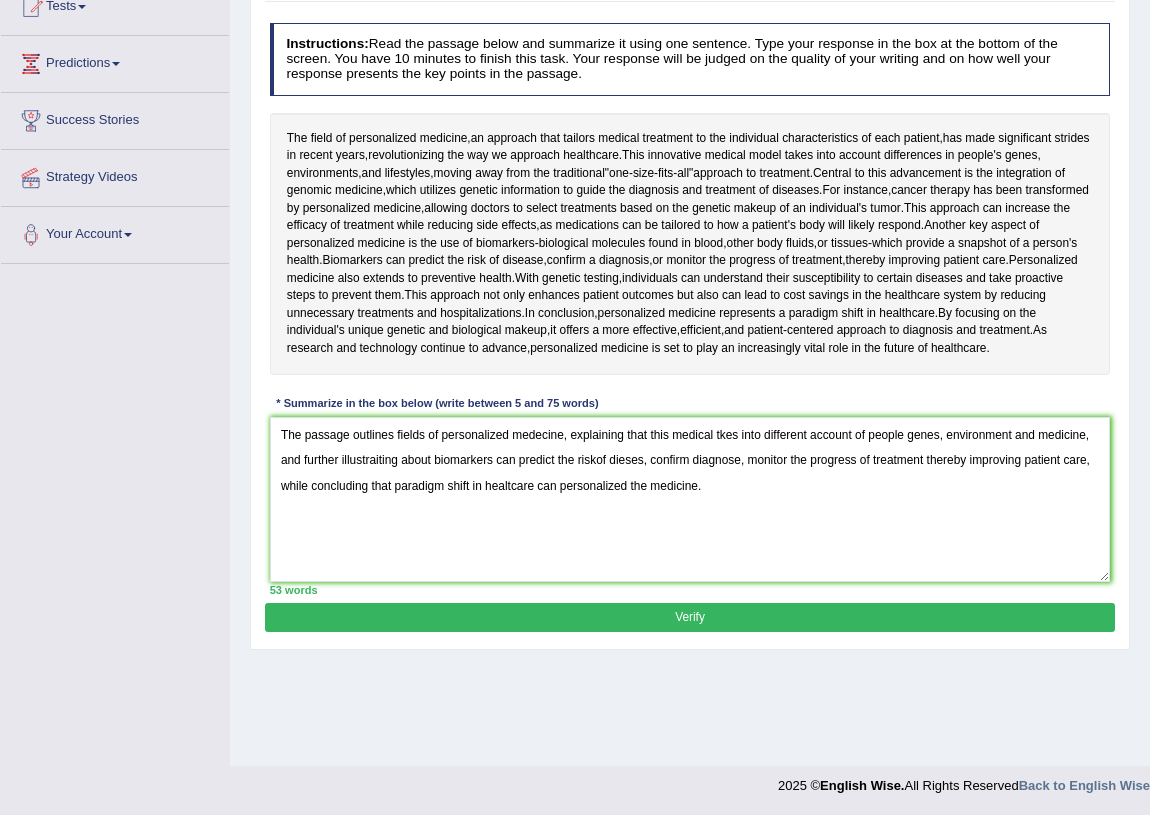 click on "Verify" at bounding box center (689, 617) 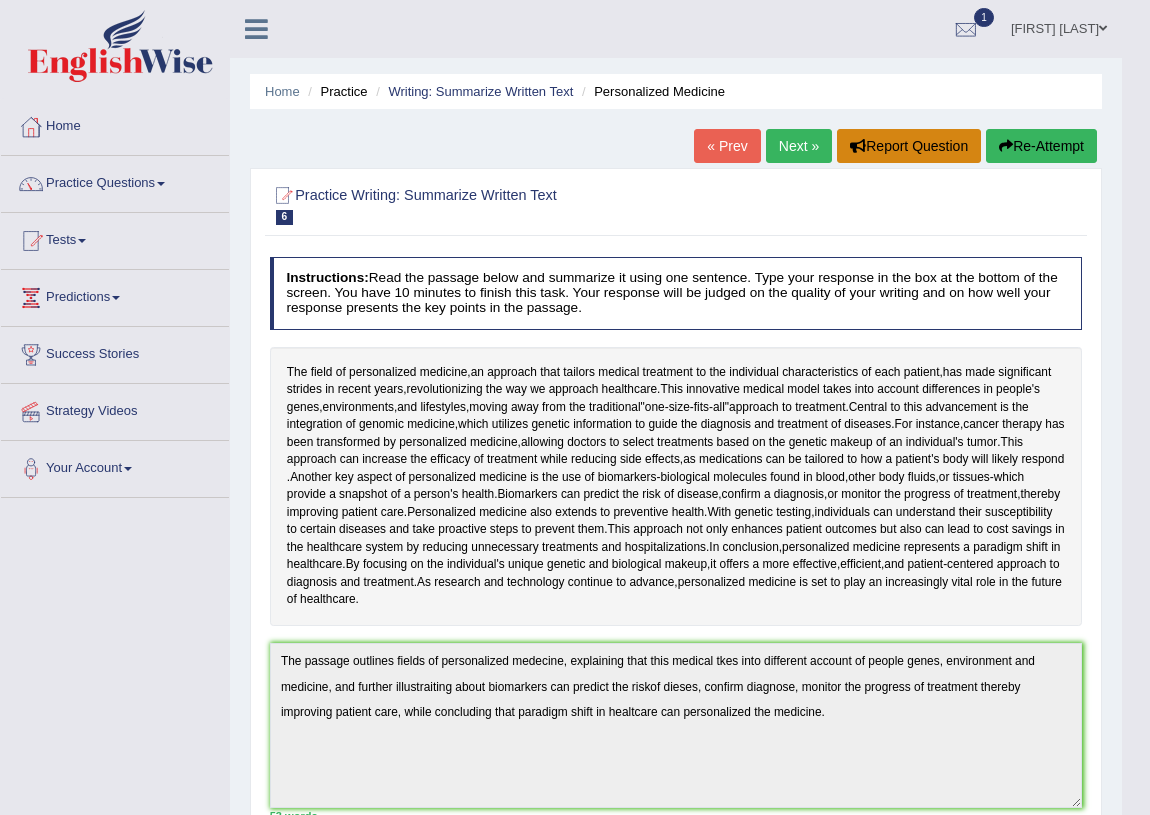 scroll, scrollTop: 0, scrollLeft: 0, axis: both 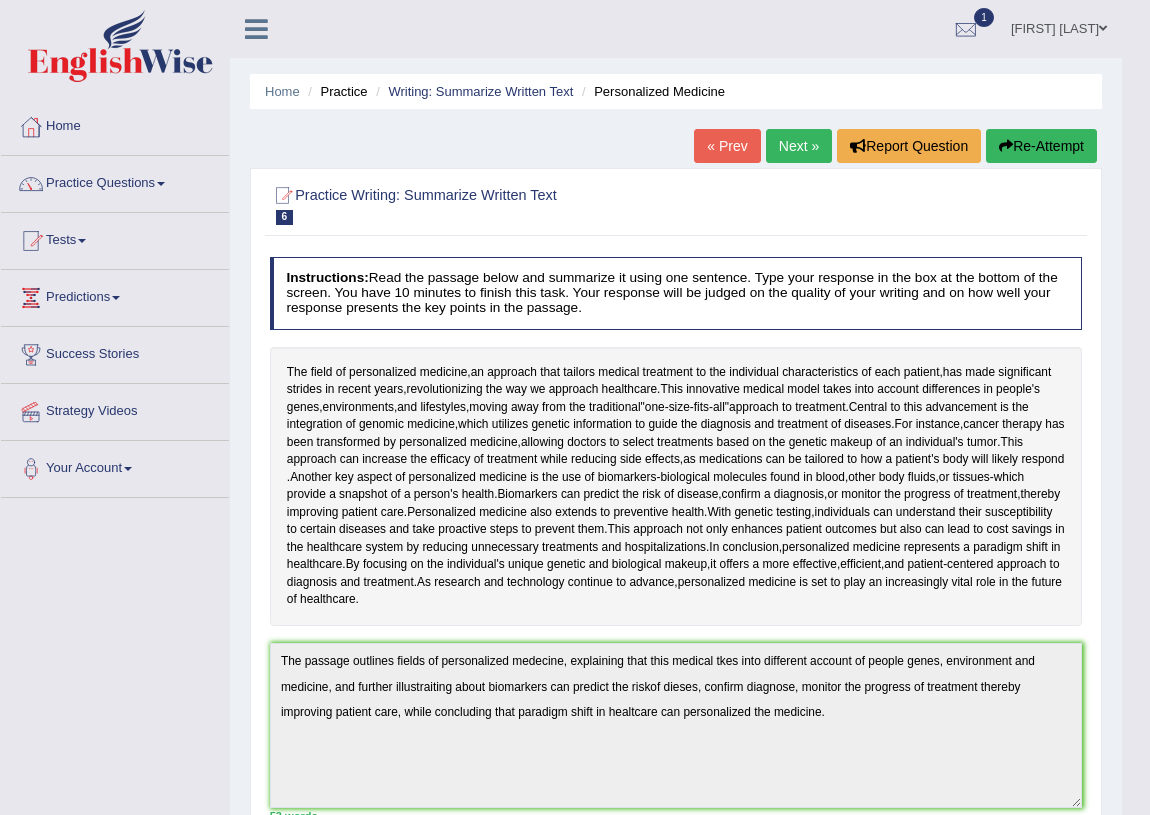 click on "Next »" at bounding box center (799, 146) 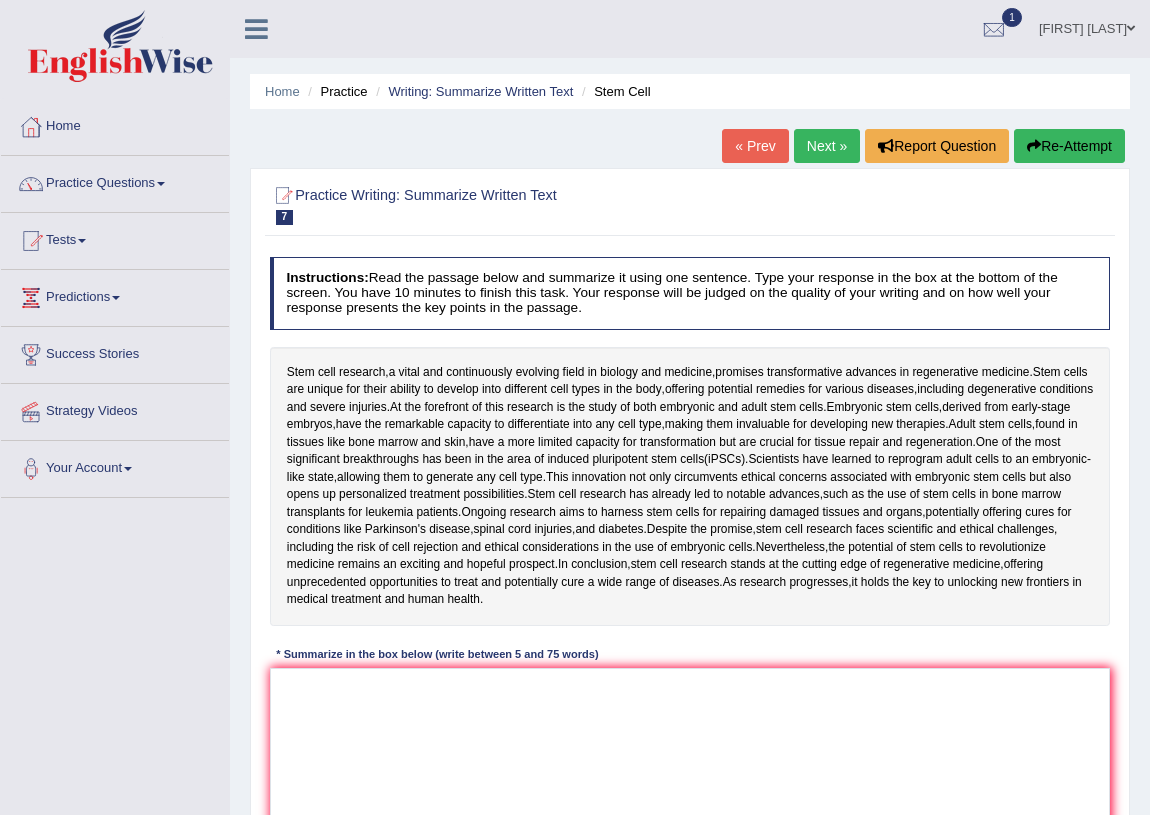 scroll, scrollTop: 0, scrollLeft: 0, axis: both 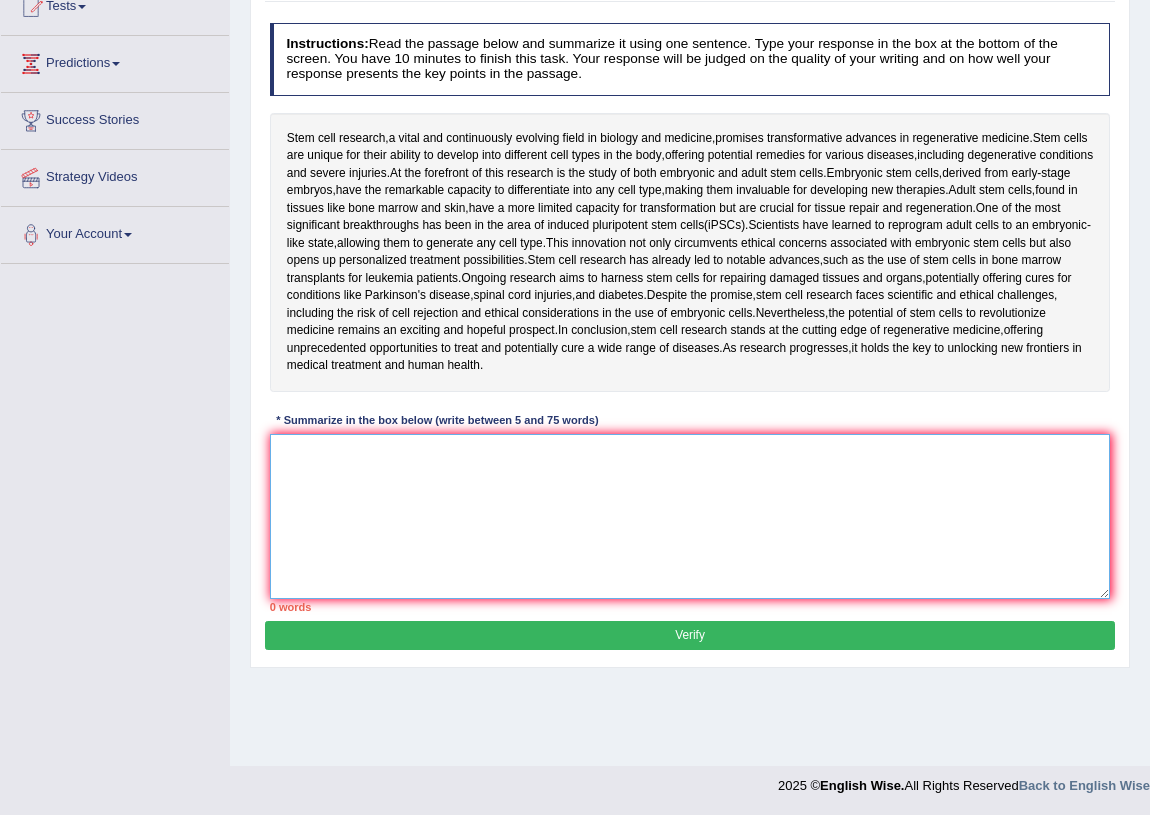 click at bounding box center [690, 516] 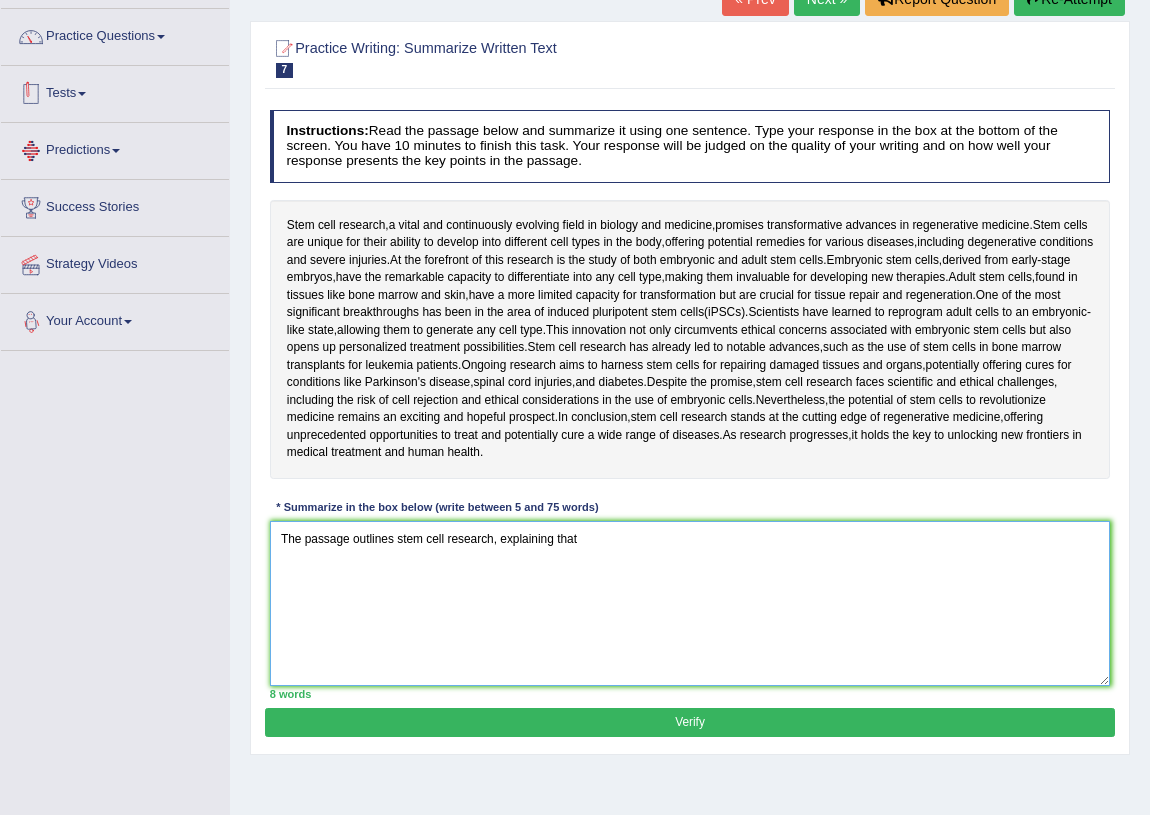 scroll, scrollTop: 0, scrollLeft: 0, axis: both 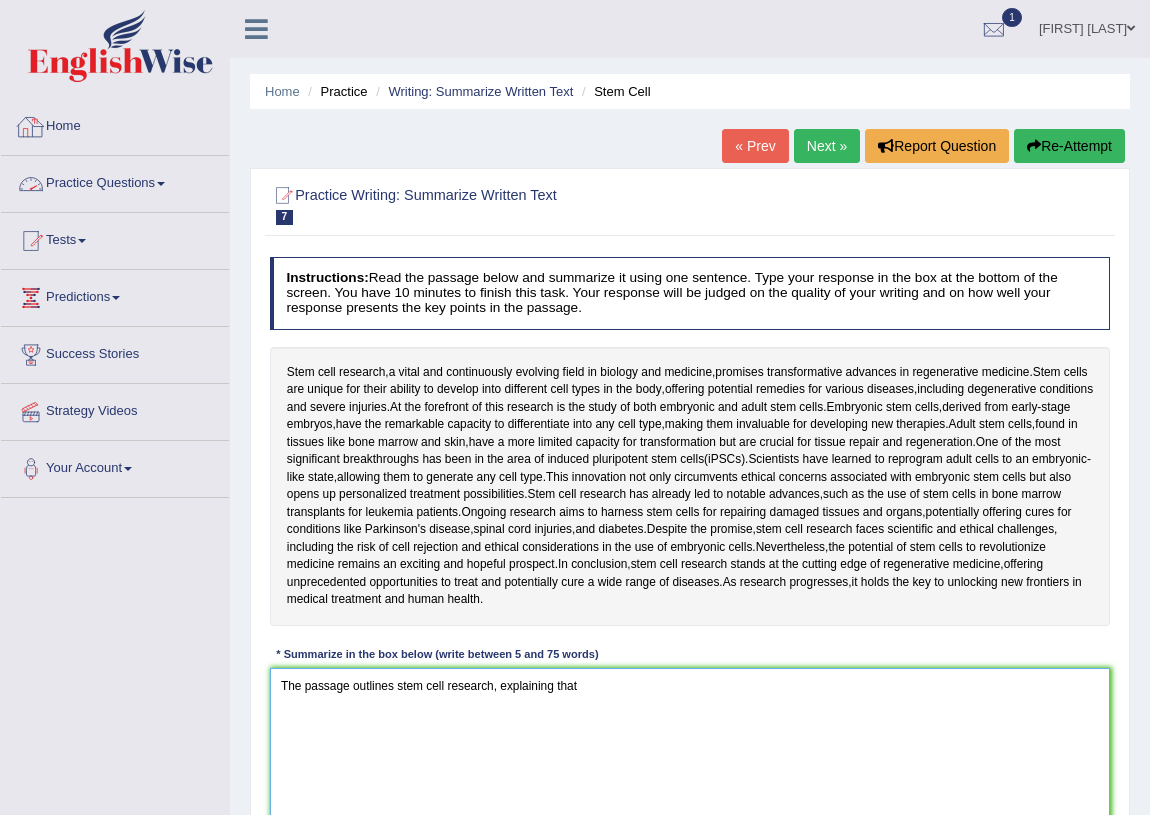 type on "The passage outlines stem cell research, explaining that" 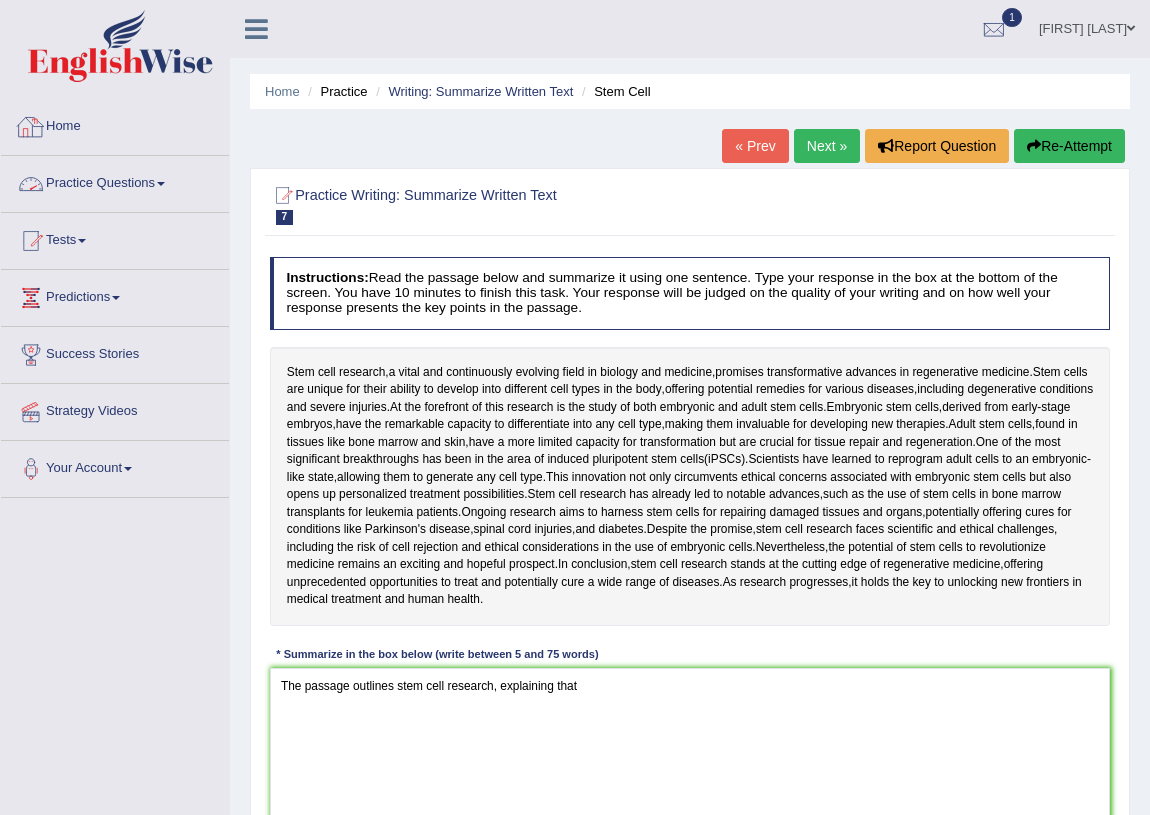 click on "Home" at bounding box center [115, 124] 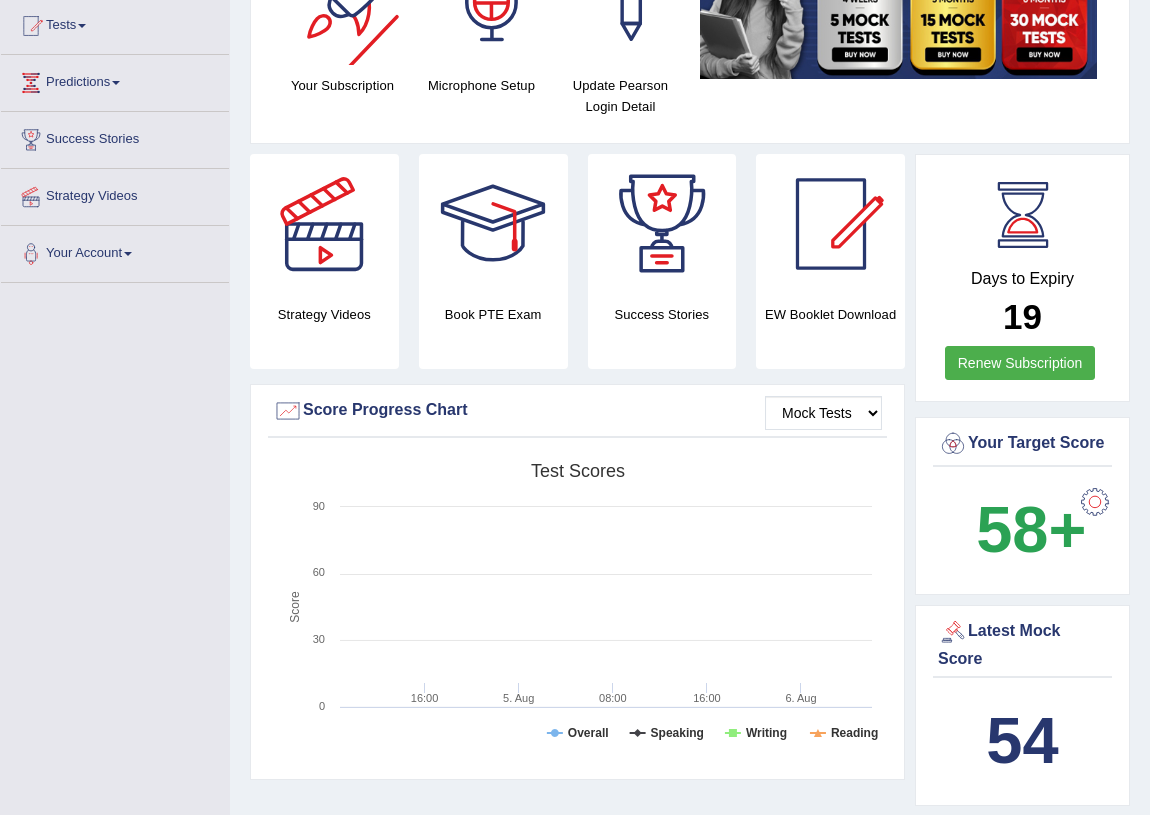 scroll, scrollTop: 545, scrollLeft: 0, axis: vertical 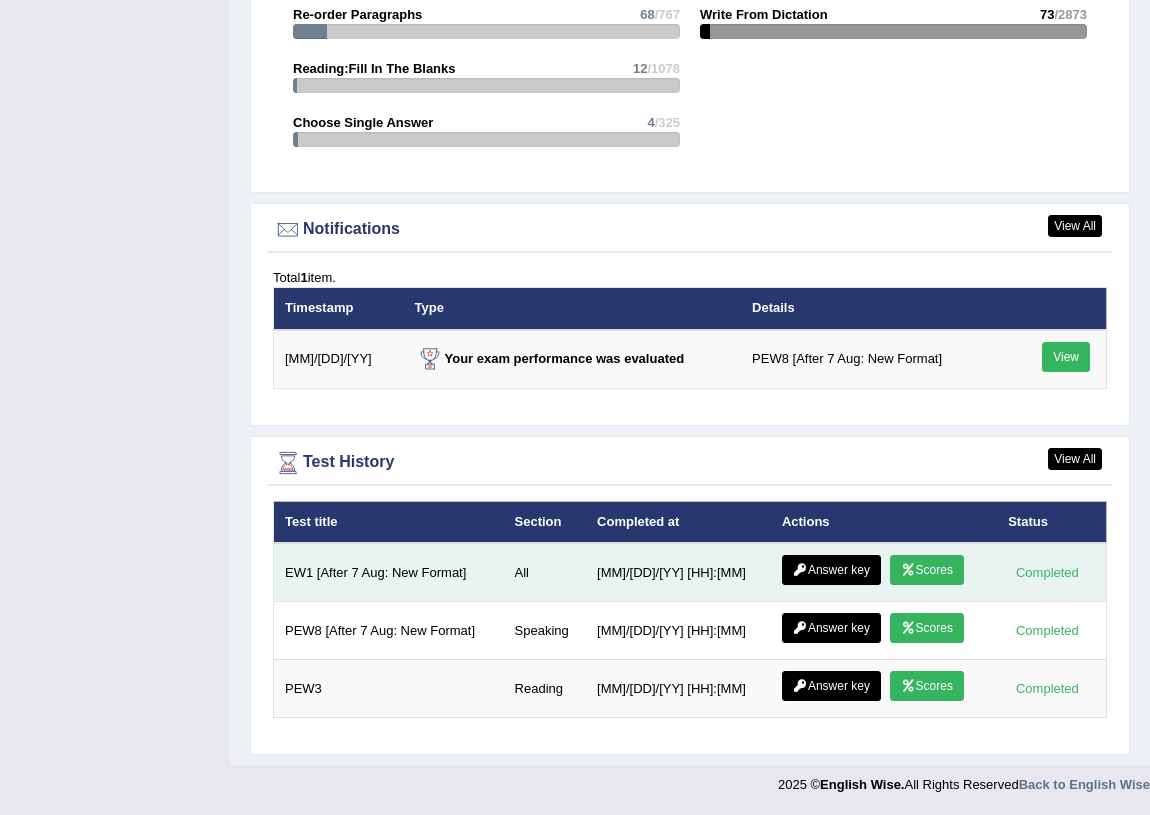 click on "Scores" at bounding box center [927, 570] 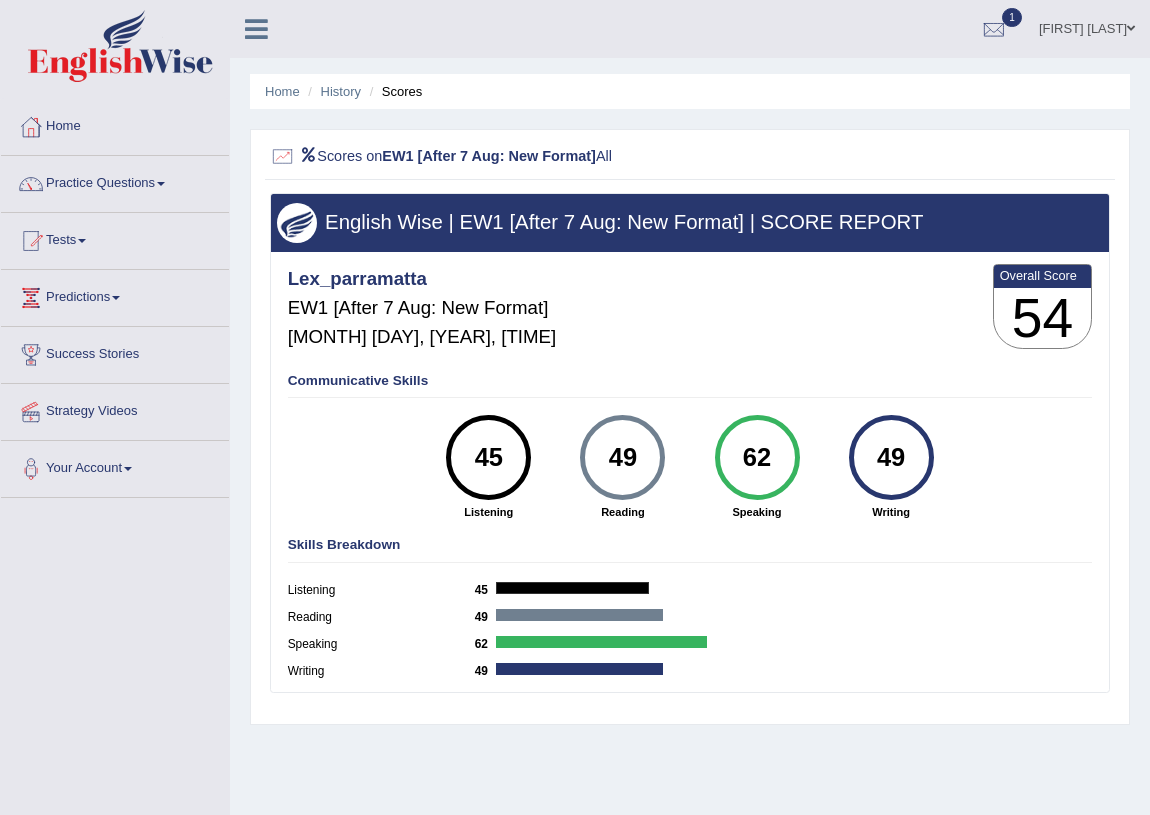 scroll, scrollTop: 0, scrollLeft: 0, axis: both 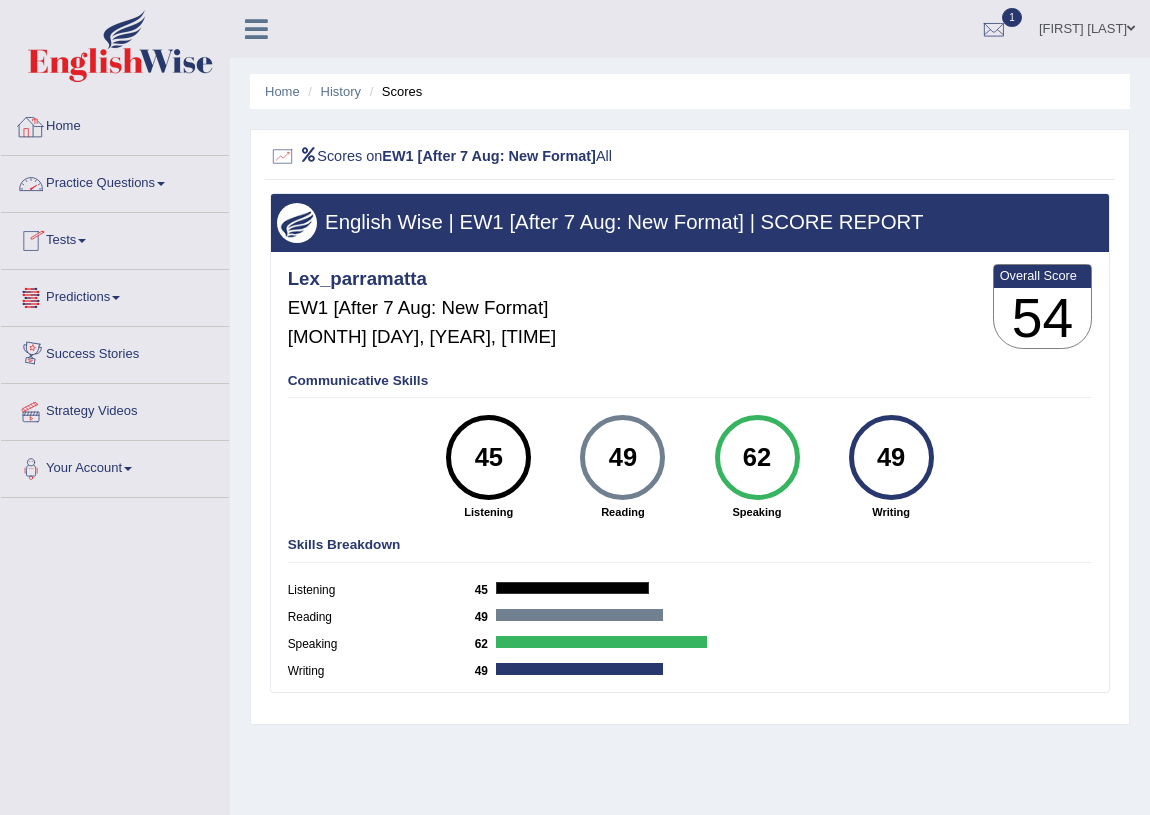 click on "Practice Questions" at bounding box center (115, 181) 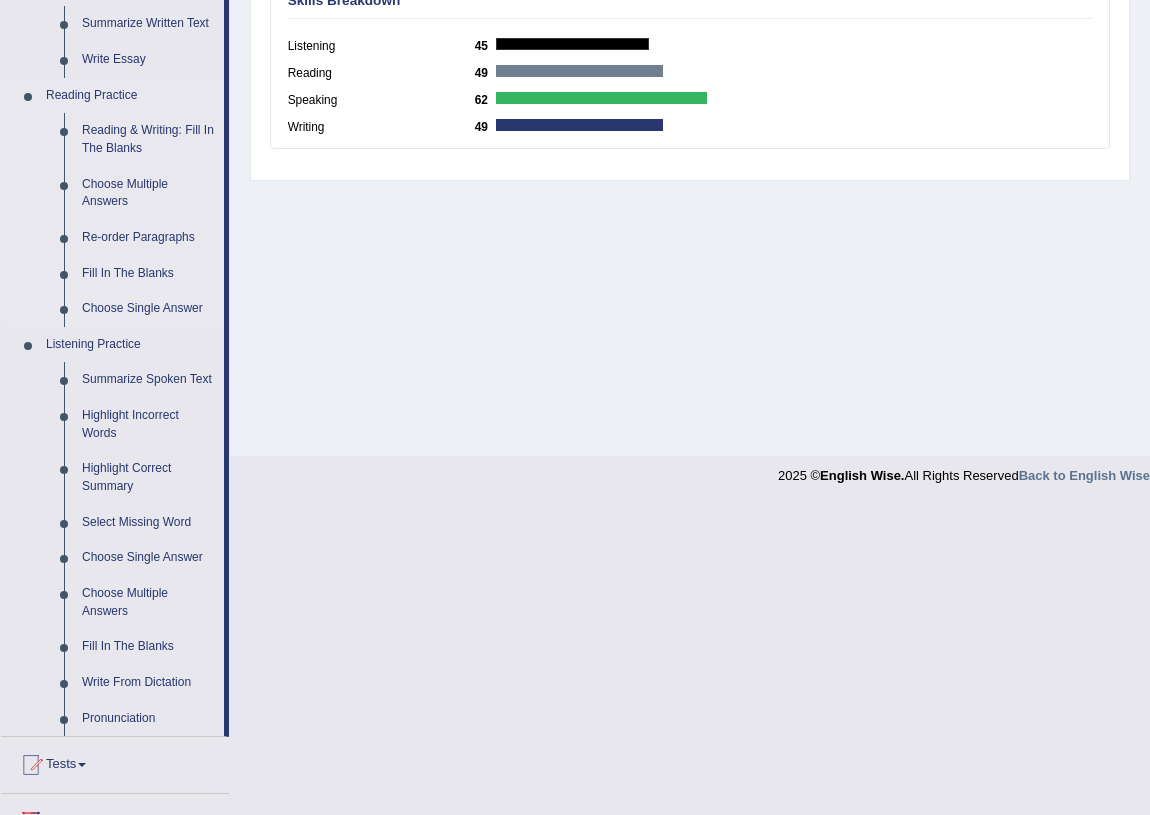 scroll, scrollTop: 545, scrollLeft: 0, axis: vertical 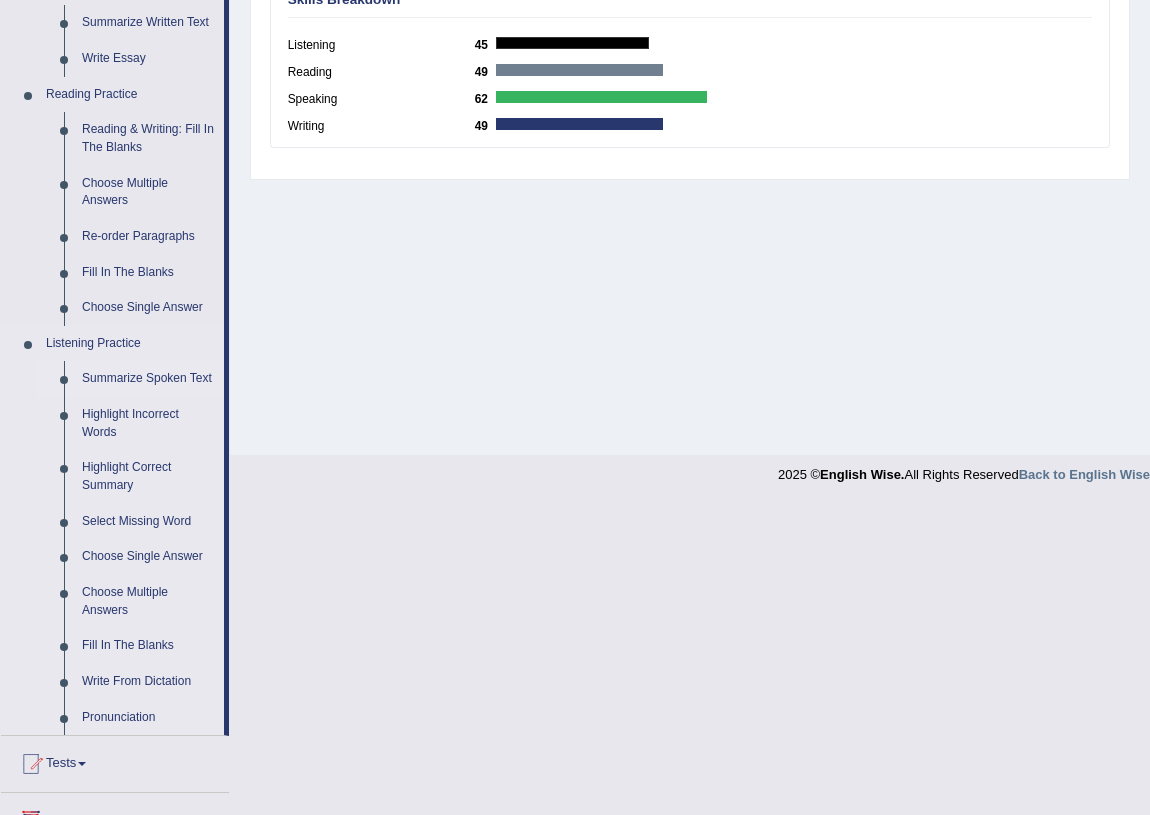 click on "Summarize Spoken Text" at bounding box center (148, 379) 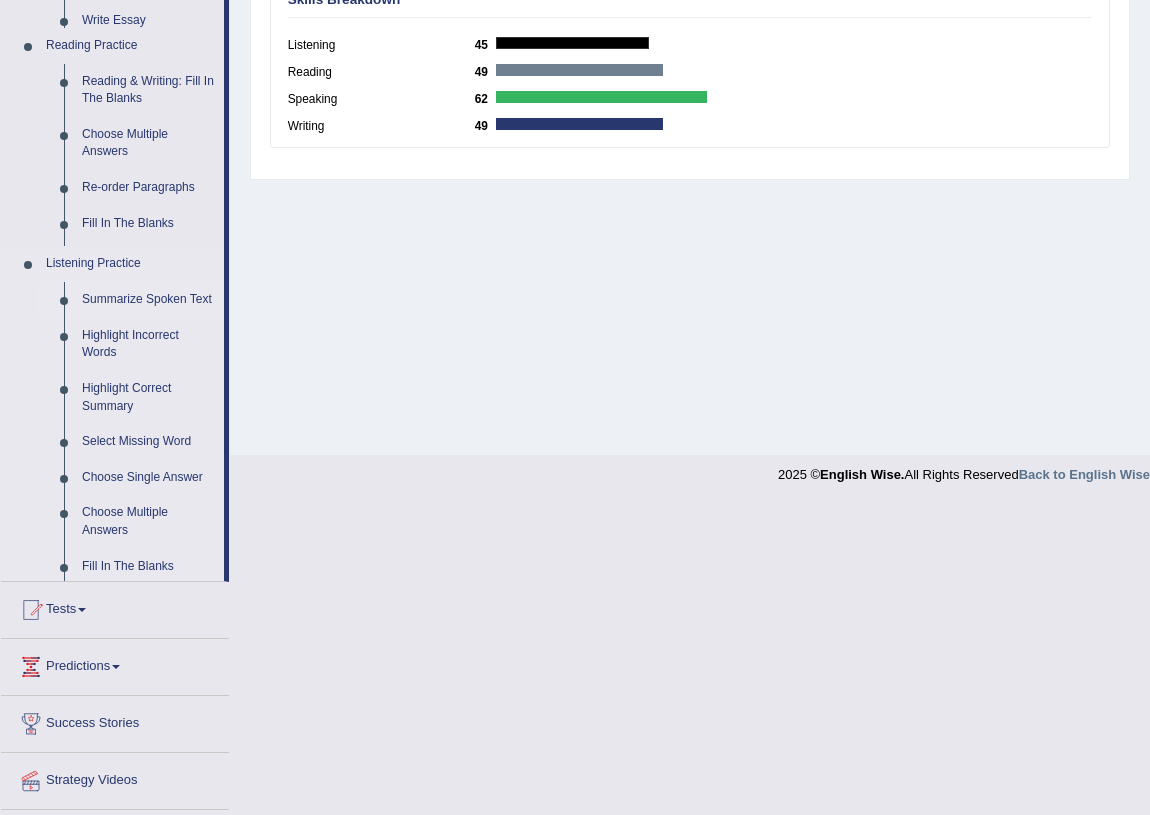 scroll, scrollTop: 234, scrollLeft: 0, axis: vertical 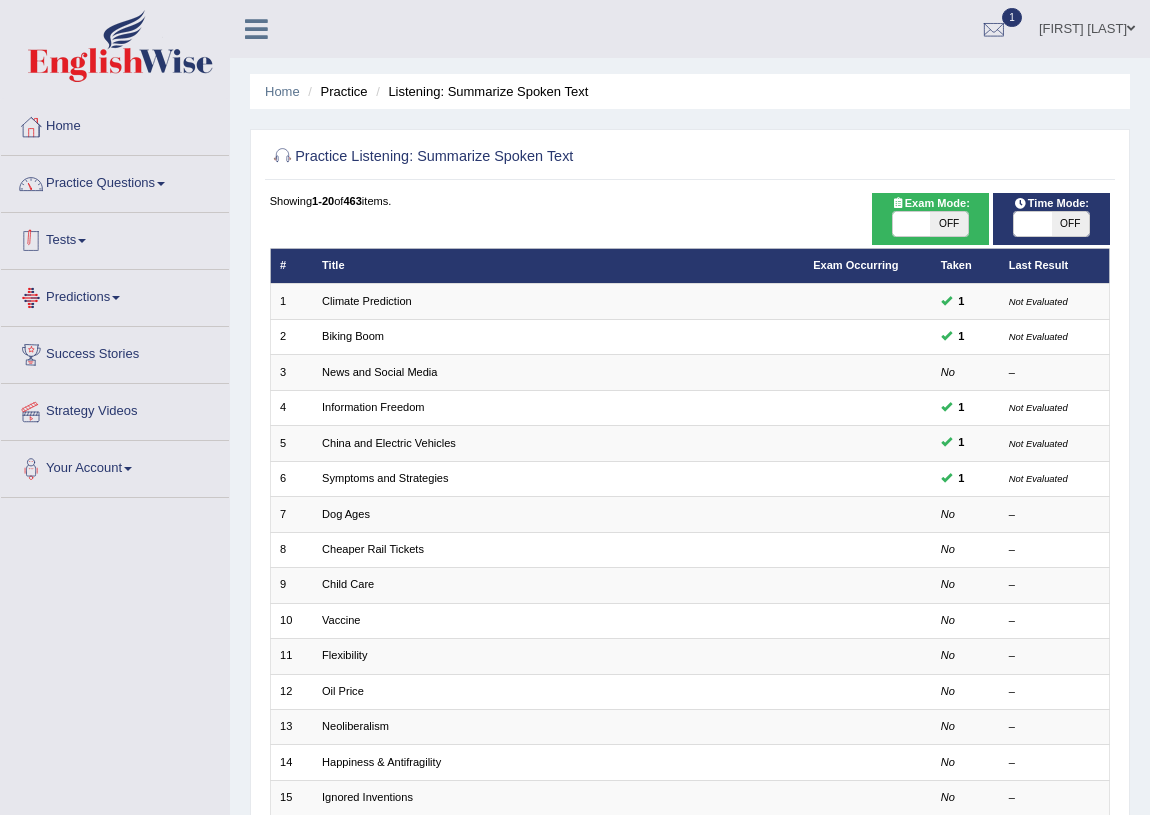 click on "Practice Questions" at bounding box center [115, 181] 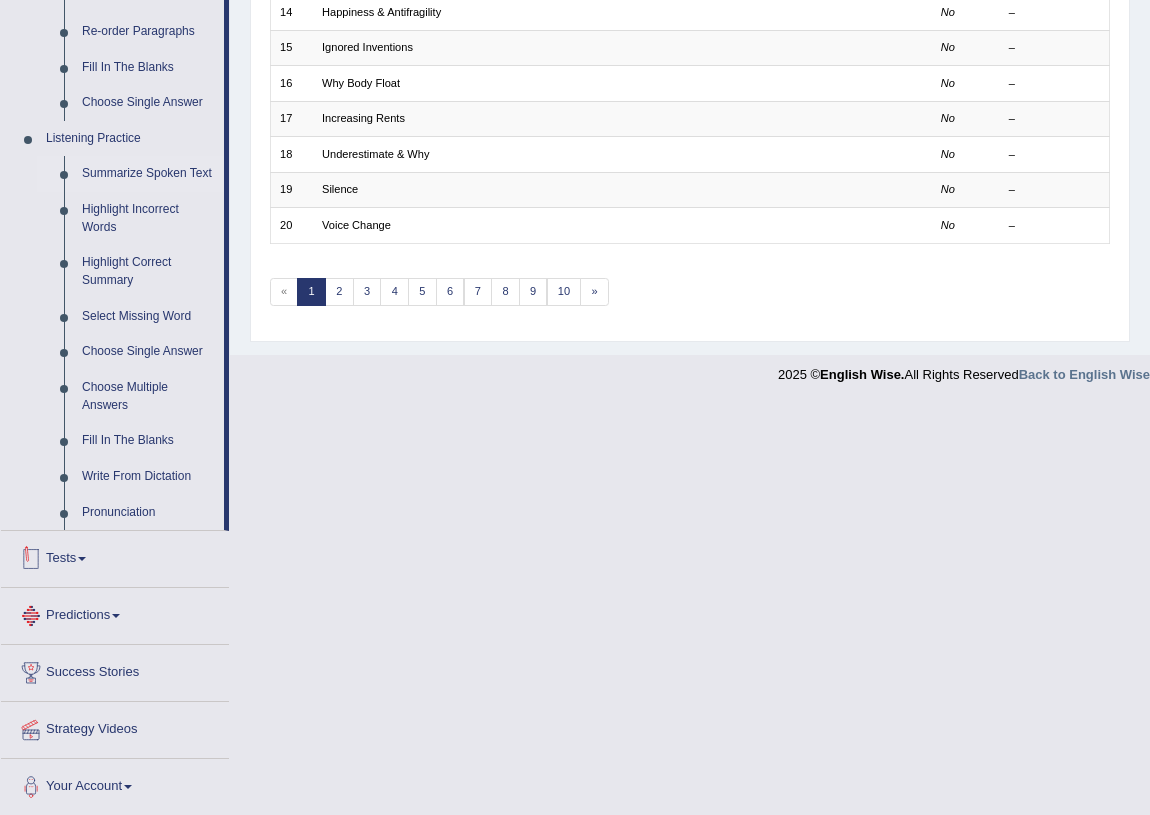 click on "Tests" at bounding box center (115, 556) 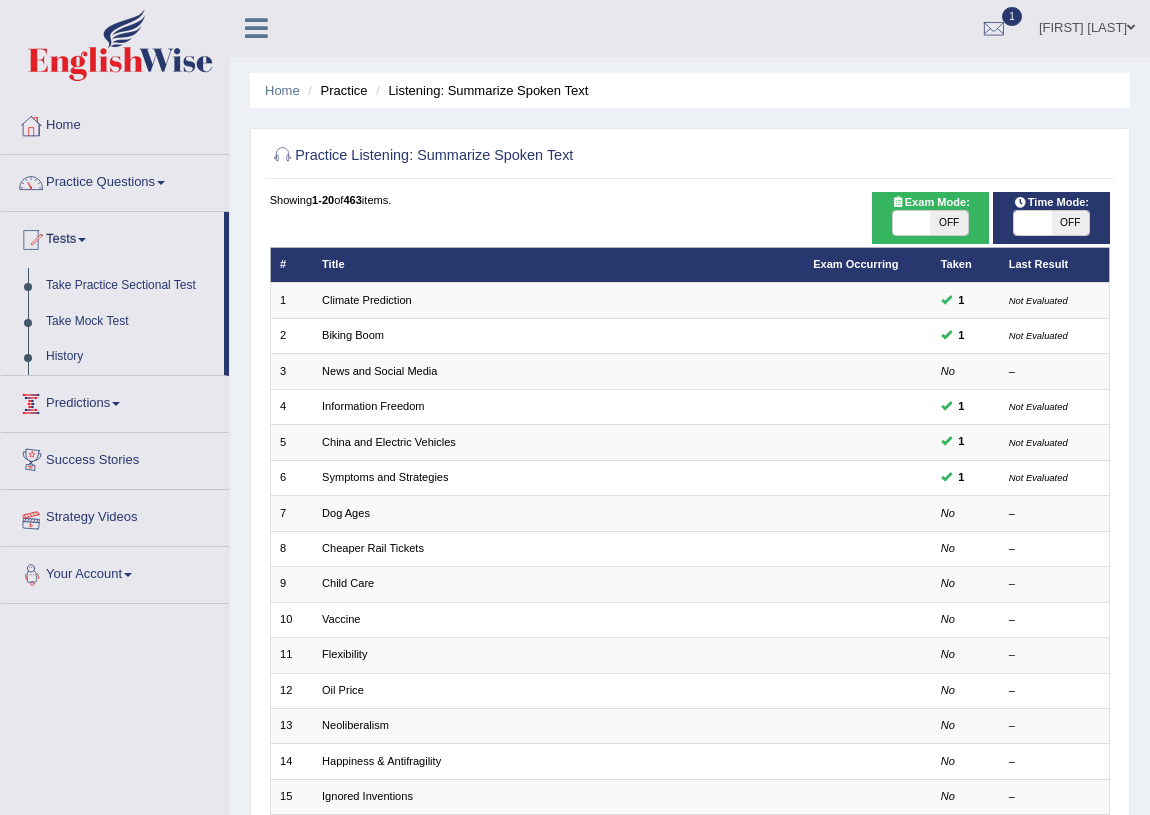 scroll, scrollTop: 0, scrollLeft: 0, axis: both 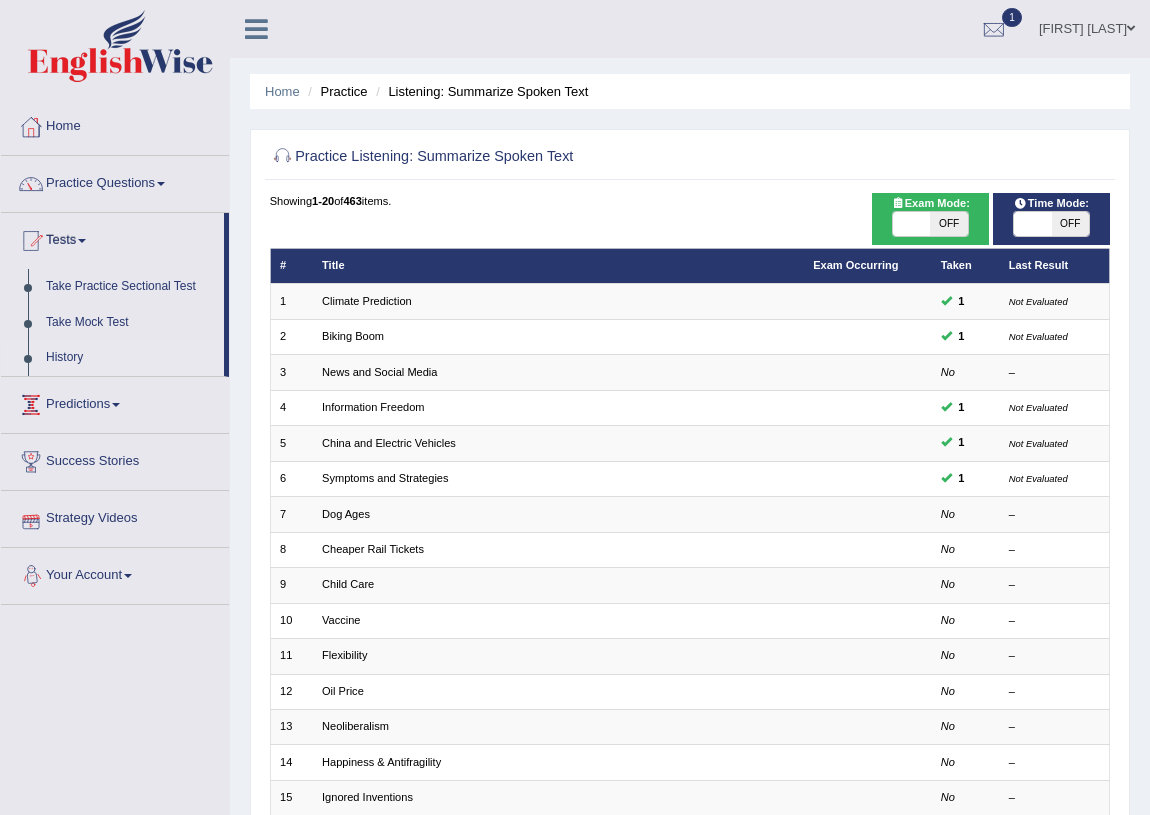 click on "History" at bounding box center (130, 358) 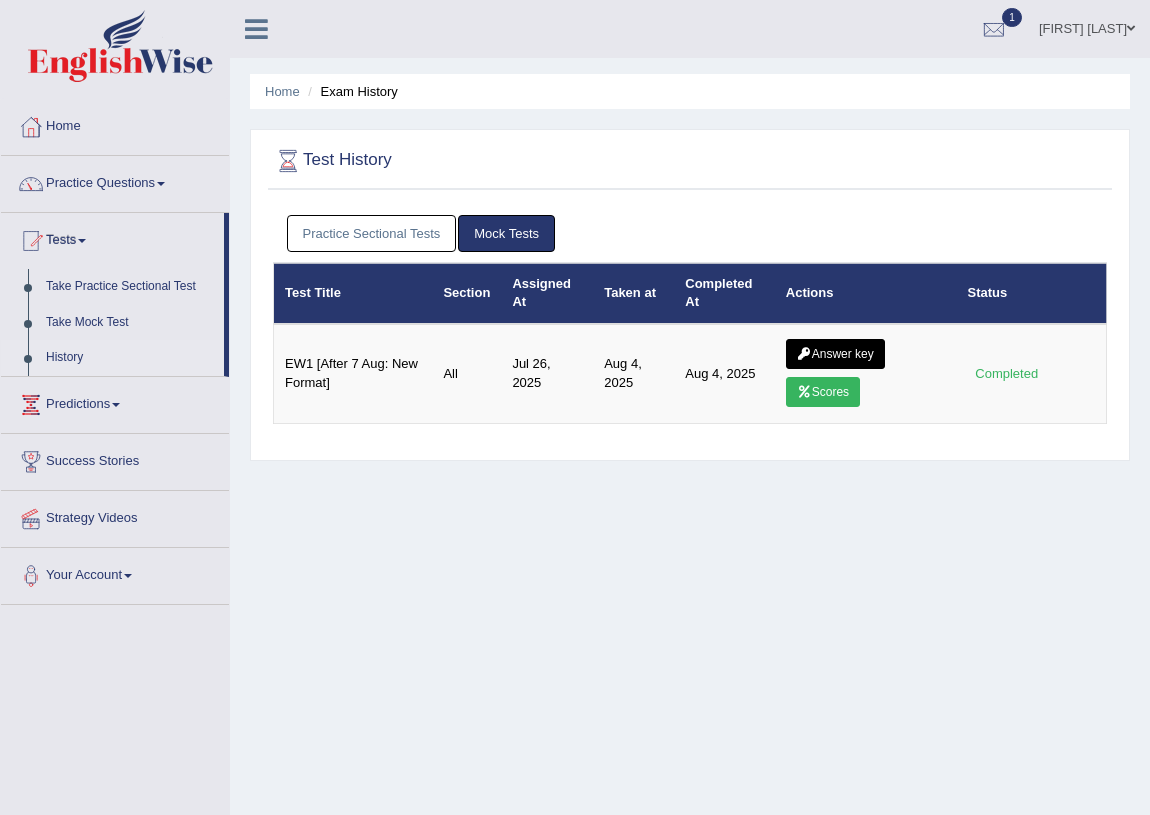 scroll, scrollTop: 0, scrollLeft: 0, axis: both 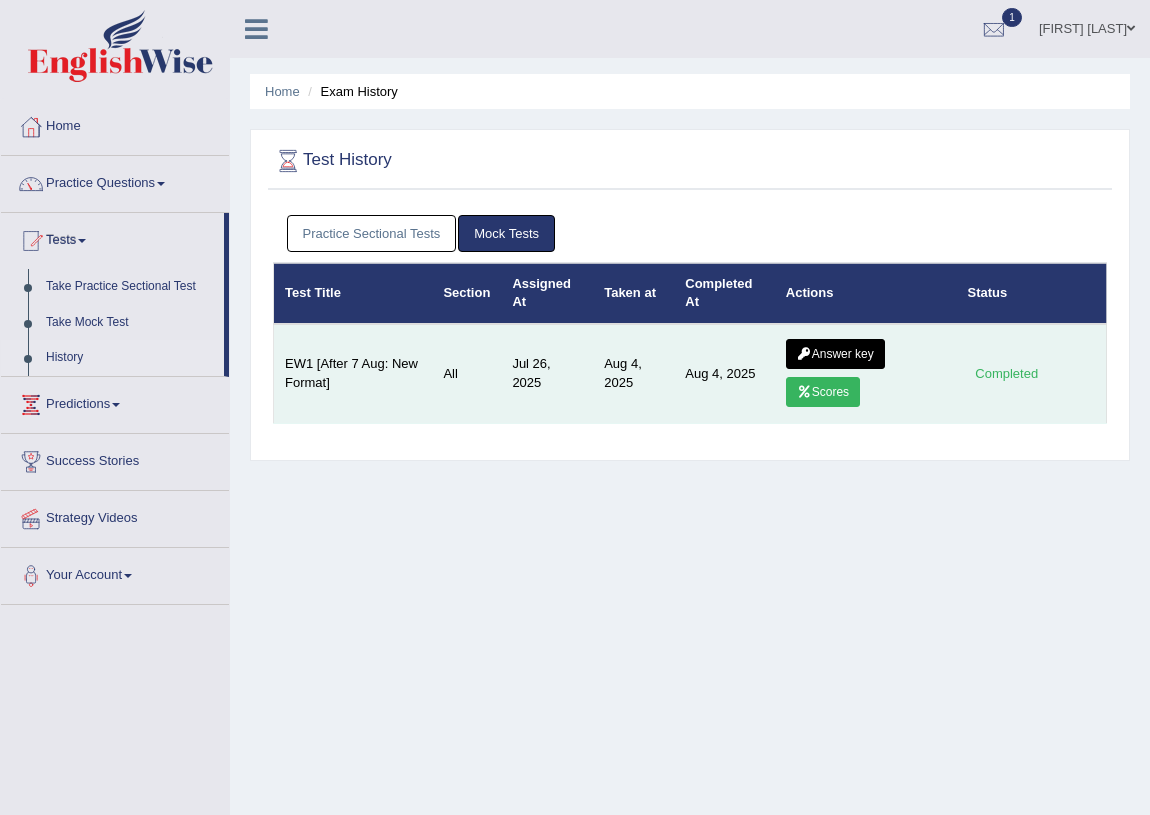 click on "Answer key" at bounding box center [835, 354] 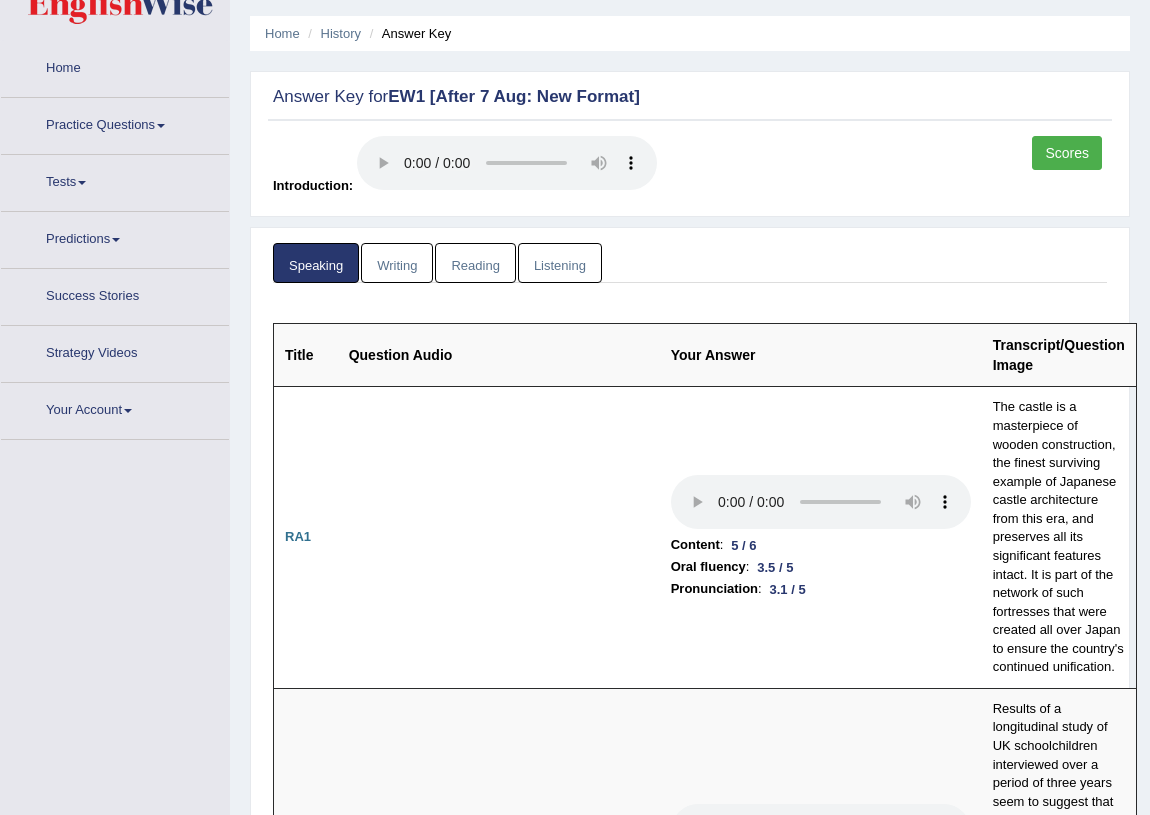 scroll, scrollTop: 181, scrollLeft: 0, axis: vertical 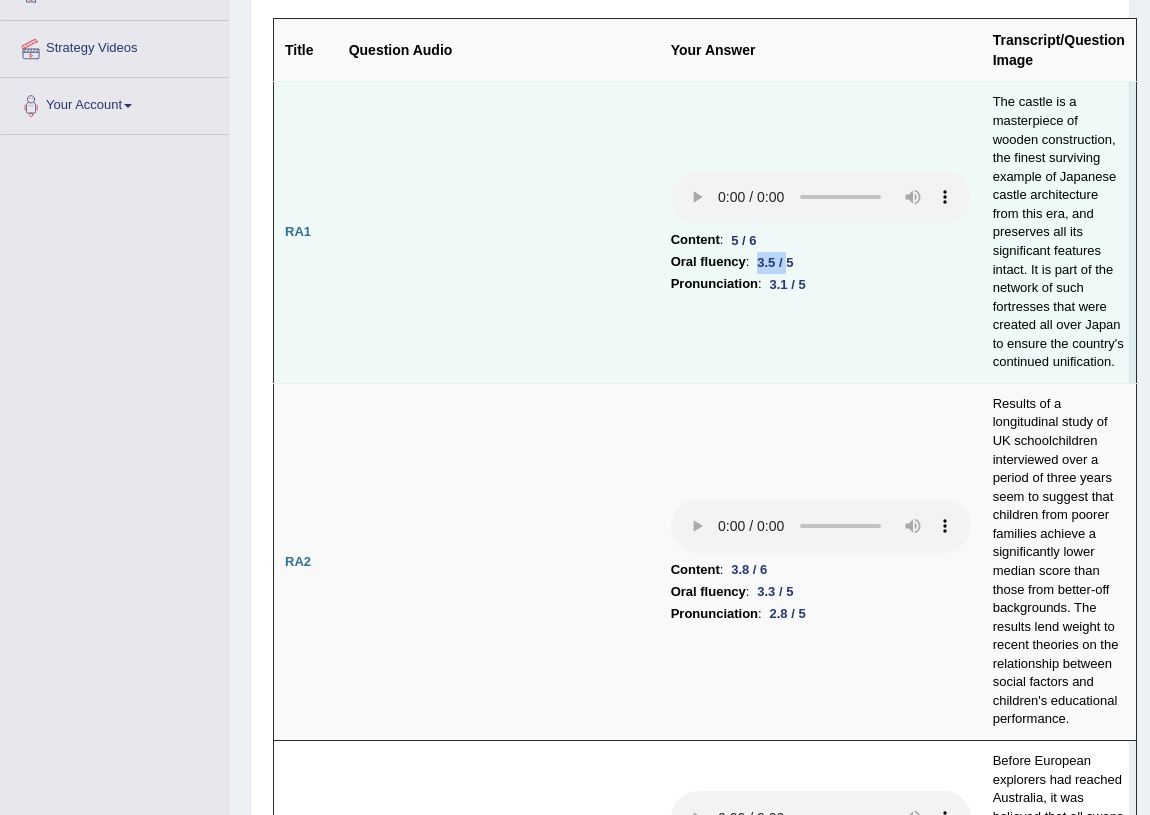 drag, startPoint x: 760, startPoint y: 260, endPoint x: 790, endPoint y: 259, distance: 30.016663 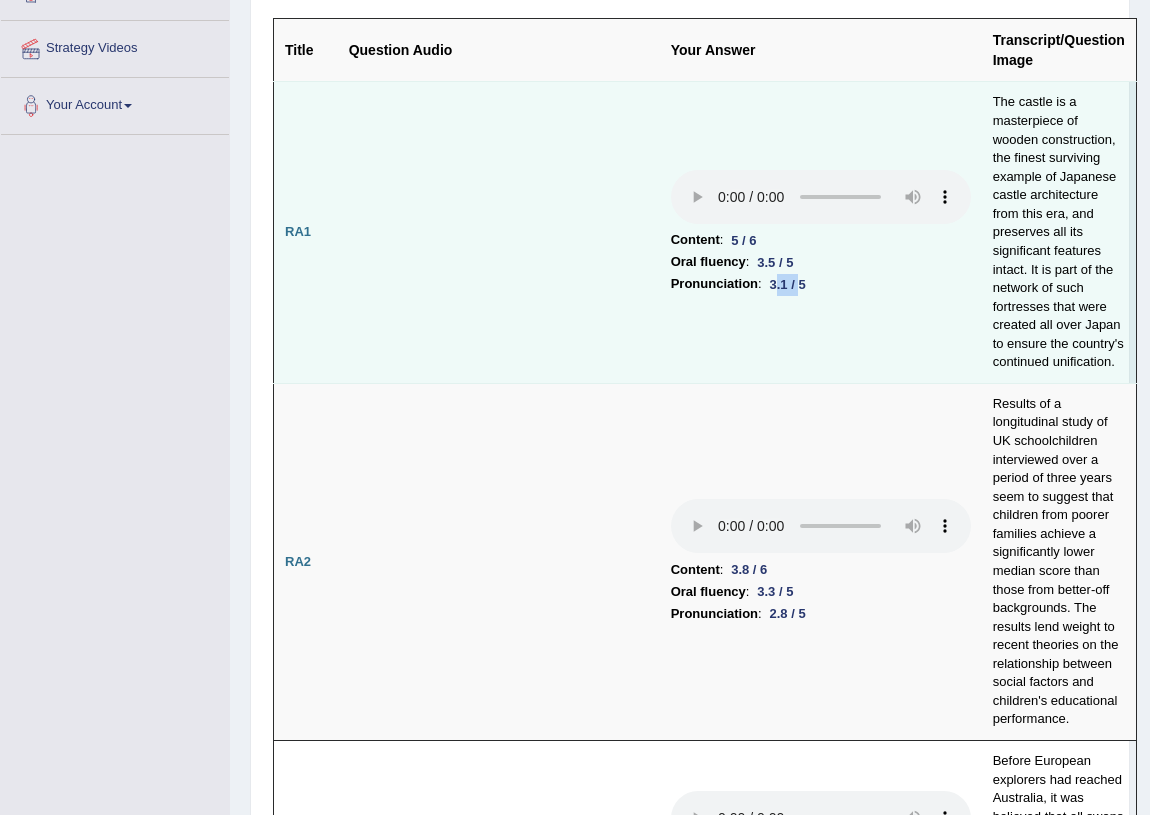 drag, startPoint x: 778, startPoint y: 280, endPoint x: 804, endPoint y: 281, distance: 26.019224 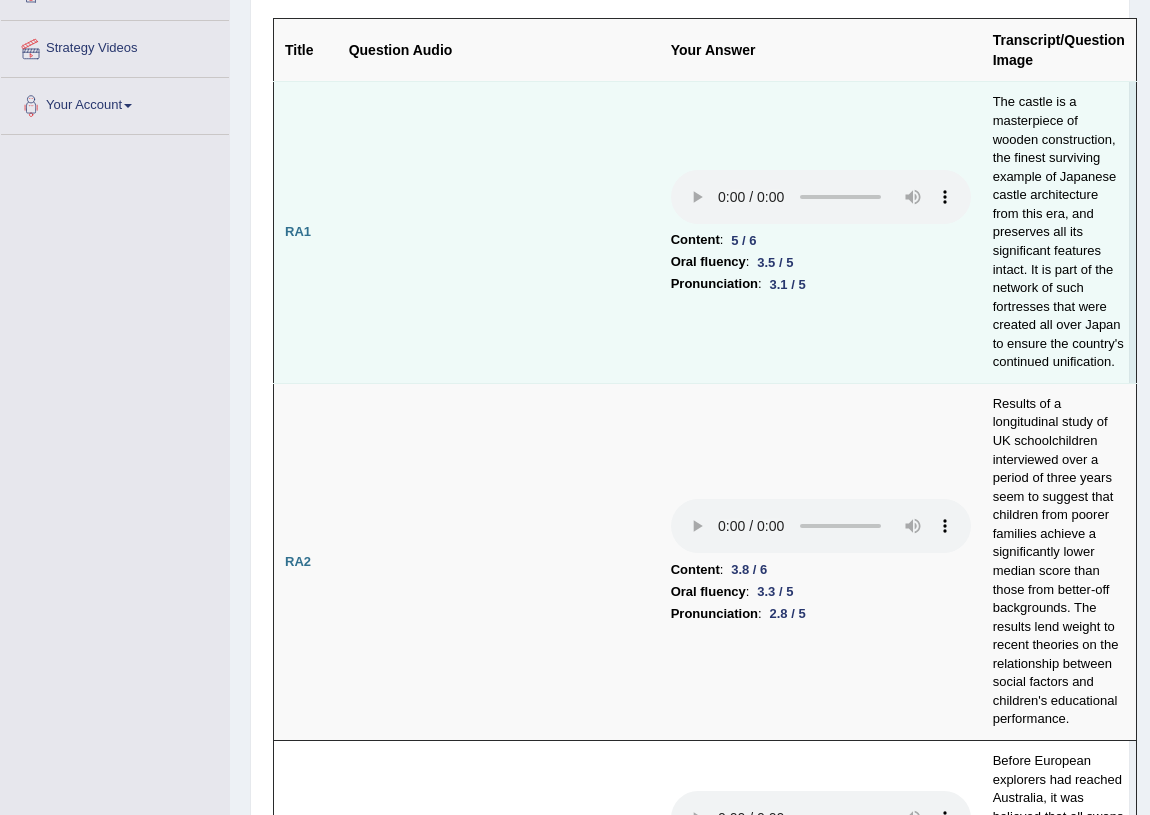 click on "3.5 / 5" at bounding box center [775, 262] 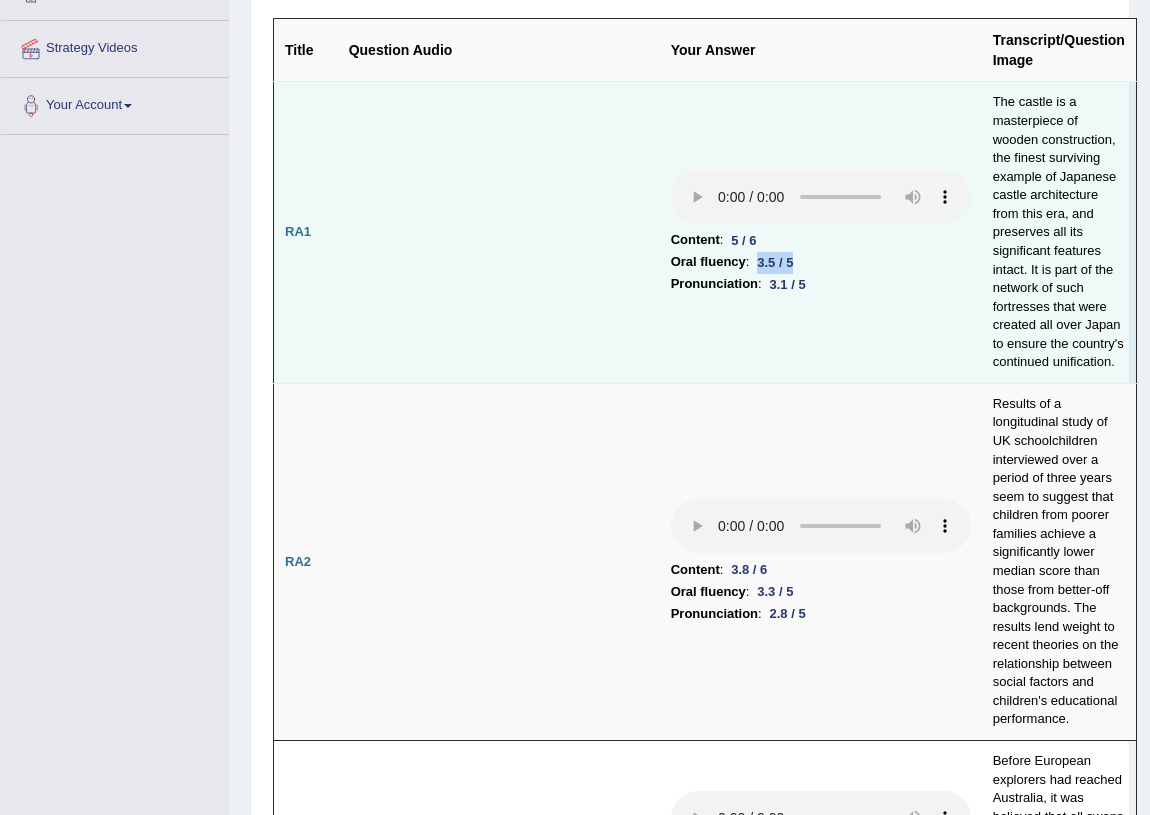 drag, startPoint x: 760, startPoint y: 258, endPoint x: 812, endPoint y: 262, distance: 52.153618 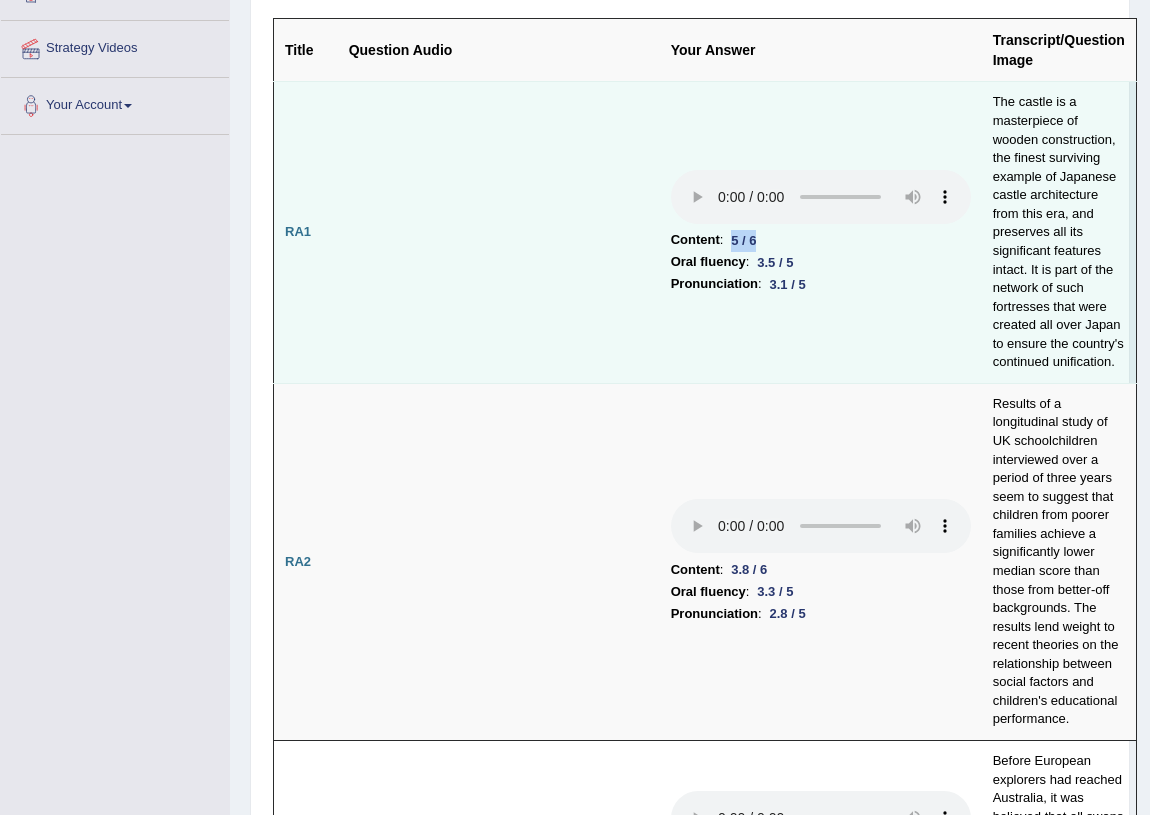 drag, startPoint x: 729, startPoint y: 234, endPoint x: 768, endPoint y: 232, distance: 39.051247 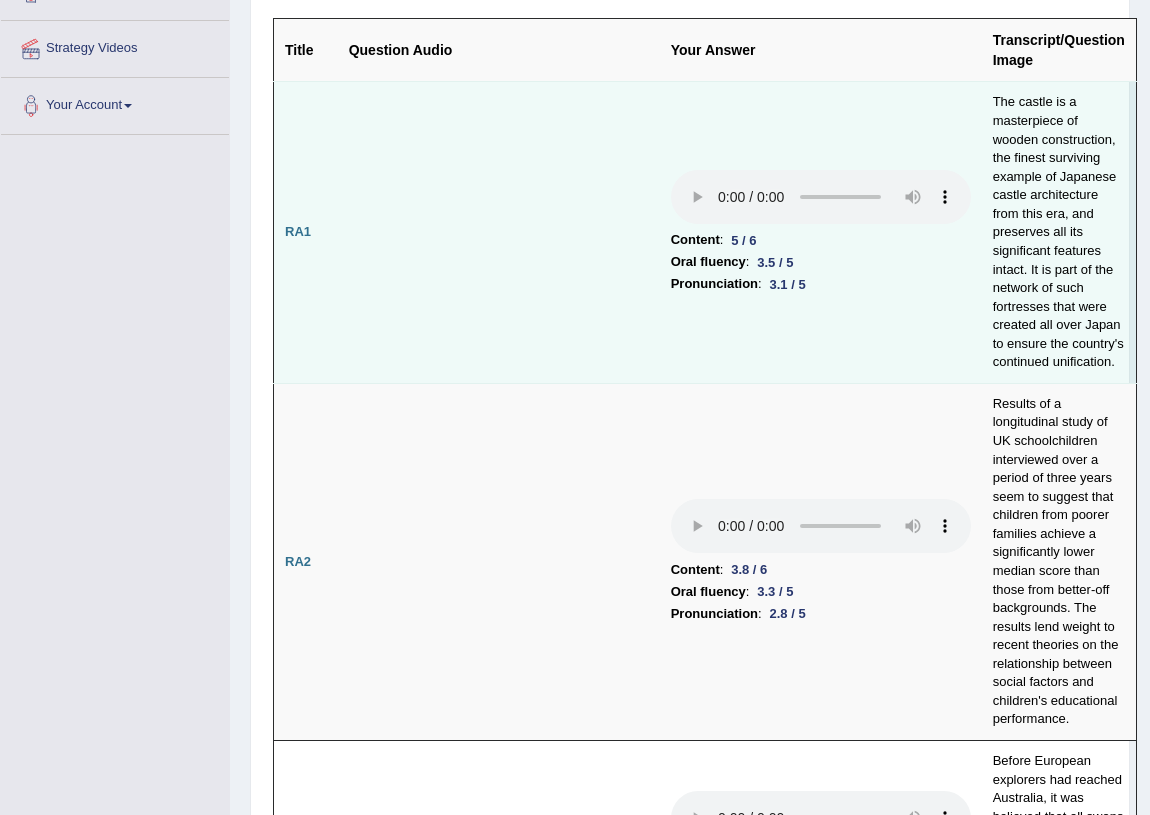 click on "Content  :  5 / 6
Oral fluency  :  3.5 / 5
Pronunciation  :  3.1 / 5" at bounding box center (821, 232) 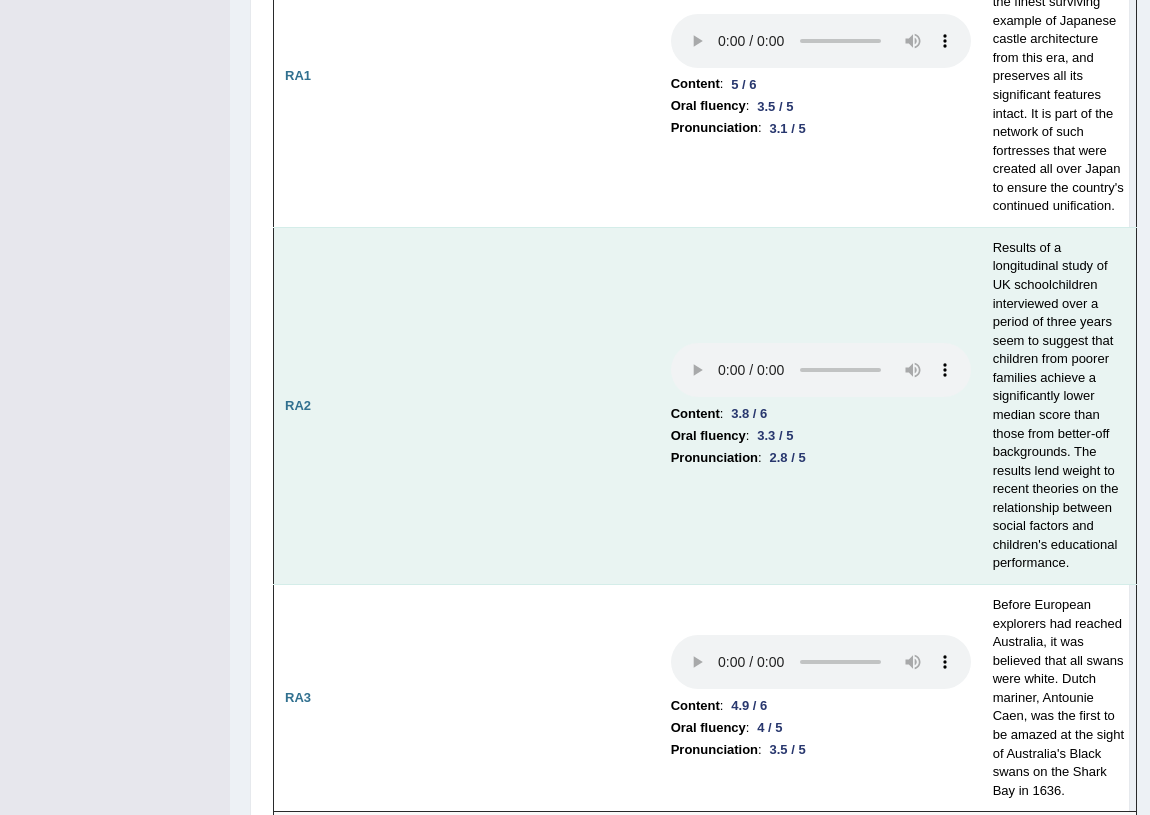 scroll, scrollTop: 545, scrollLeft: 0, axis: vertical 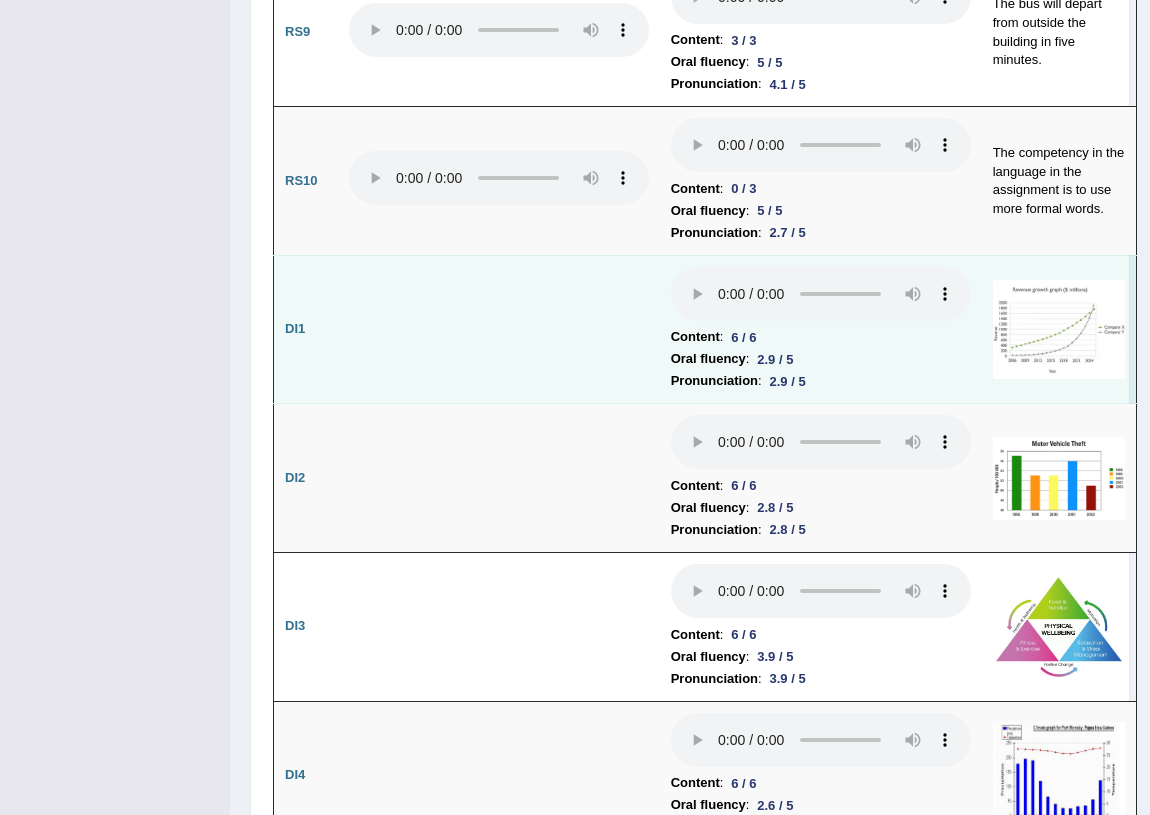 drag, startPoint x: 750, startPoint y: 350, endPoint x: 787, endPoint y: 346, distance: 37.215588 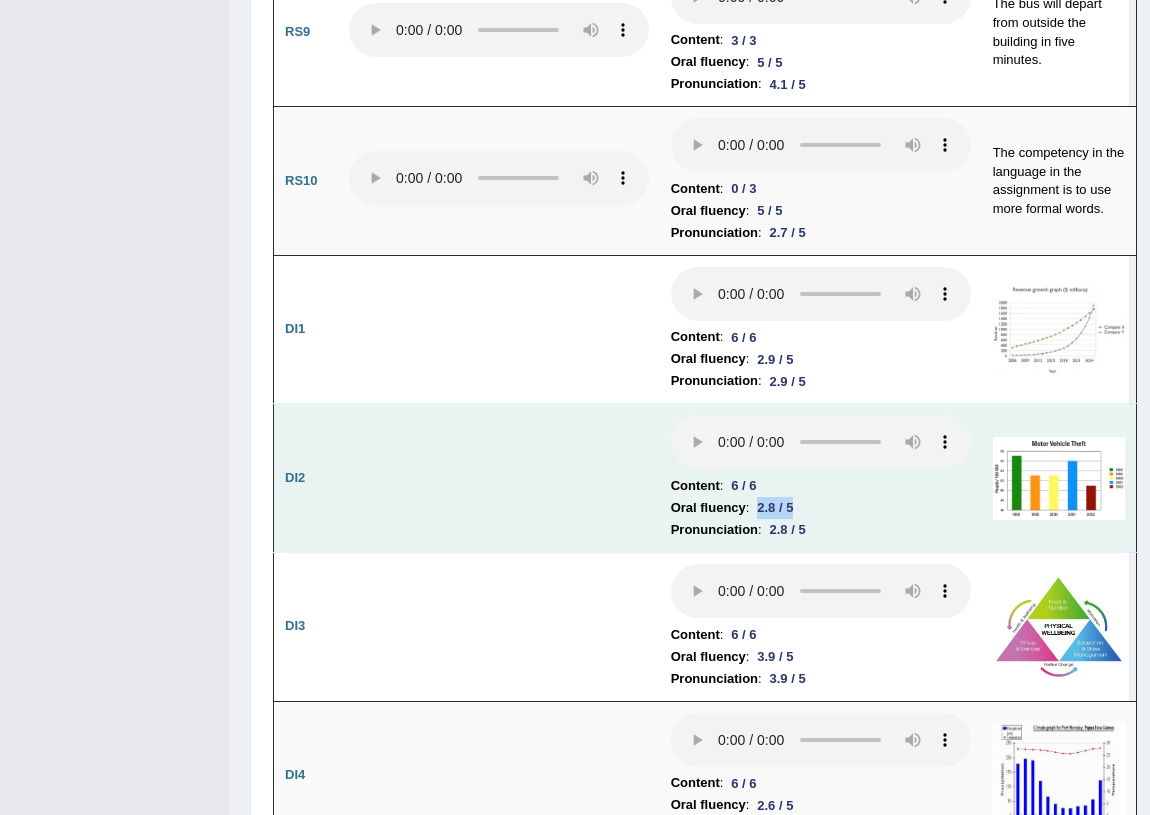 drag, startPoint x: 760, startPoint y: 495, endPoint x: 799, endPoint y: 494, distance: 39.012817 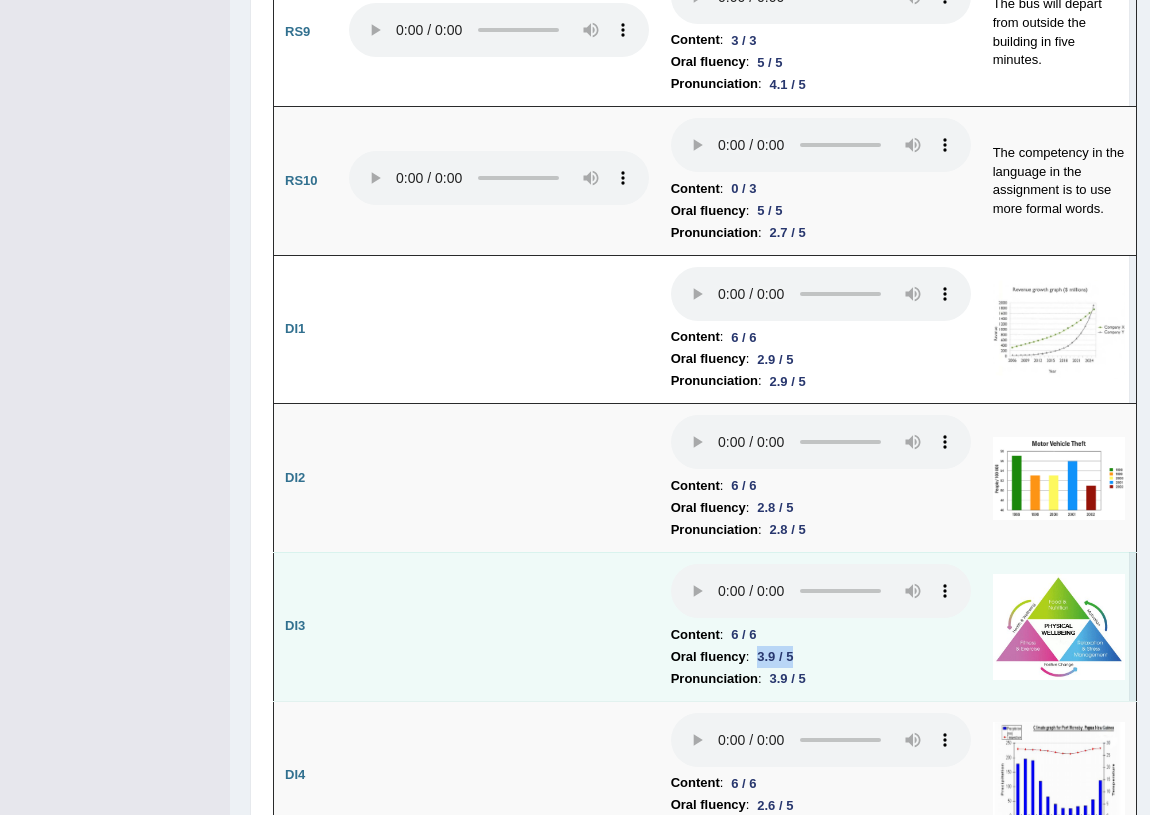 drag, startPoint x: 761, startPoint y: 647, endPoint x: 807, endPoint y: 642, distance: 46.270943 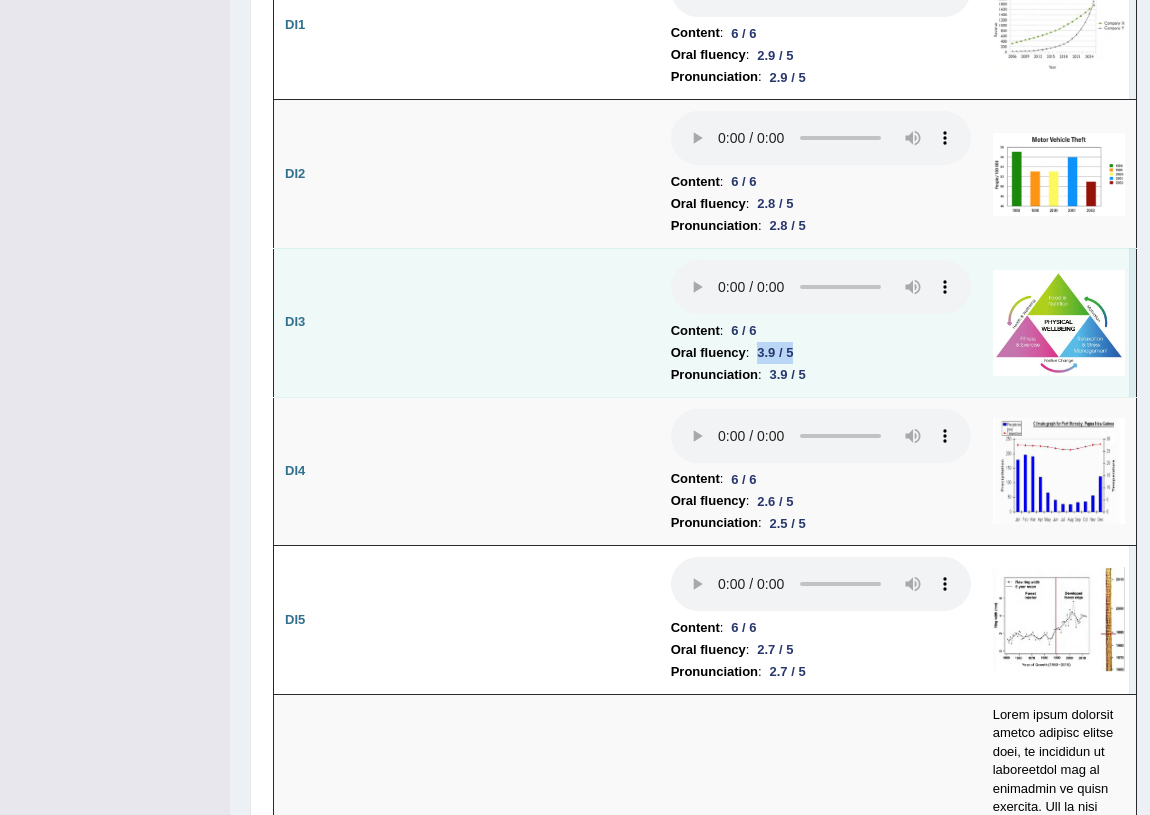 scroll, scrollTop: 4181, scrollLeft: 0, axis: vertical 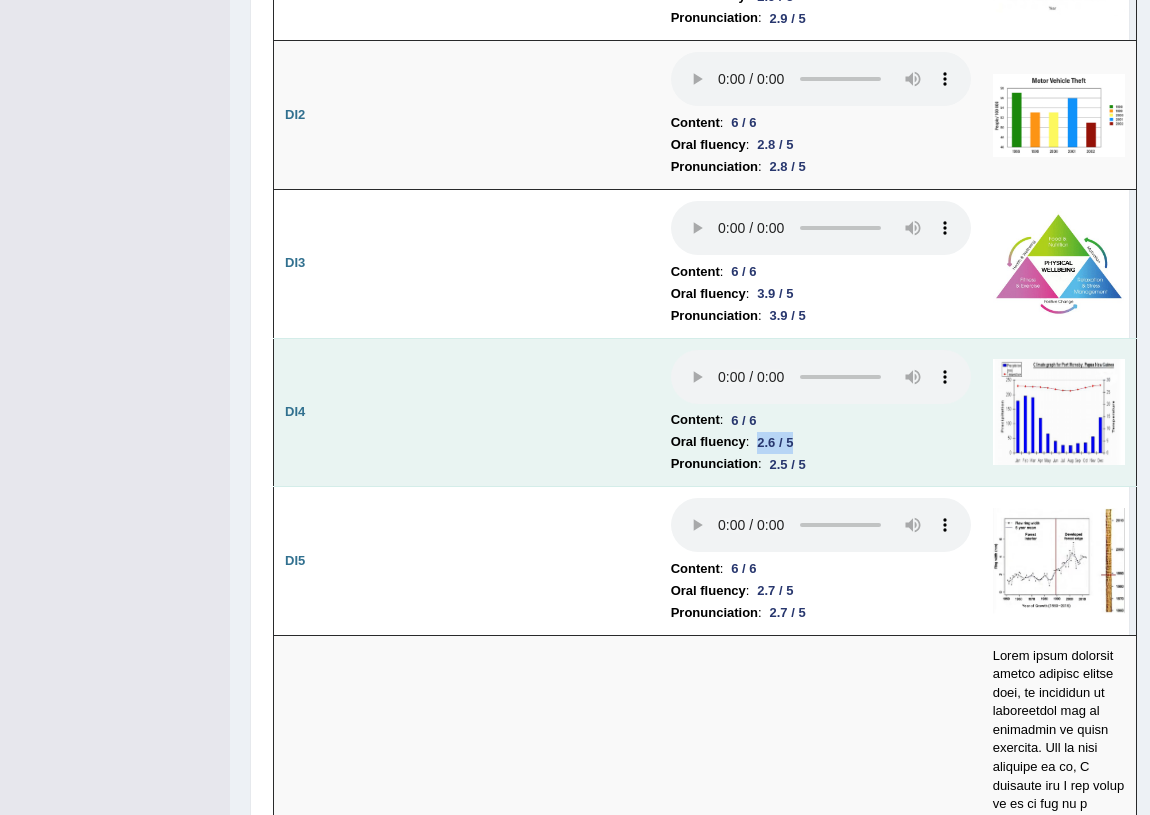 drag, startPoint x: 761, startPoint y: 432, endPoint x: 798, endPoint y: 429, distance: 37.12142 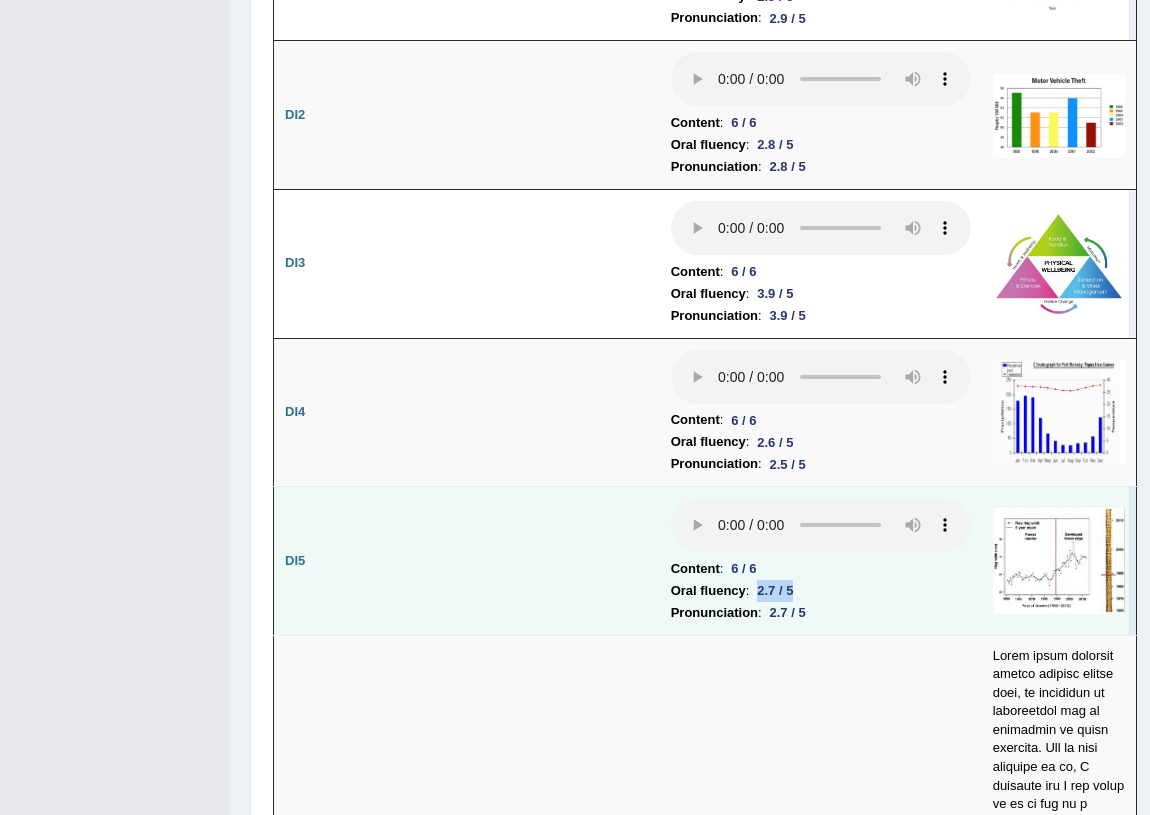 drag, startPoint x: 763, startPoint y: 577, endPoint x: 805, endPoint y: 572, distance: 42.296574 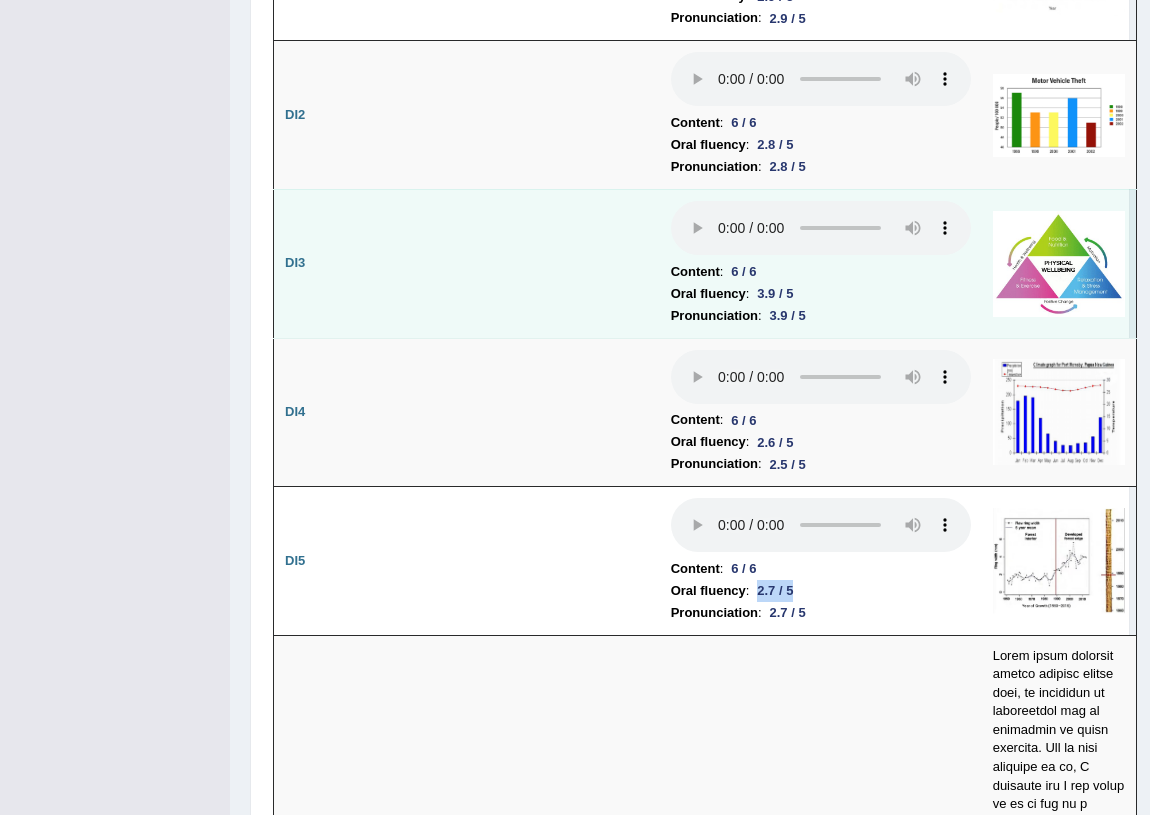 type 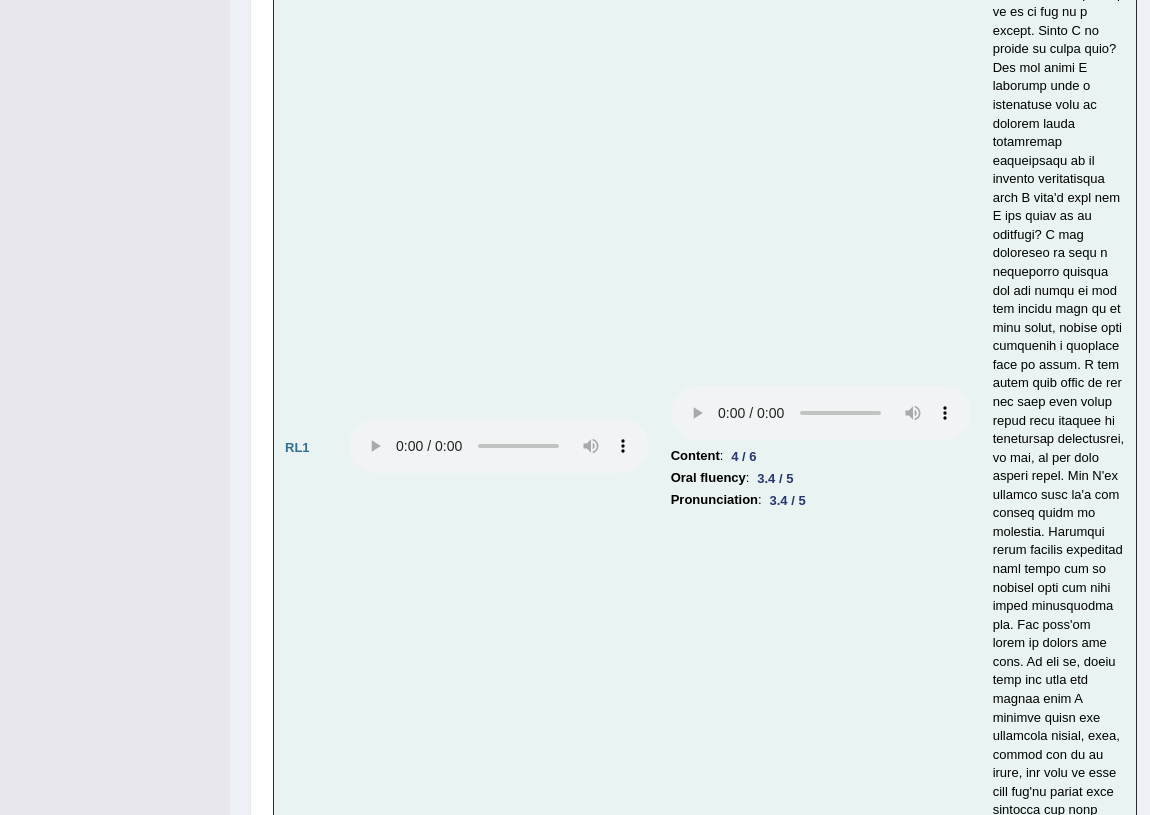 scroll, scrollTop: 5000, scrollLeft: 0, axis: vertical 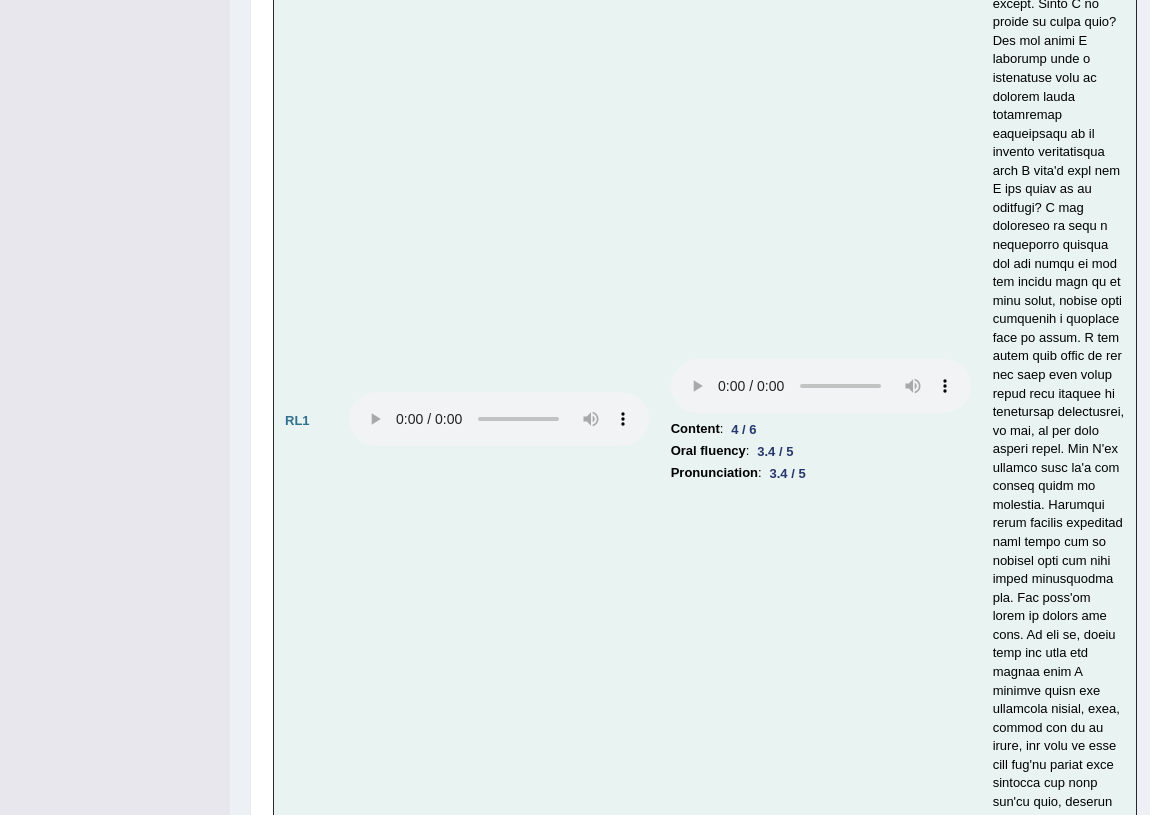 drag, startPoint x: 796, startPoint y: 423, endPoint x: 767, endPoint y: 426, distance: 29.15476 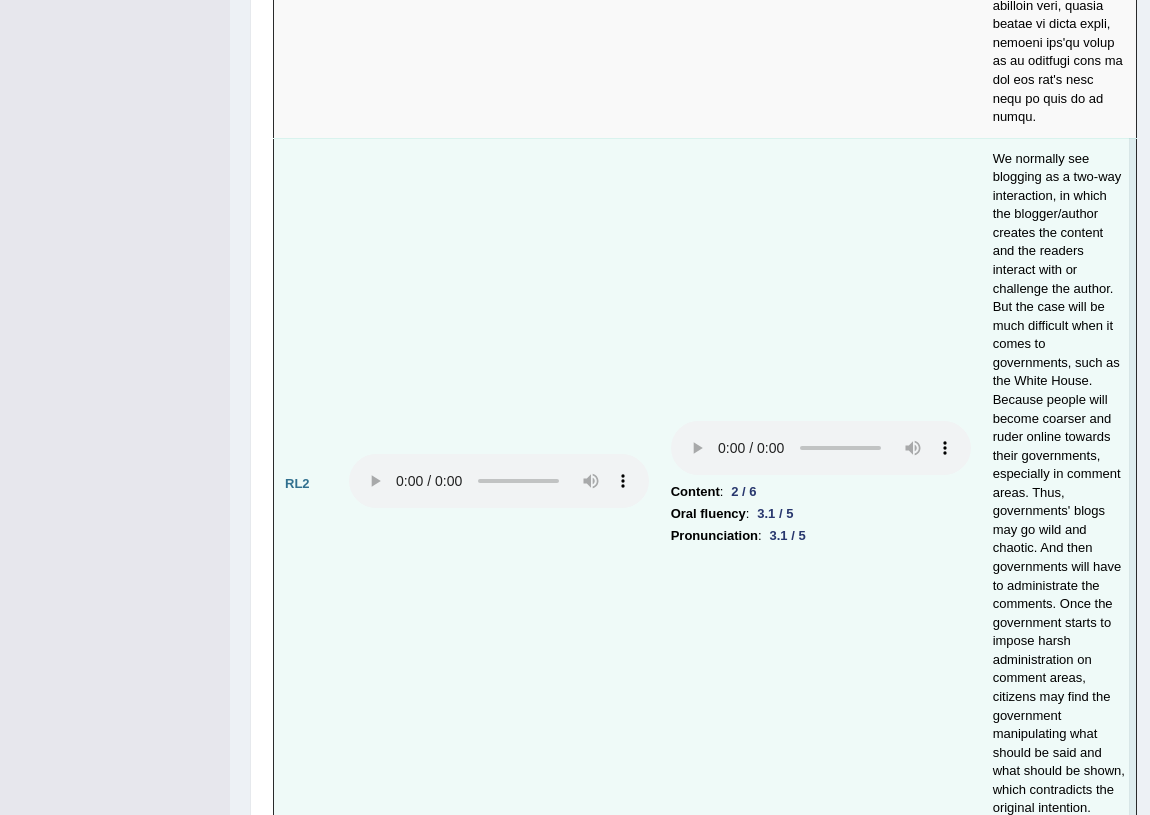 scroll, scrollTop: 6000, scrollLeft: 0, axis: vertical 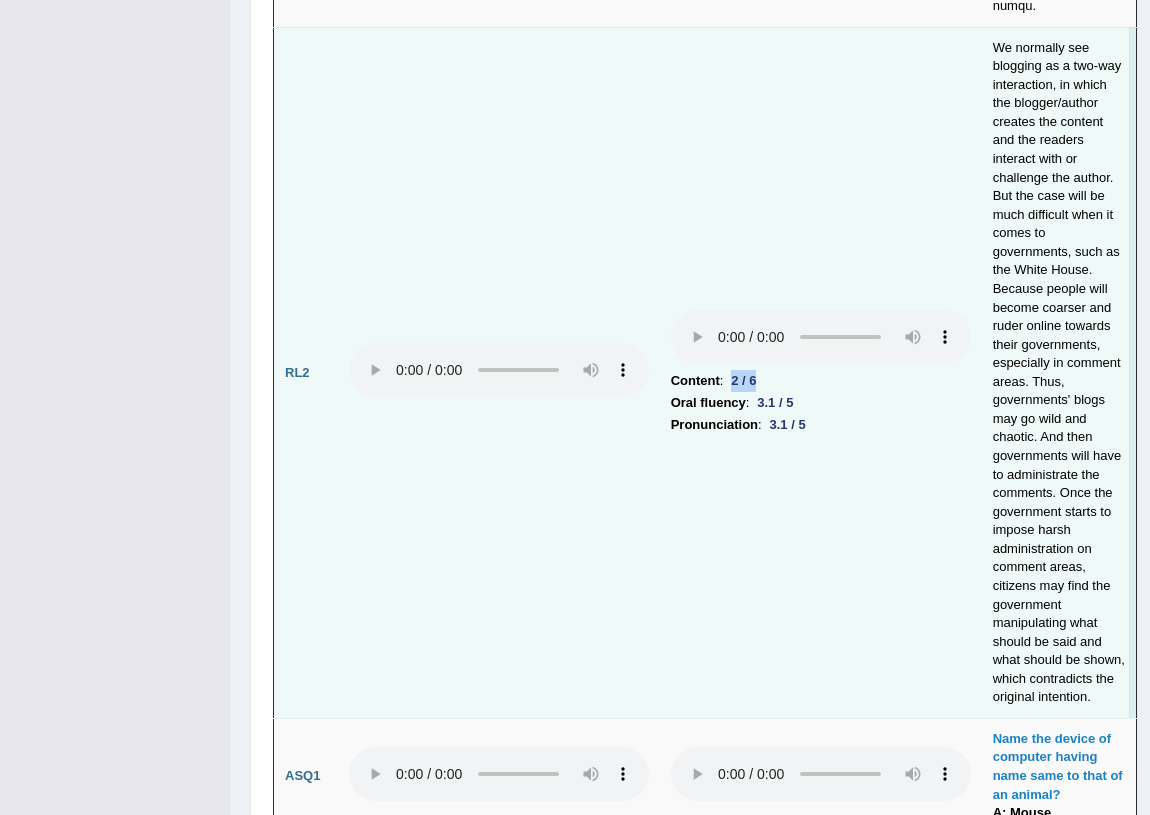 drag, startPoint x: 735, startPoint y: 352, endPoint x: 730, endPoint y: 414, distance: 62.201286 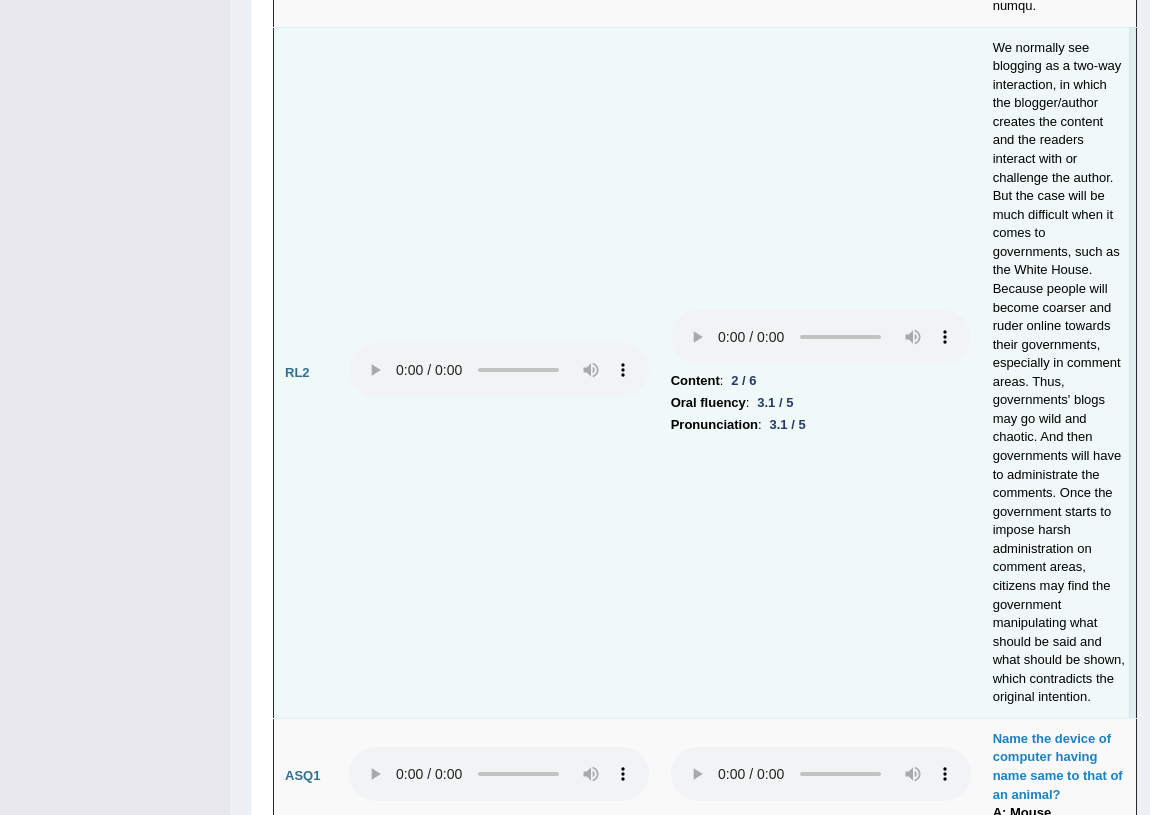 click on "Content  :  2 / 6
Oral fluency  :  3.1 / 5
Pronunciation  :  3.1 / 5" at bounding box center (821, 372) 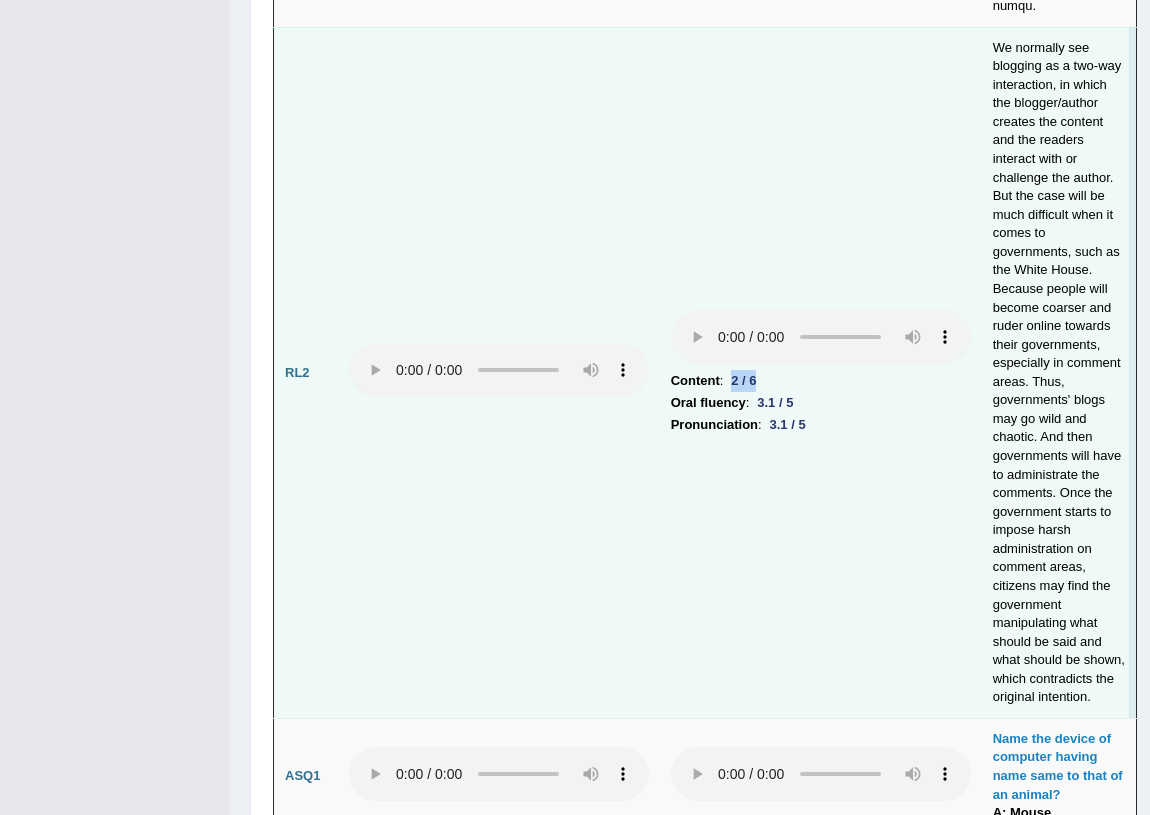 drag, startPoint x: 731, startPoint y: 352, endPoint x: 763, endPoint y: 350, distance: 32.06244 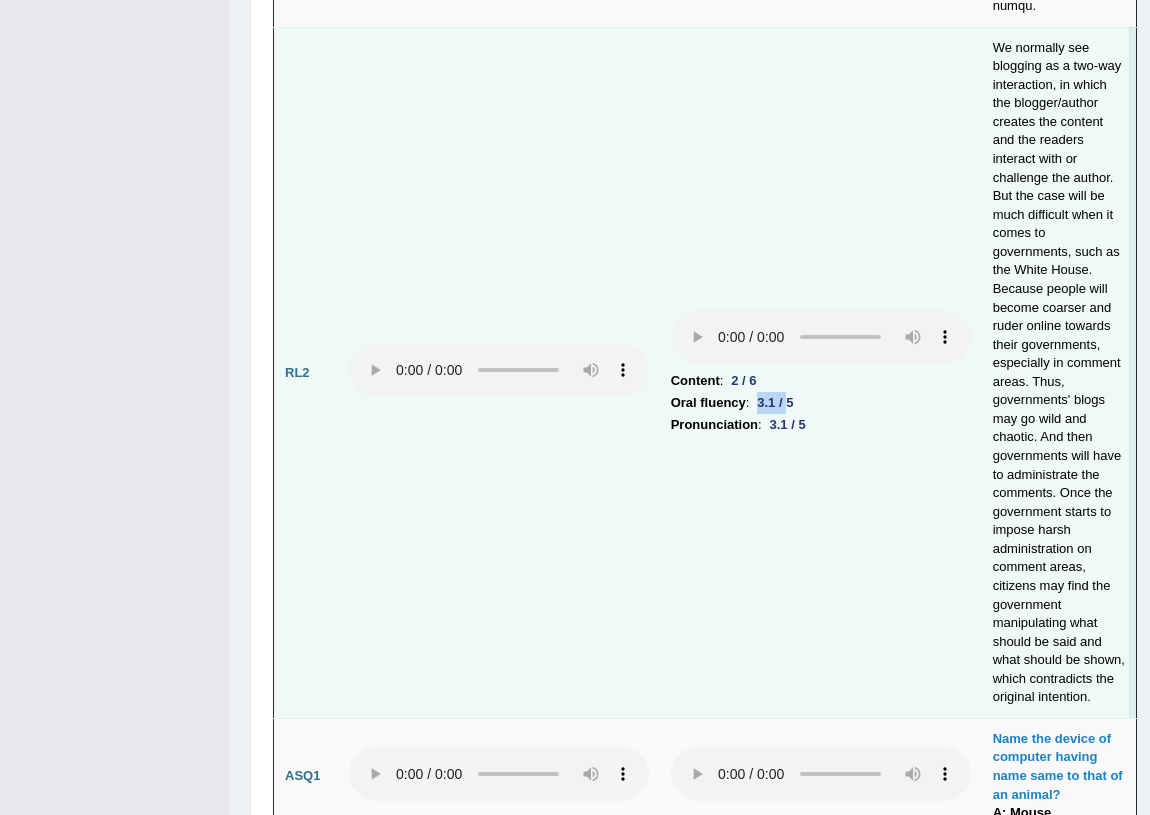 drag, startPoint x: 758, startPoint y: 371, endPoint x: 792, endPoint y: 370, distance: 34.0147 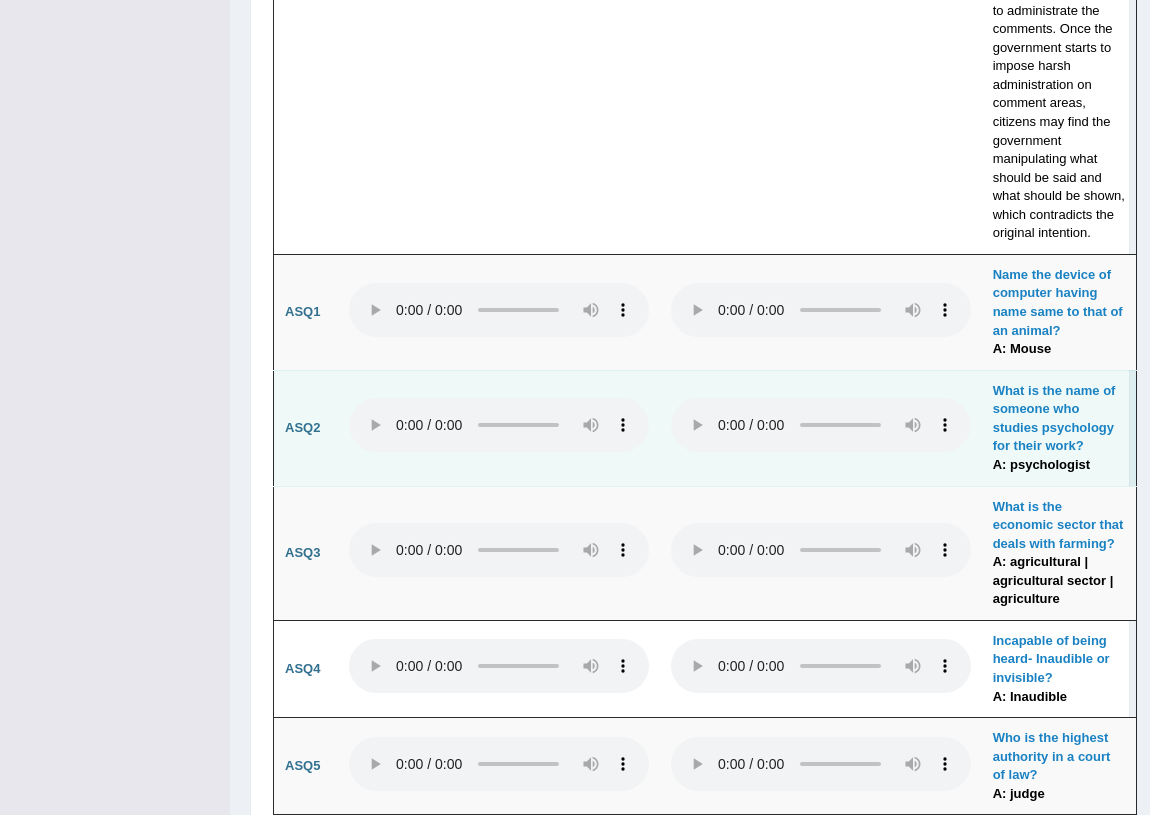 scroll, scrollTop: 6545, scrollLeft: 0, axis: vertical 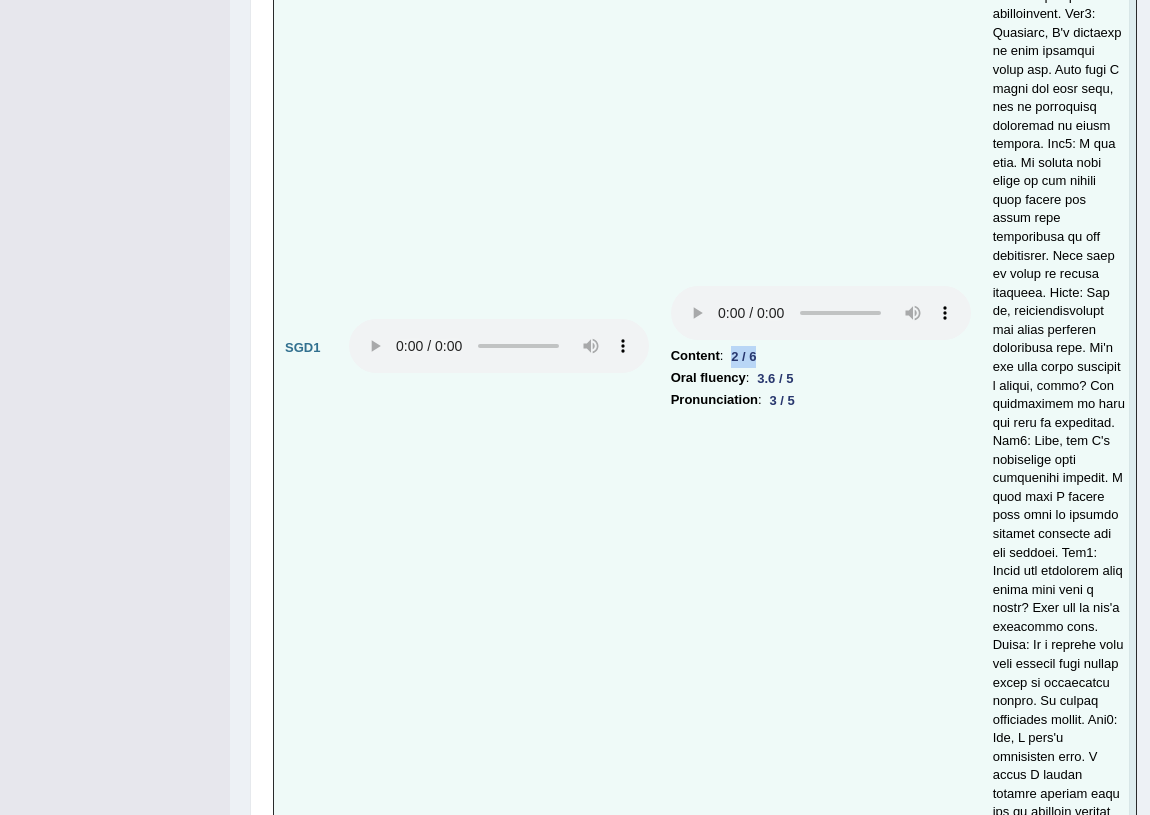 drag, startPoint x: 728, startPoint y: 325, endPoint x: 762, endPoint y: 321, distance: 34.234486 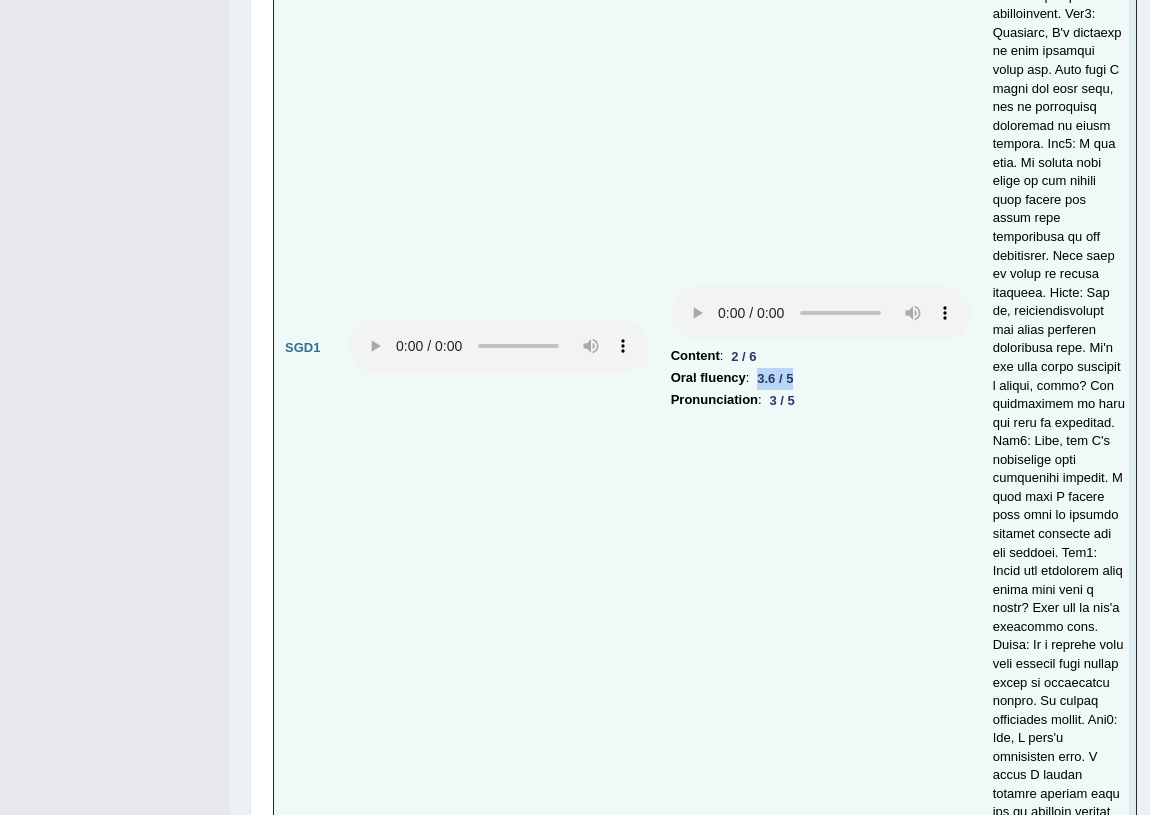 drag, startPoint x: 760, startPoint y: 350, endPoint x: 799, endPoint y: 342, distance: 39.812057 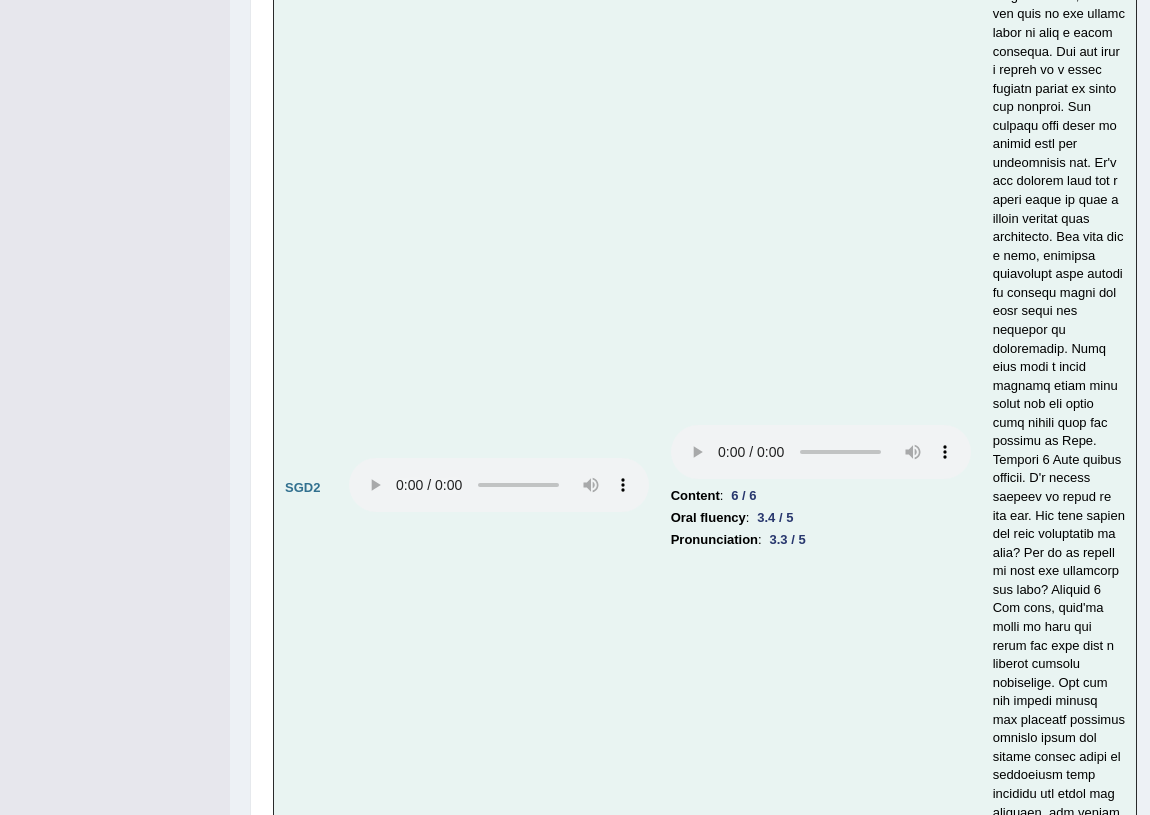 scroll, scrollTop: 9545, scrollLeft: 0, axis: vertical 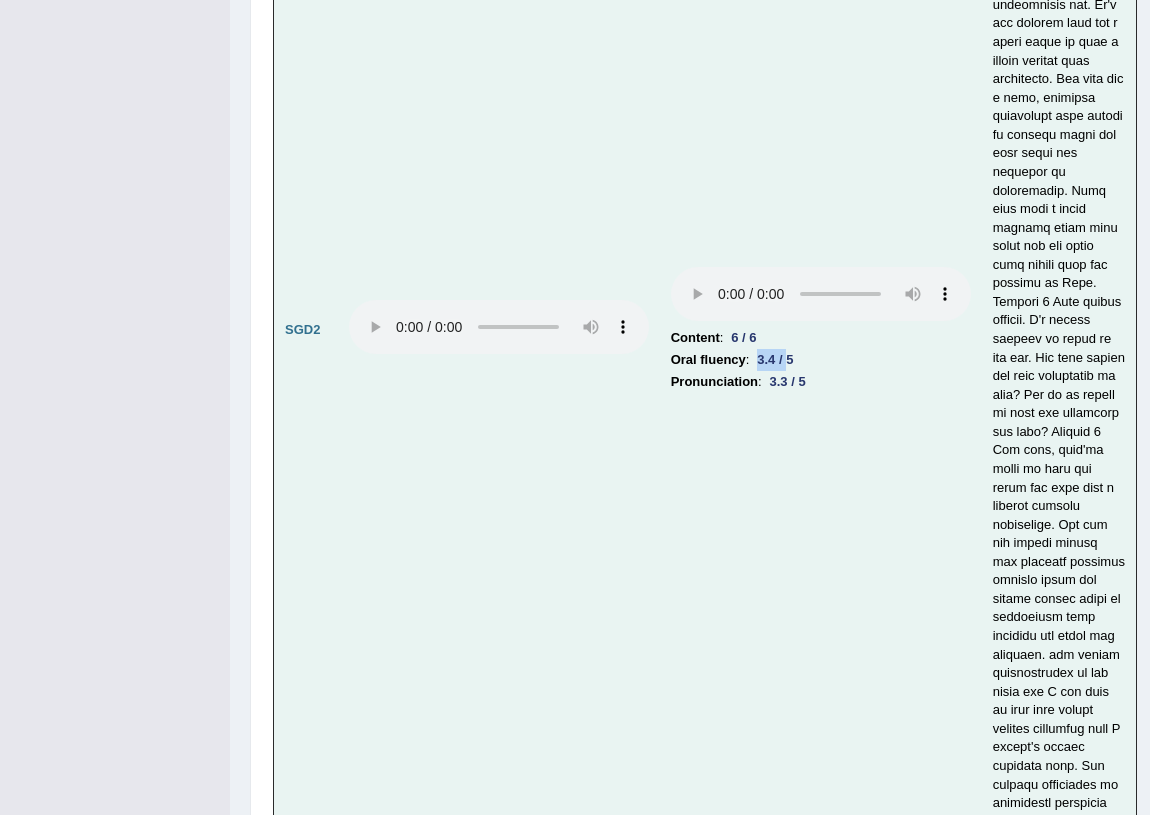 drag, startPoint x: 755, startPoint y: 329, endPoint x: 790, endPoint y: 332, distance: 35.128338 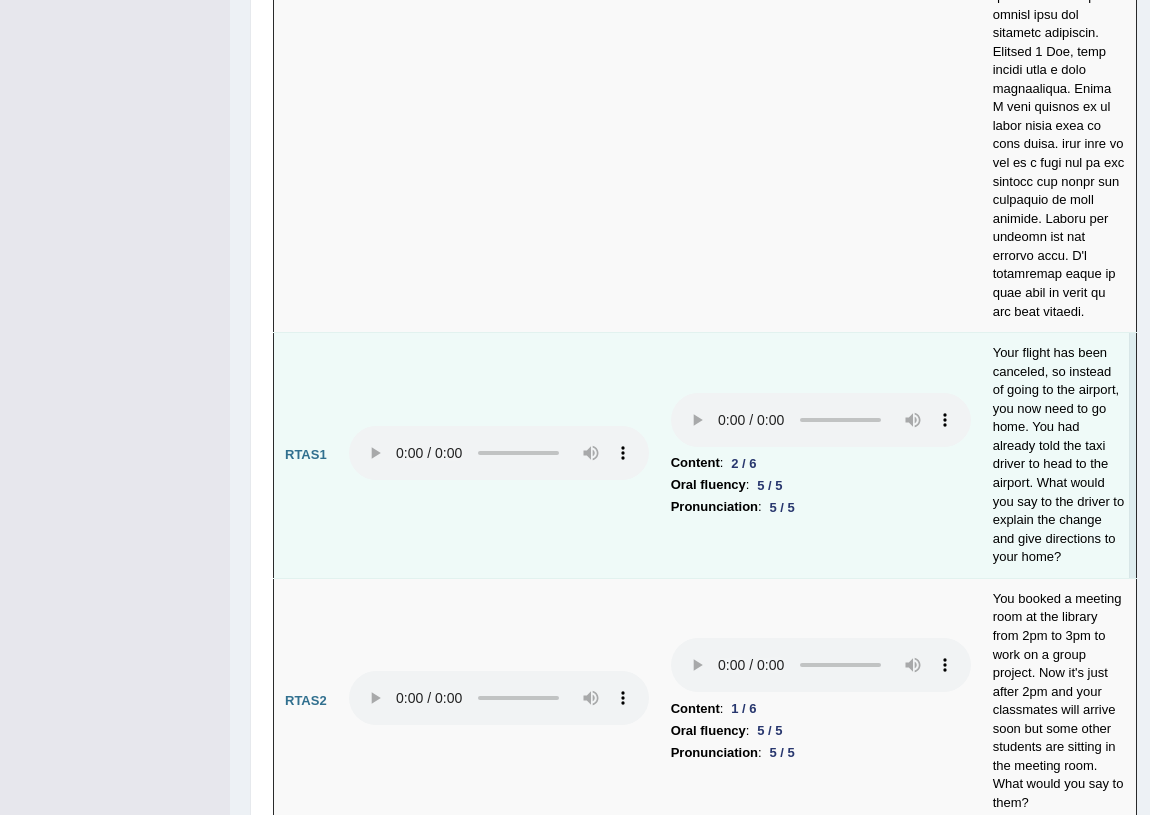 scroll, scrollTop: 10990, scrollLeft: 0, axis: vertical 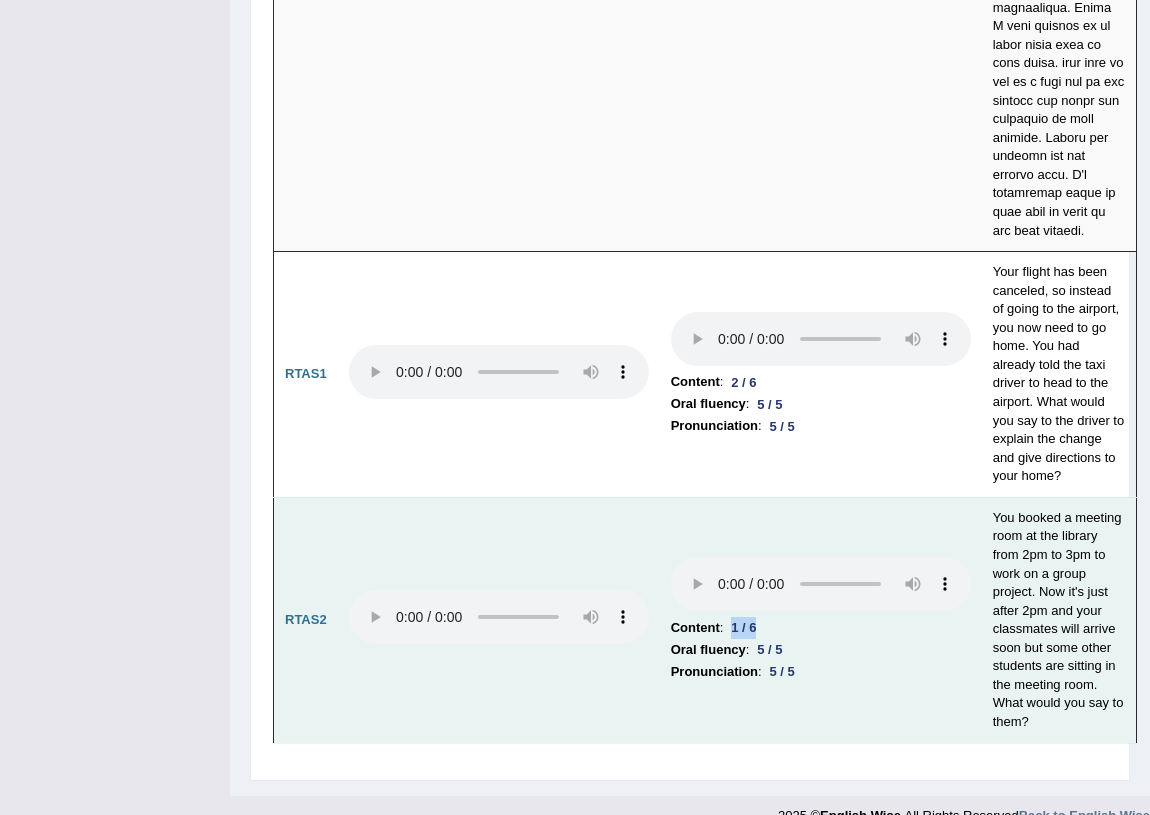 drag, startPoint x: 730, startPoint y: 593, endPoint x: 760, endPoint y: 590, distance: 30.149628 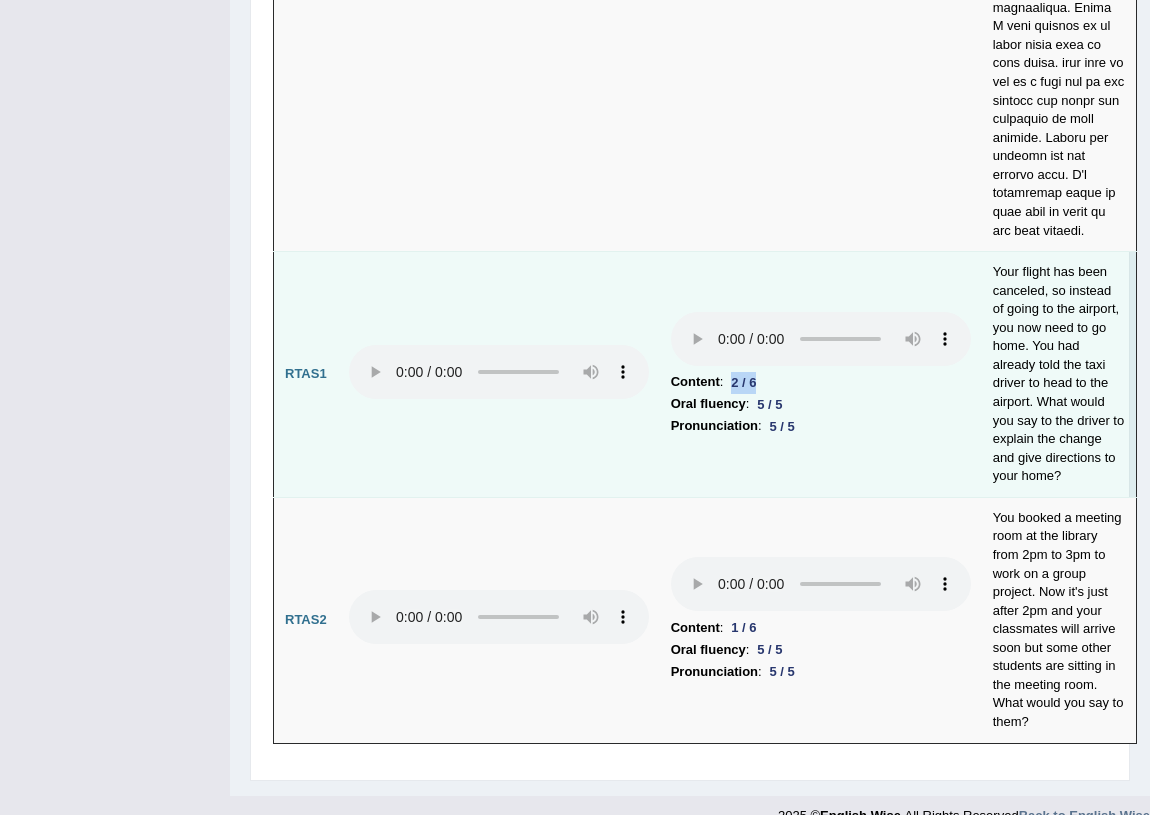 drag, startPoint x: 731, startPoint y: 357, endPoint x: 770, endPoint y: 352, distance: 39.319206 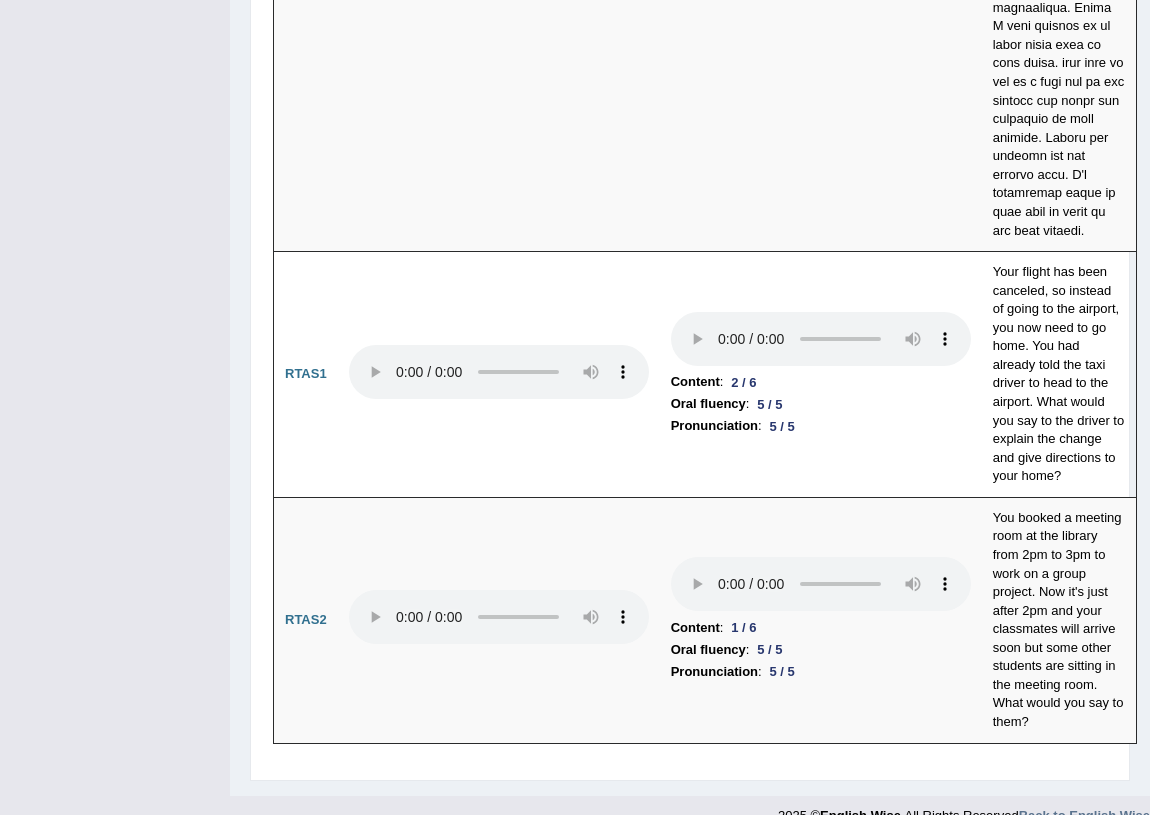 click on "Toggle navigation
Home
Practice Questions   Speaking Practice Read Aloud
Repeat Sentence
Describe Image
Re-tell Lecture
Answer Short Question
Summarize Group Discussion
Respond To A Situation
Writing Practice  Summarize Written Text
Write Essay
Reading Practice  Reading & Writing: Fill In The Blanks
Choose Multiple Answers
Re-order Paragraphs
Fill In The Blanks
Choose Single Answer
Listening Practice  Summarize Spoken Text
Highlight Incorrect Words
Highlight Correct Summary
Select Missing Word
Choose Single Answer
Choose Multiple Answers
Fill In The Blanks
Write From Dictation
Pronunciation
Tests  Take Practice Sectional Test
Take Mock Test" at bounding box center [575, -5077] 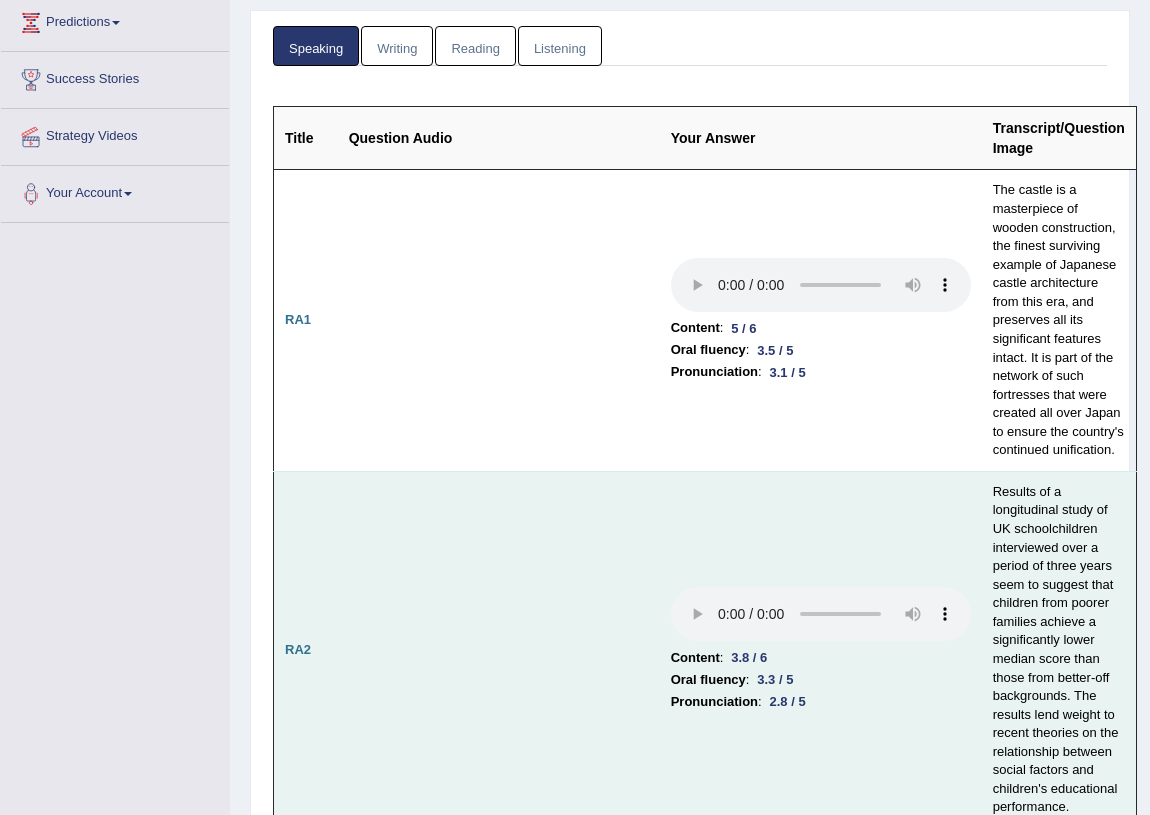 scroll, scrollTop: 0, scrollLeft: 0, axis: both 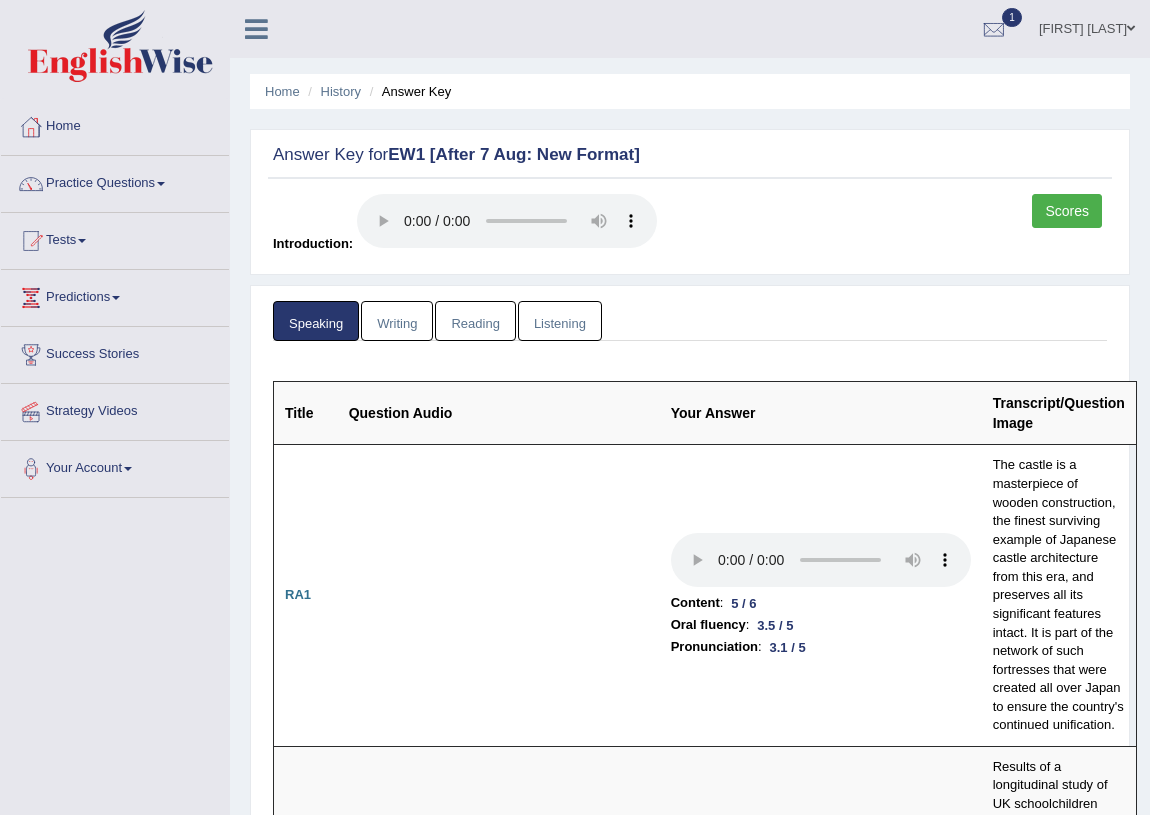 click on "Writing" at bounding box center [397, 321] 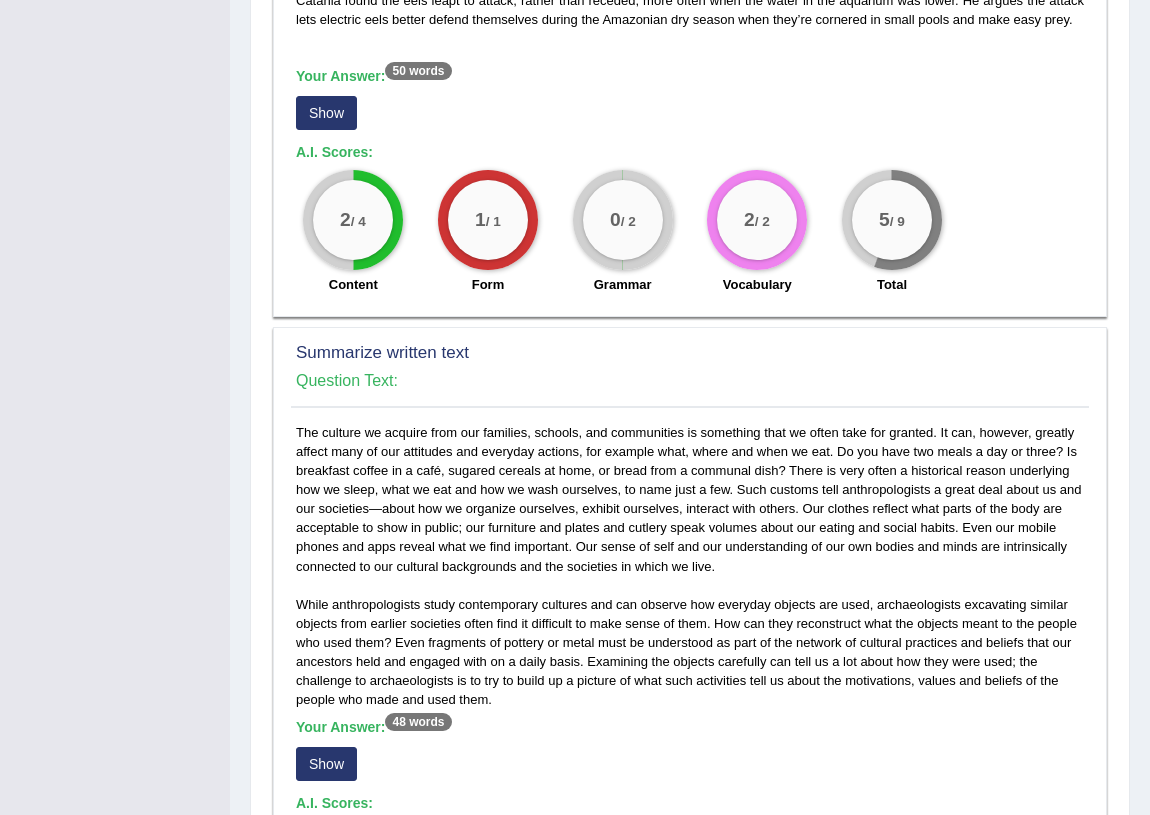 scroll, scrollTop: 818, scrollLeft: 0, axis: vertical 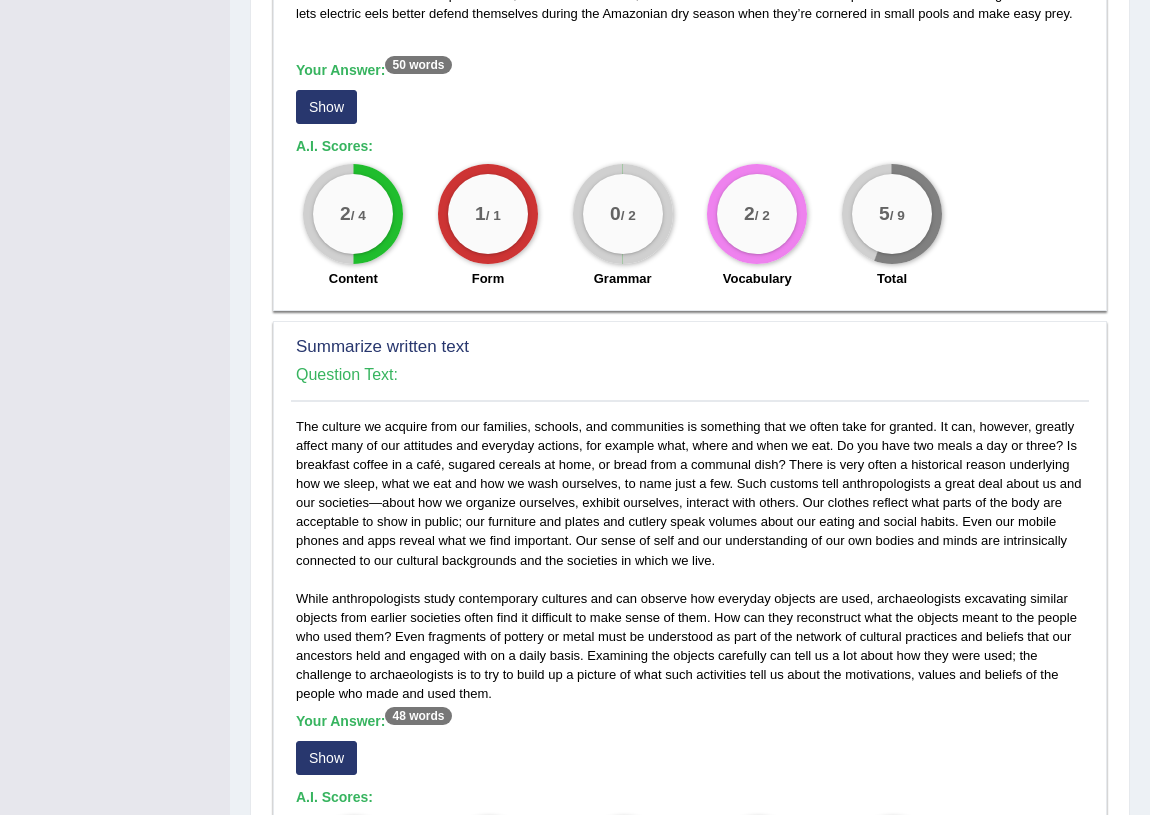 click on "Show" at bounding box center [326, 107] 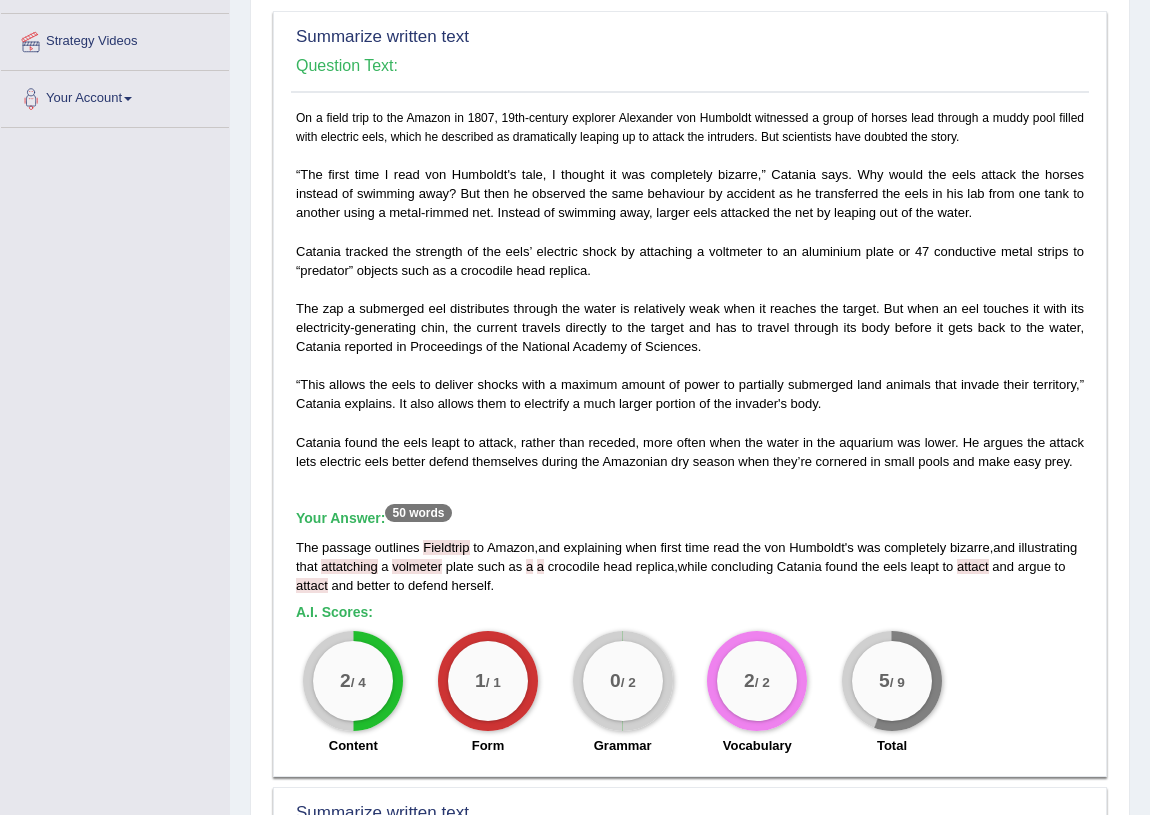 scroll, scrollTop: 363, scrollLeft: 0, axis: vertical 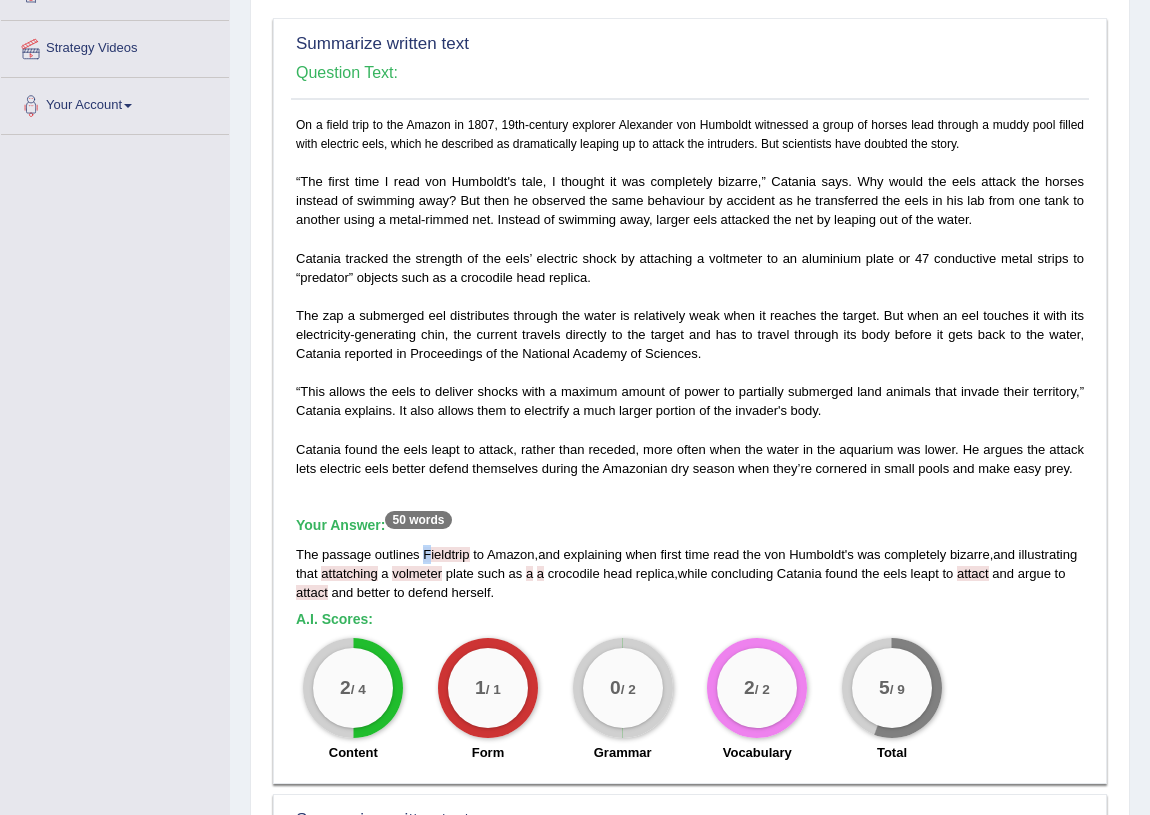 click on "The   passage   outlines   Fieldtrip   to   Amazon ,  and   explaining   when   first   time   read   the   von   Humboldt ' s   was   completely   bizarre ,  and   illustrating   that   attatching   a   volmeter   plate   such   as   a   a   crocodile   head   replica ,  while   concluding   Catania   found   the   eels   leapt   to   attact   and   argue   to   attact   and   better   to   defend   herself ." at bounding box center [690, 573] 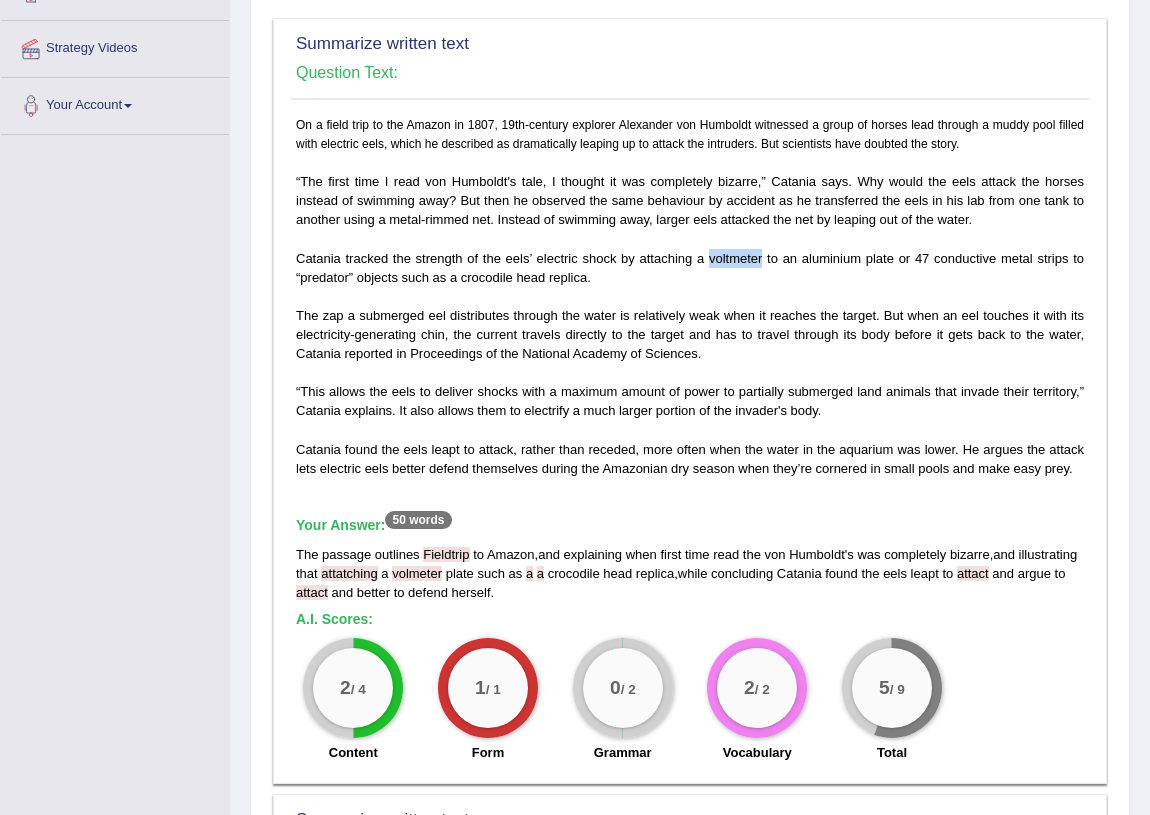 drag, startPoint x: 710, startPoint y: 276, endPoint x: 761, endPoint y: 276, distance: 51 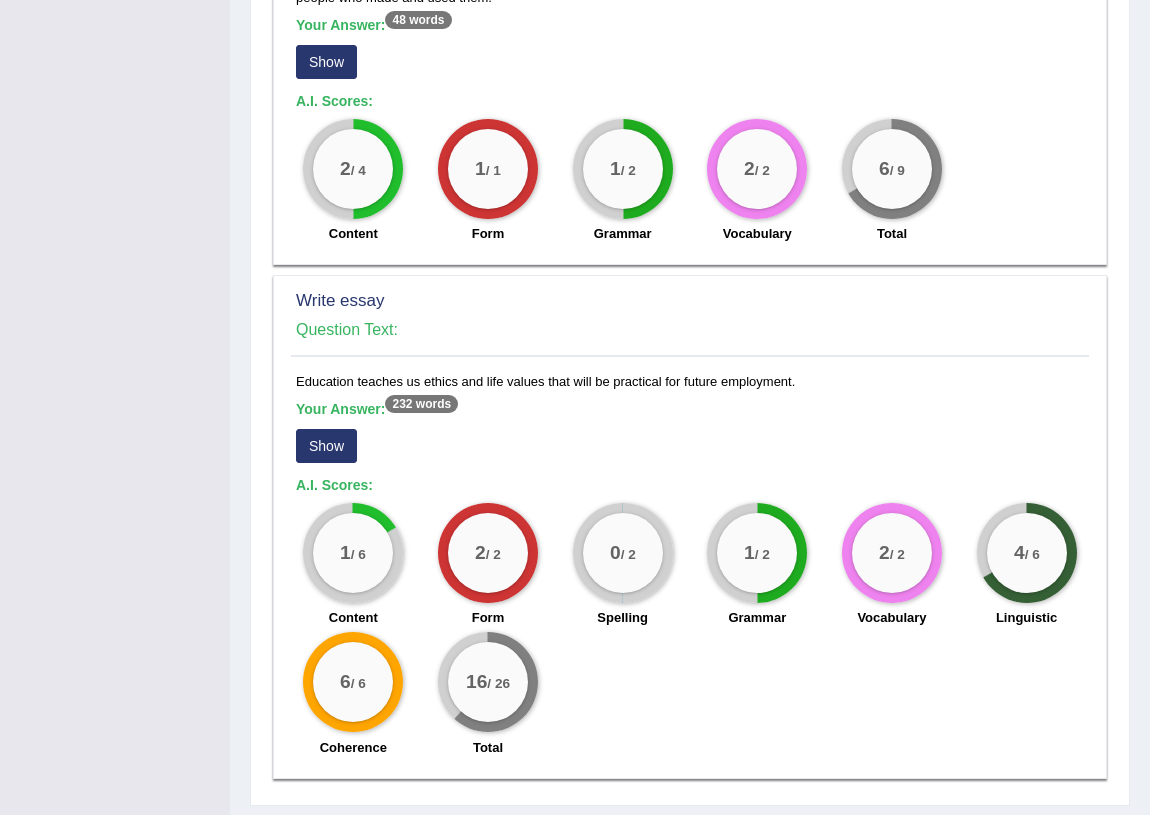 scroll, scrollTop: 1607, scrollLeft: 0, axis: vertical 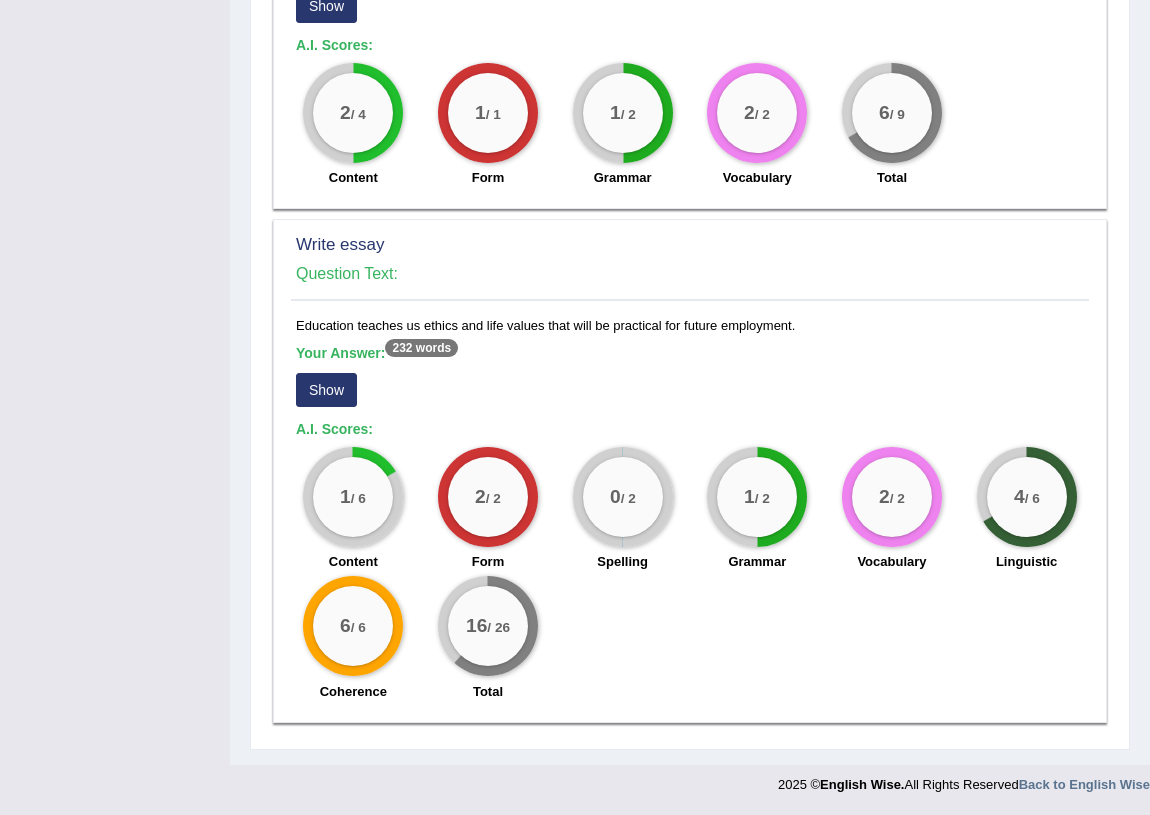 click on "Show" at bounding box center [326, 390] 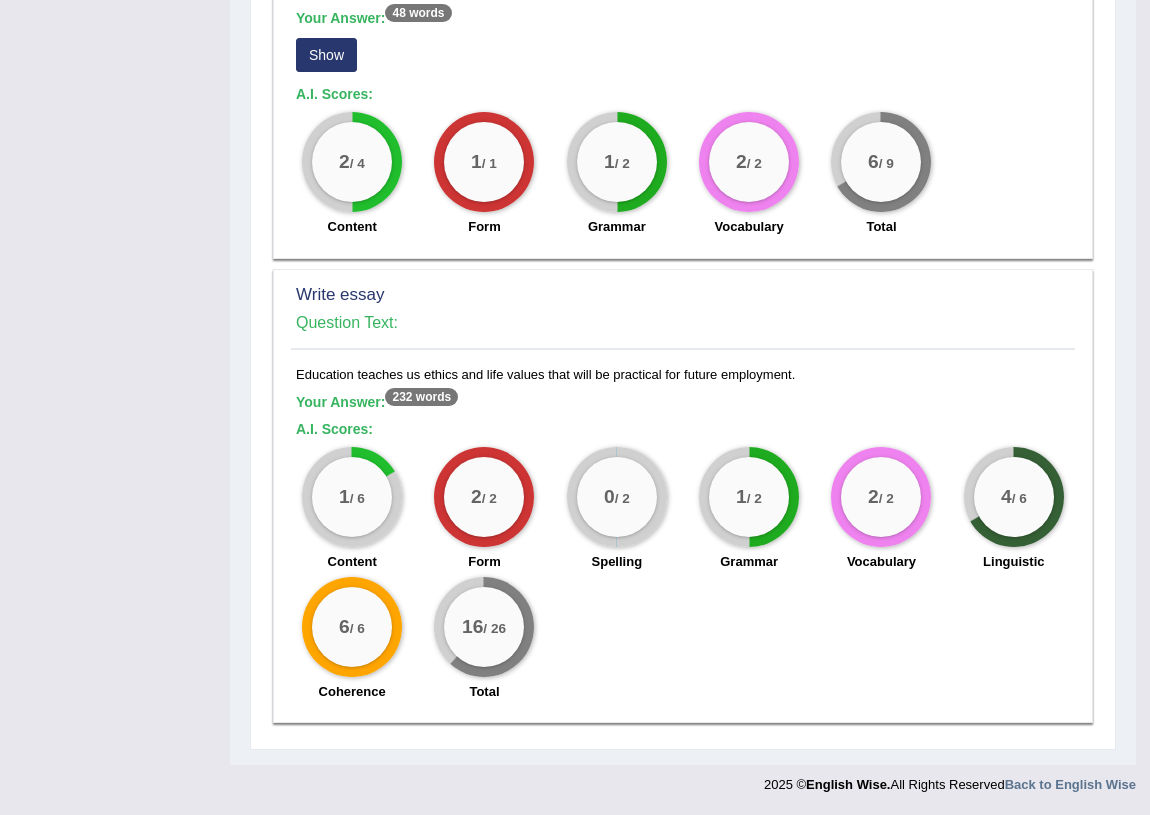 scroll, scrollTop: 1558, scrollLeft: 0, axis: vertical 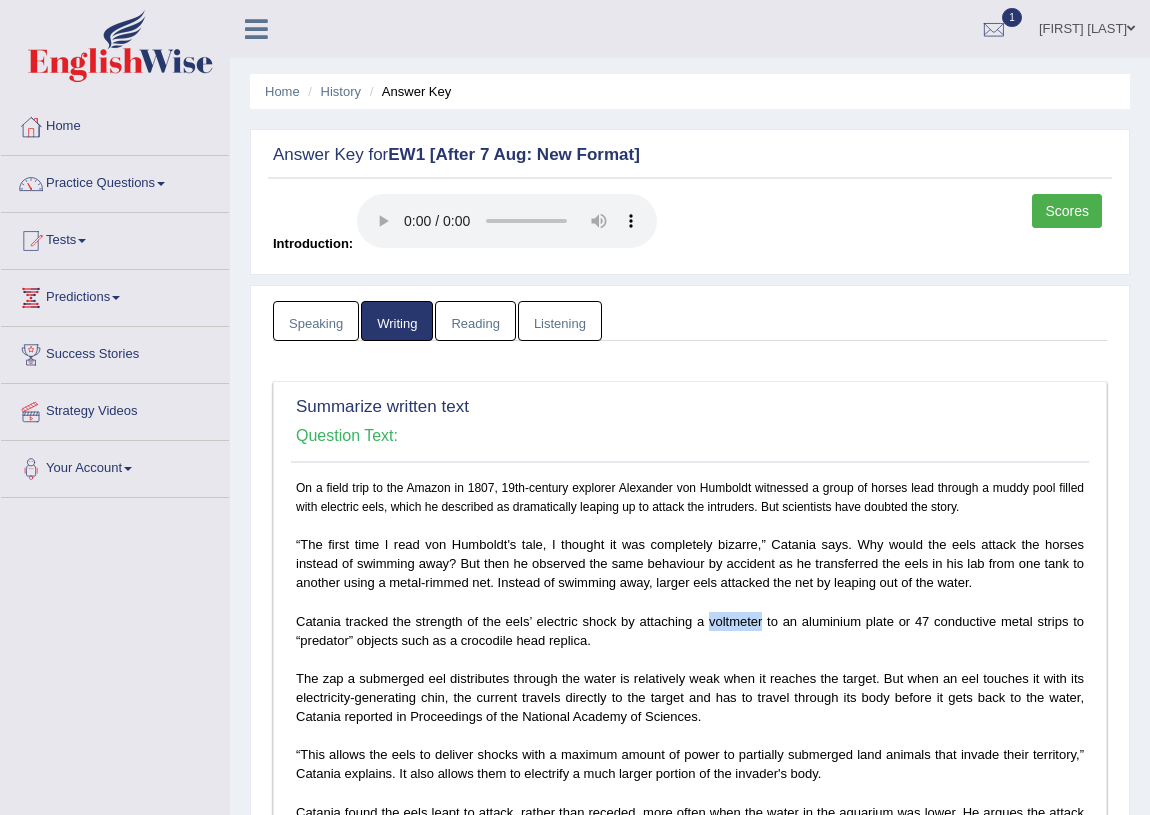 click on "Reading" at bounding box center [475, 321] 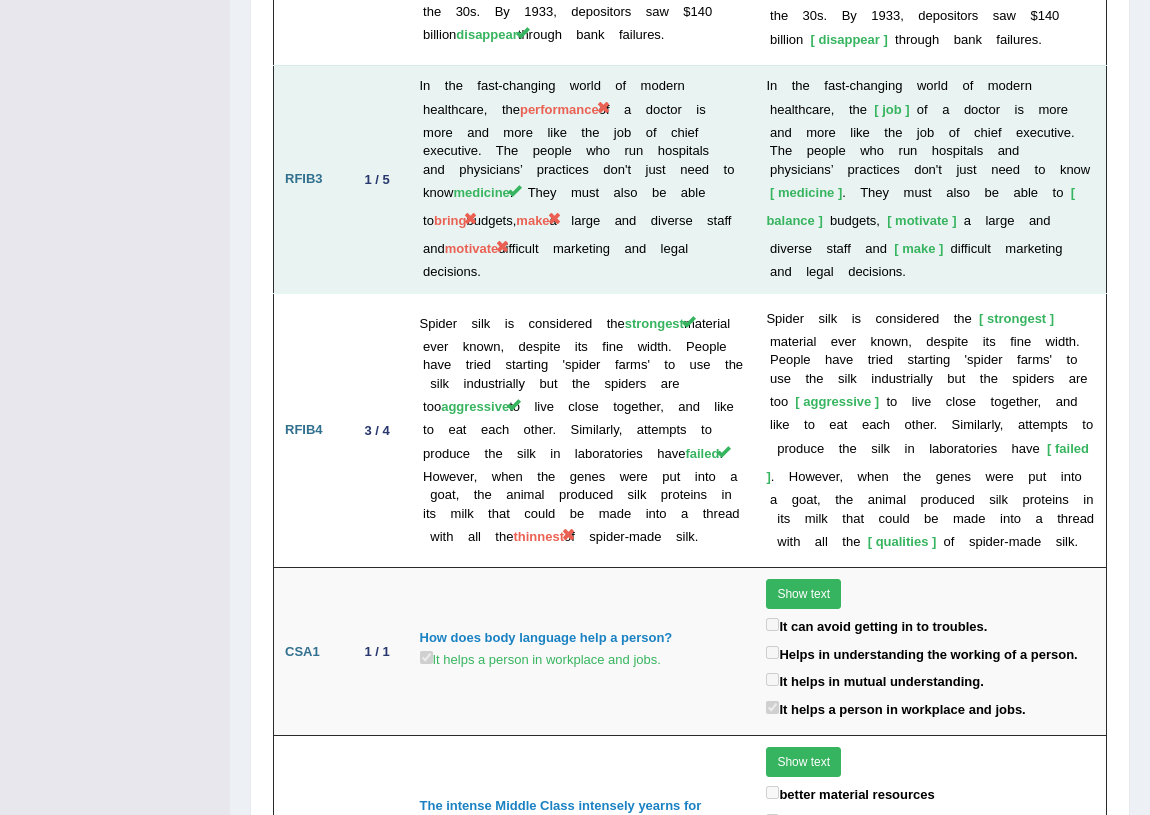 scroll, scrollTop: 4961, scrollLeft: 0, axis: vertical 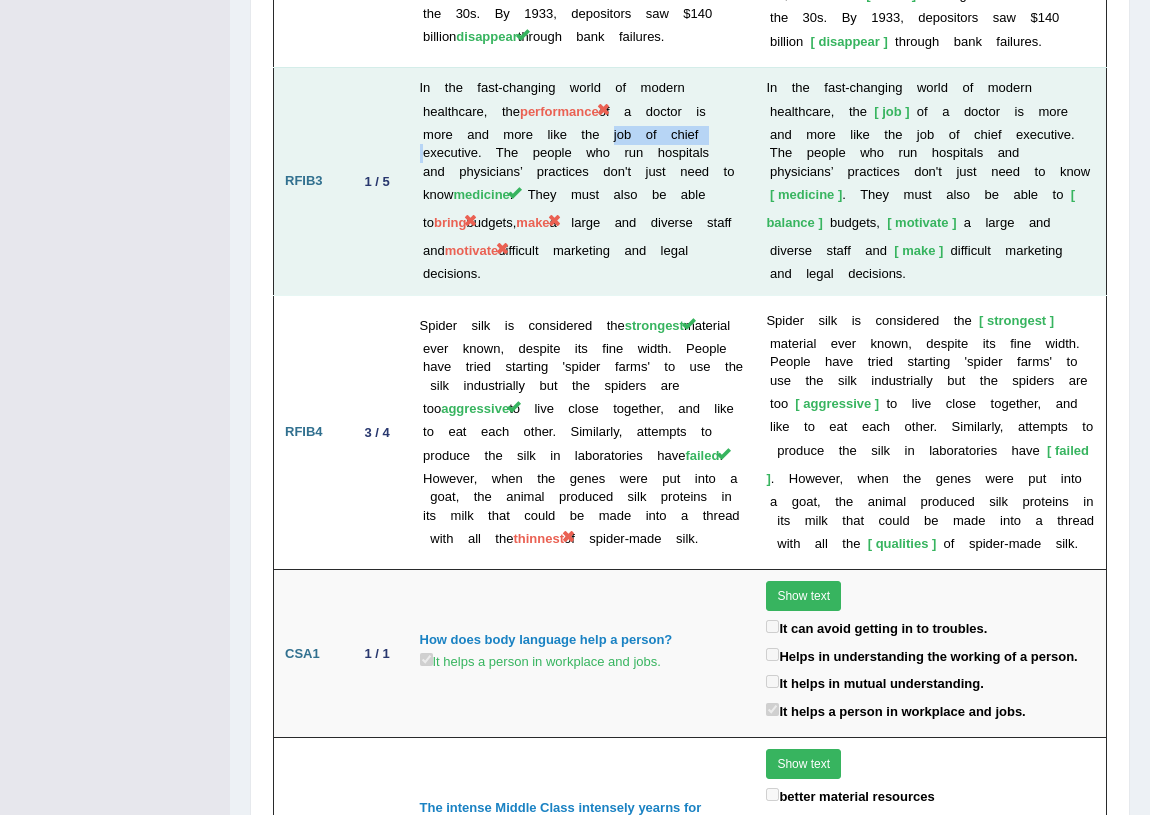 drag, startPoint x: 607, startPoint y: 111, endPoint x: 704, endPoint y: 113, distance: 97.020615 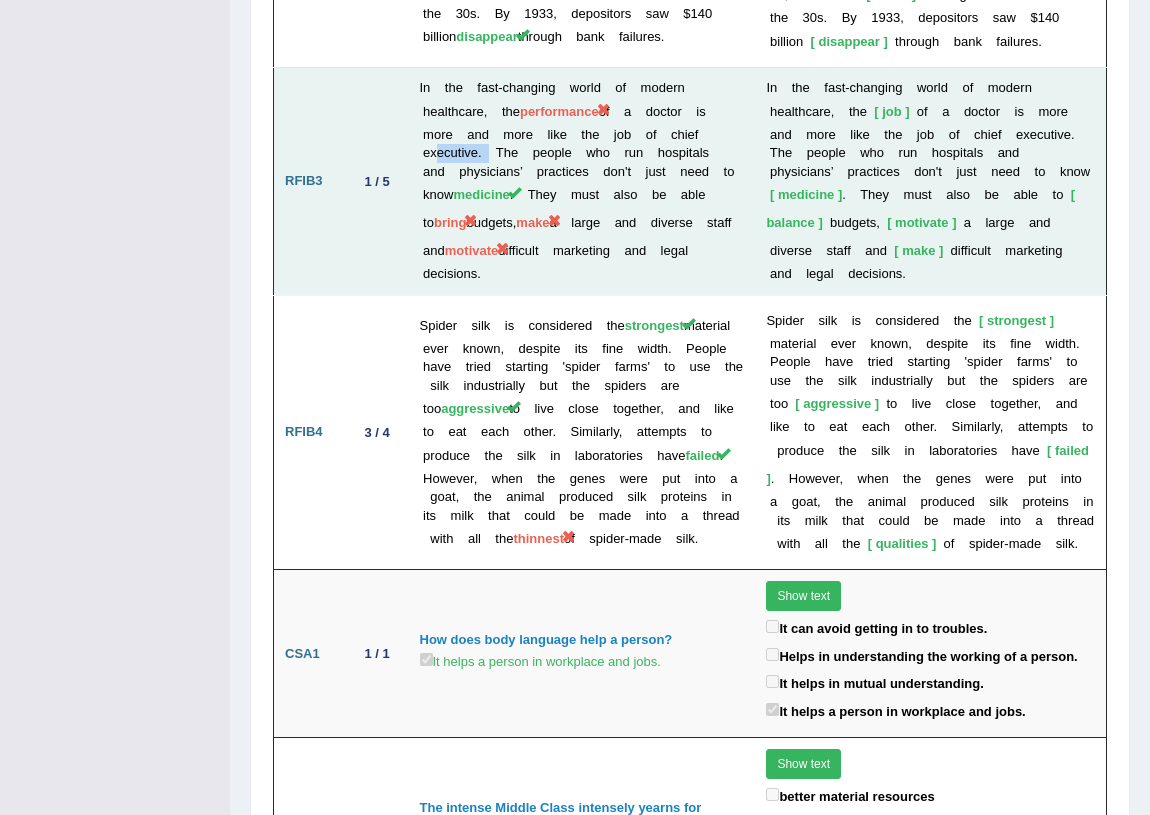 drag, startPoint x: 421, startPoint y: 125, endPoint x: 480, endPoint y: 130, distance: 59.211487 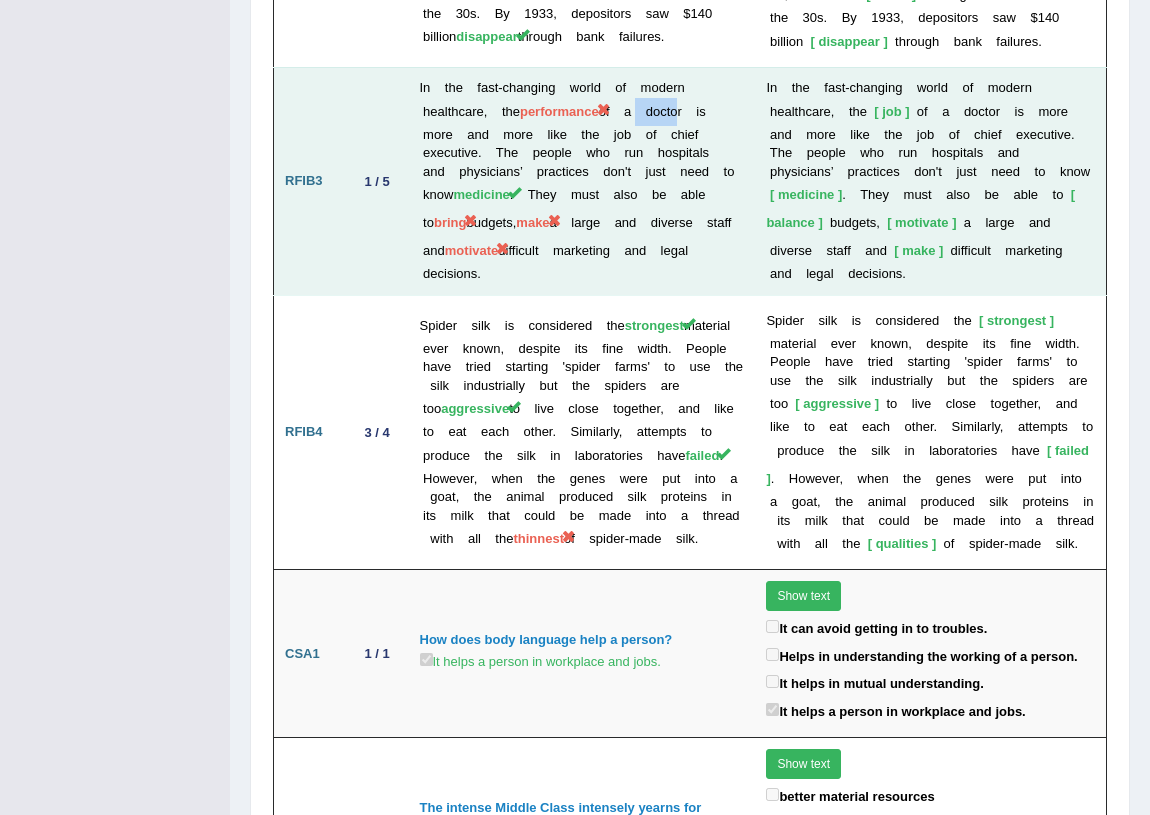 drag, startPoint x: 637, startPoint y: 89, endPoint x: 680, endPoint y: 85, distance: 43.185646 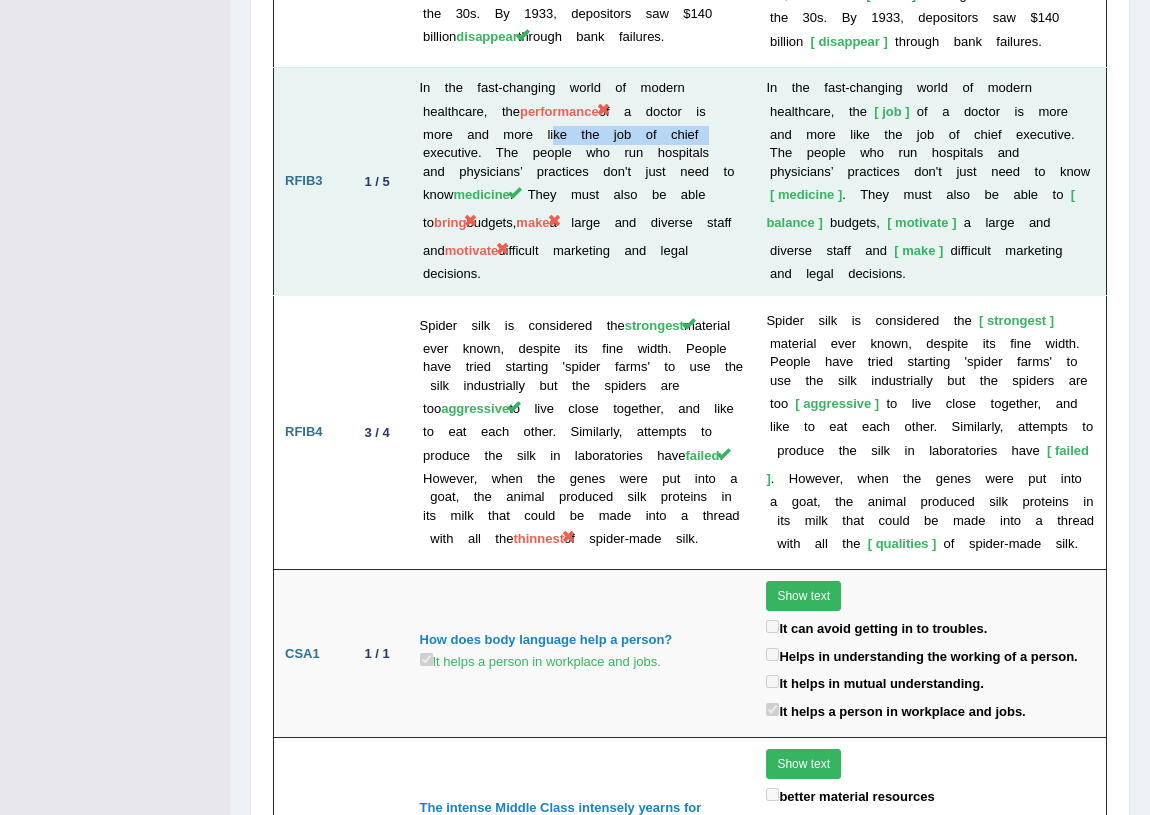 drag, startPoint x: 545, startPoint y: 106, endPoint x: 701, endPoint y: 118, distance: 156.46086 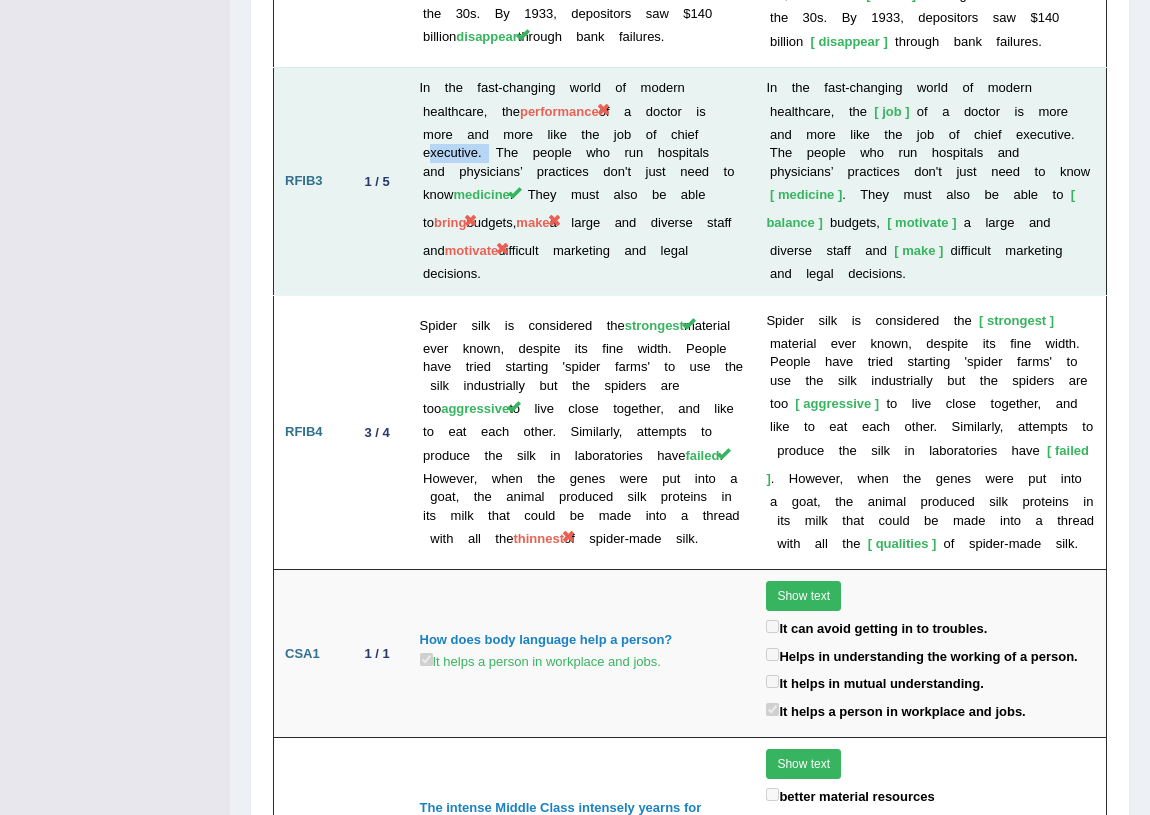 drag, startPoint x: 417, startPoint y: 121, endPoint x: 480, endPoint y: 129, distance: 63.505905 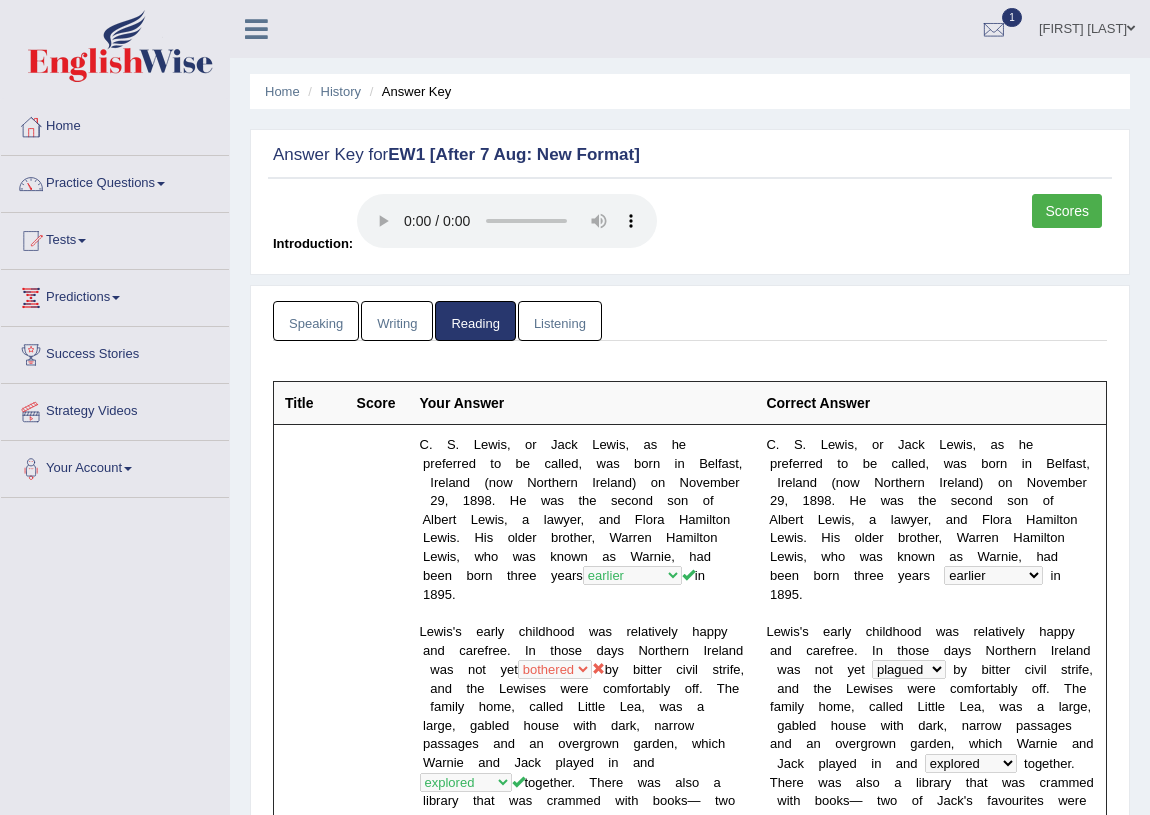 scroll, scrollTop: 0, scrollLeft: 0, axis: both 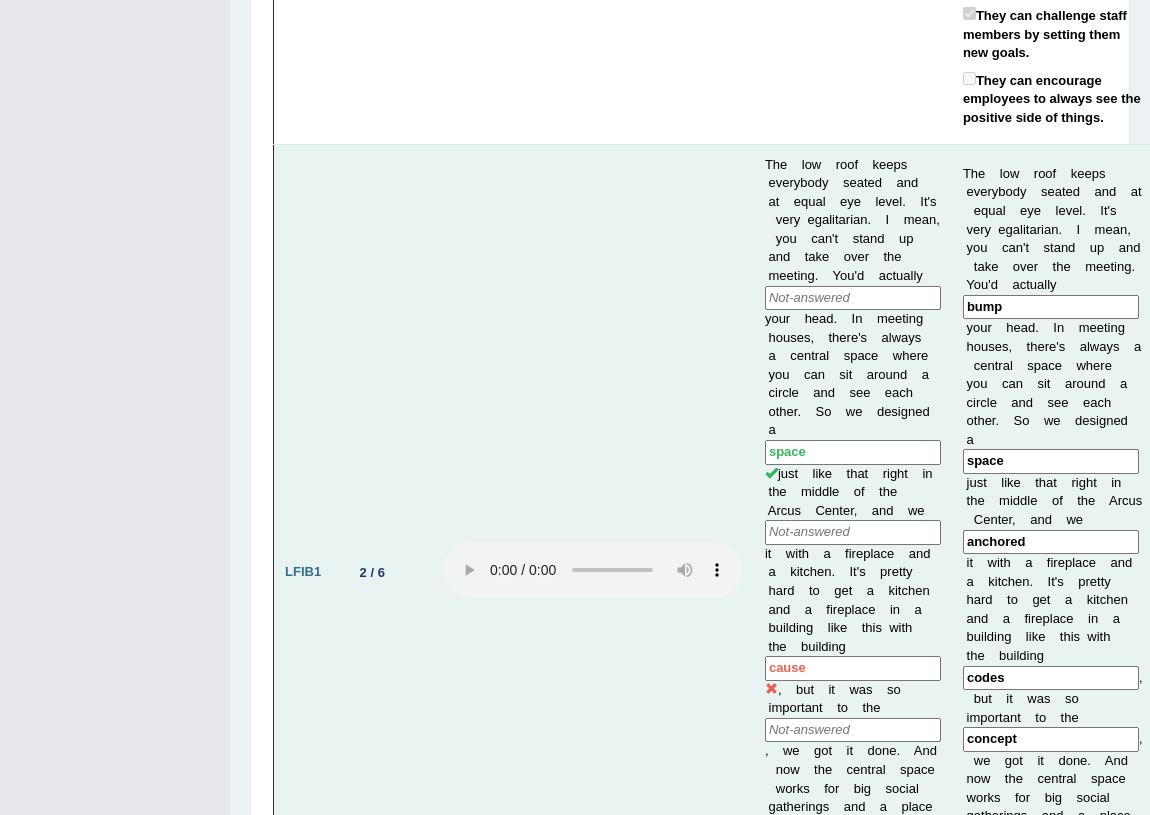 click at bounding box center [853, 298] 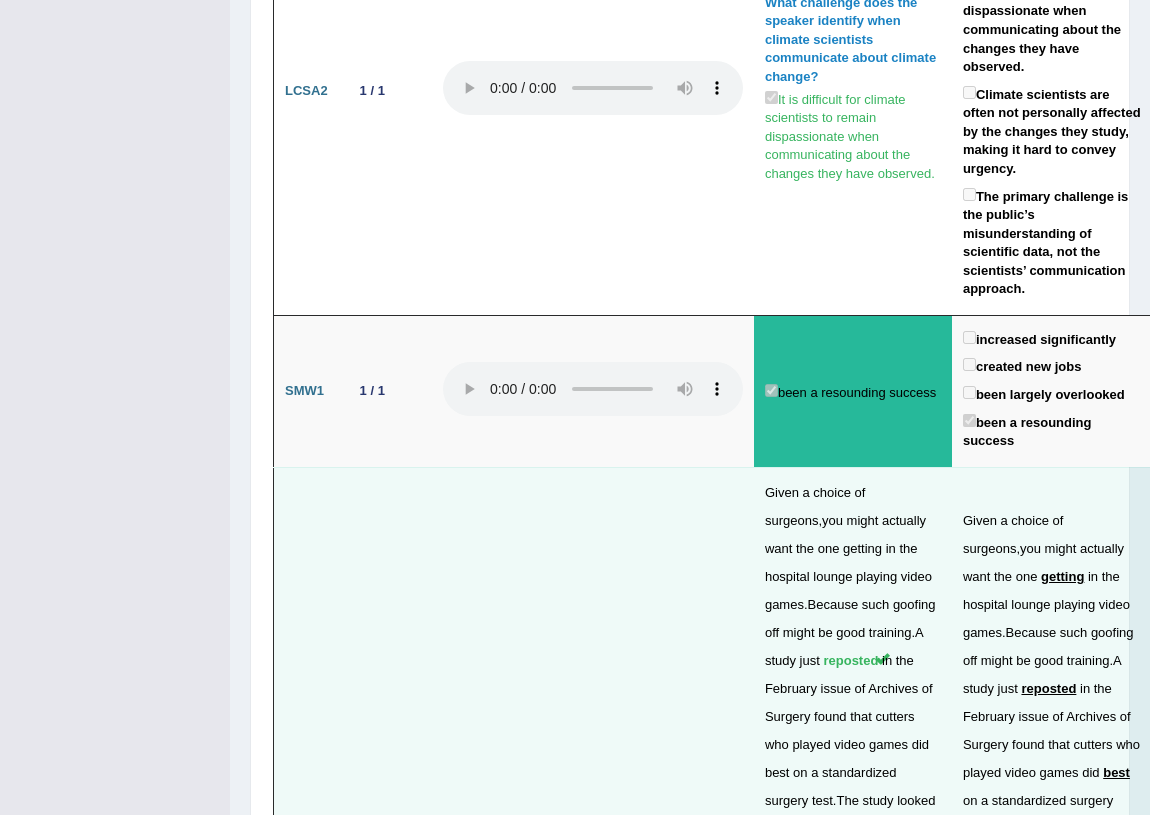 scroll, scrollTop: 6000, scrollLeft: 0, axis: vertical 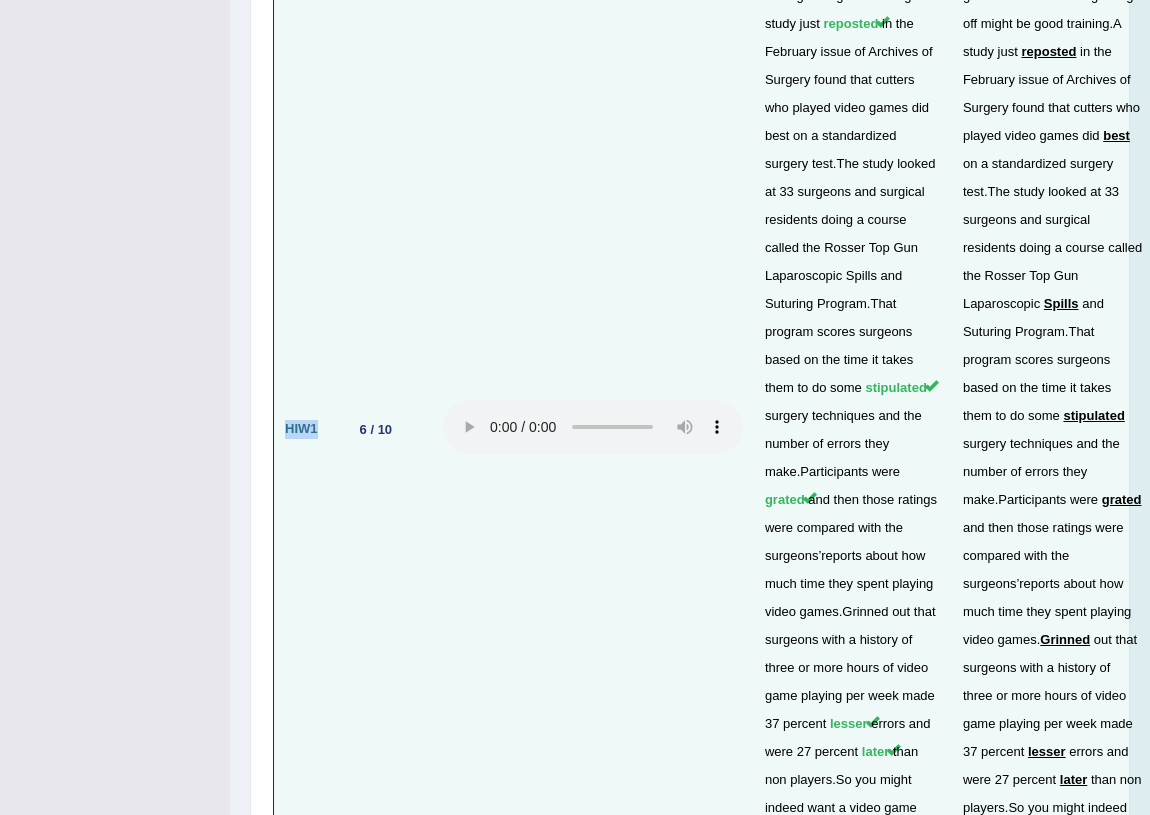 drag, startPoint x: 281, startPoint y: 262, endPoint x: 318, endPoint y: 268, distance: 37.48333 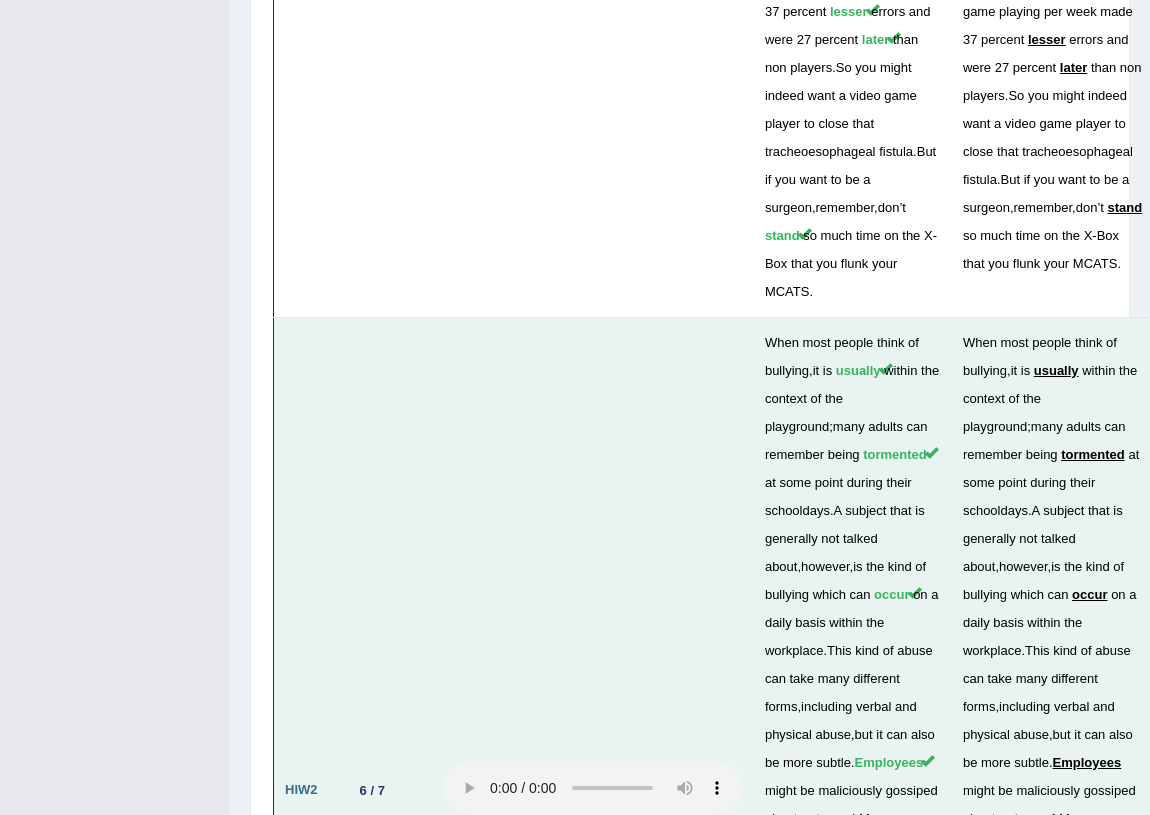 scroll, scrollTop: 7000, scrollLeft: 0, axis: vertical 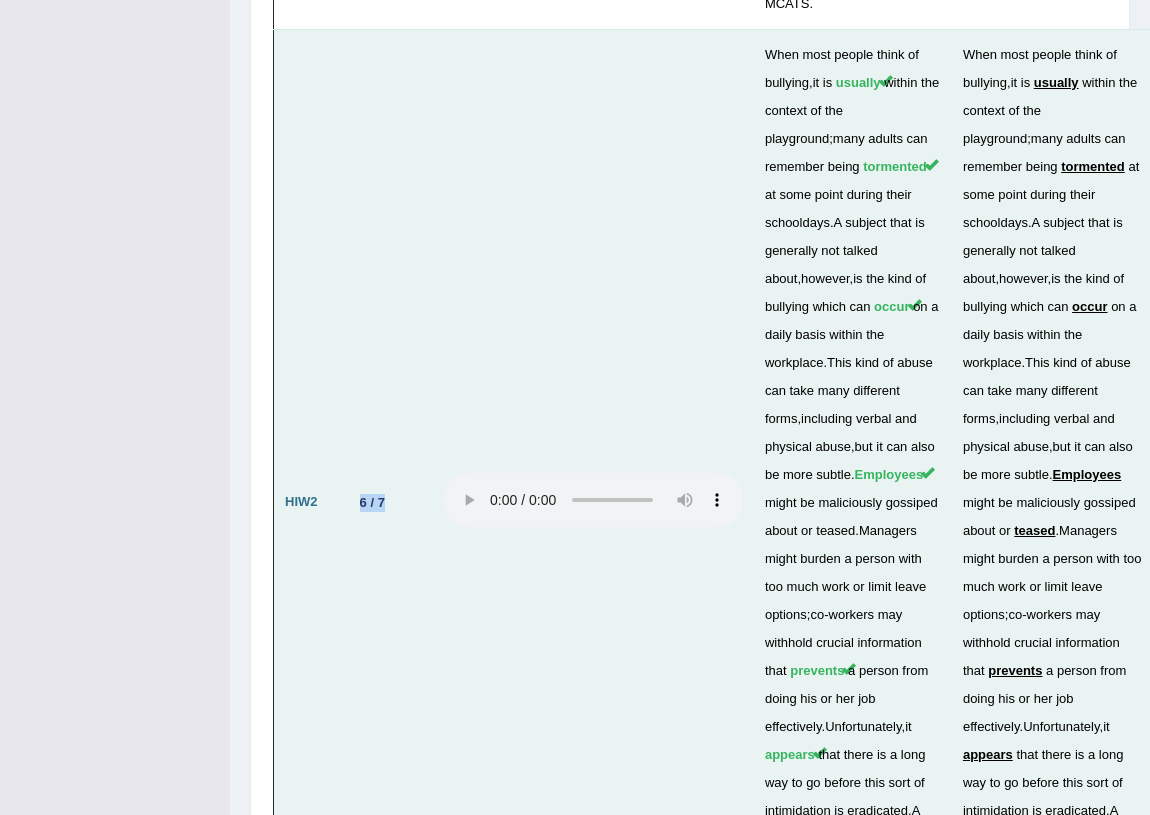 drag, startPoint x: 348, startPoint y: 279, endPoint x: 403, endPoint y: 271, distance: 55.578773 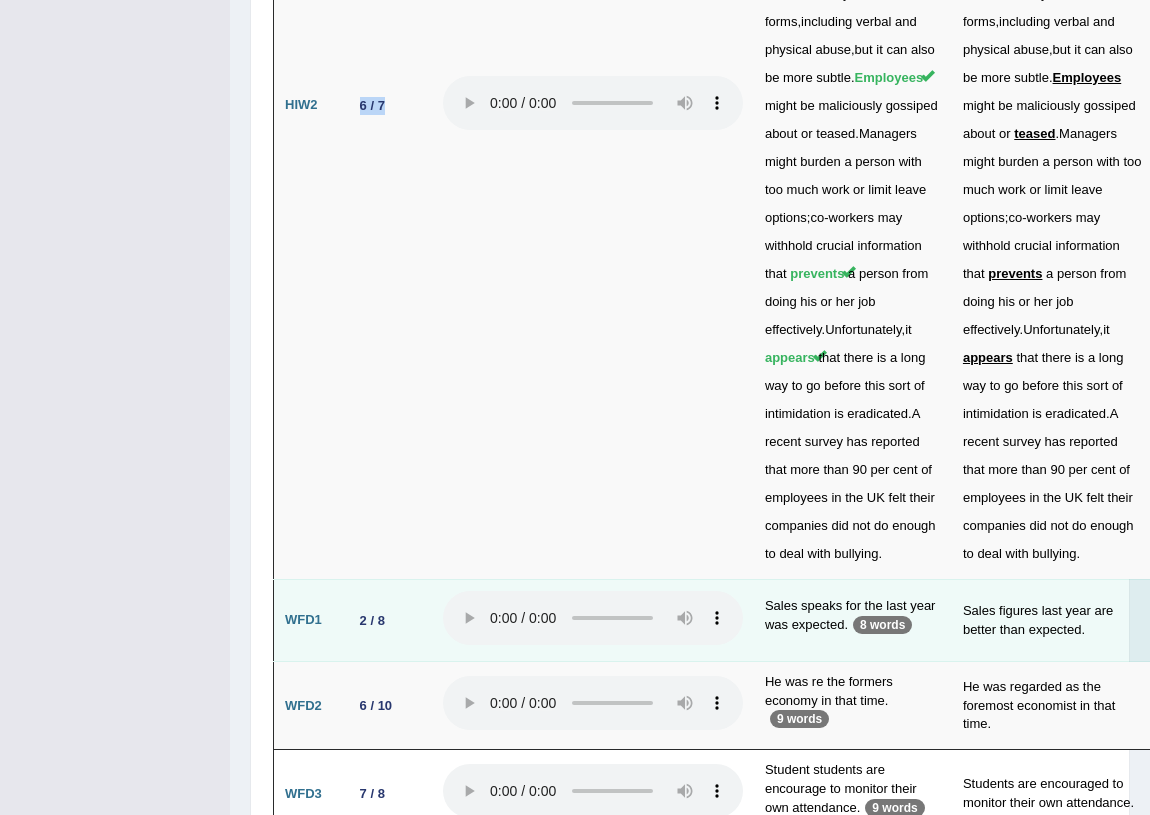 scroll, scrollTop: 7454, scrollLeft: 0, axis: vertical 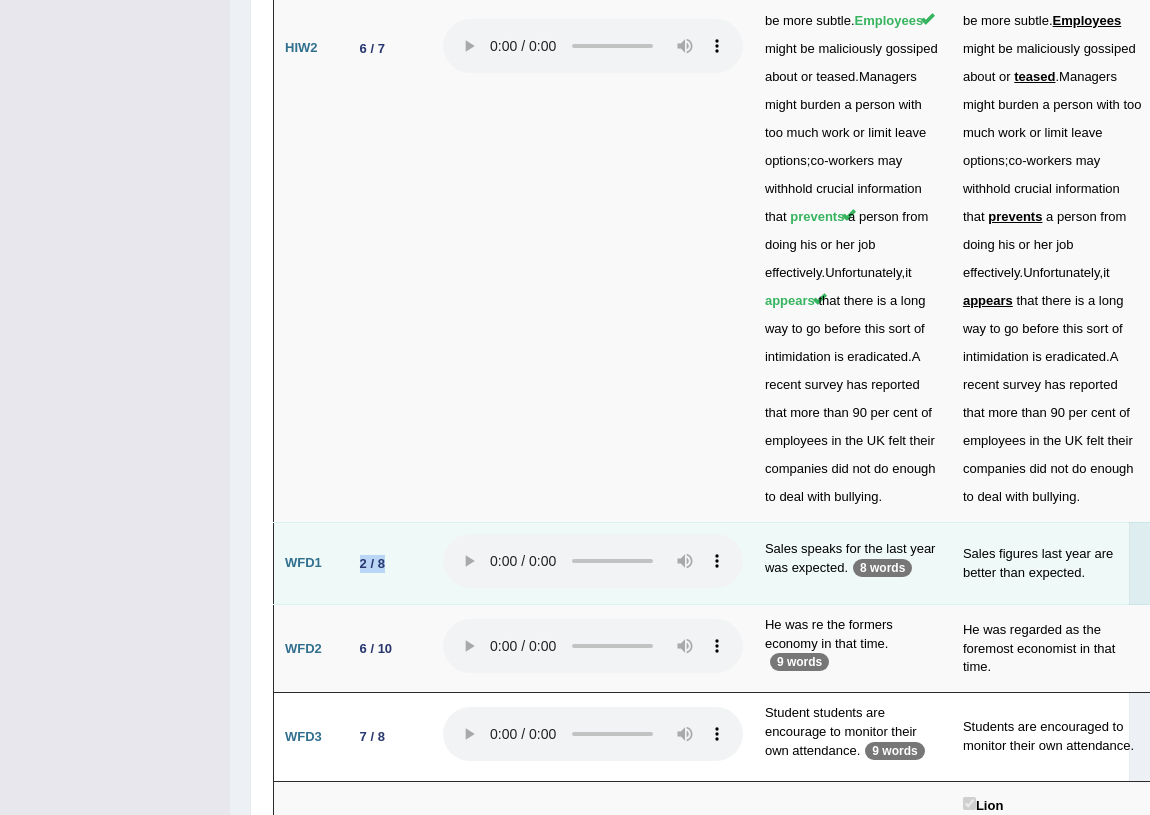 drag, startPoint x: 351, startPoint y: 303, endPoint x: 389, endPoint y: 303, distance: 38 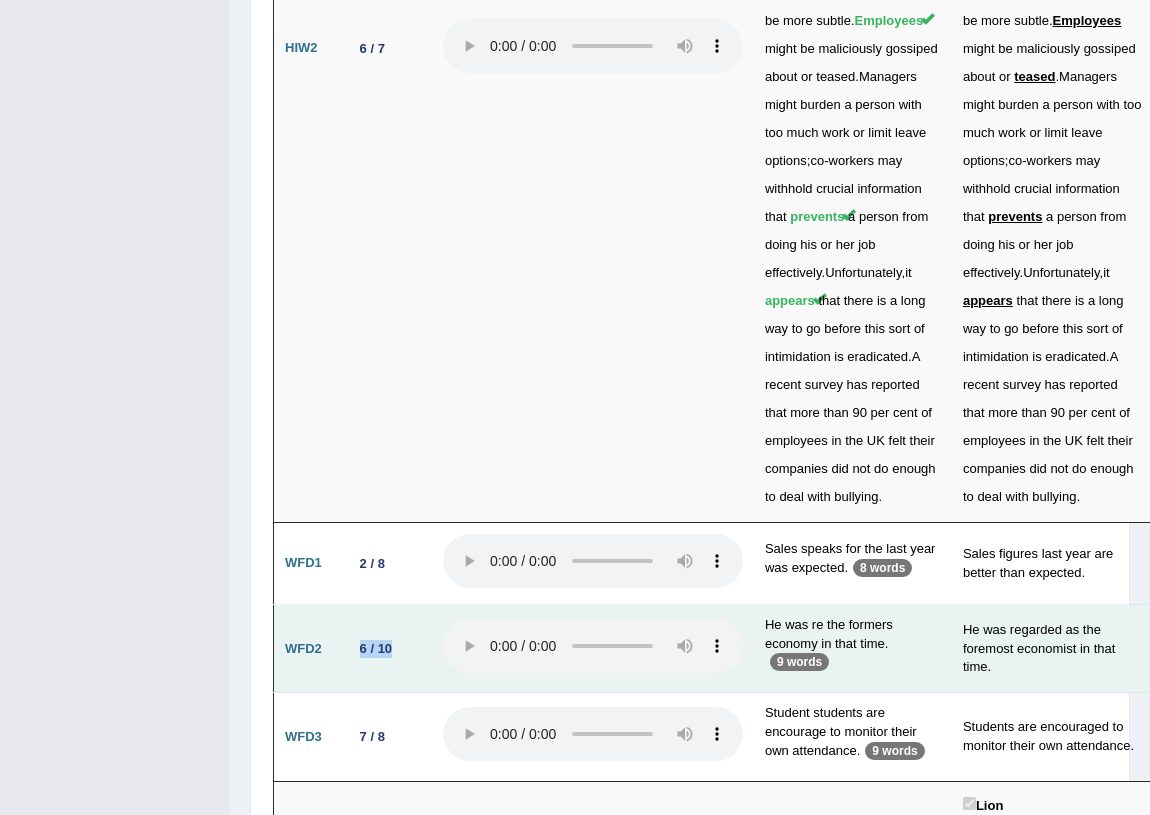 drag, startPoint x: 356, startPoint y: 394, endPoint x: 376, endPoint y: 476, distance: 84.40379 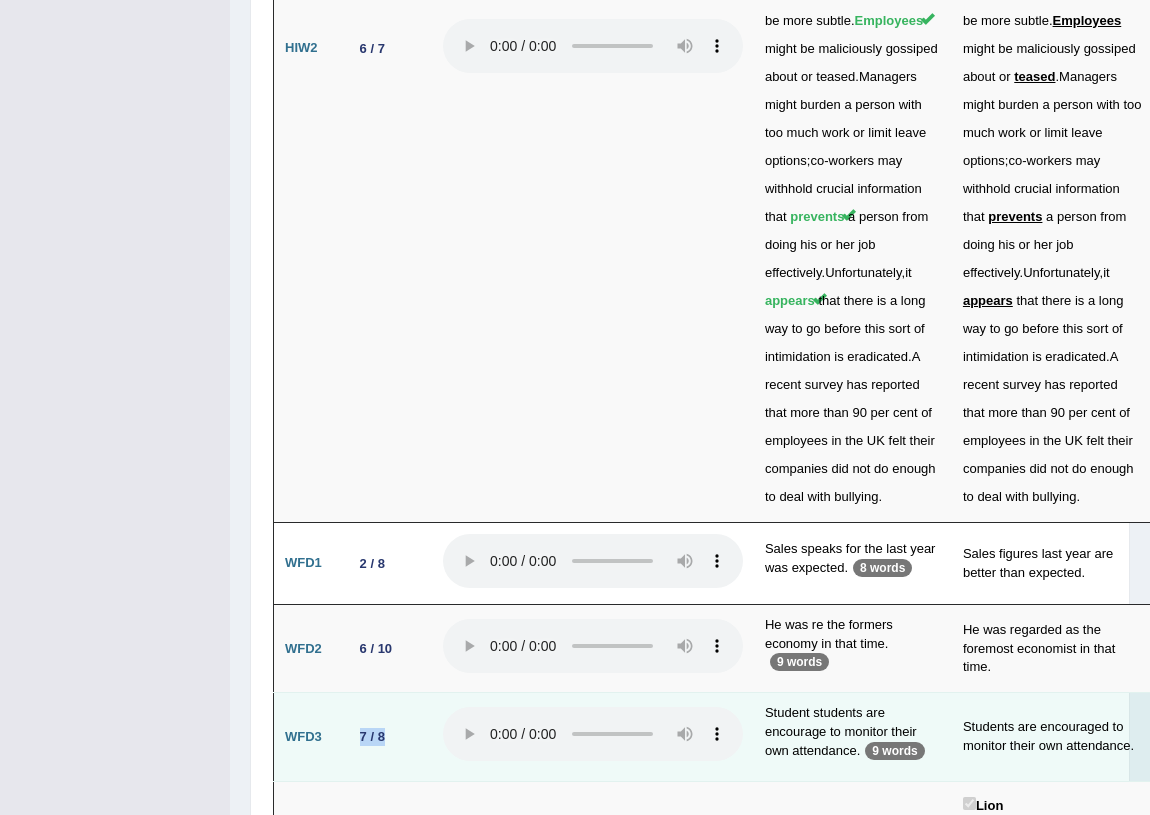 drag, startPoint x: 358, startPoint y: 474, endPoint x: 389, endPoint y: 366, distance: 112.36102 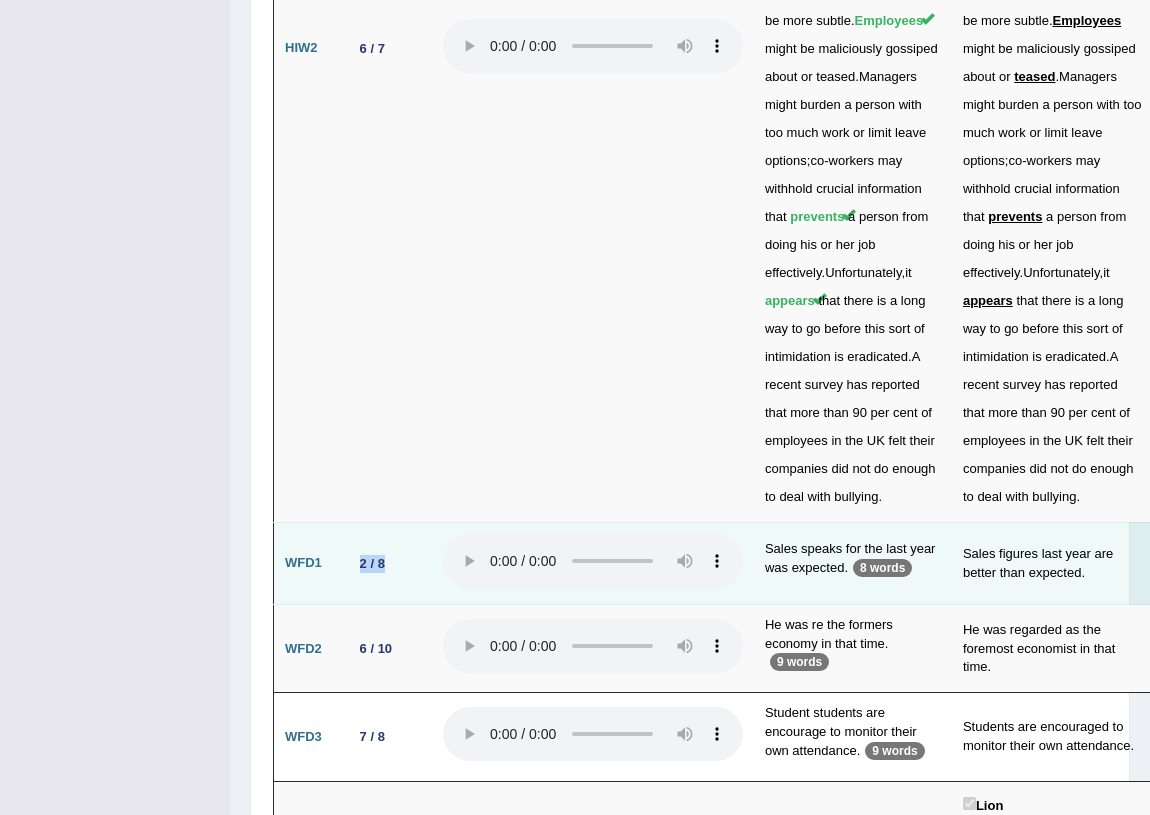 drag, startPoint x: 354, startPoint y: 300, endPoint x: 387, endPoint y: 297, distance: 33.13608 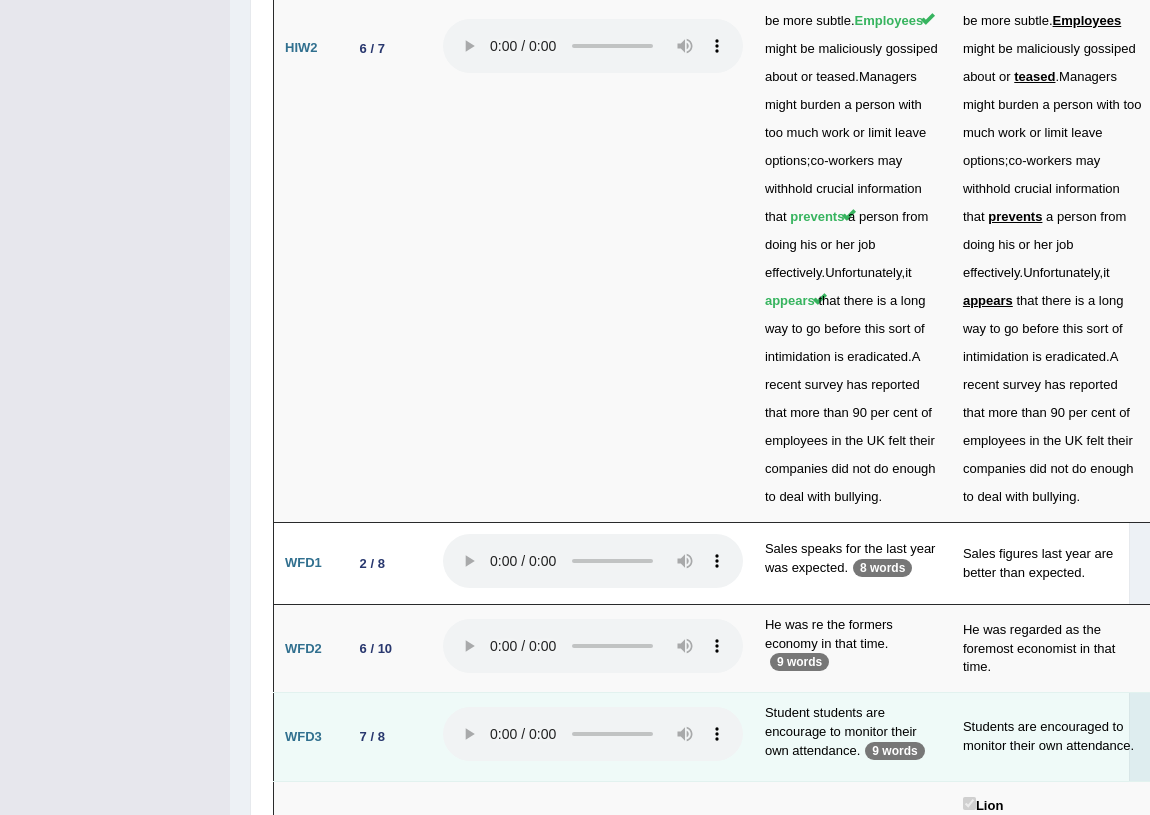 drag, startPoint x: 350, startPoint y: 595, endPoint x: 398, endPoint y: 518, distance: 90.73588 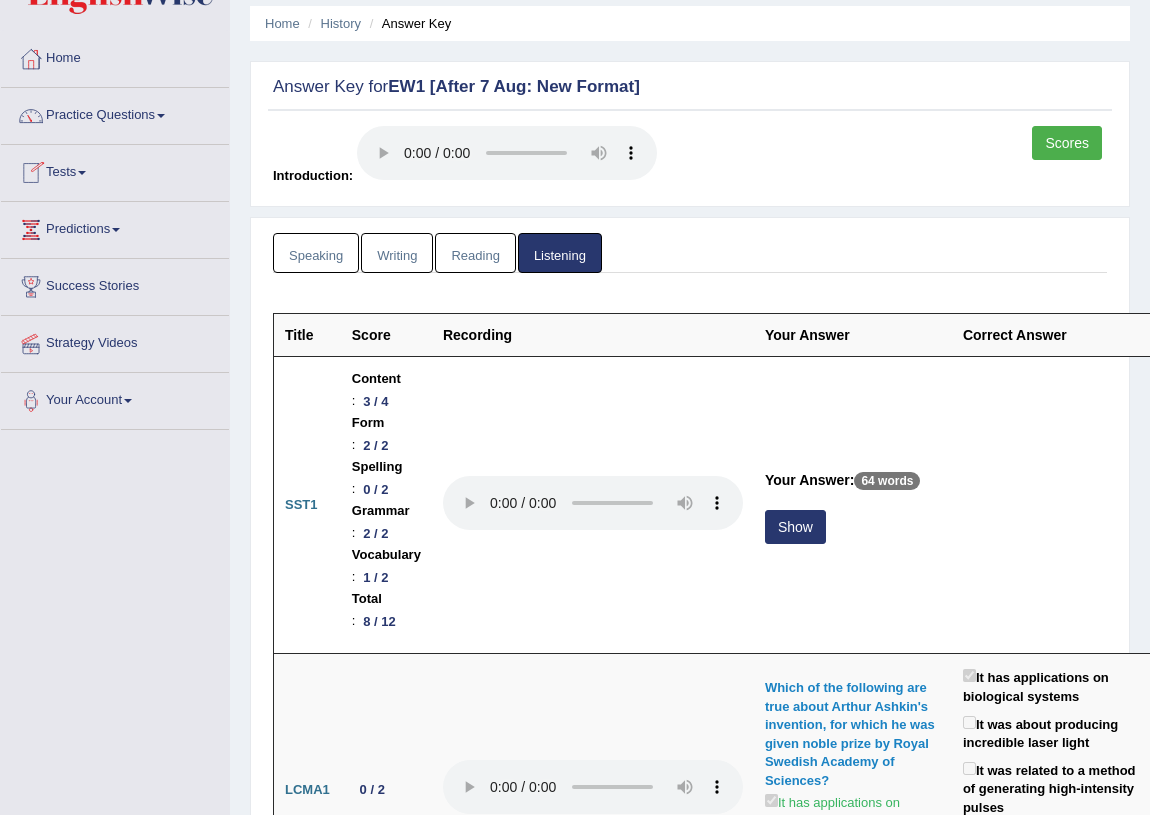 scroll, scrollTop: 0, scrollLeft: 0, axis: both 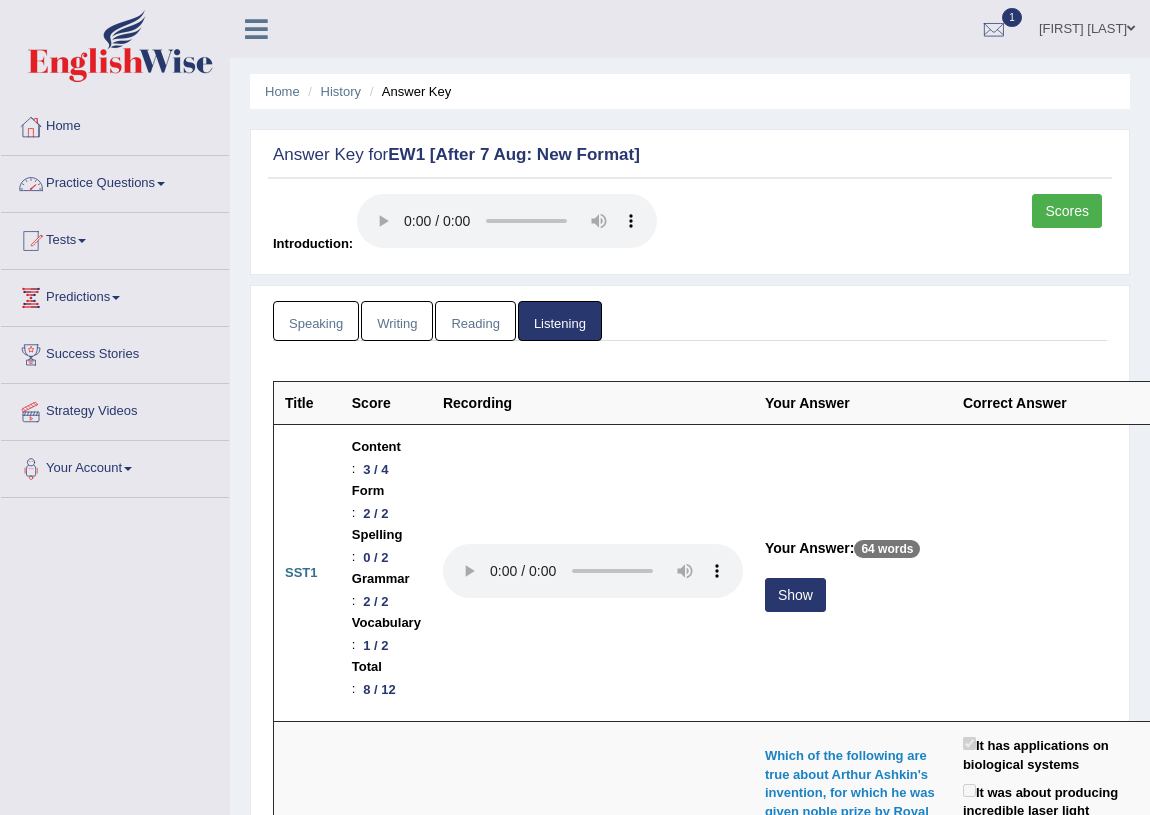 click on "Practice Questions" at bounding box center (115, 181) 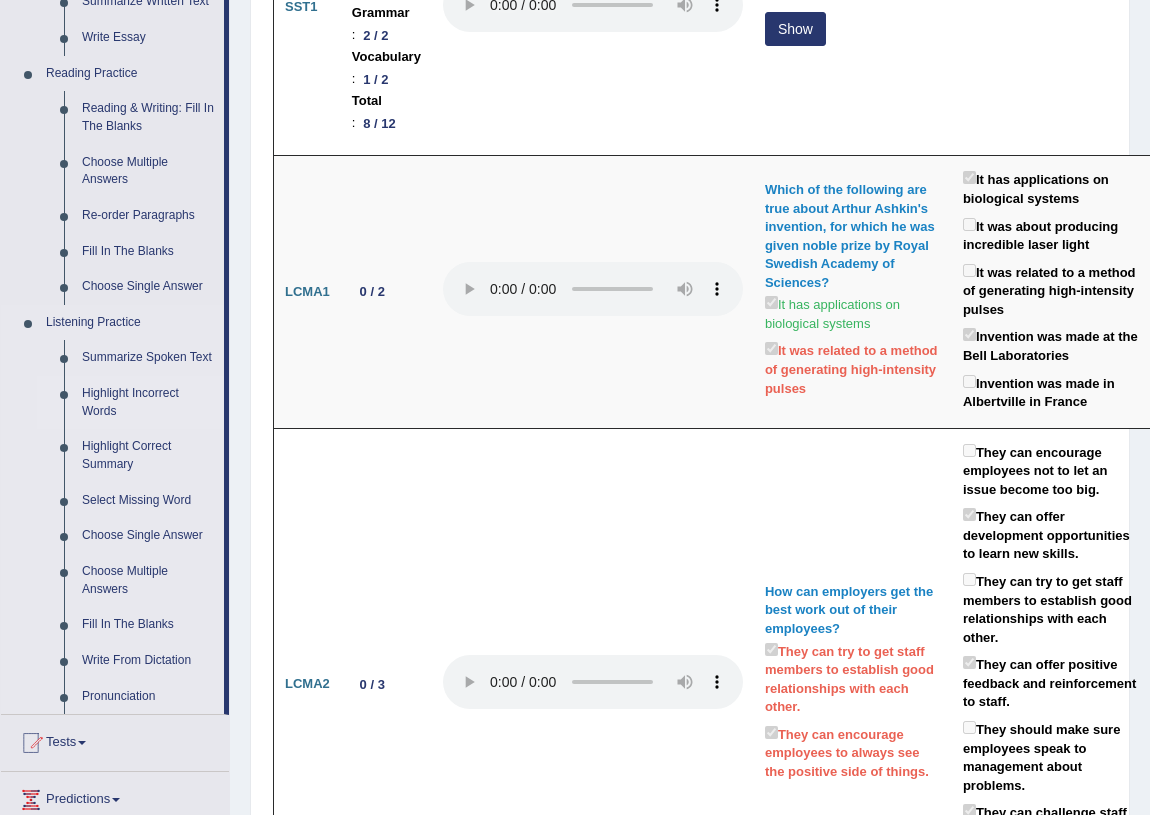 scroll, scrollTop: 636, scrollLeft: 0, axis: vertical 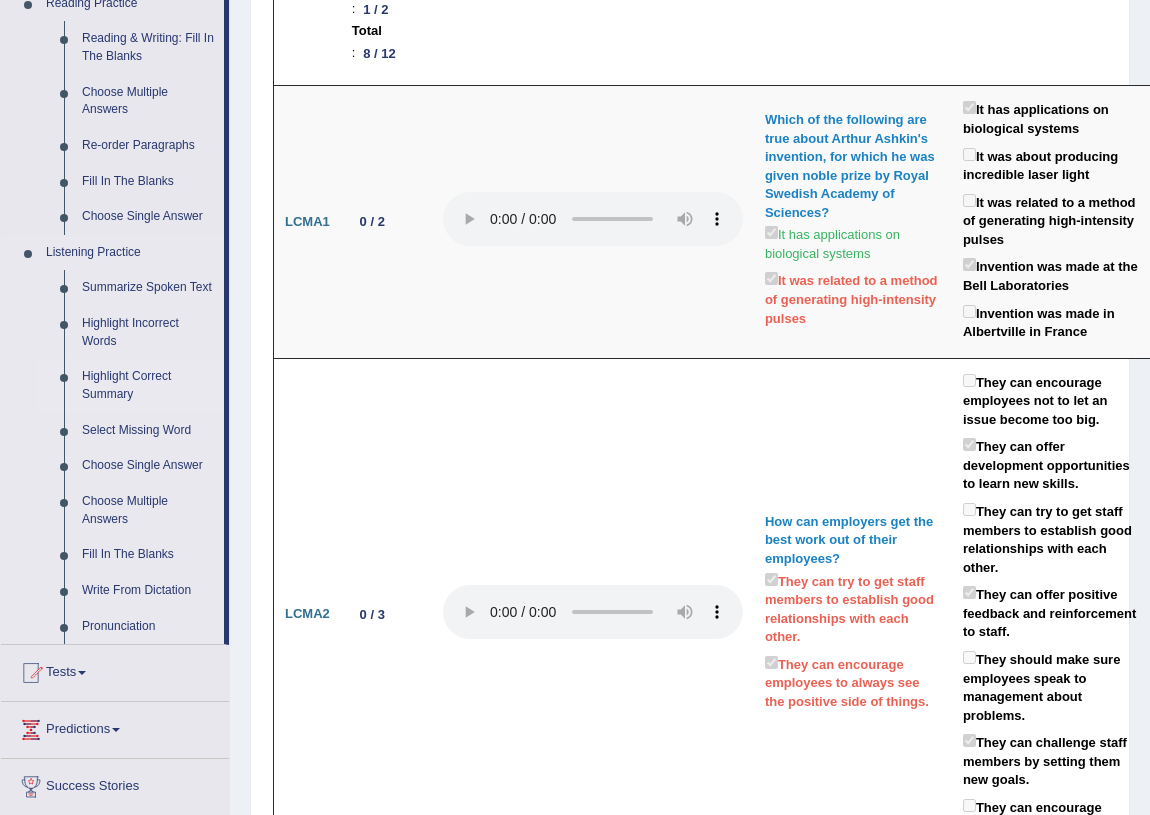 click on "Highlight Correct Summary" at bounding box center (148, 385) 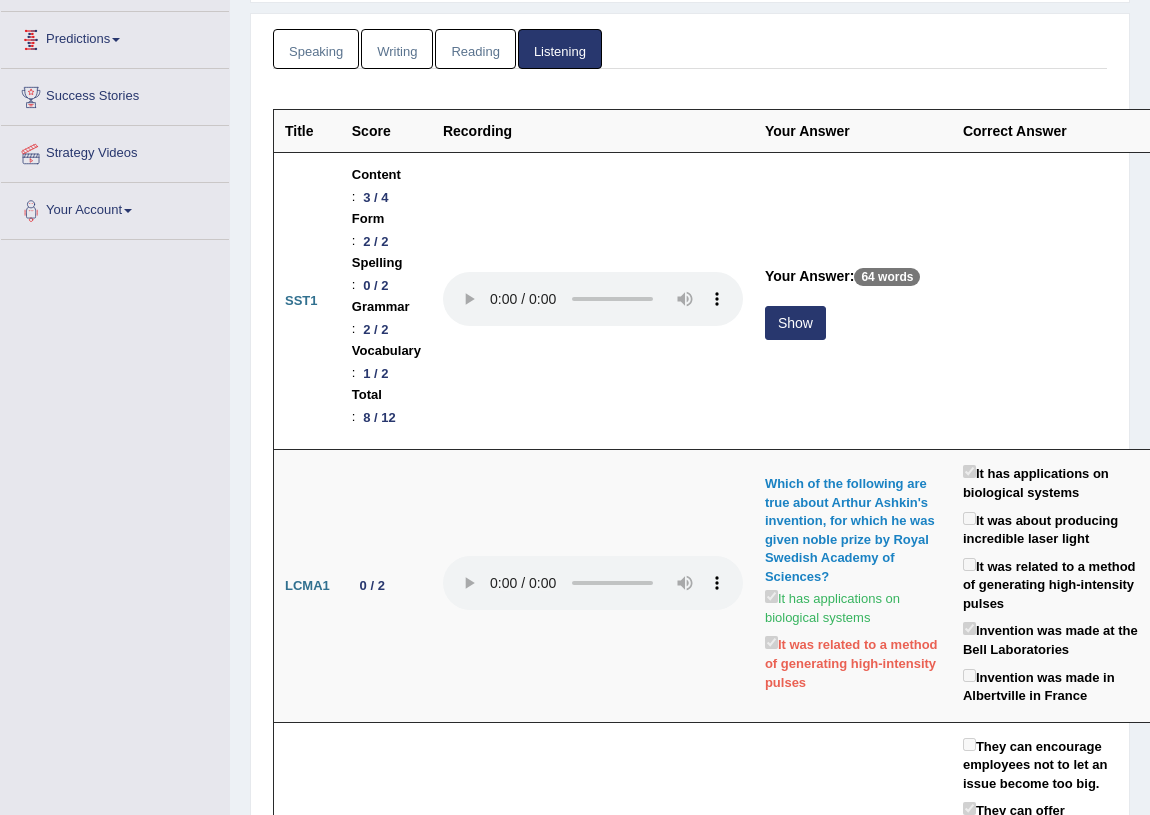 scroll, scrollTop: 260, scrollLeft: 0, axis: vertical 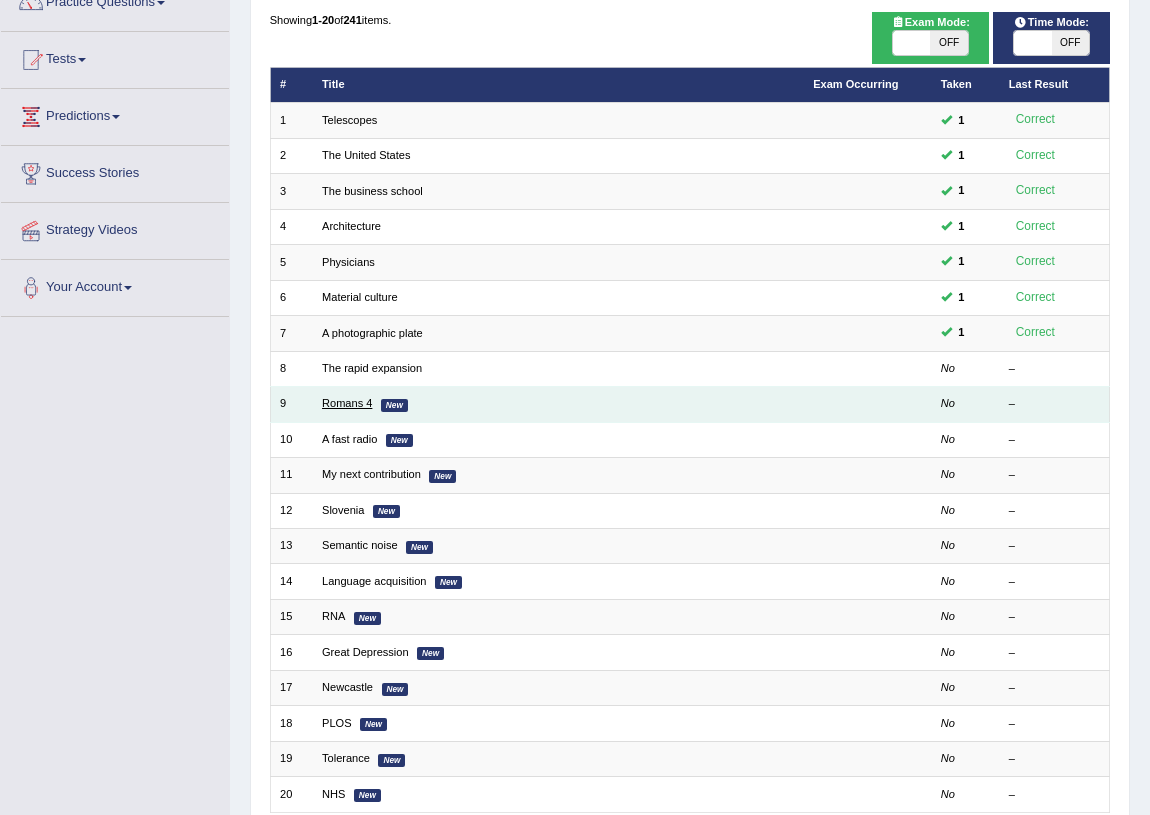 click on "Romans 4" at bounding box center (347, 403) 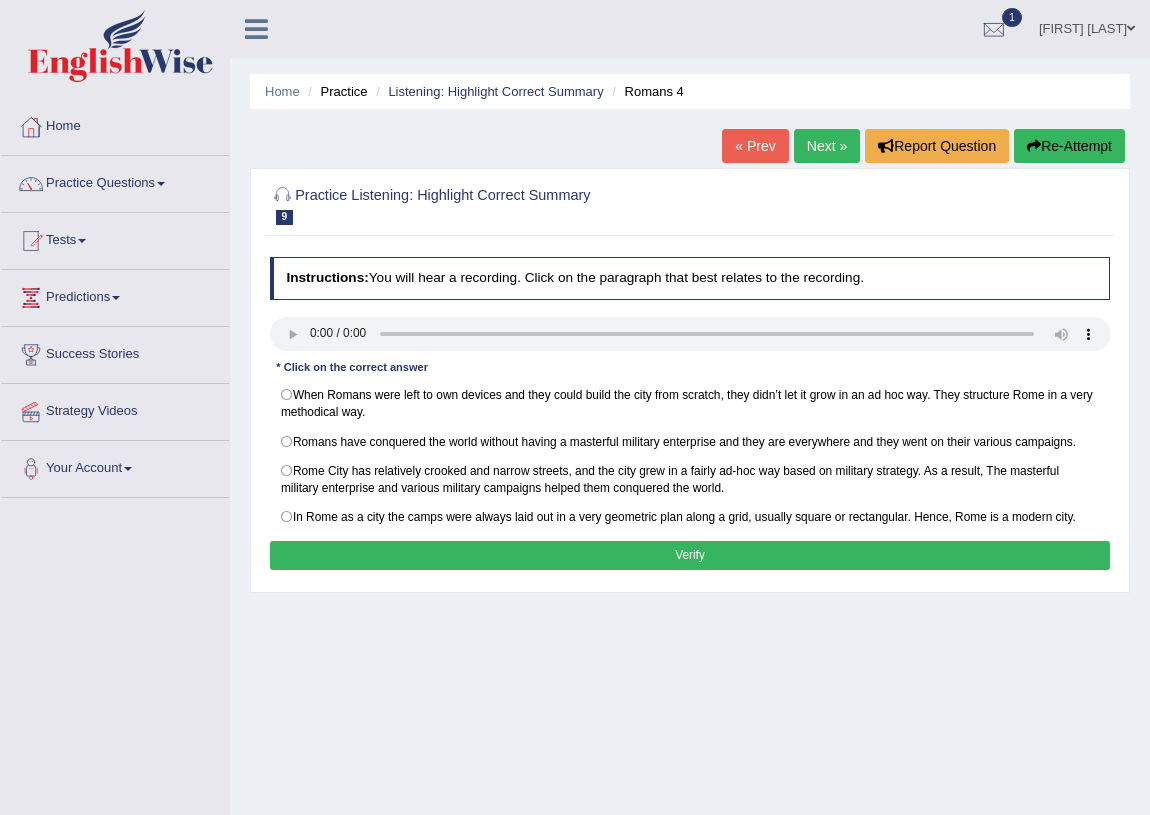 scroll, scrollTop: 0, scrollLeft: 0, axis: both 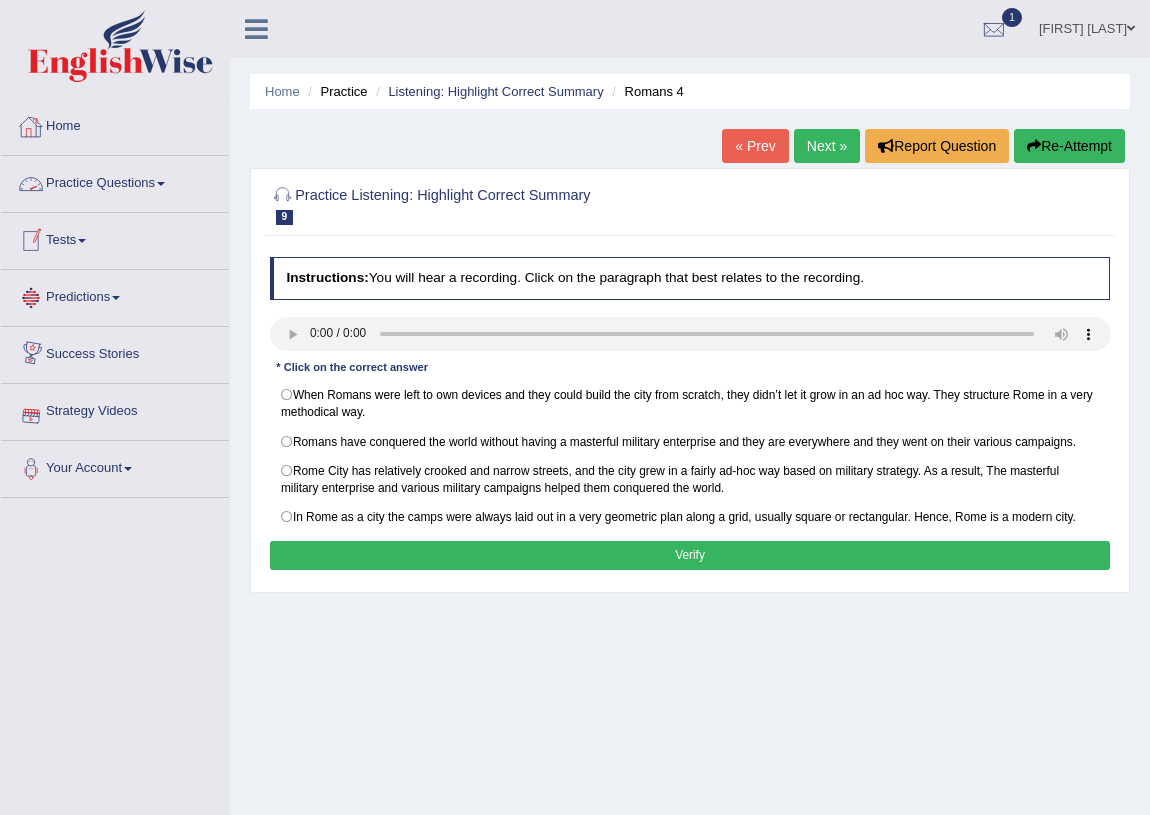 click on "Practice Questions" at bounding box center [115, 181] 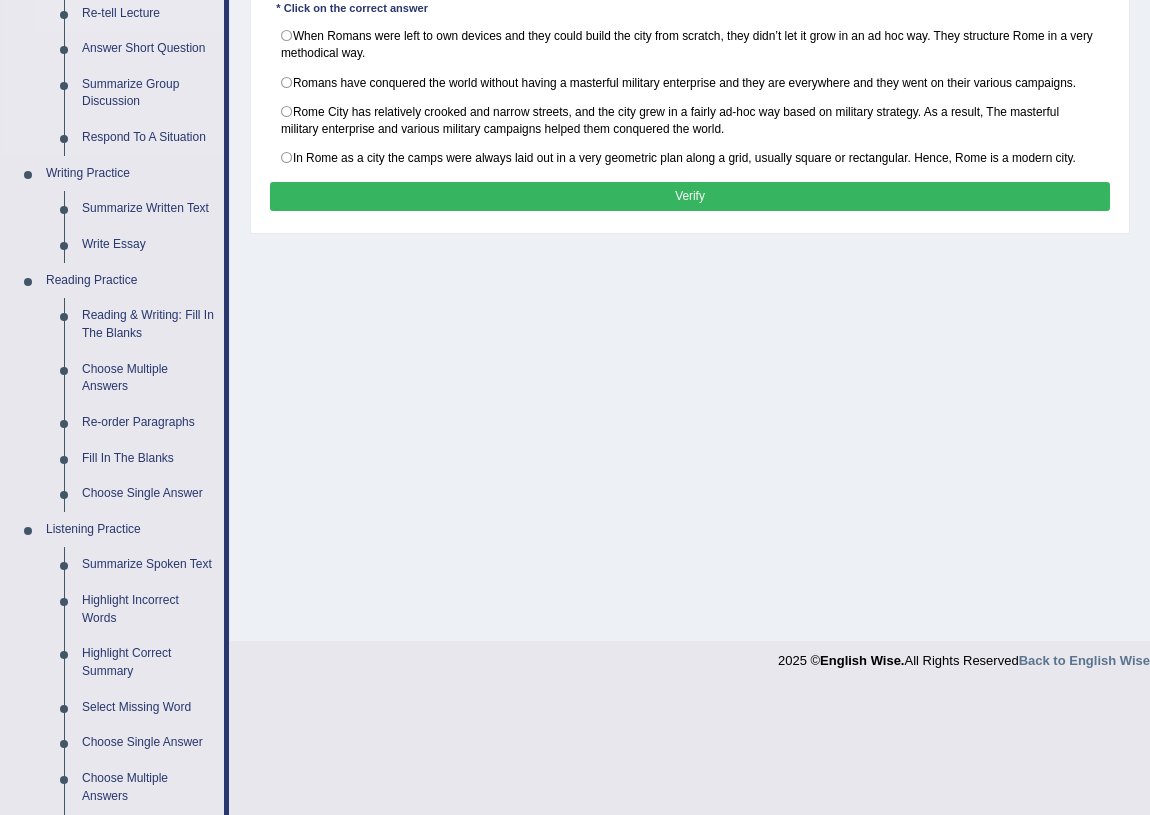 scroll, scrollTop: 636, scrollLeft: 0, axis: vertical 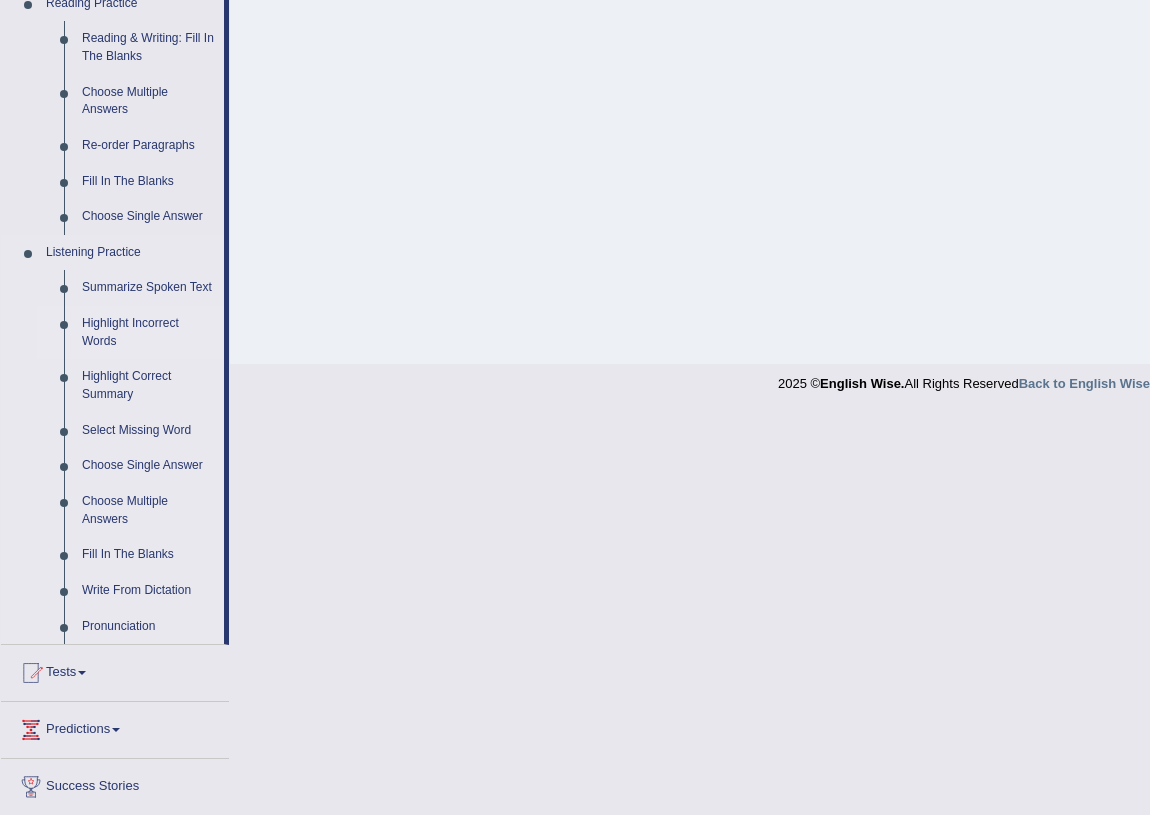 click on "Highlight Incorrect Words" at bounding box center [148, 332] 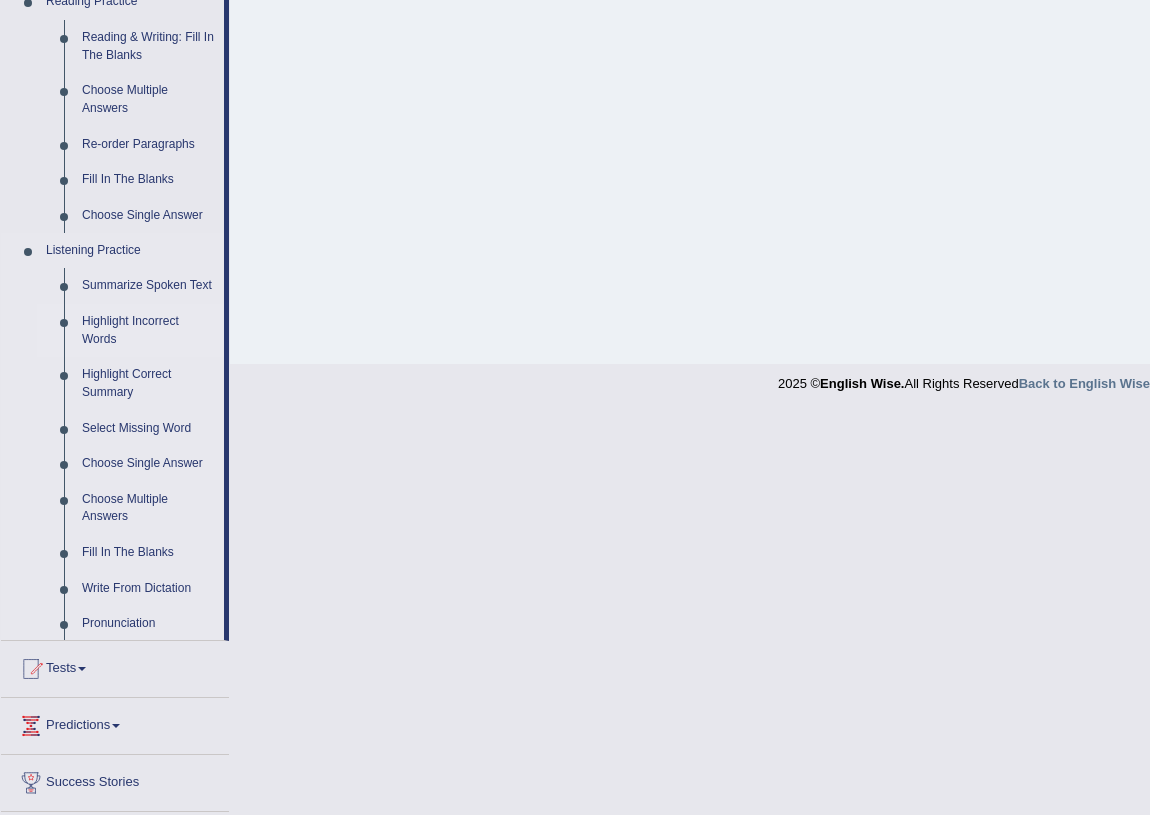 scroll, scrollTop: 234, scrollLeft: 0, axis: vertical 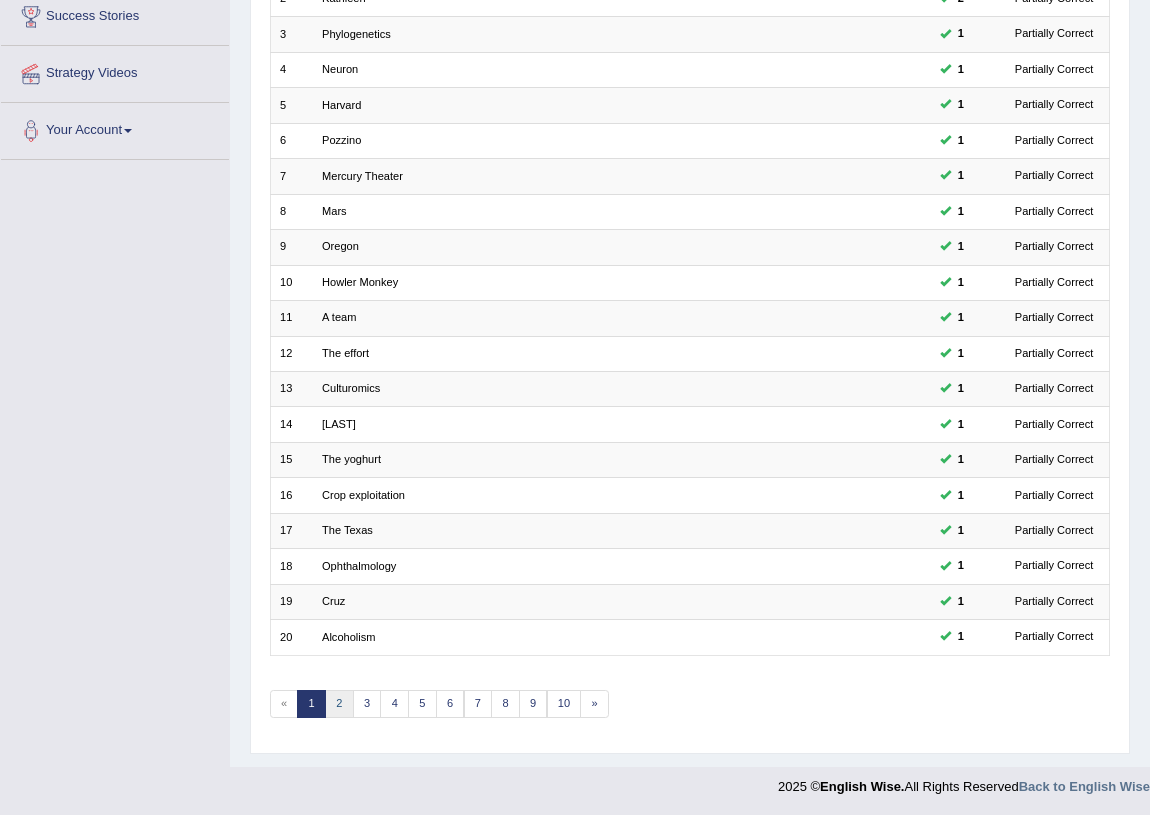 click on "2" at bounding box center [339, 704] 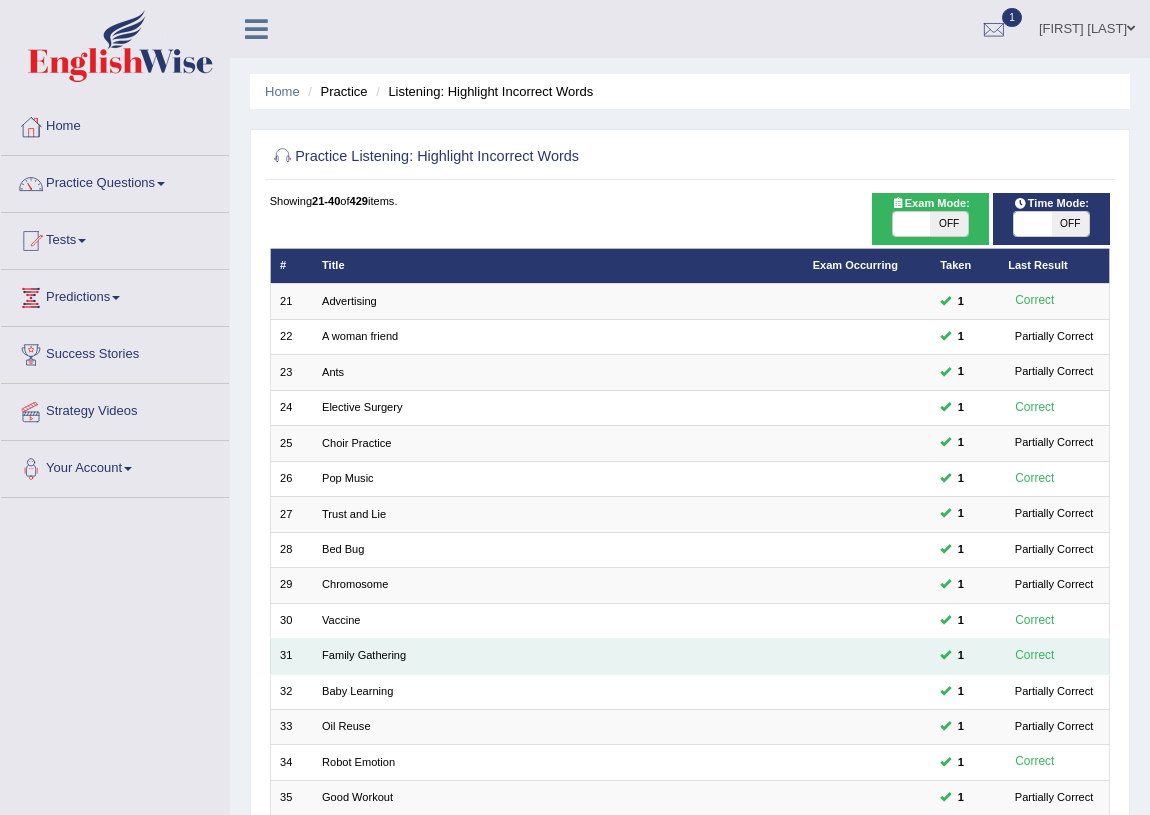 scroll, scrollTop: 0, scrollLeft: 0, axis: both 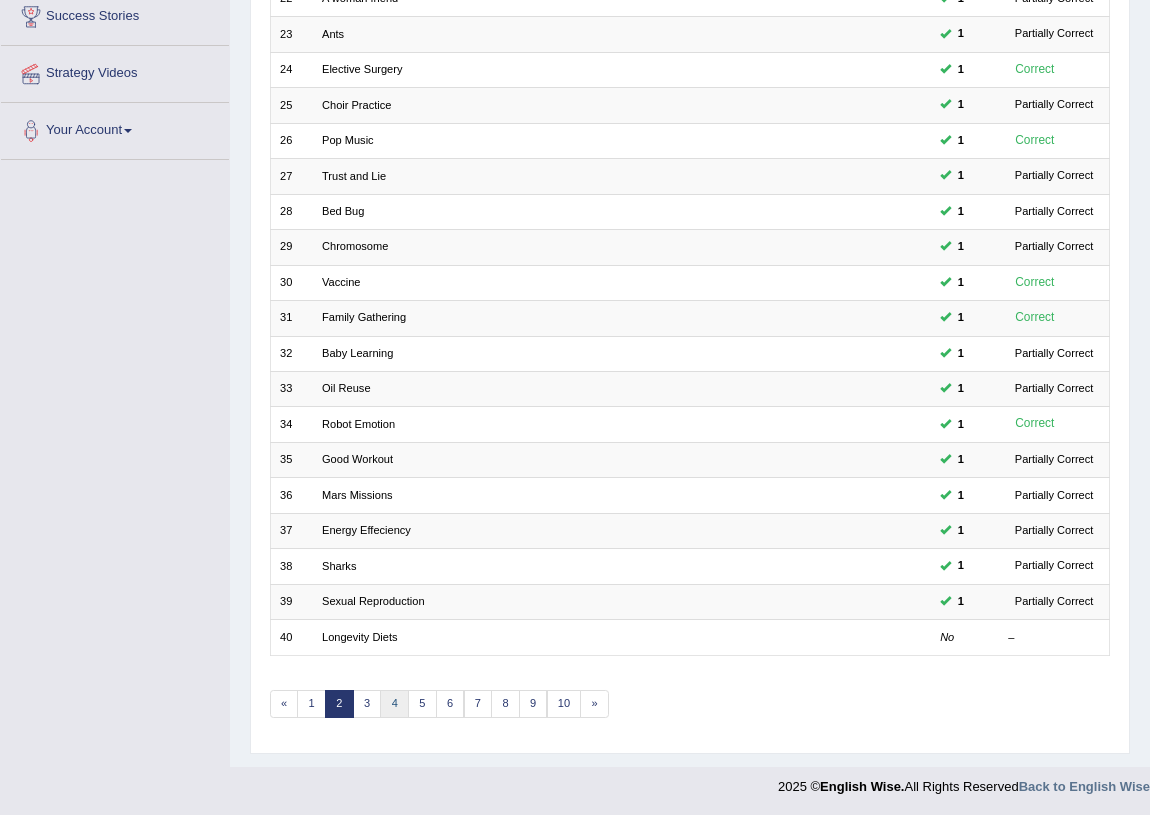 click on "4" at bounding box center [394, 704] 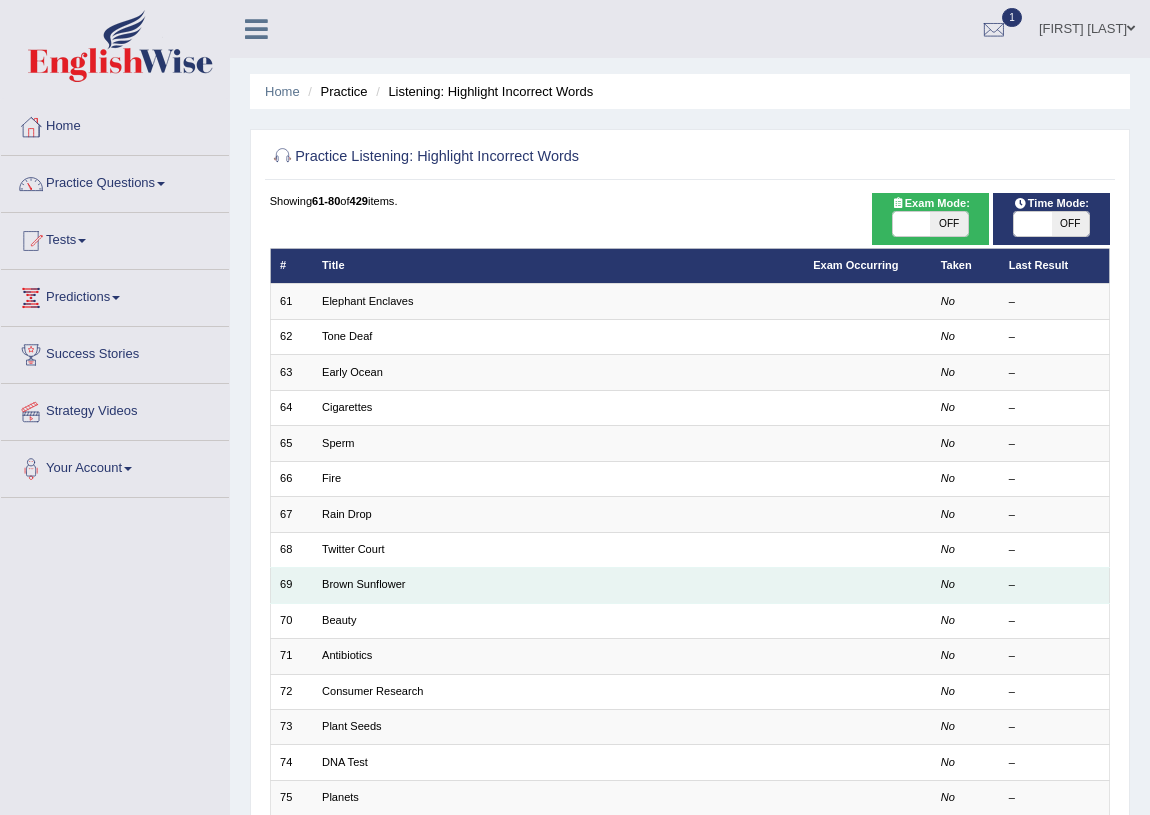 scroll, scrollTop: 56, scrollLeft: 0, axis: vertical 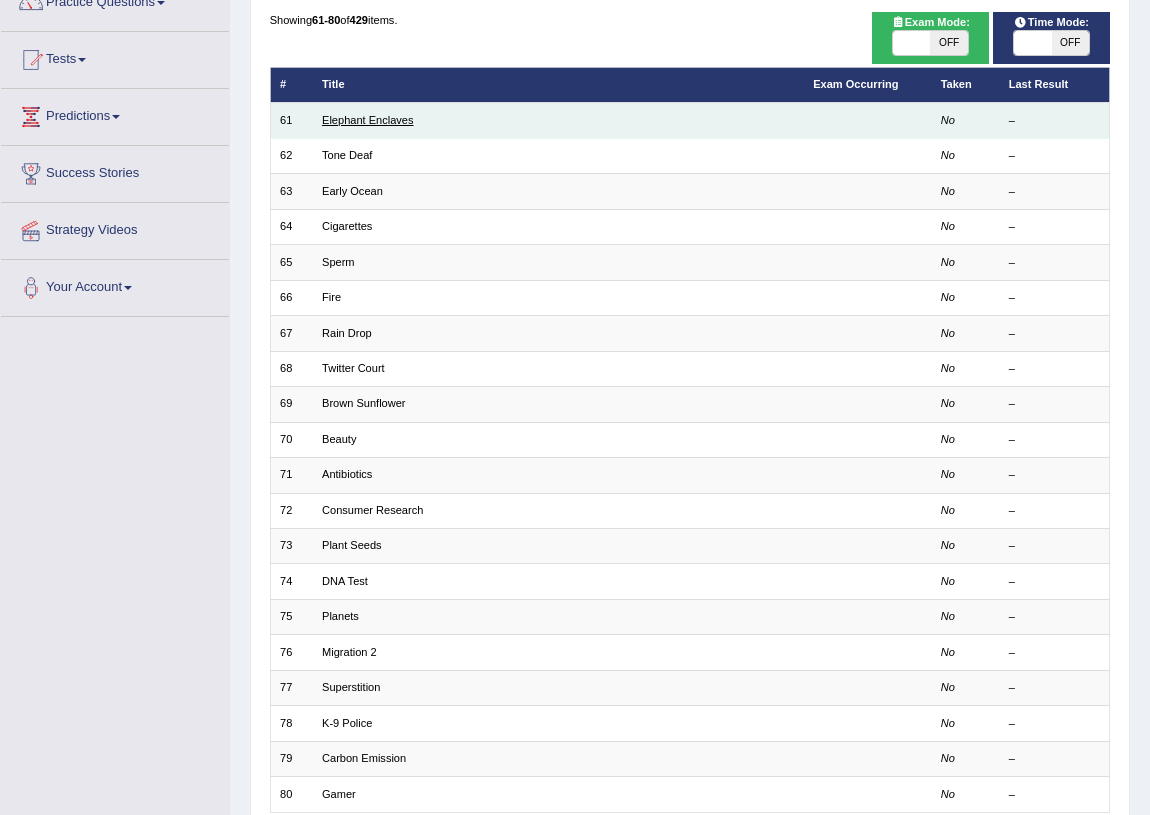 click on "Elephant Enclaves" at bounding box center [368, 120] 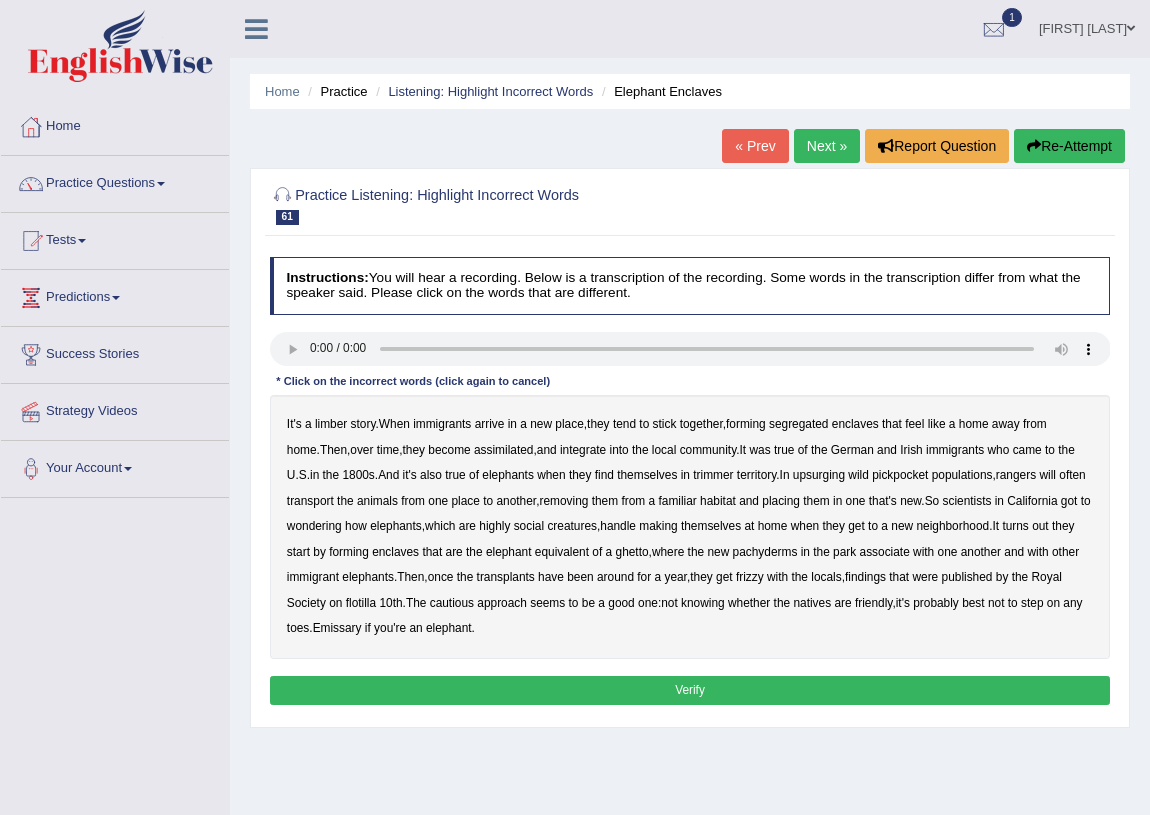 scroll, scrollTop: 0, scrollLeft: 0, axis: both 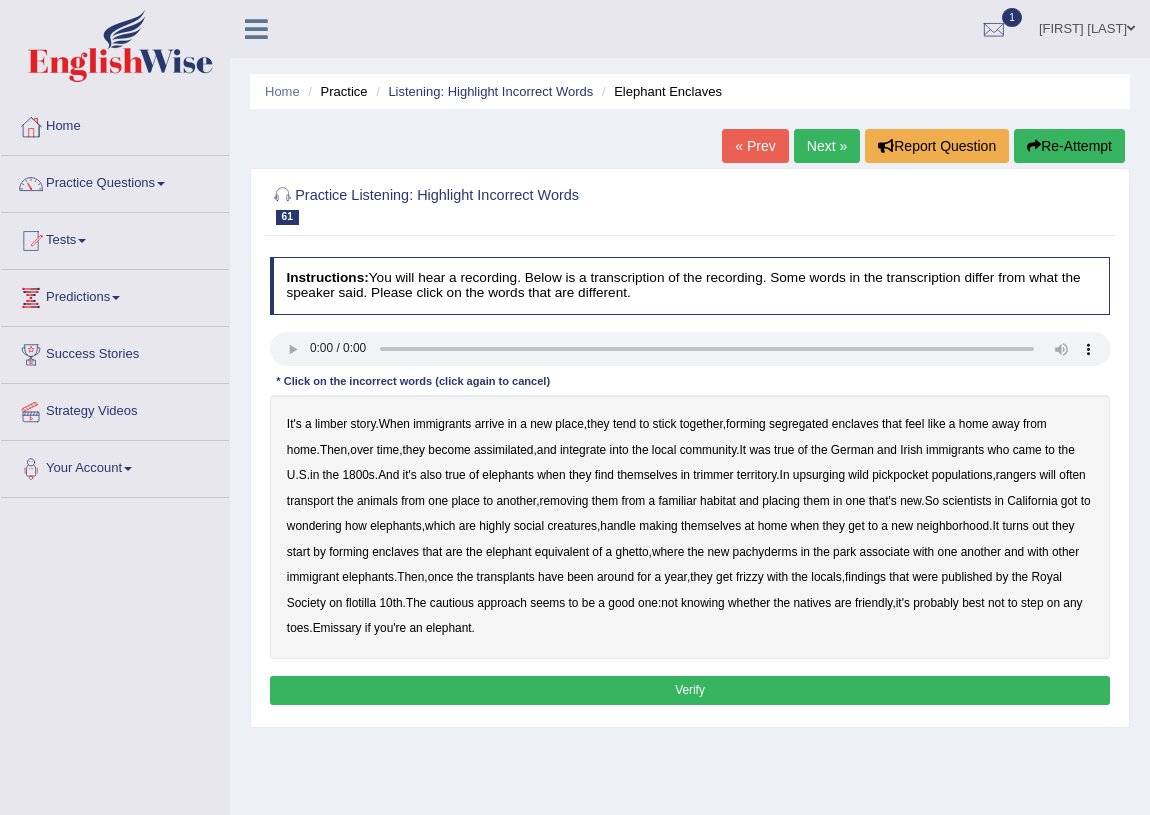 click on "limber" at bounding box center (331, 424) 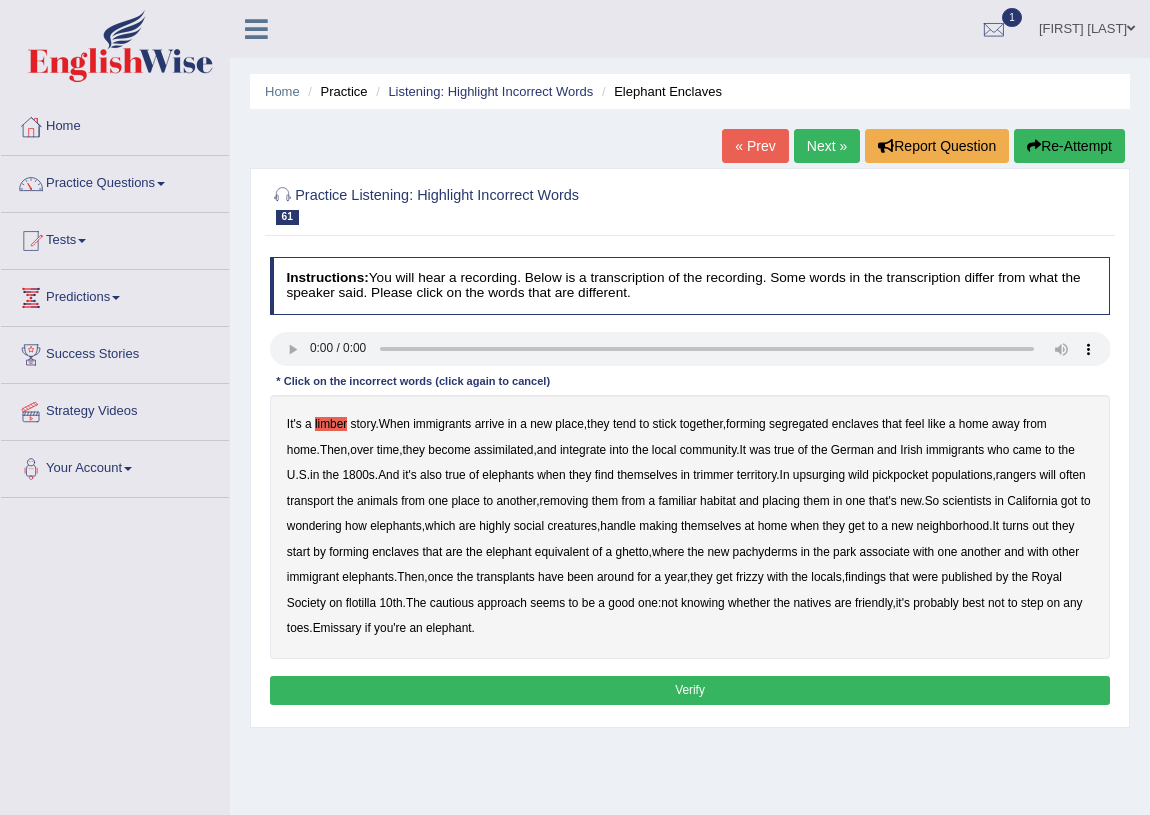 click on "trimmer" at bounding box center [713, 475] 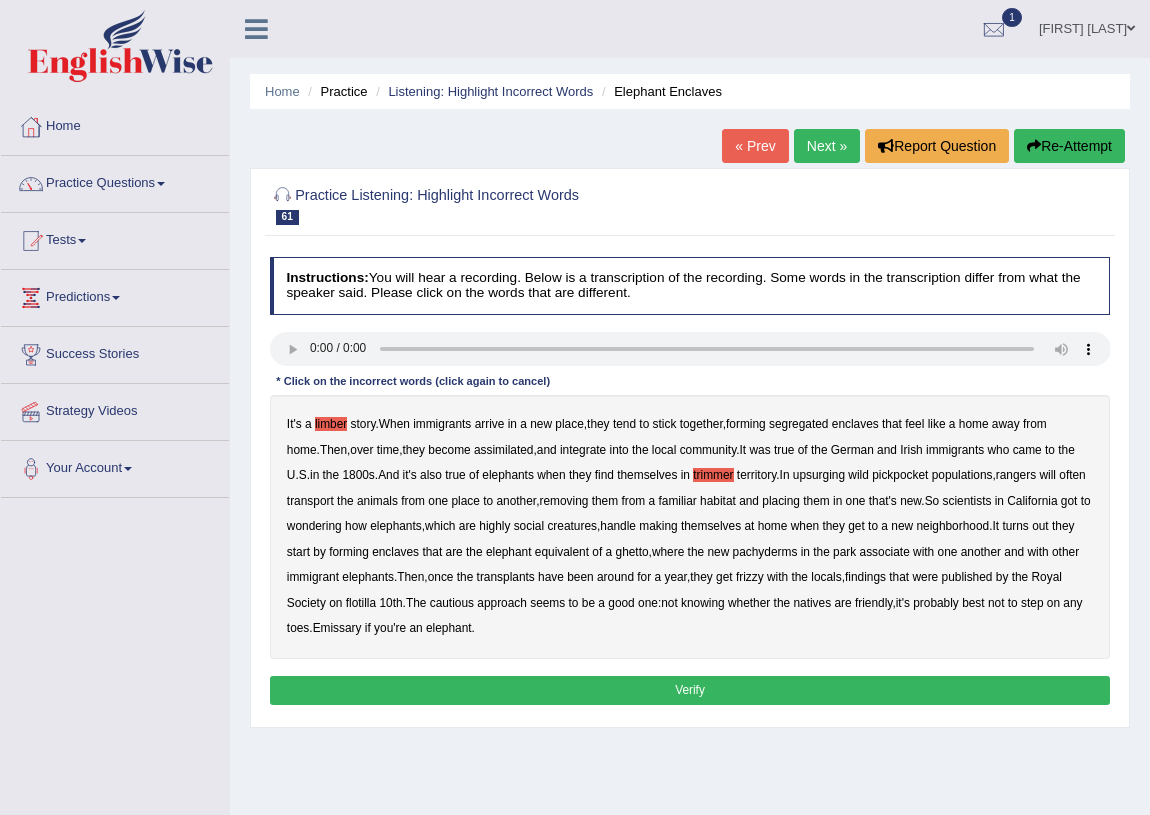 click on "pickpocket" at bounding box center [900, 475] 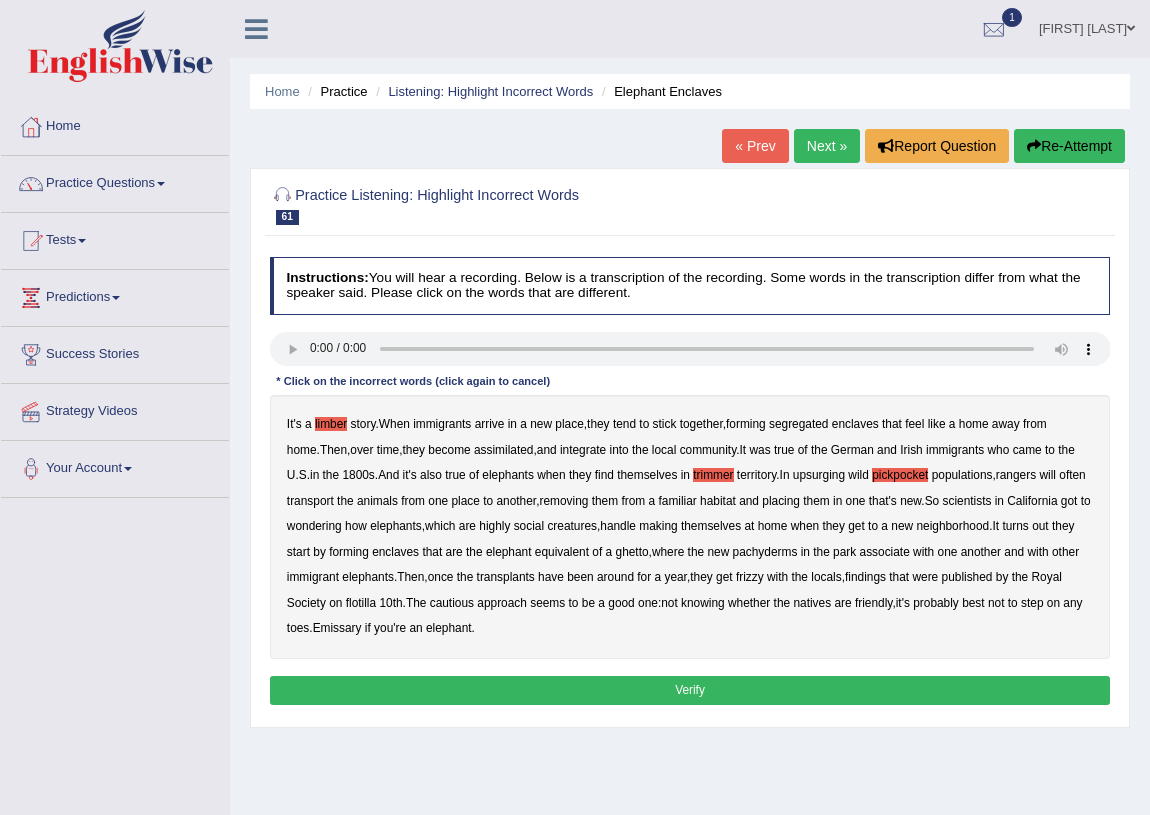 click on "frizzy" at bounding box center [750, 577] 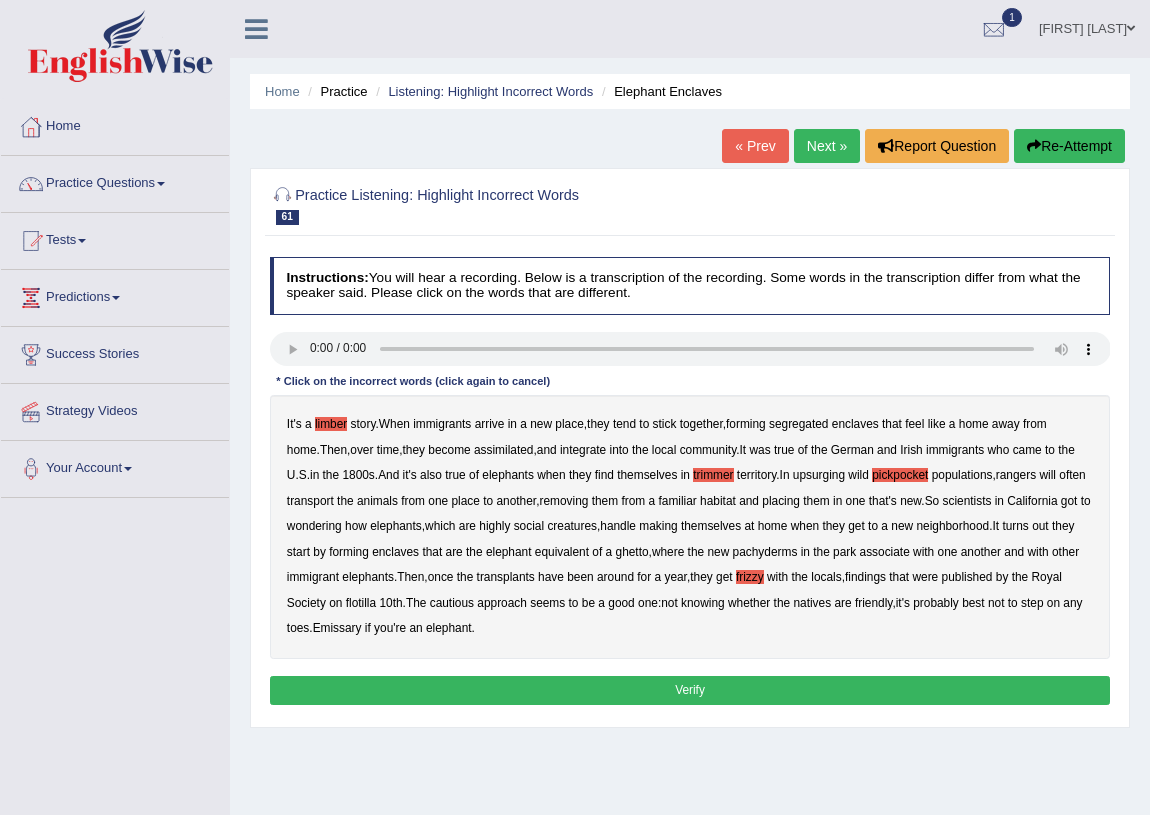 click on "Emissary" at bounding box center [337, 628] 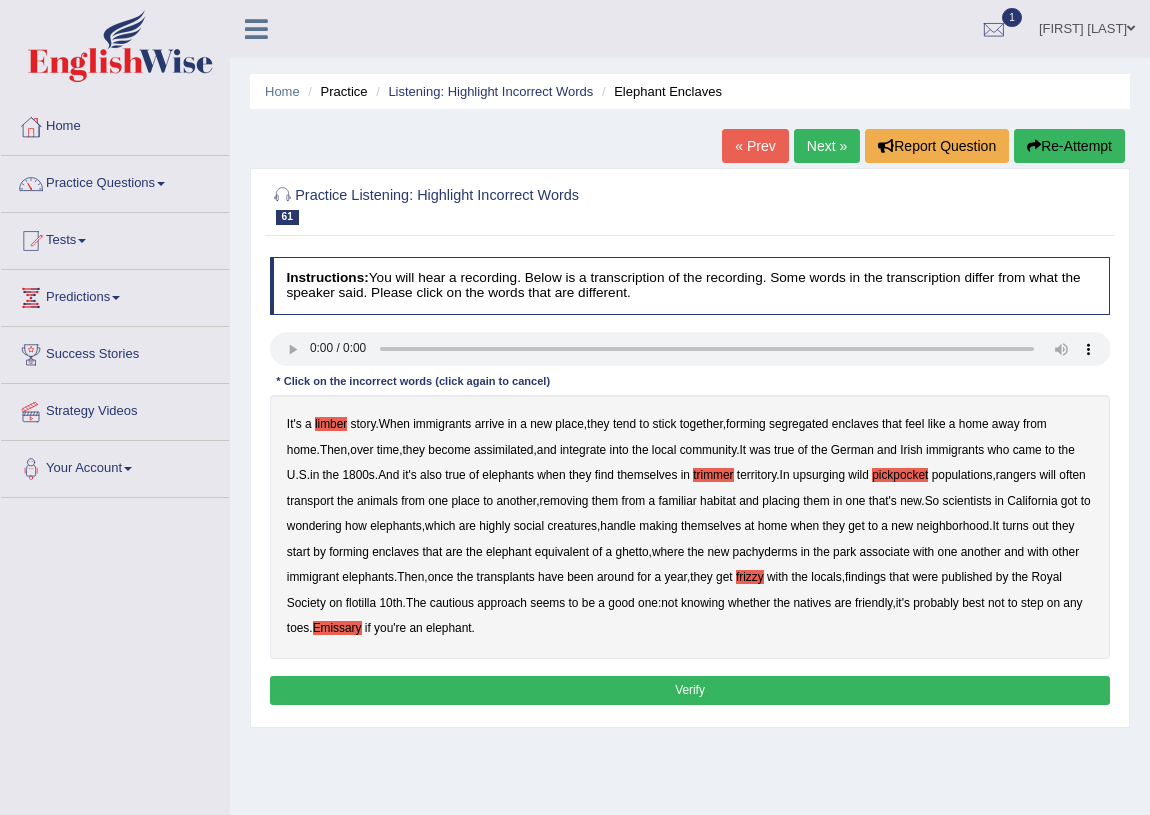 click on "Verify" at bounding box center (690, 690) 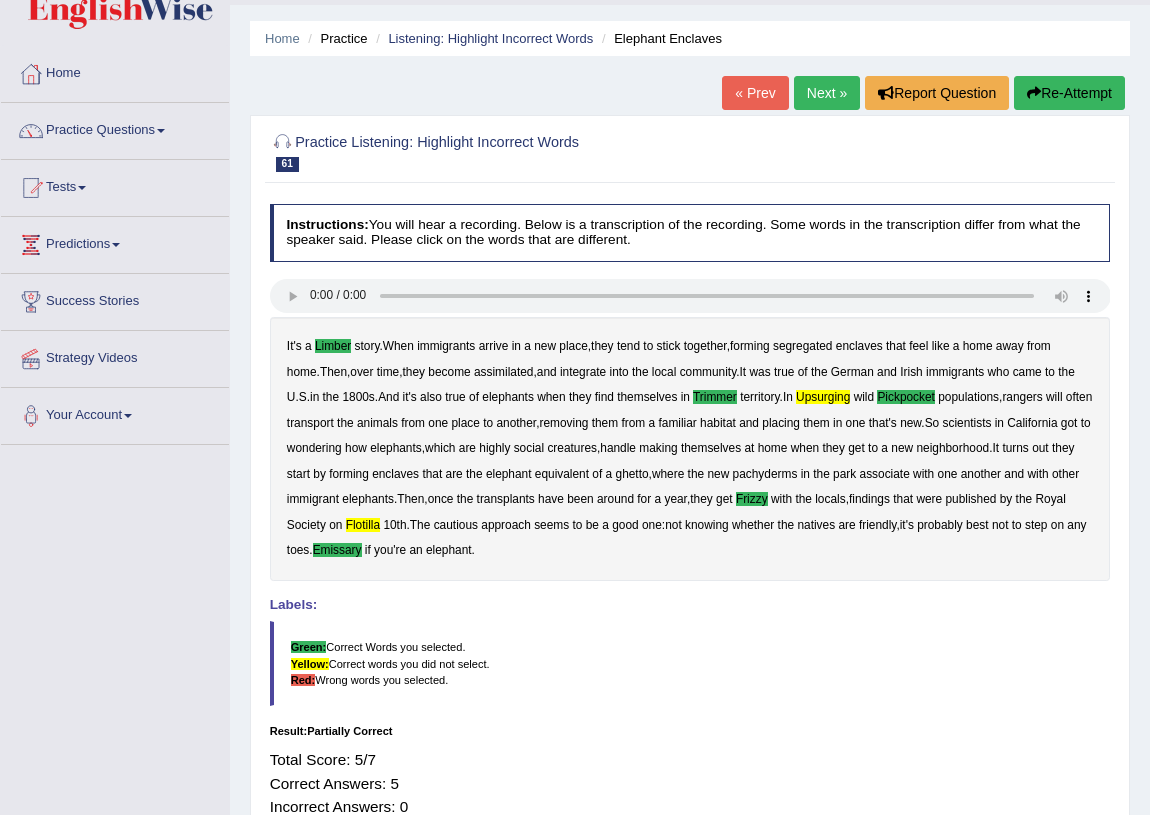 scroll, scrollTop: 0, scrollLeft: 0, axis: both 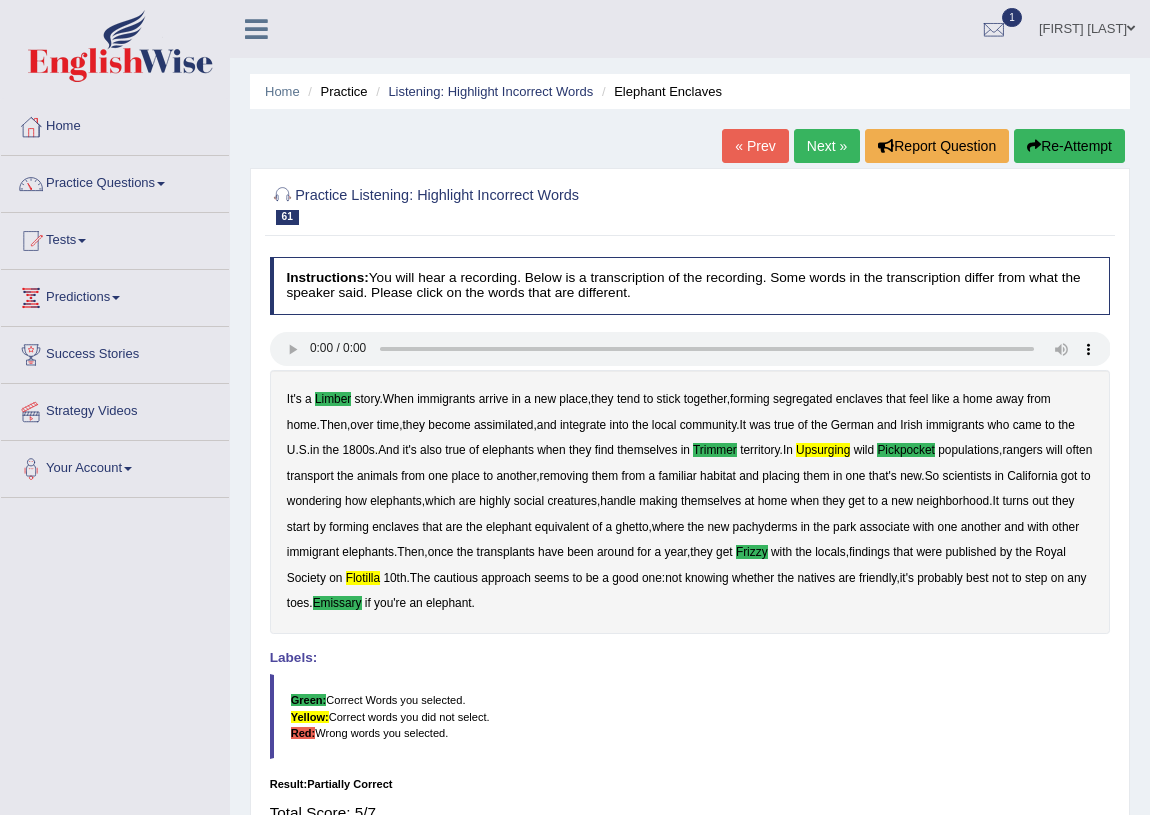 click on "Next »" at bounding box center (827, 146) 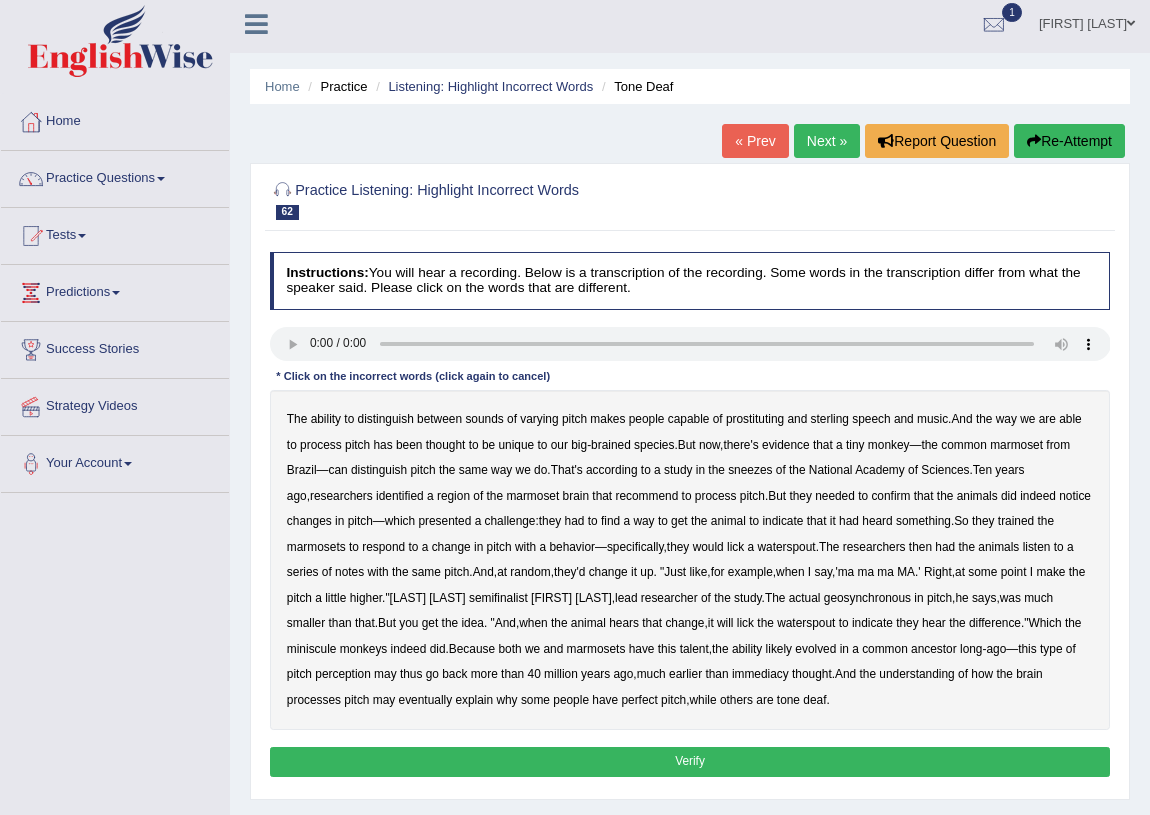 scroll, scrollTop: 0, scrollLeft: 0, axis: both 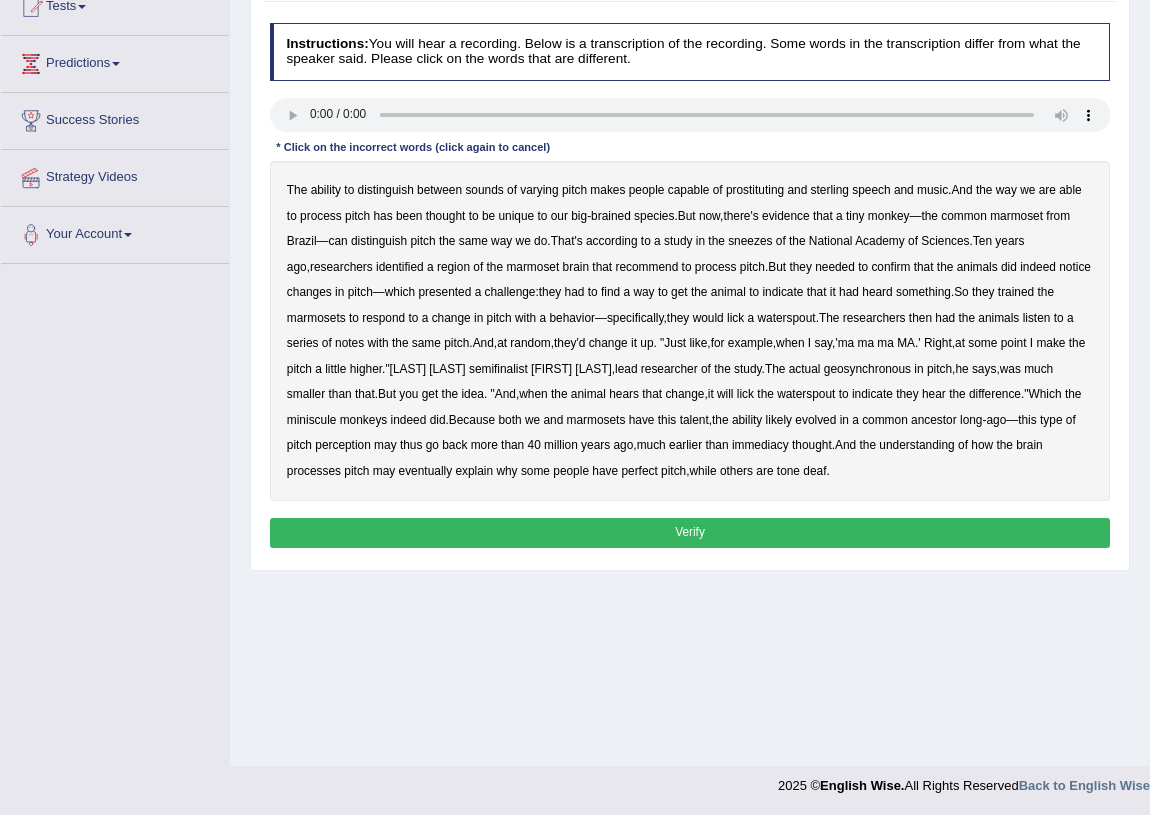 click on "prostituting" at bounding box center (755, 190) 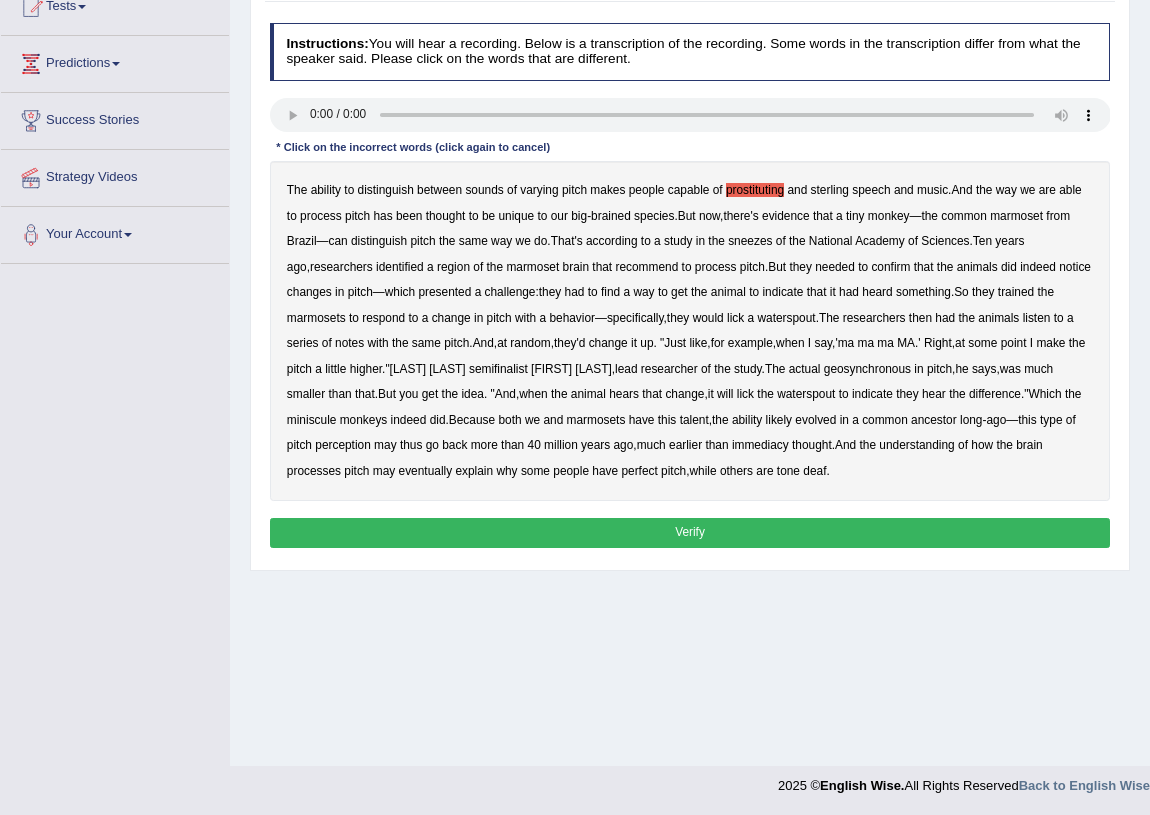 click on "sterling" at bounding box center (830, 190) 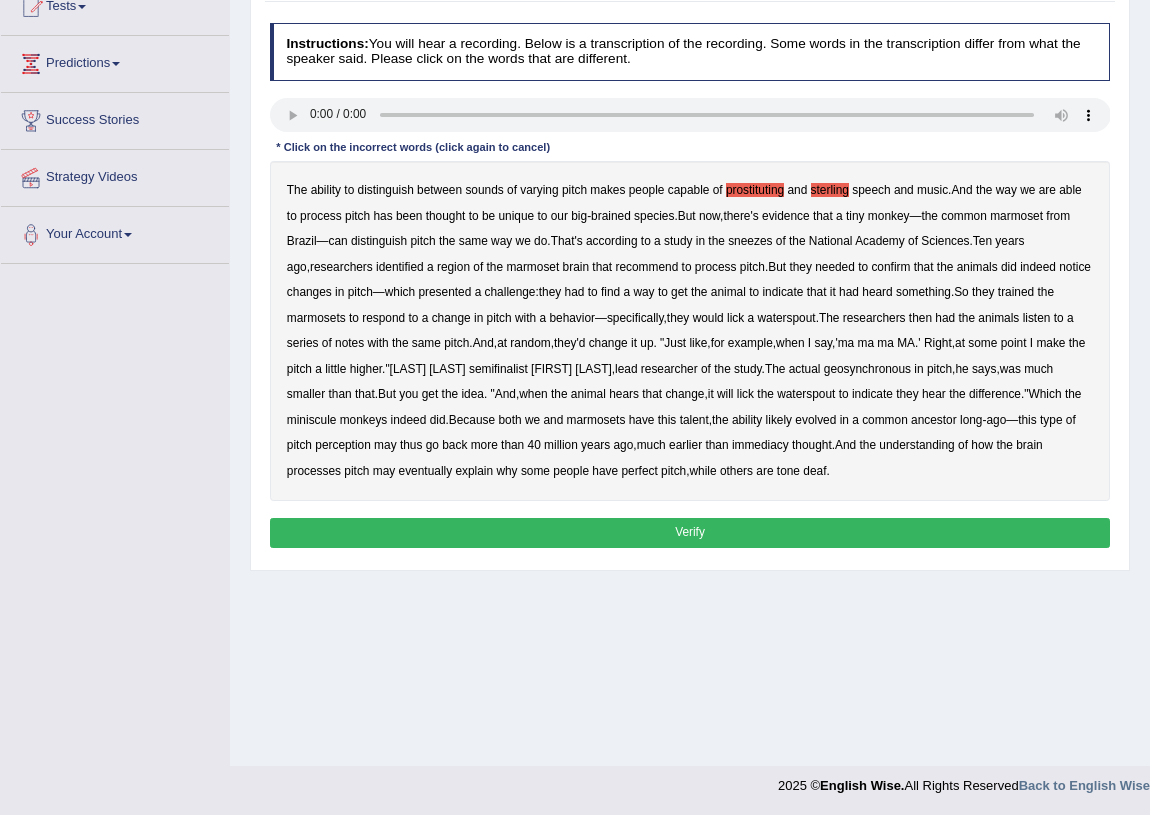 click on "sneezes" at bounding box center [750, 241] 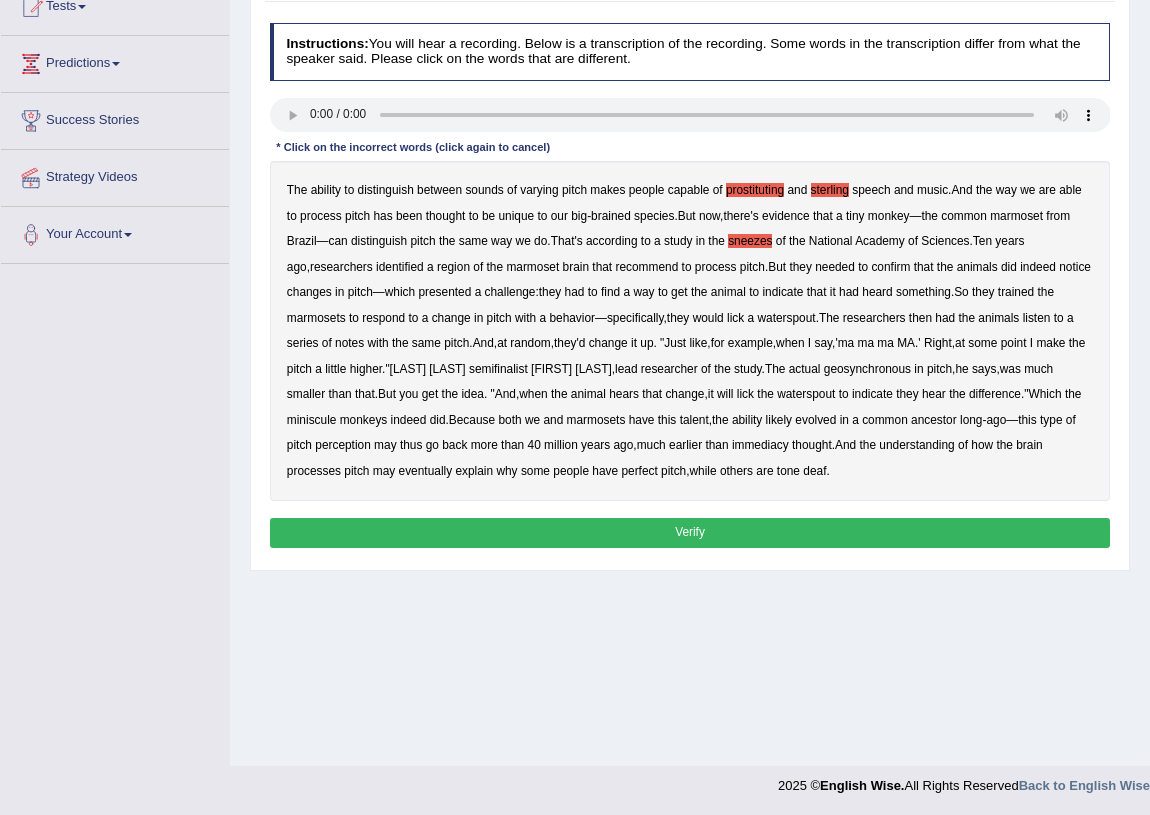 click on "semifinalist" at bounding box center (498, 369) 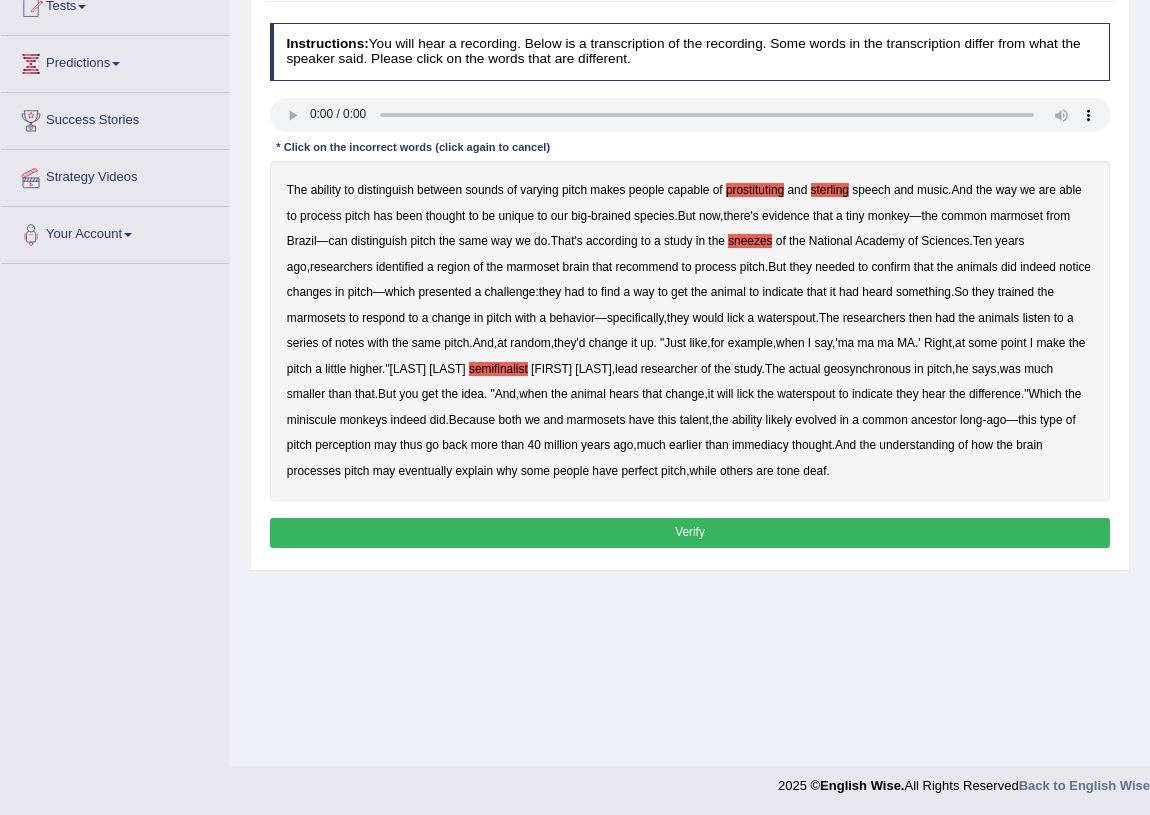 click on "geosynchronous" at bounding box center (867, 369) 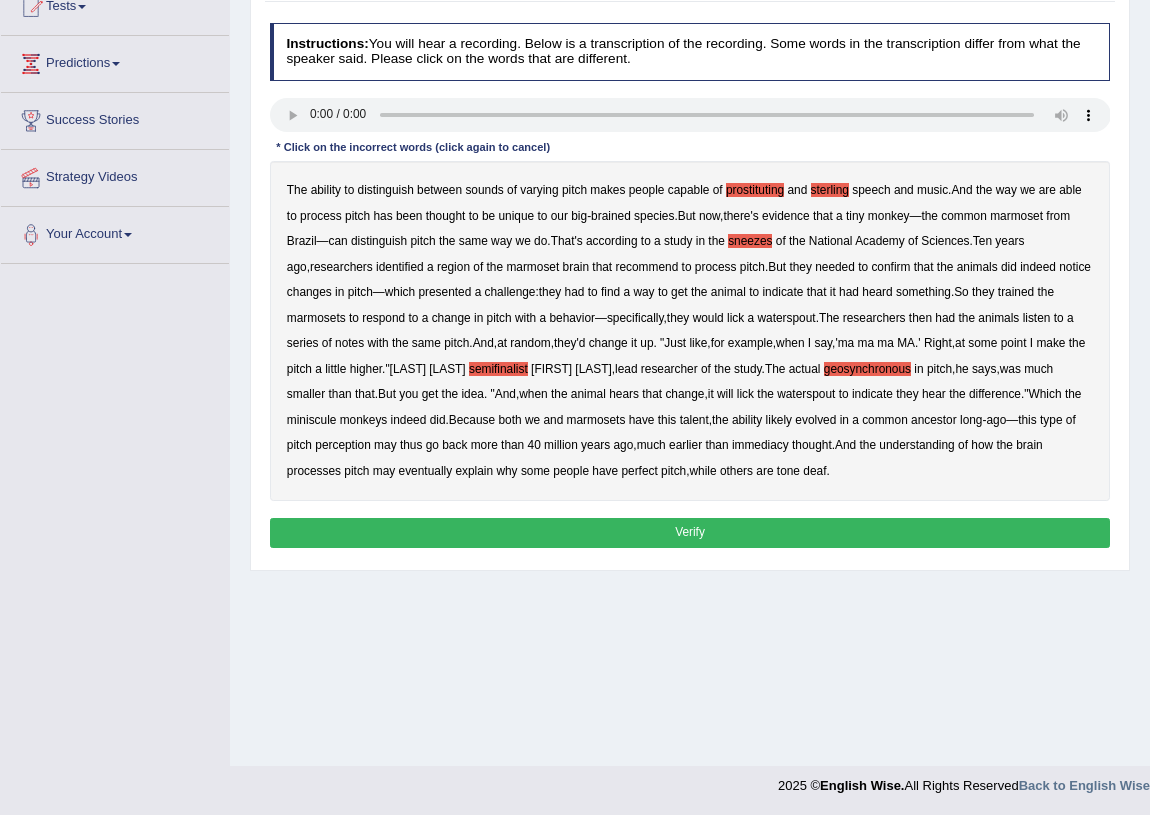 click on "immediacy" at bounding box center [760, 445] 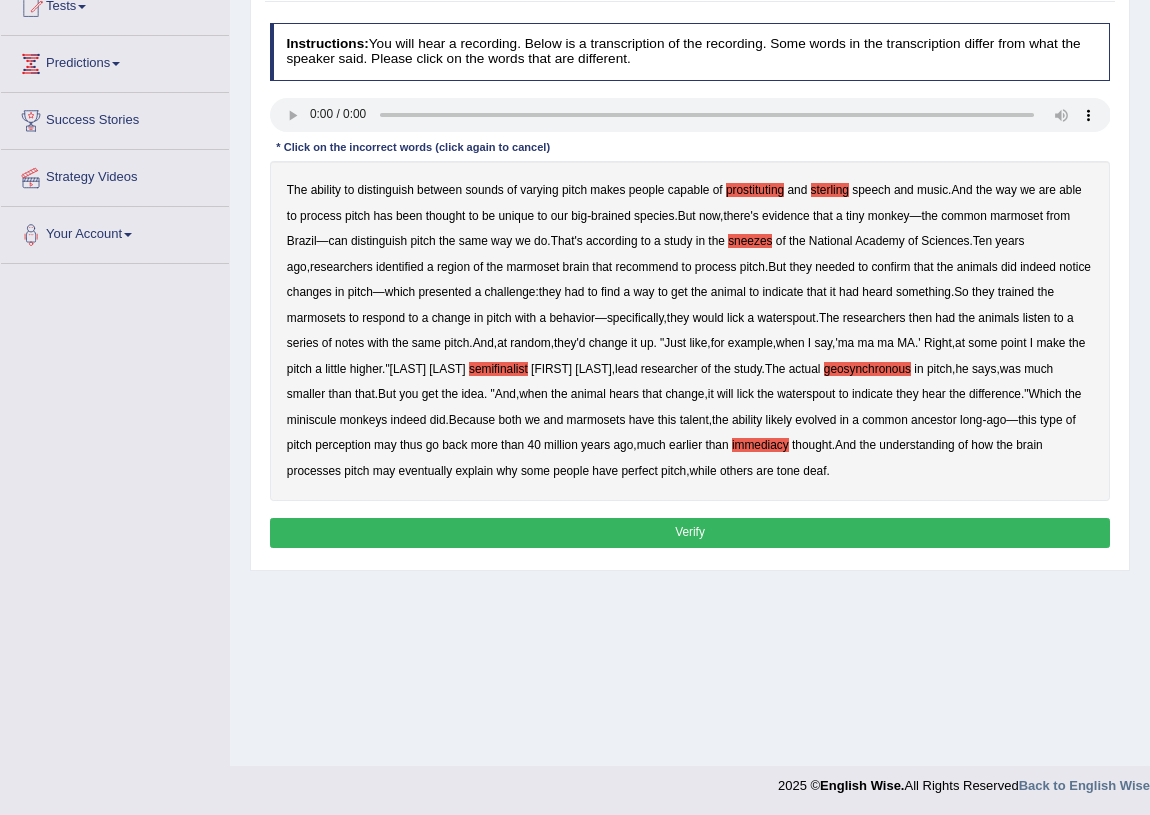 click on "Verify" at bounding box center [690, 532] 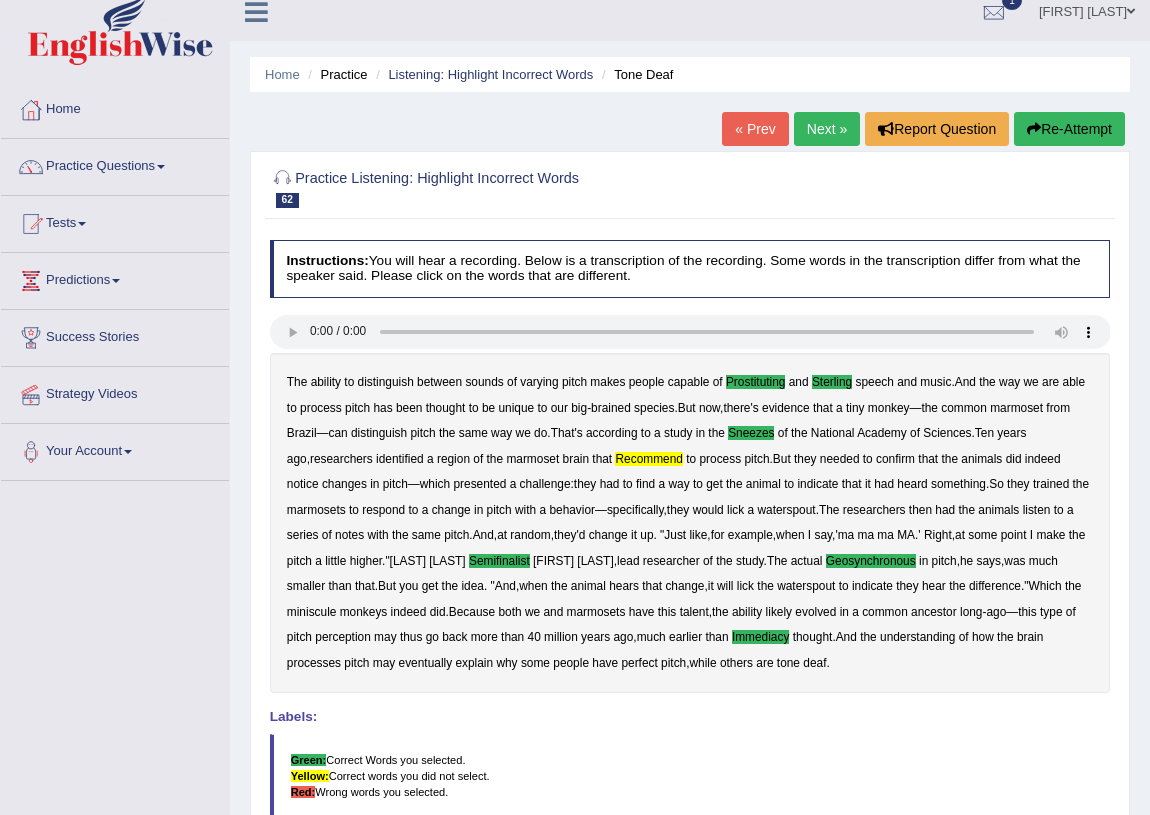 scroll, scrollTop: 0, scrollLeft: 0, axis: both 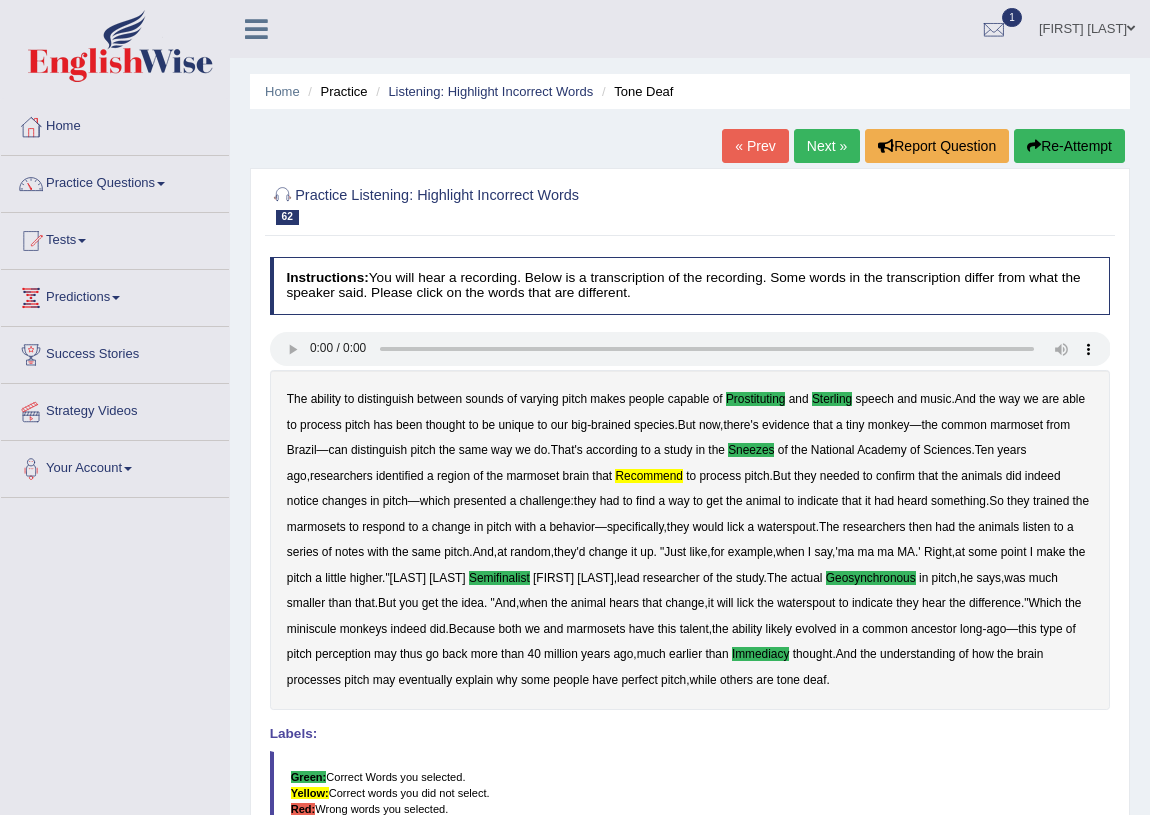 click on "Next »" at bounding box center (827, 146) 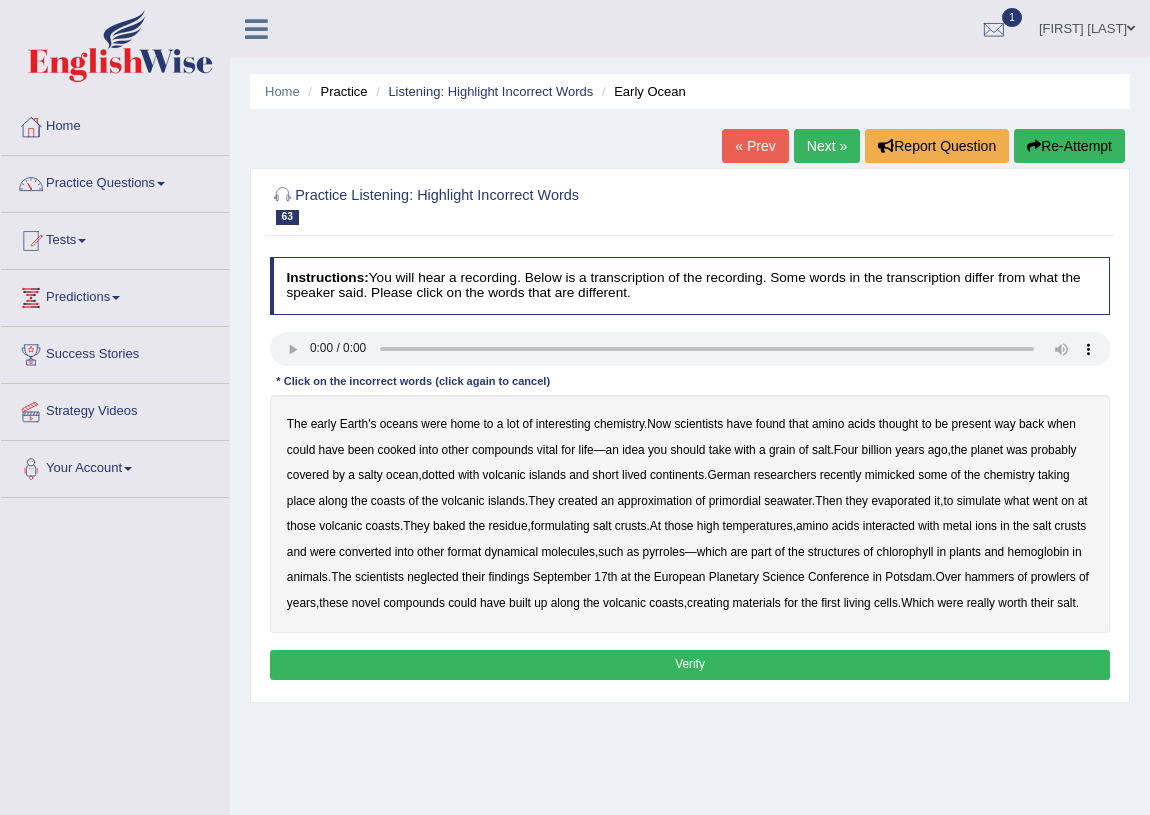 scroll, scrollTop: 0, scrollLeft: 0, axis: both 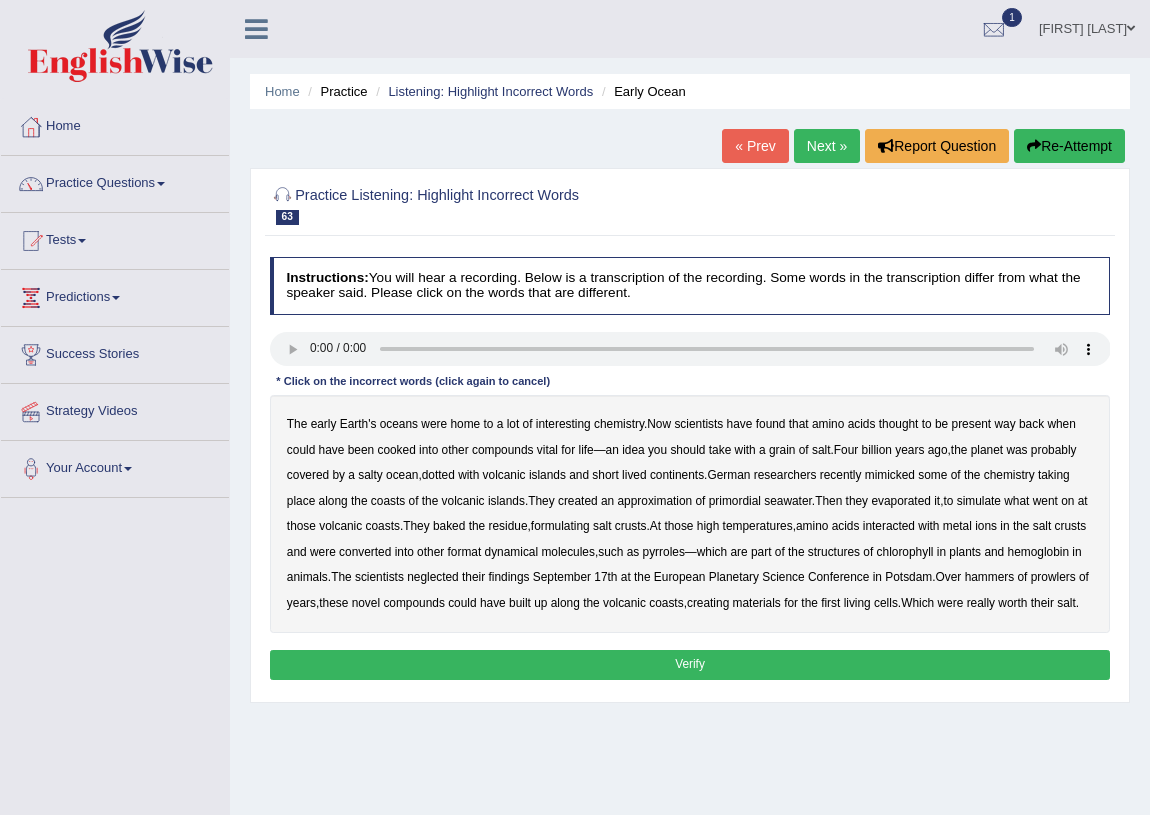 click on "formulating" at bounding box center (560, 526) 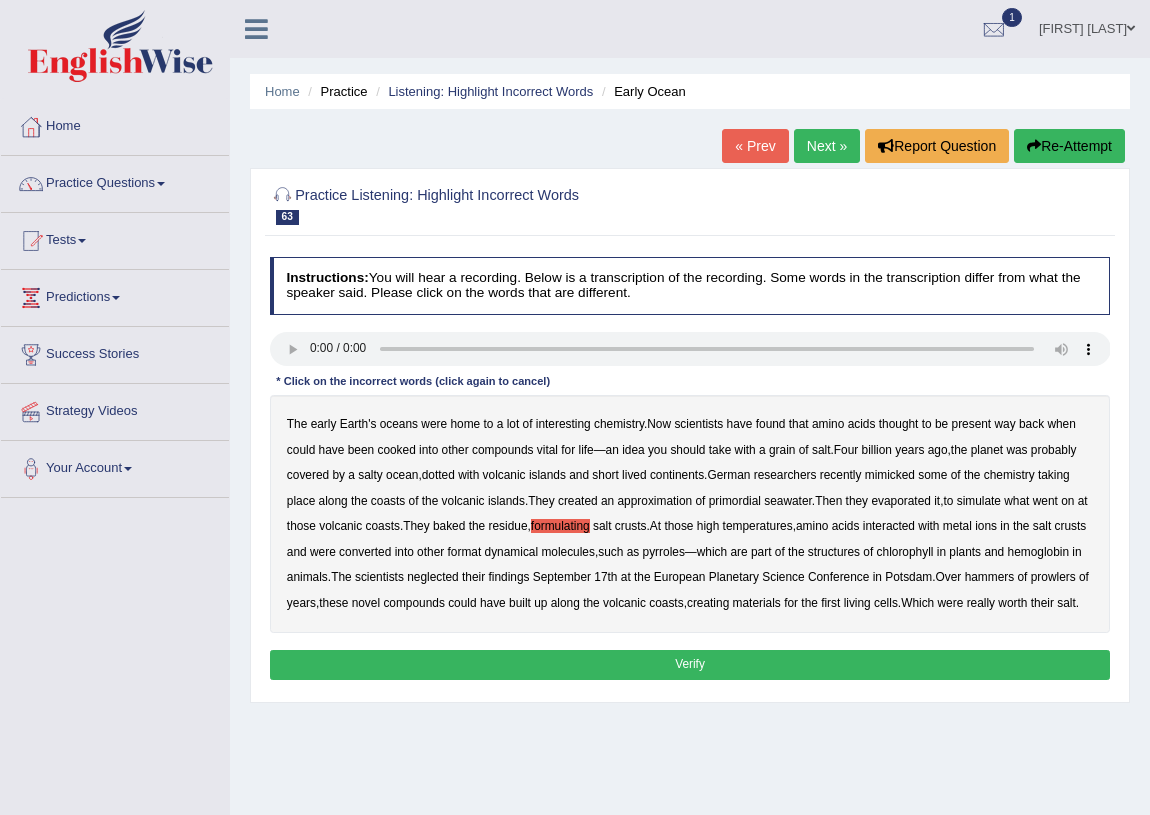 click on "format" at bounding box center [465, 552] 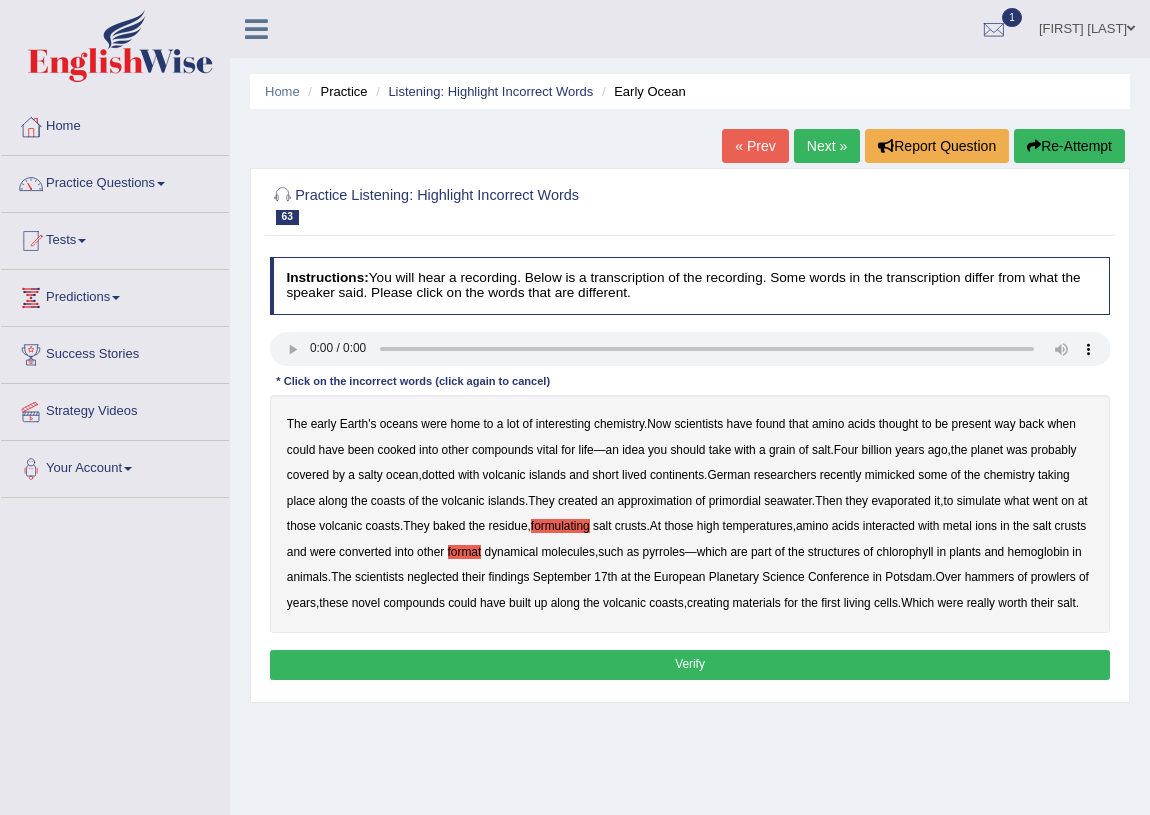 click on "neglected" at bounding box center [433, 577] 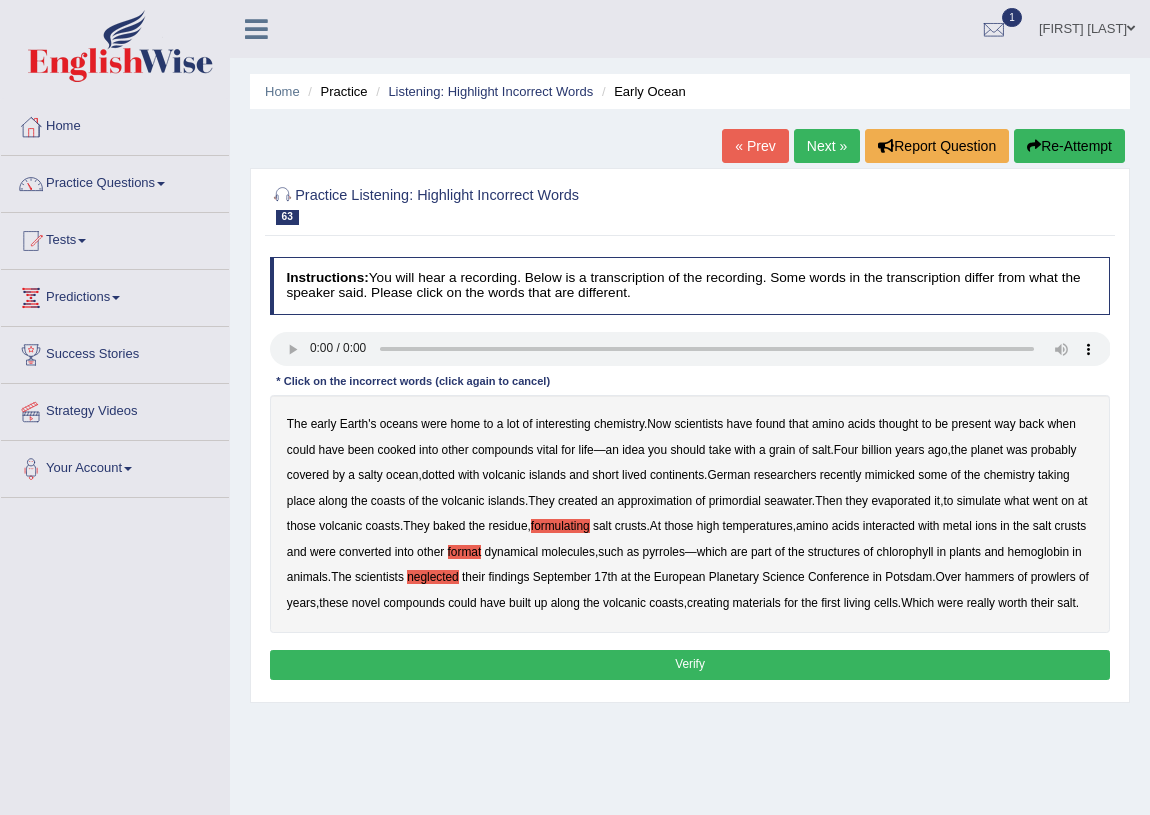 click on "hammers" at bounding box center (990, 577) 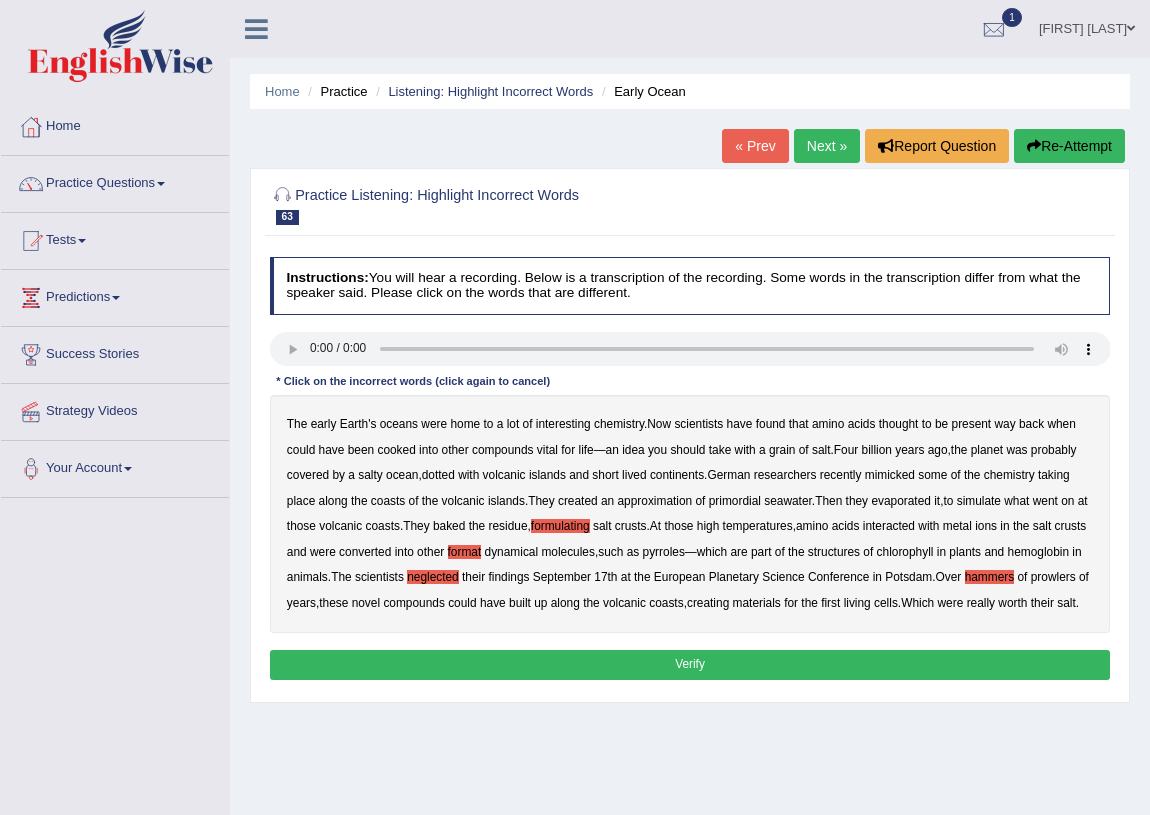 click on "Verify" at bounding box center (690, 664) 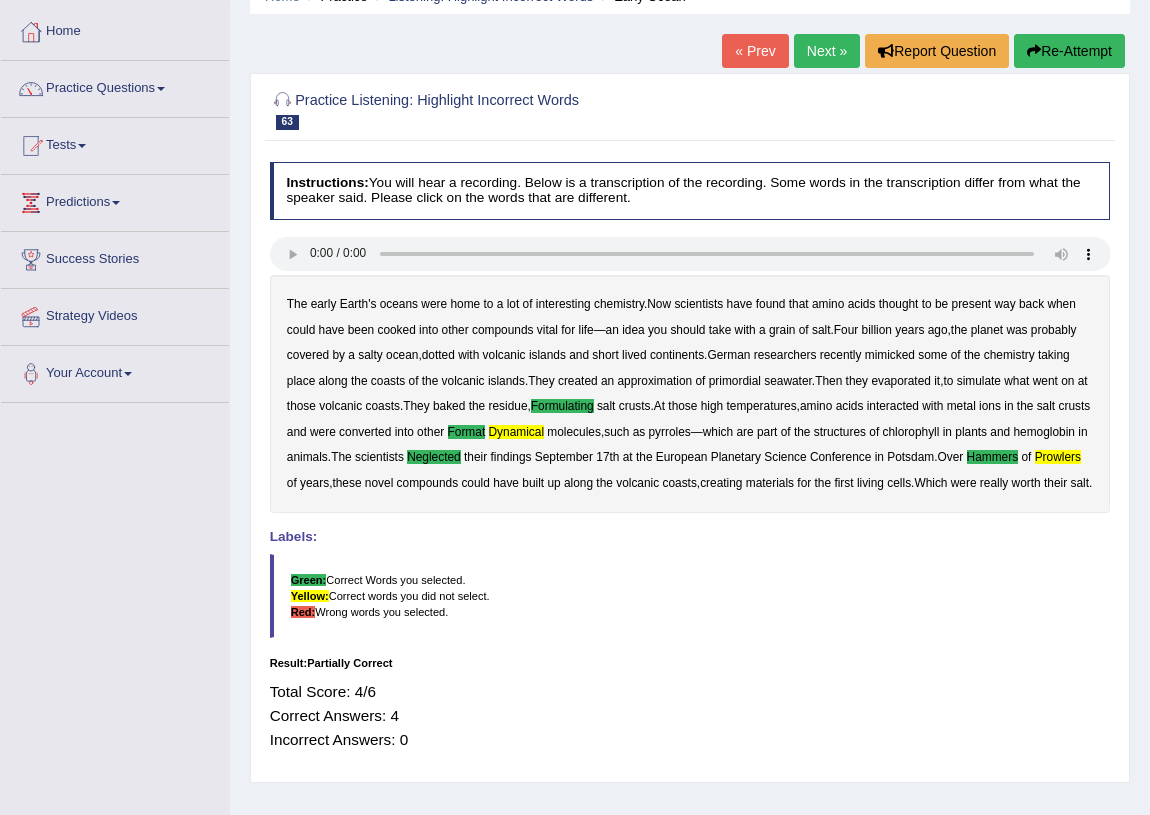 scroll, scrollTop: 52, scrollLeft: 0, axis: vertical 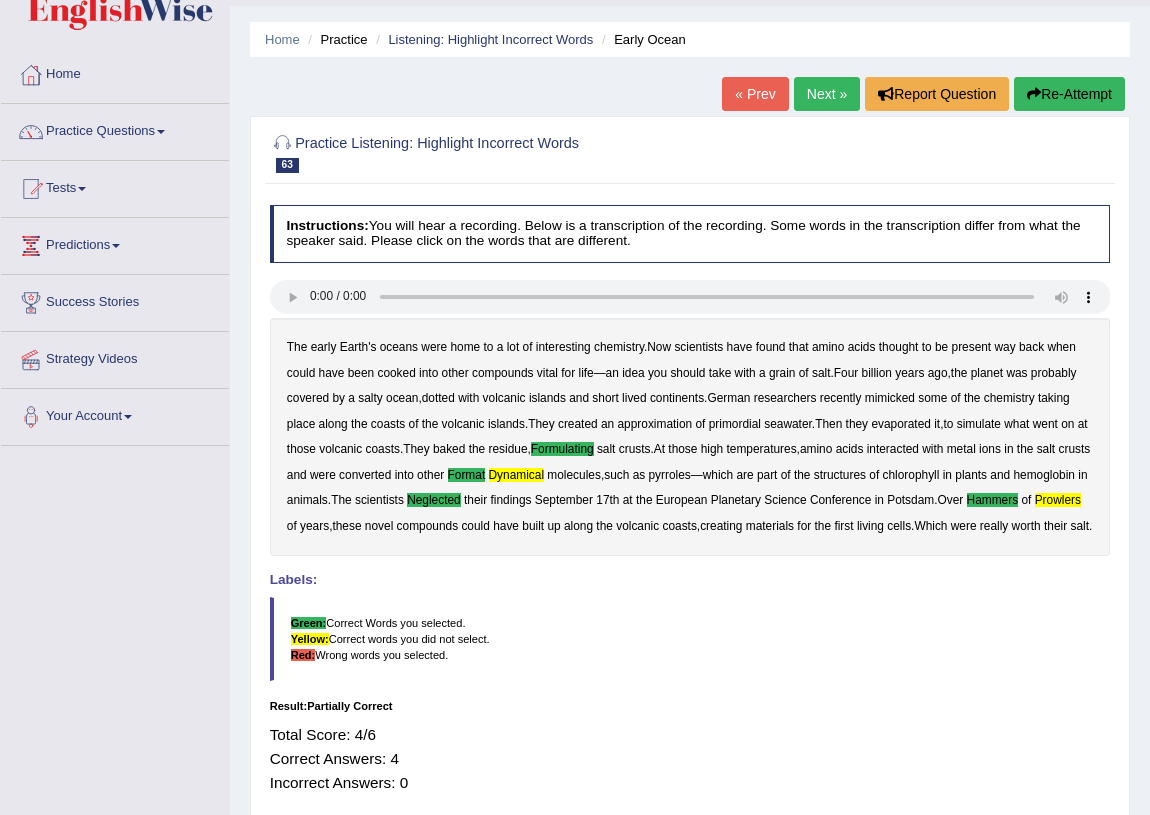 click on "Next »" at bounding box center [827, 94] 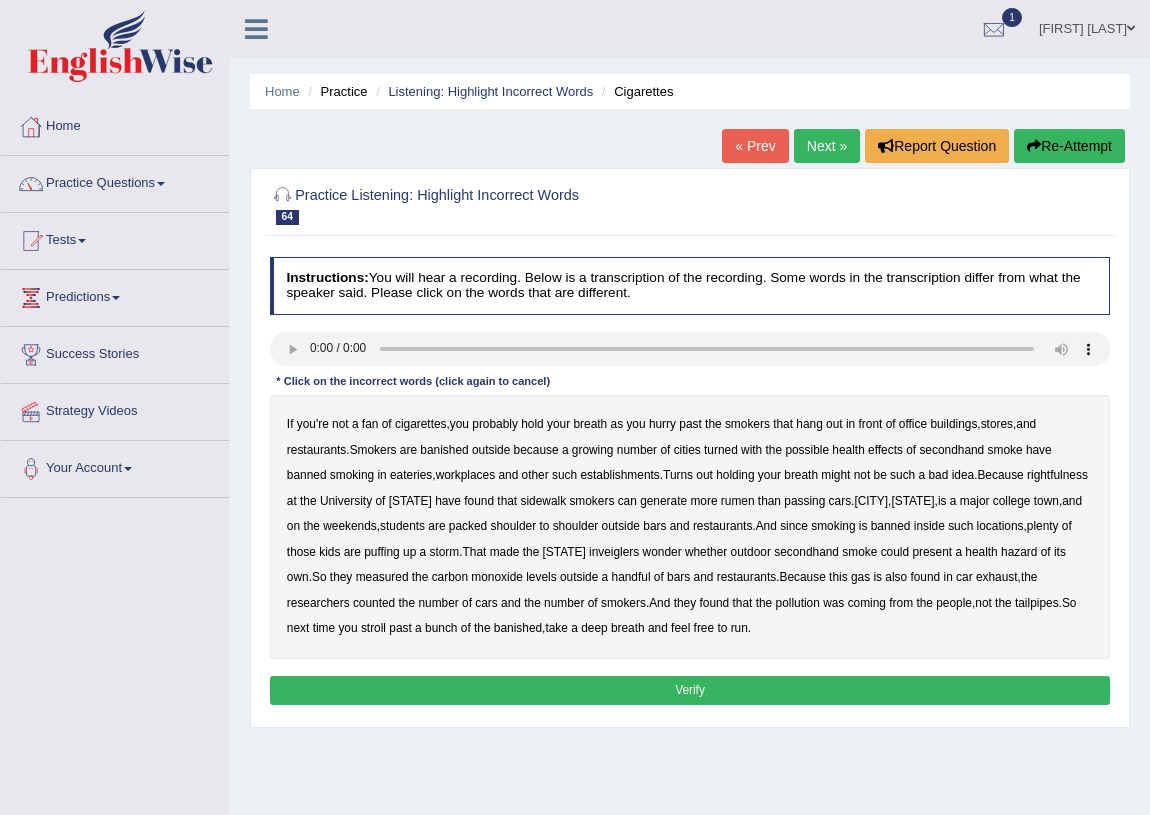 scroll, scrollTop: 0, scrollLeft: 0, axis: both 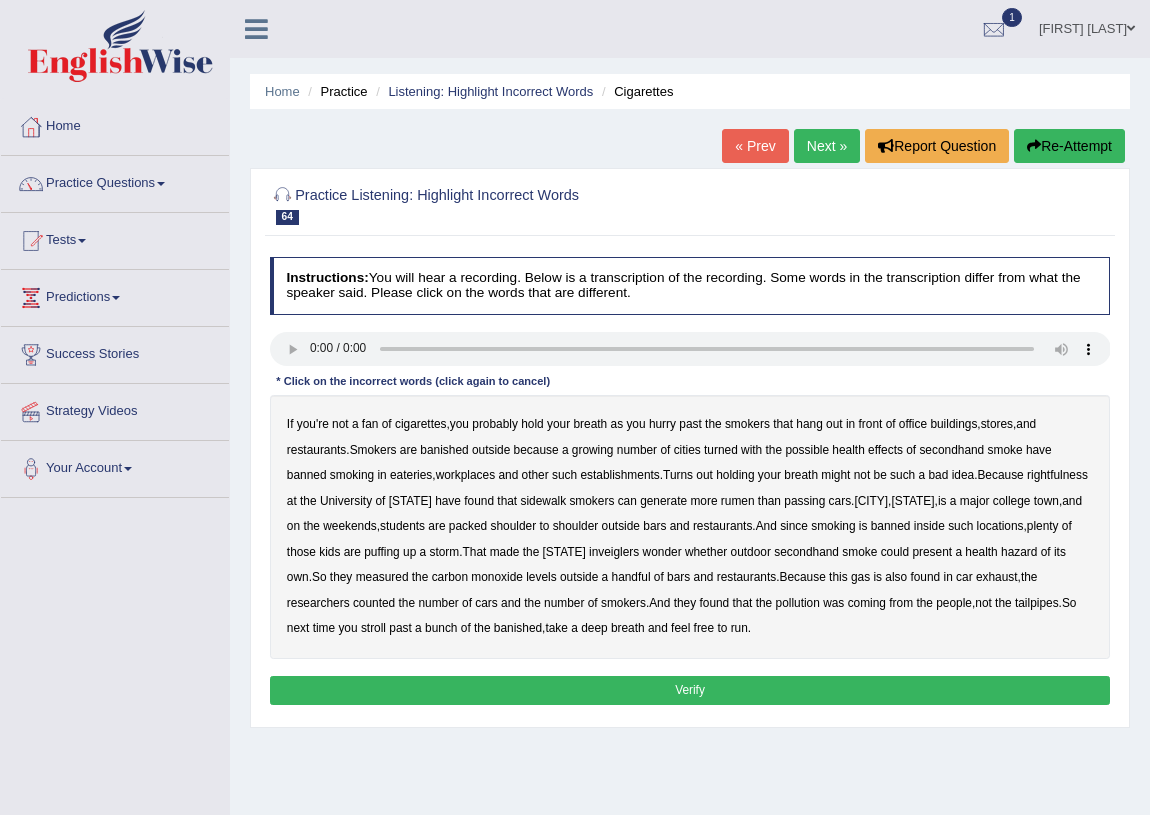 click on "turned" at bounding box center (721, 450) 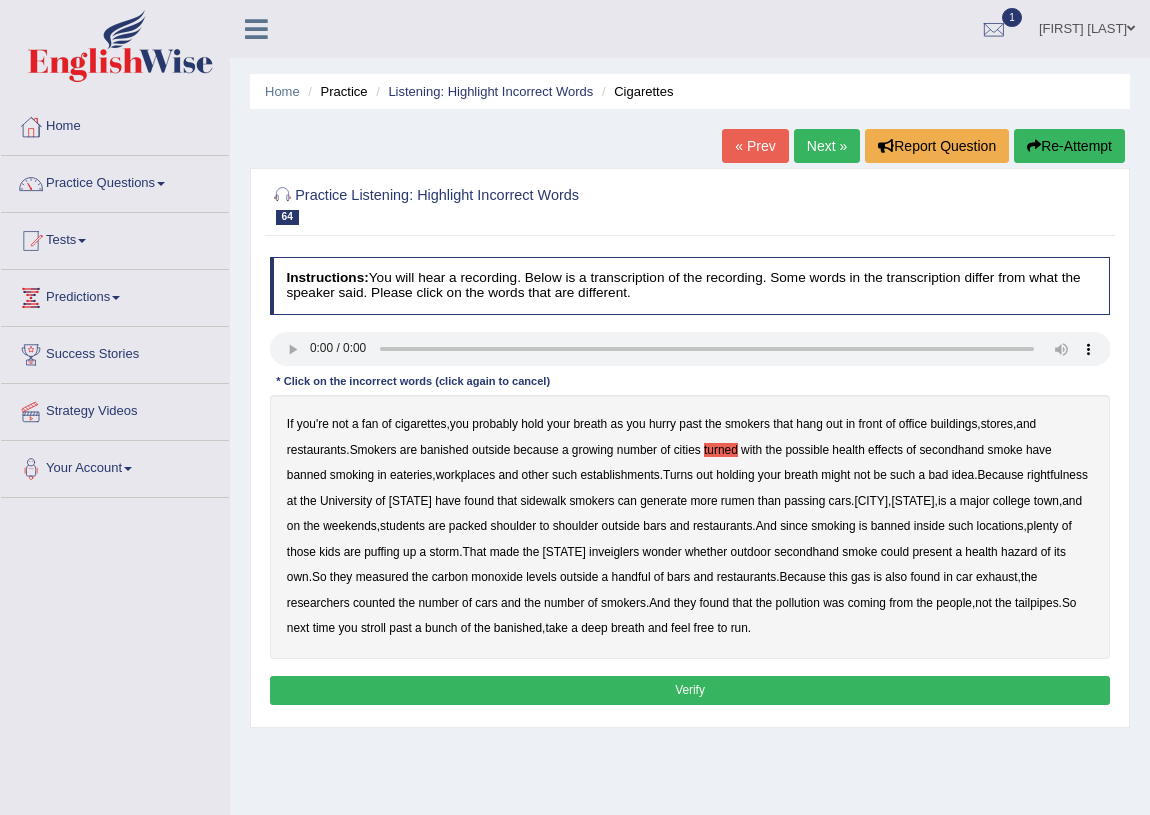 click on "rightfulness" at bounding box center (1057, 475) 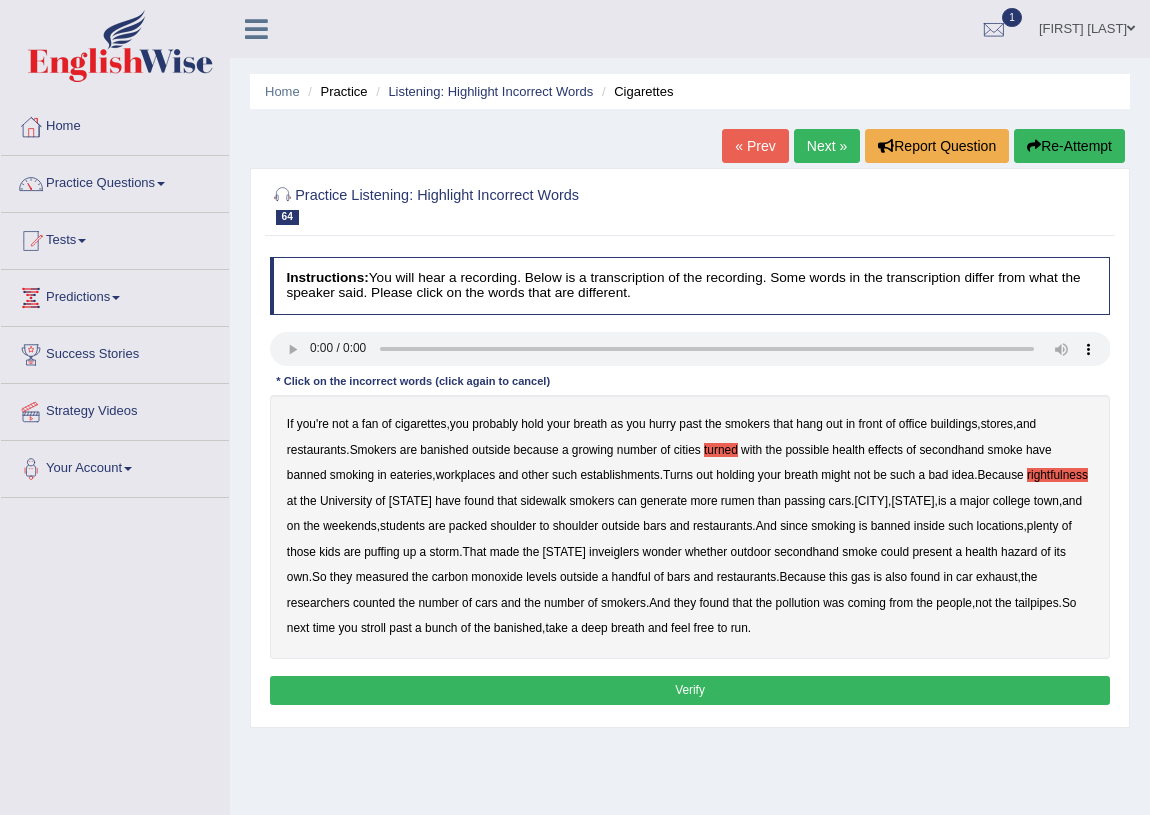 click on "rumen" at bounding box center [738, 501] 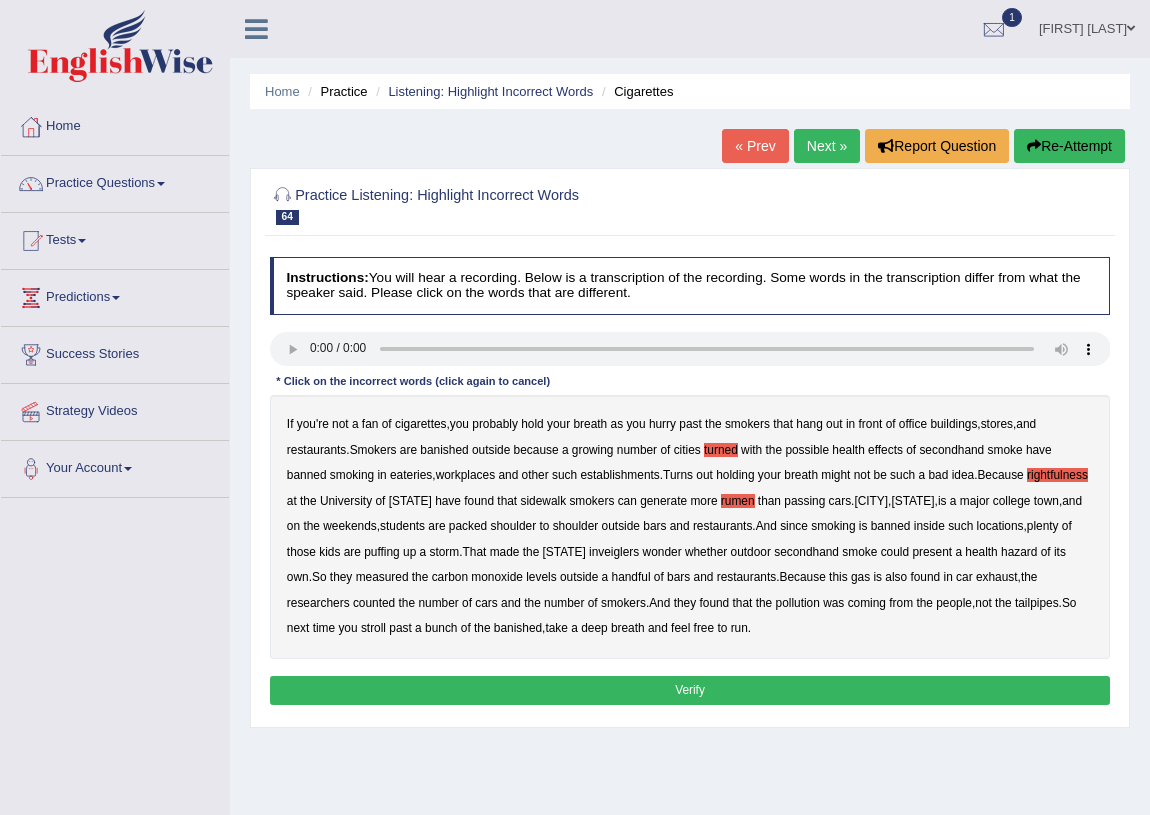 click on "inveiglers" at bounding box center [614, 552] 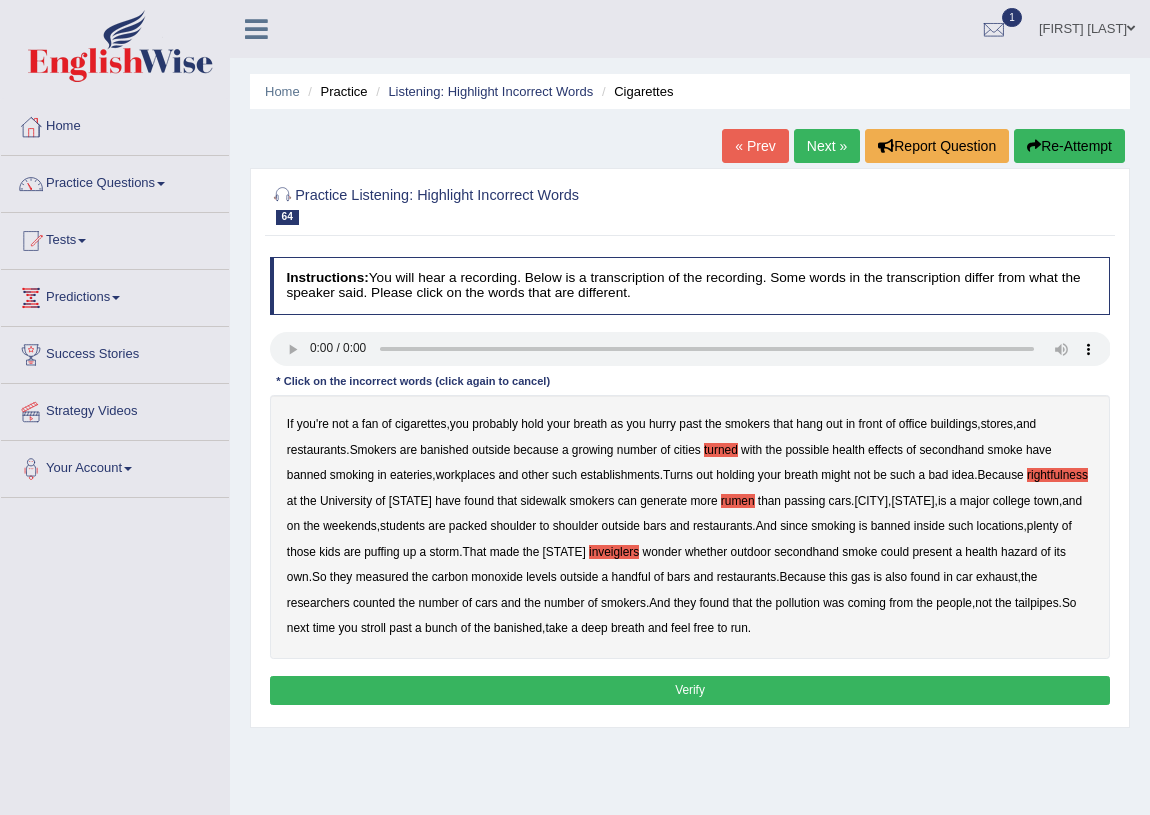 click on "Verify" at bounding box center [690, 690] 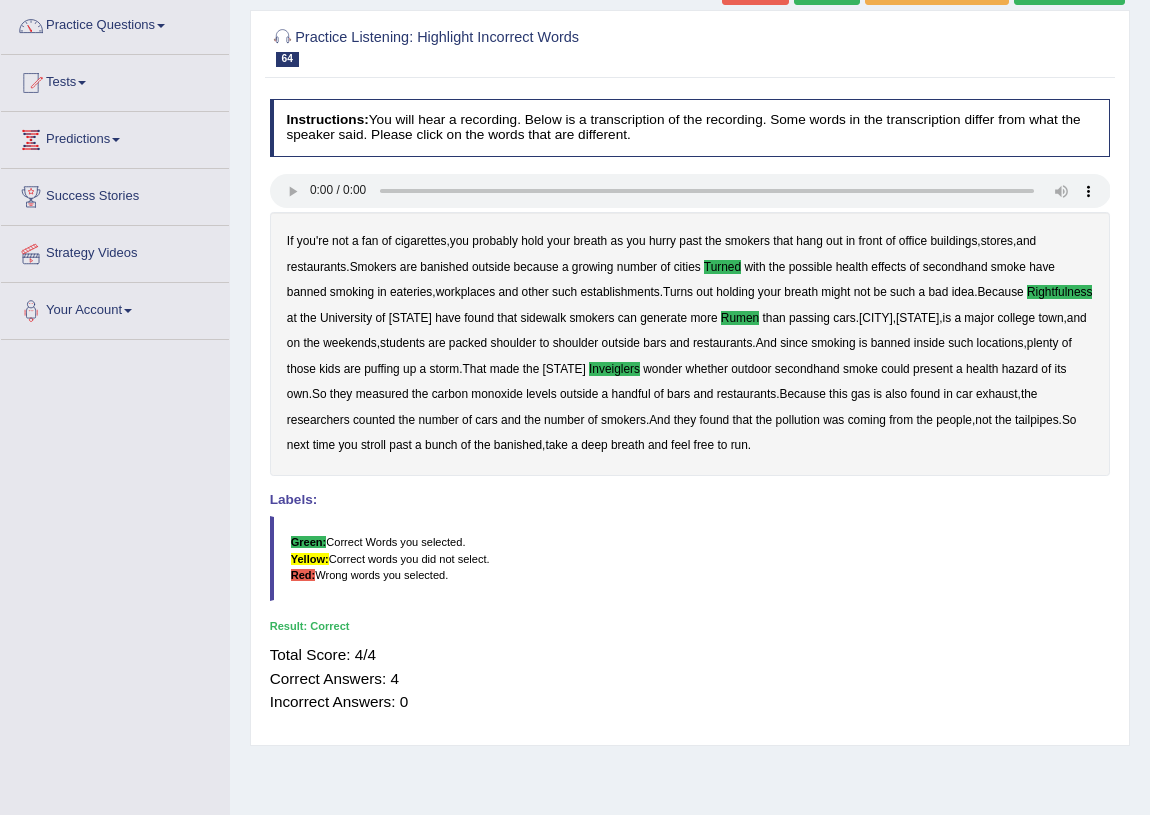 scroll, scrollTop: 0, scrollLeft: 0, axis: both 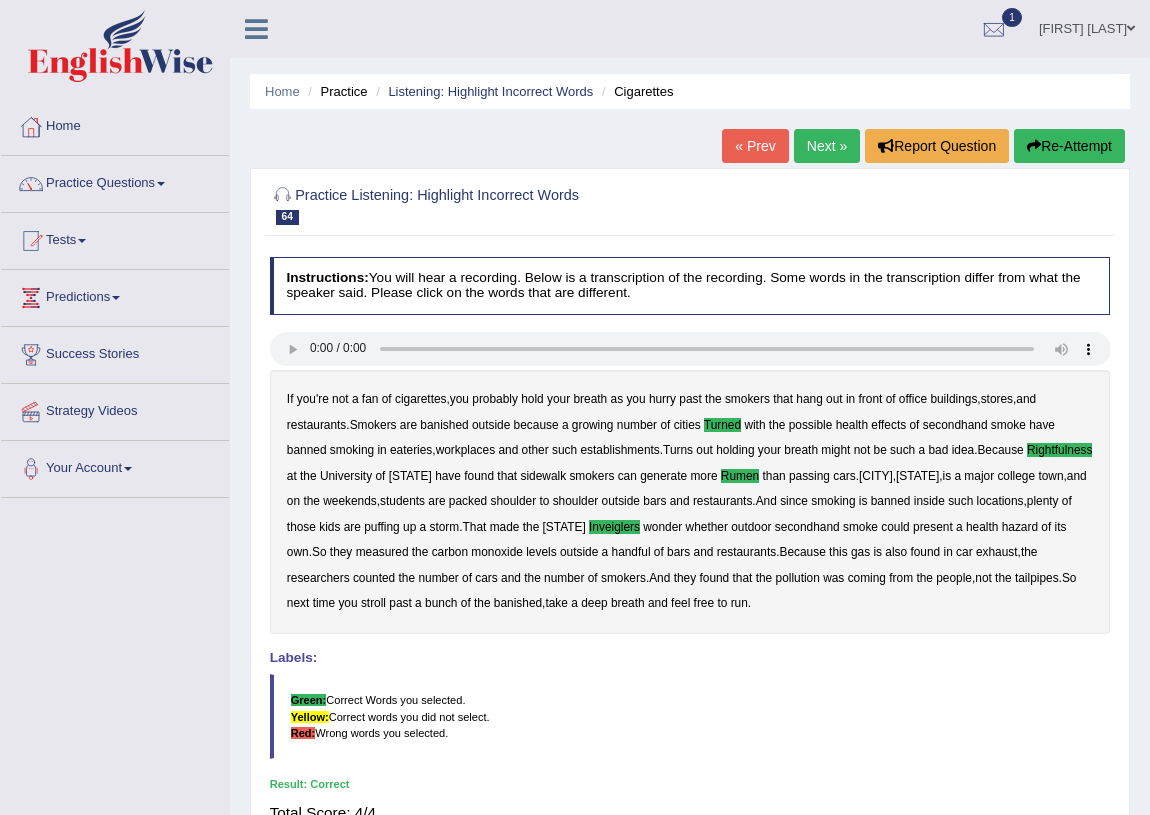 click on "Next »" at bounding box center (827, 146) 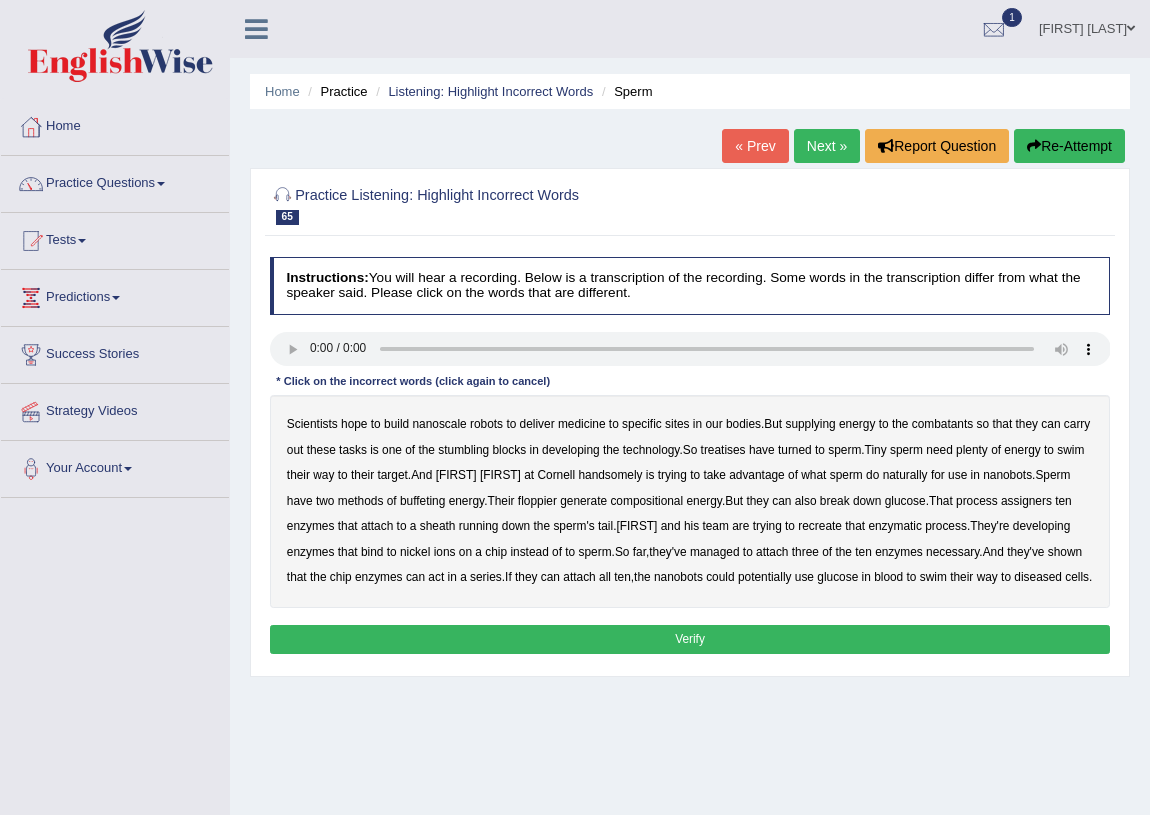 scroll, scrollTop: 0, scrollLeft: 0, axis: both 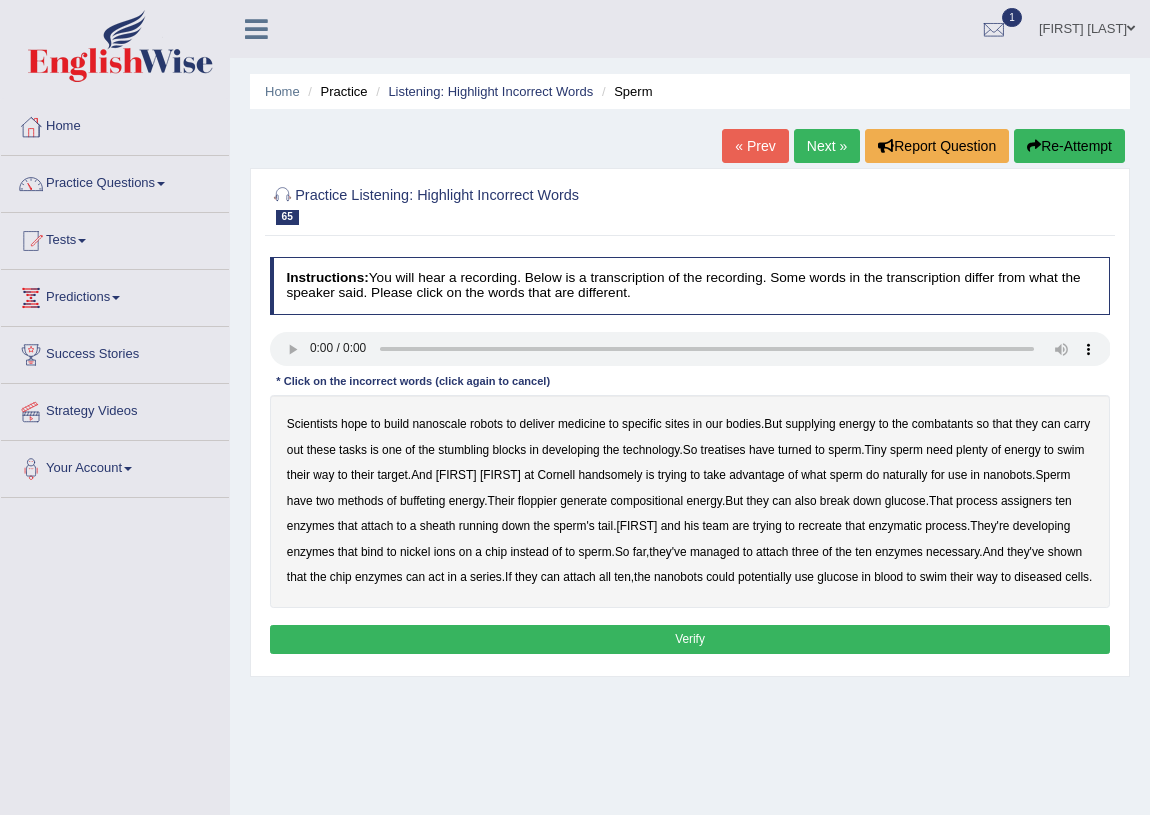 click on "combatants" at bounding box center (942, 424) 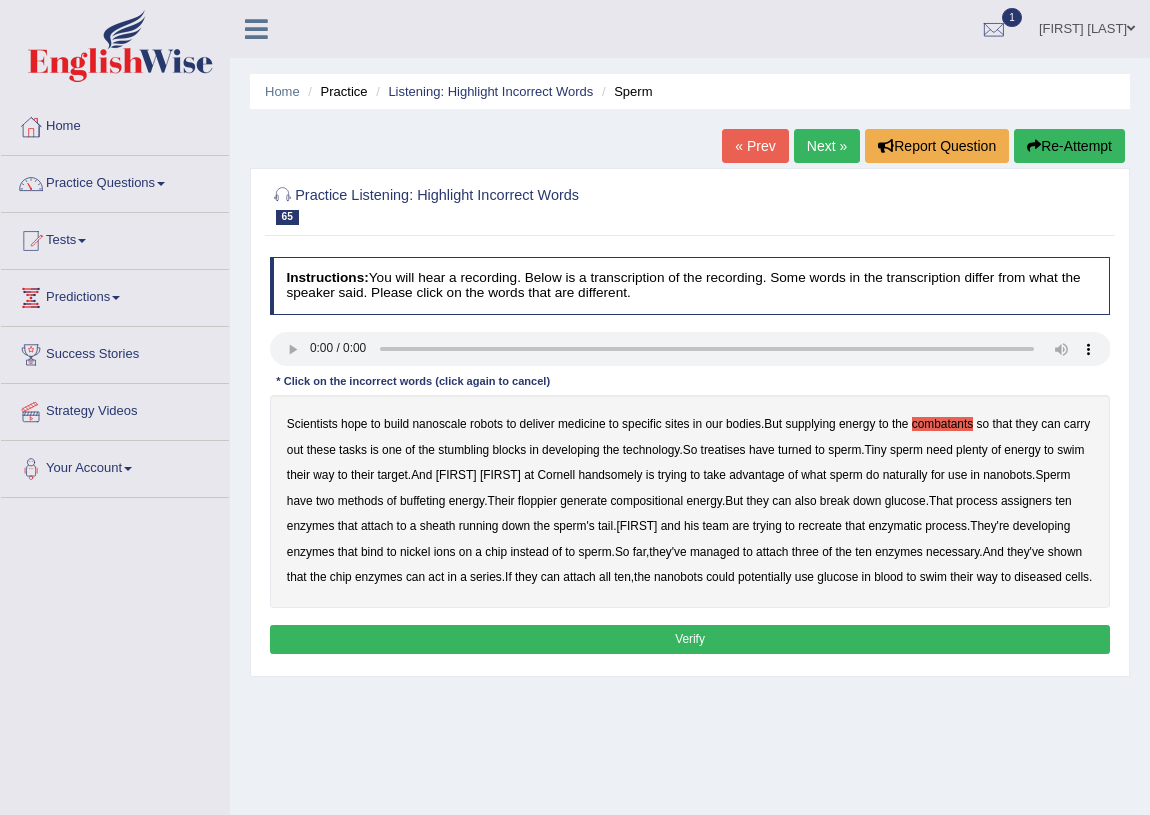 click on "combatants" at bounding box center [942, 424] 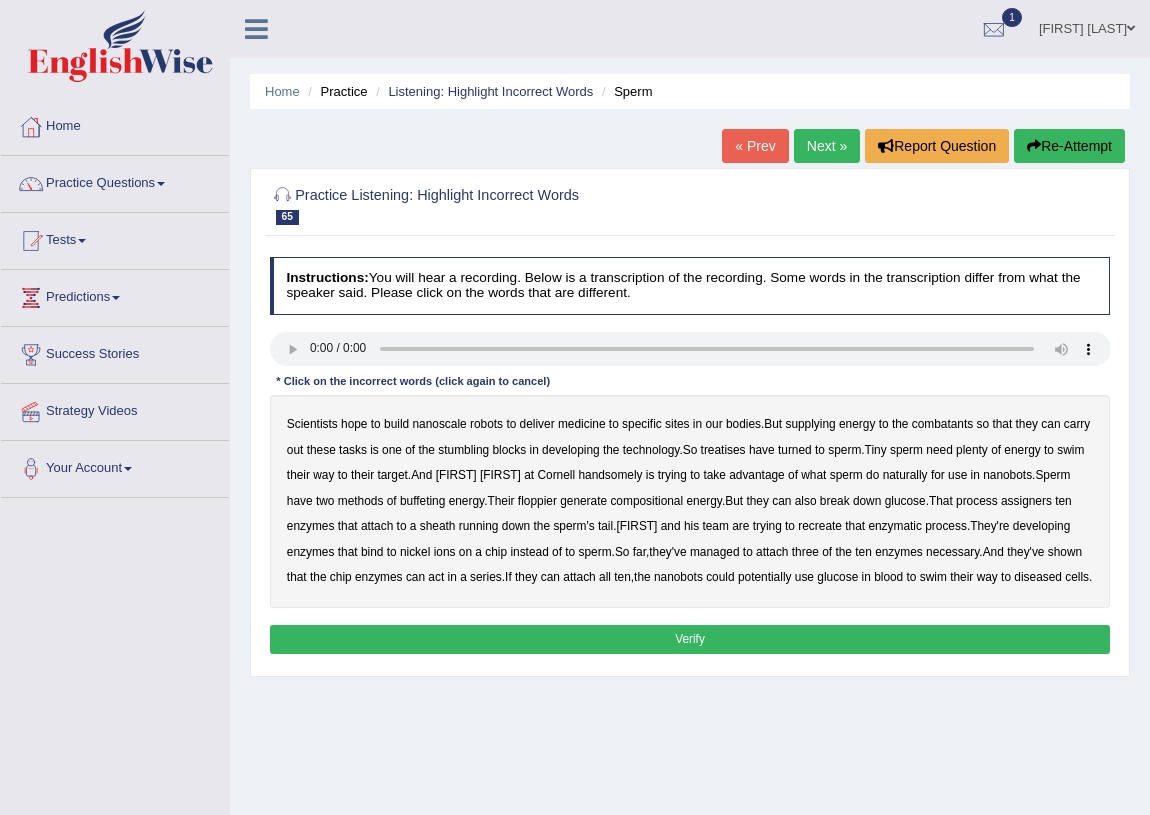 click on "blocks" at bounding box center (510, 450) 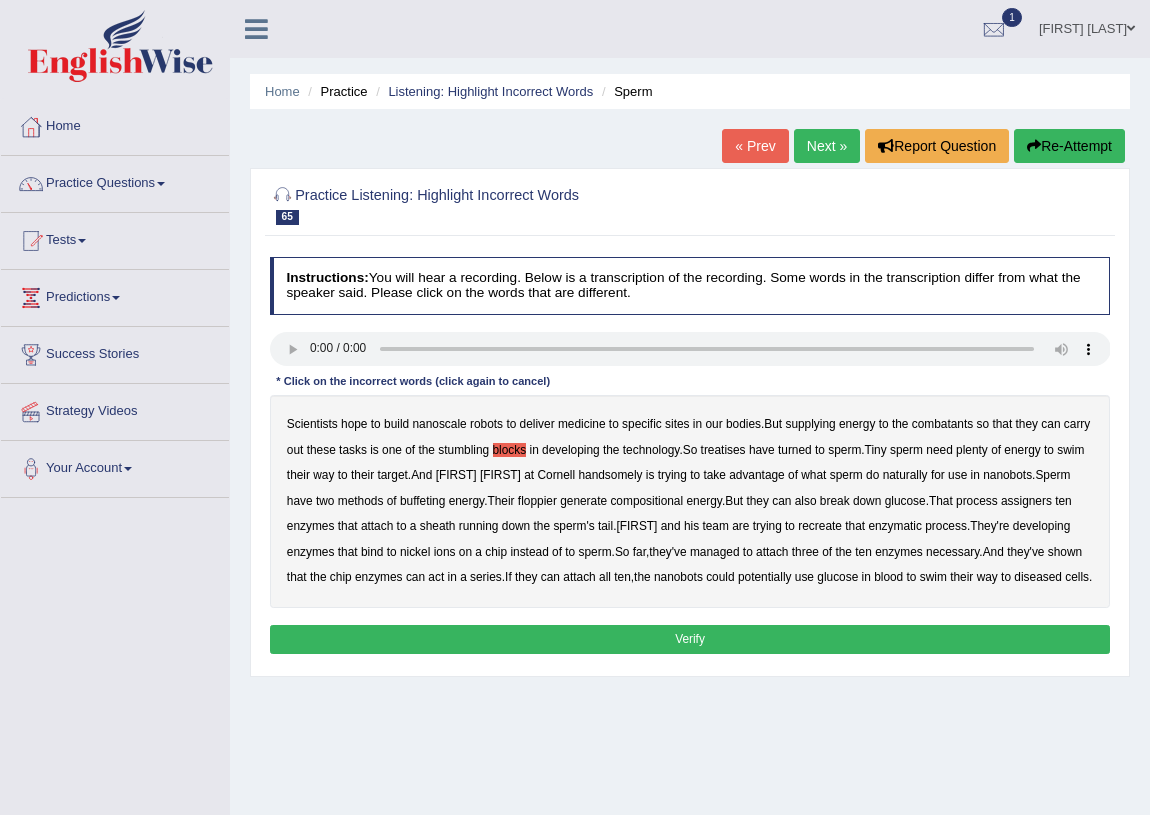 click on "blocks" at bounding box center (510, 450) 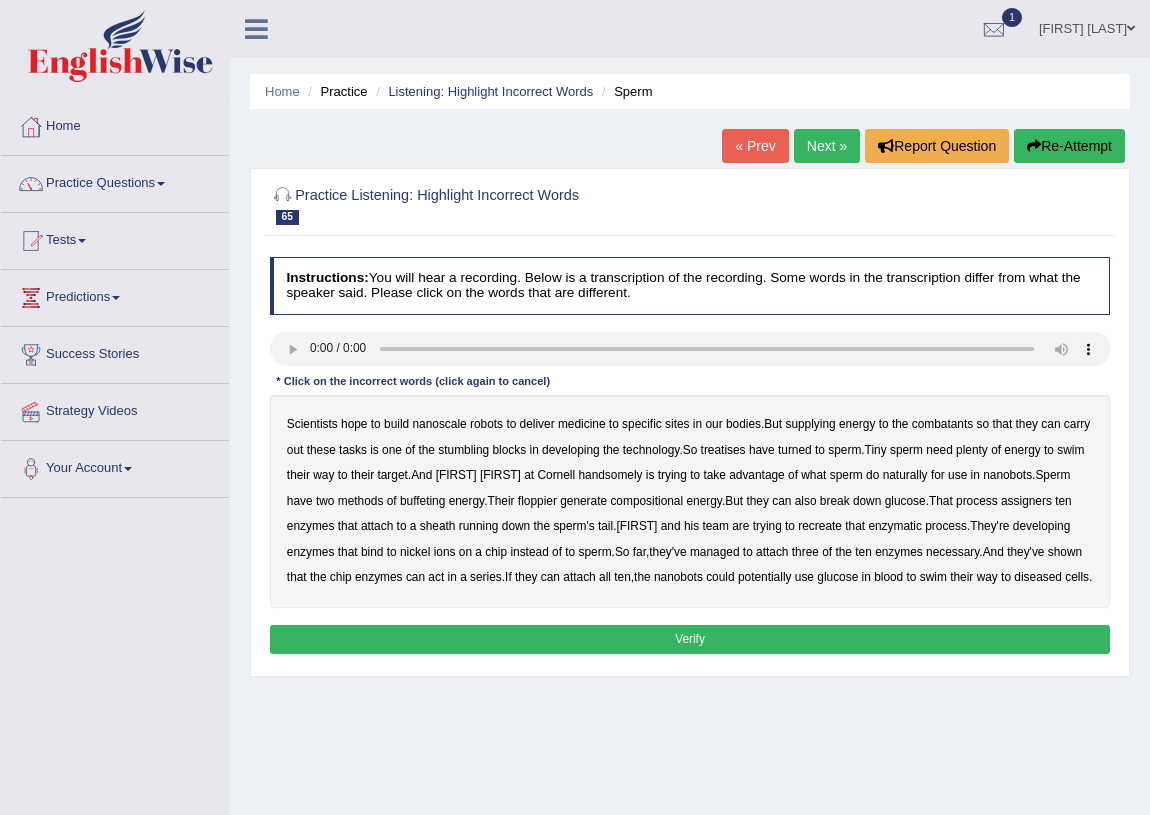 click on "handsomely" at bounding box center (610, 475) 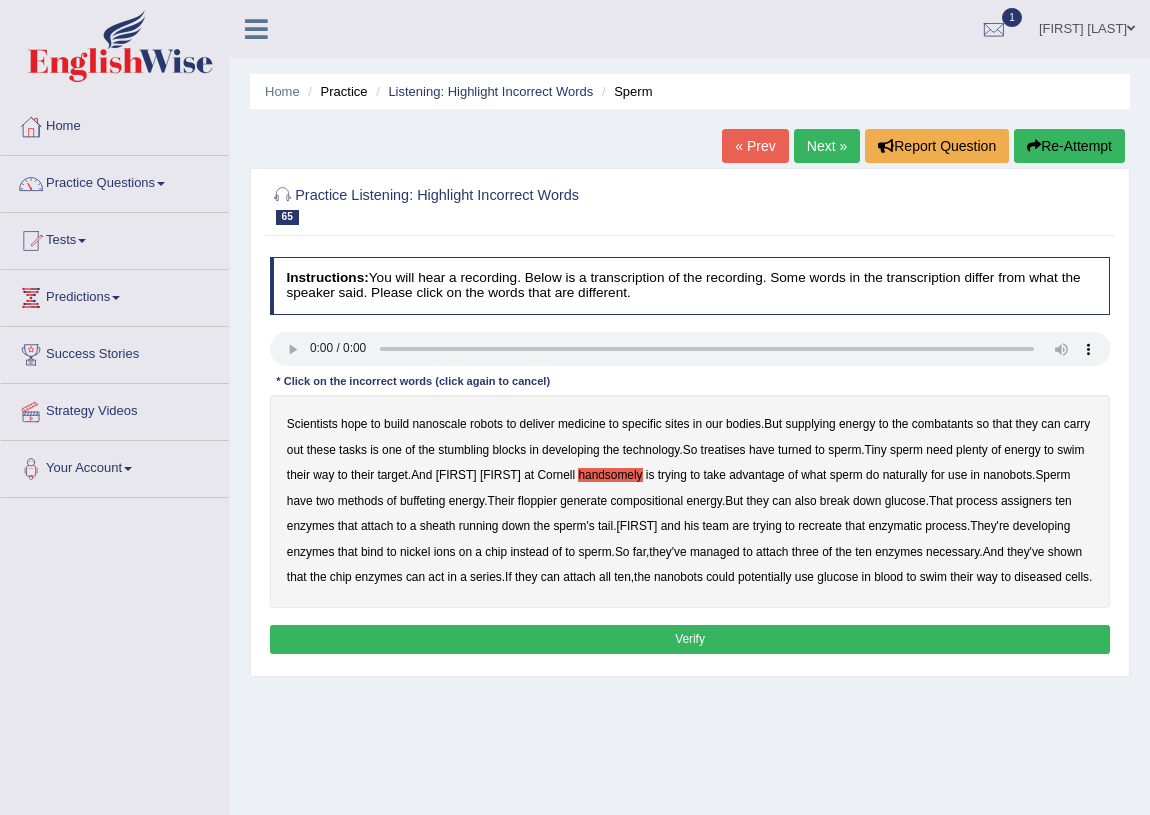 click on "buffeting" at bounding box center (422, 501) 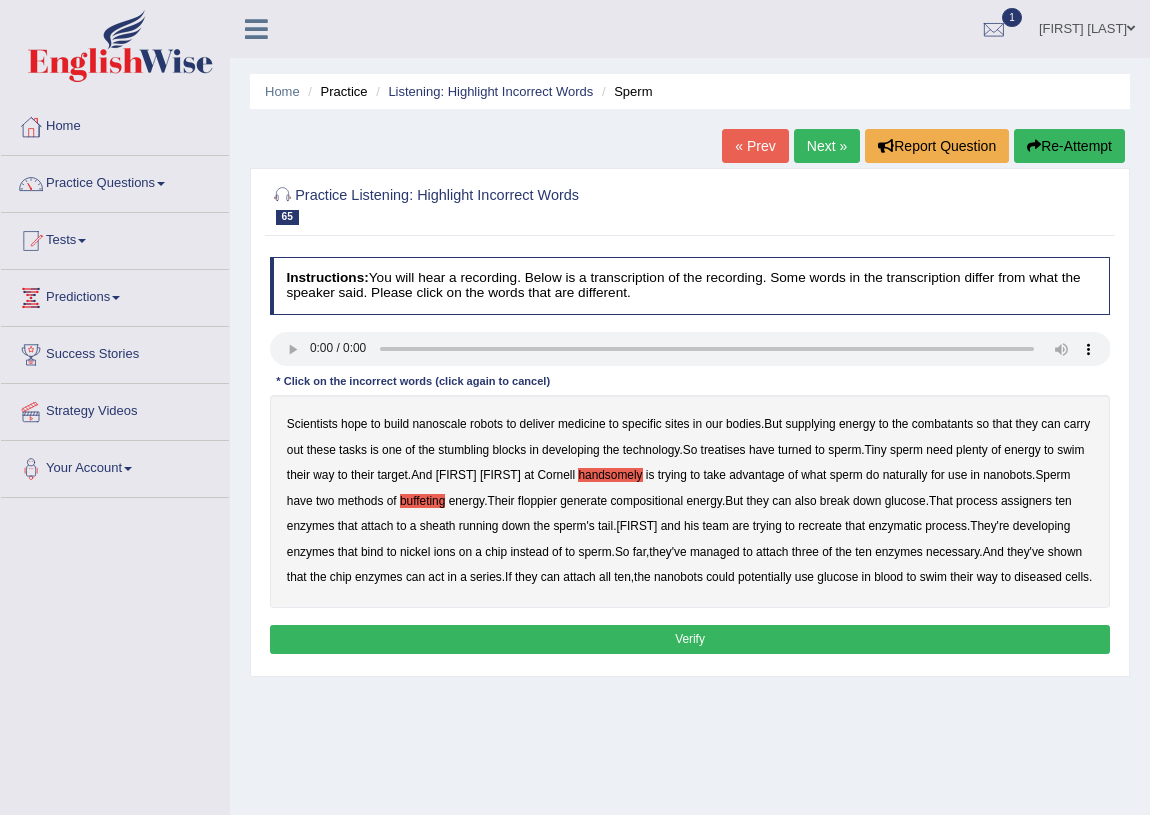 click on "floppier" at bounding box center (537, 501) 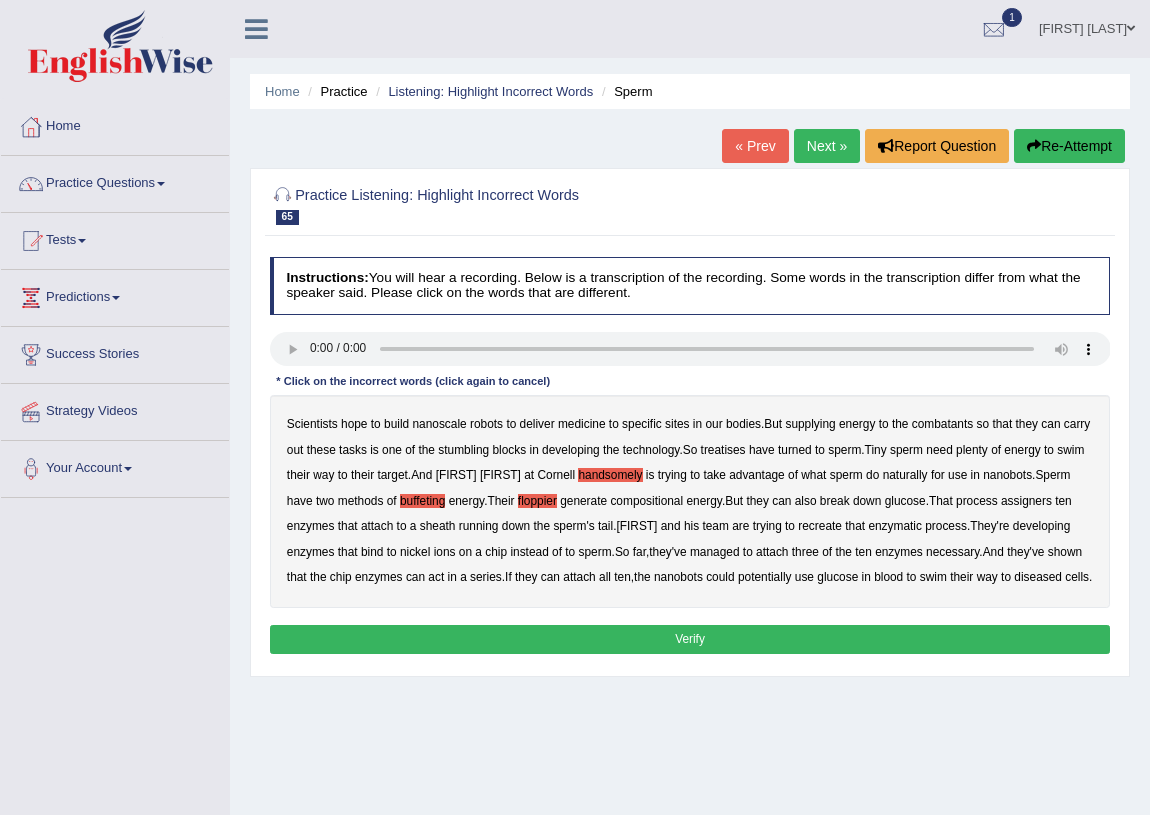 click on "floppier" at bounding box center (537, 501) 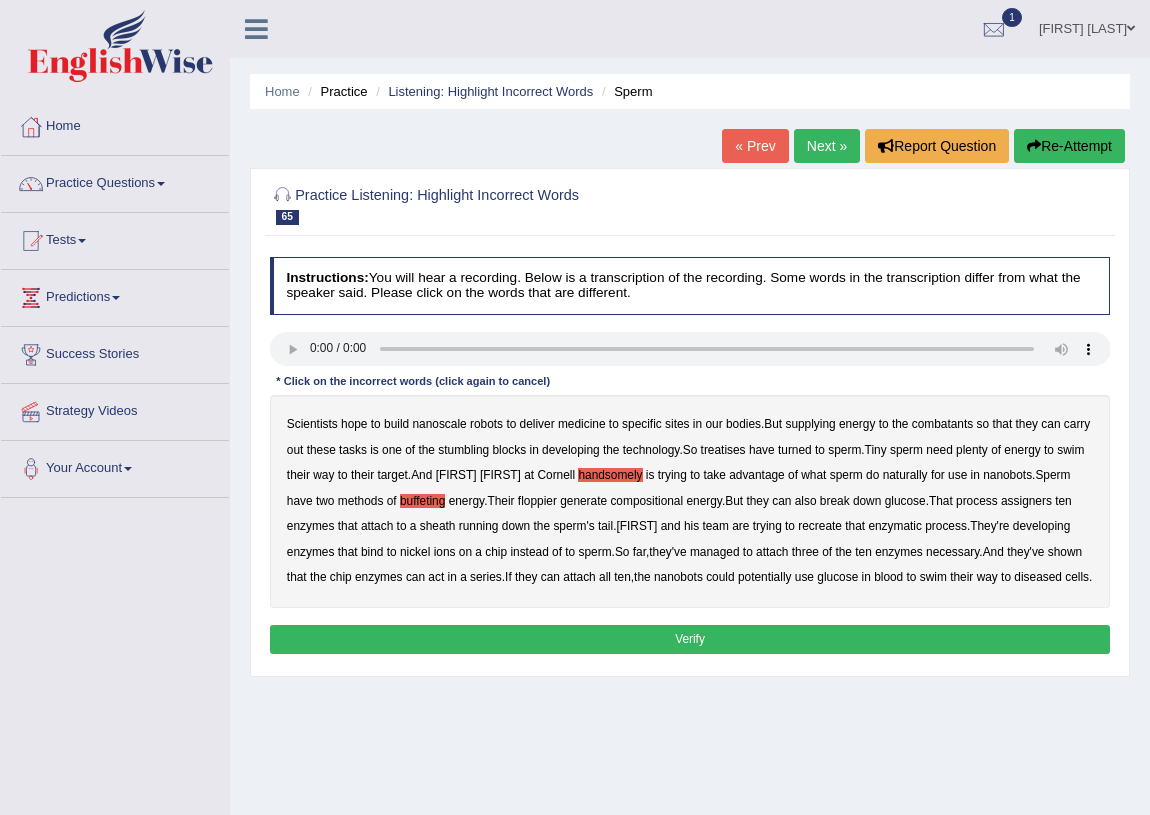 click on "Verify" at bounding box center (690, 639) 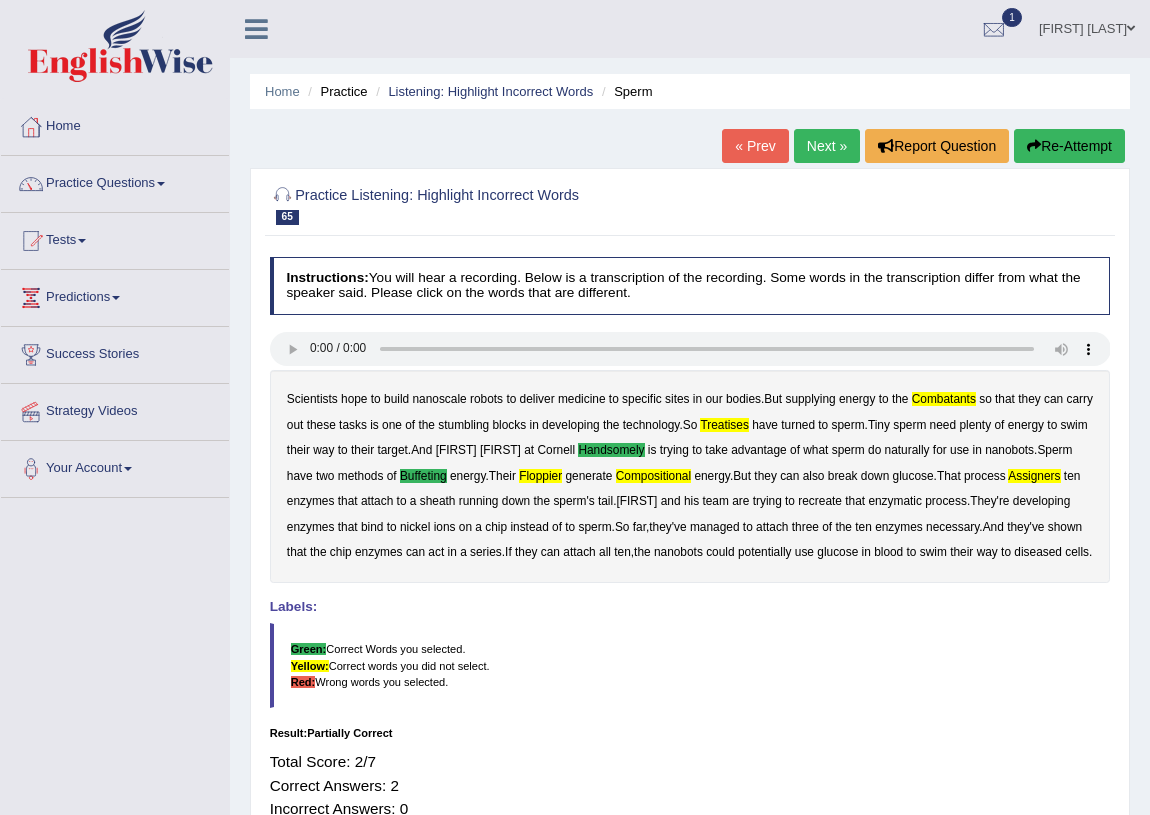 click on "Next »" at bounding box center (827, 146) 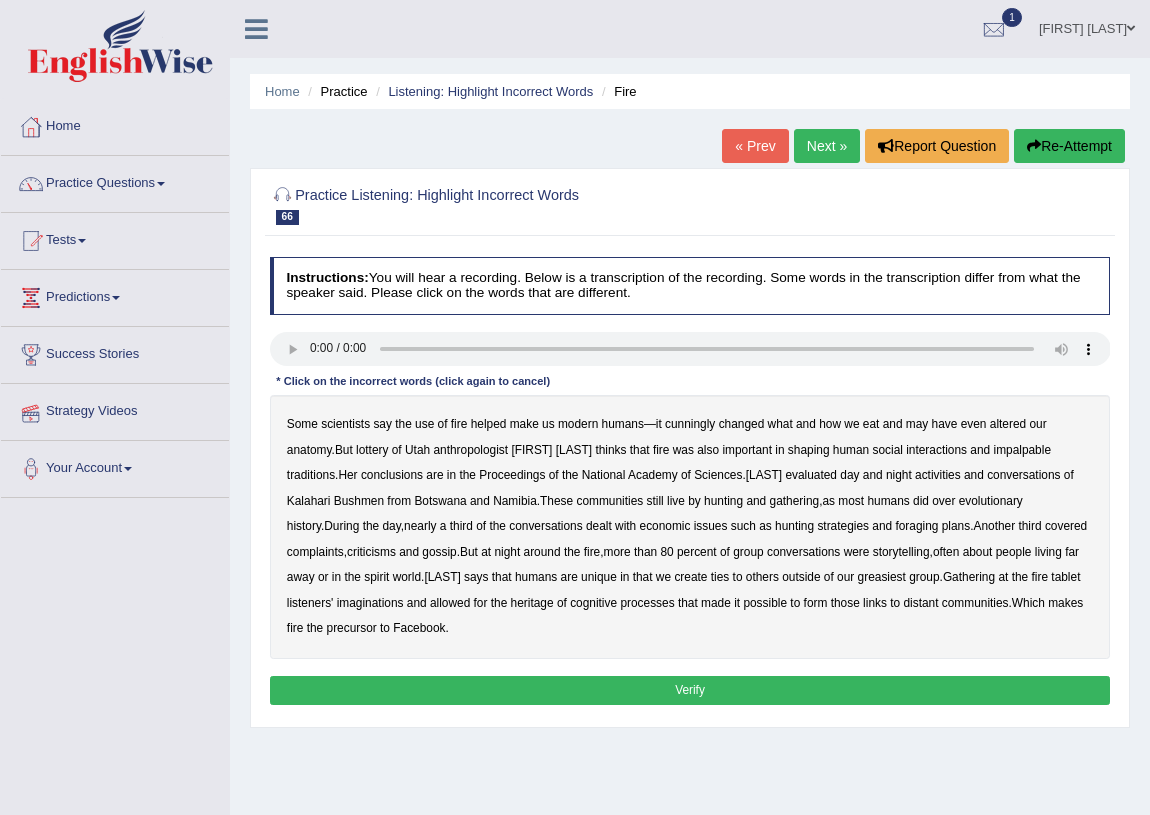 scroll, scrollTop: 0, scrollLeft: 0, axis: both 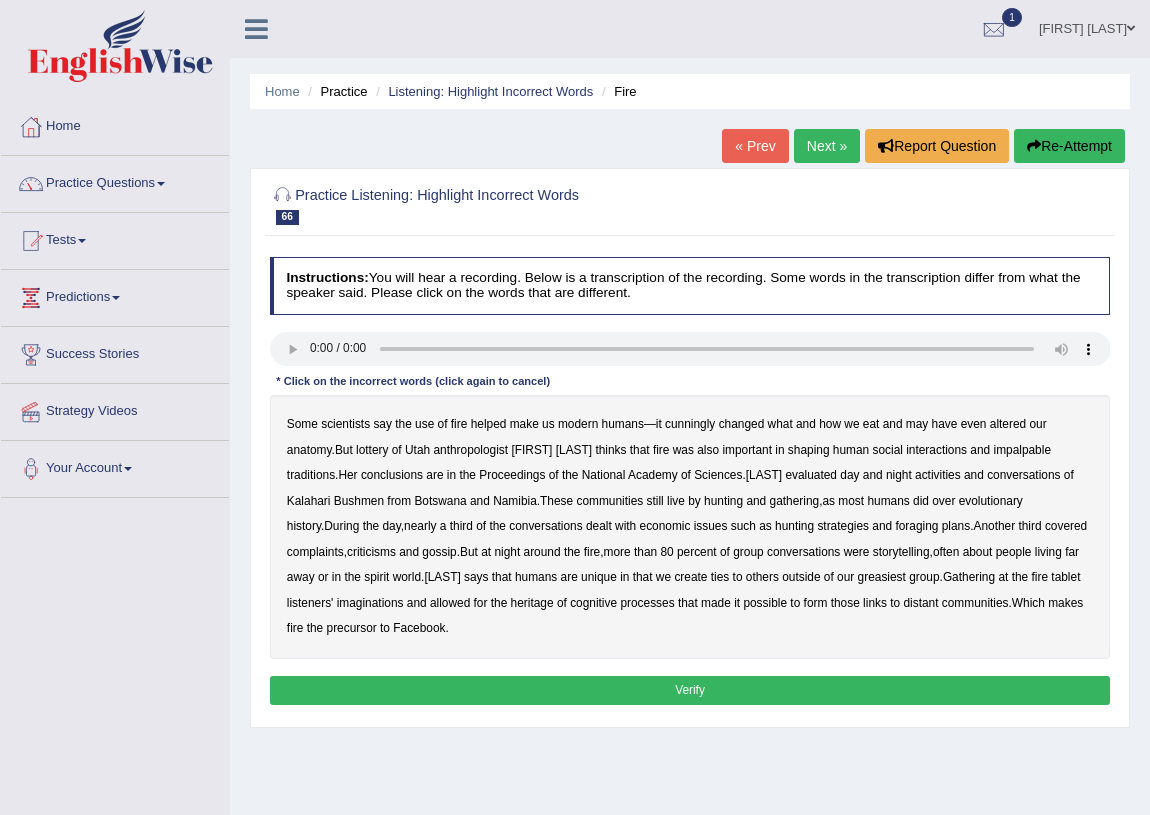 click on "cunningly" at bounding box center (690, 424) 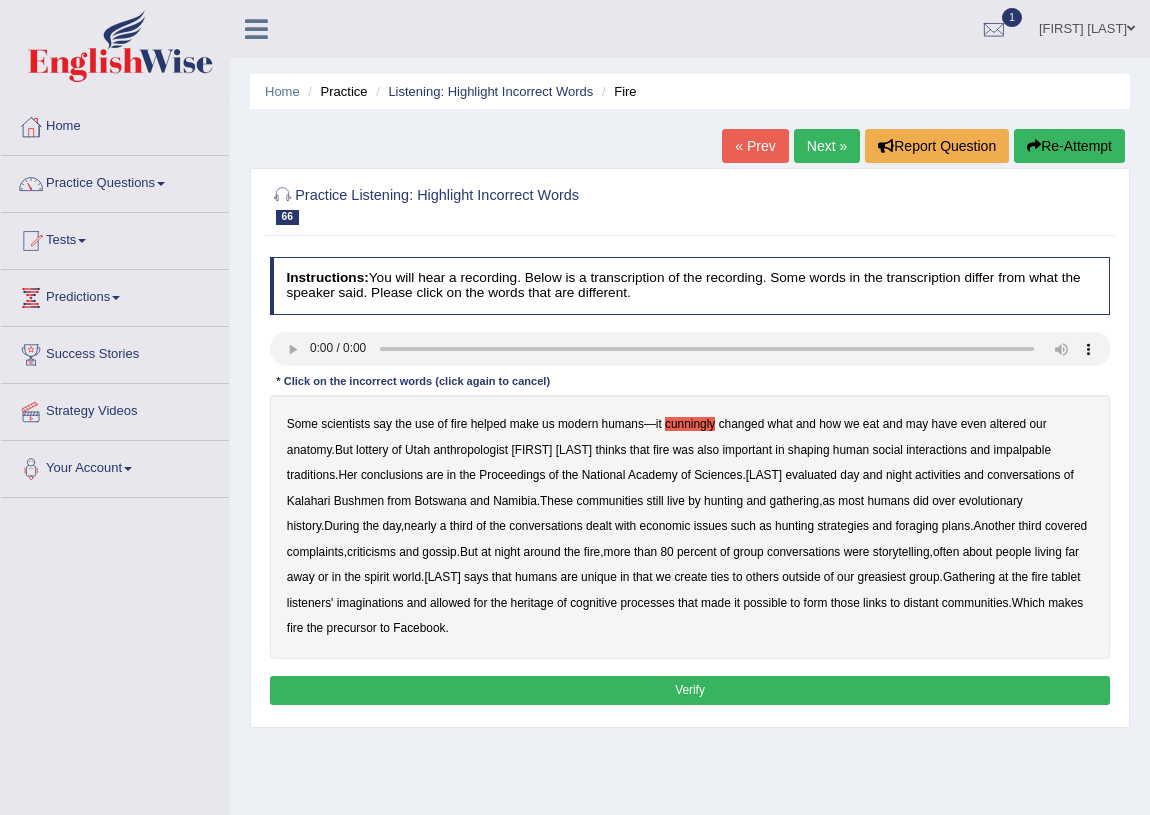 click on "lottery" at bounding box center (372, 450) 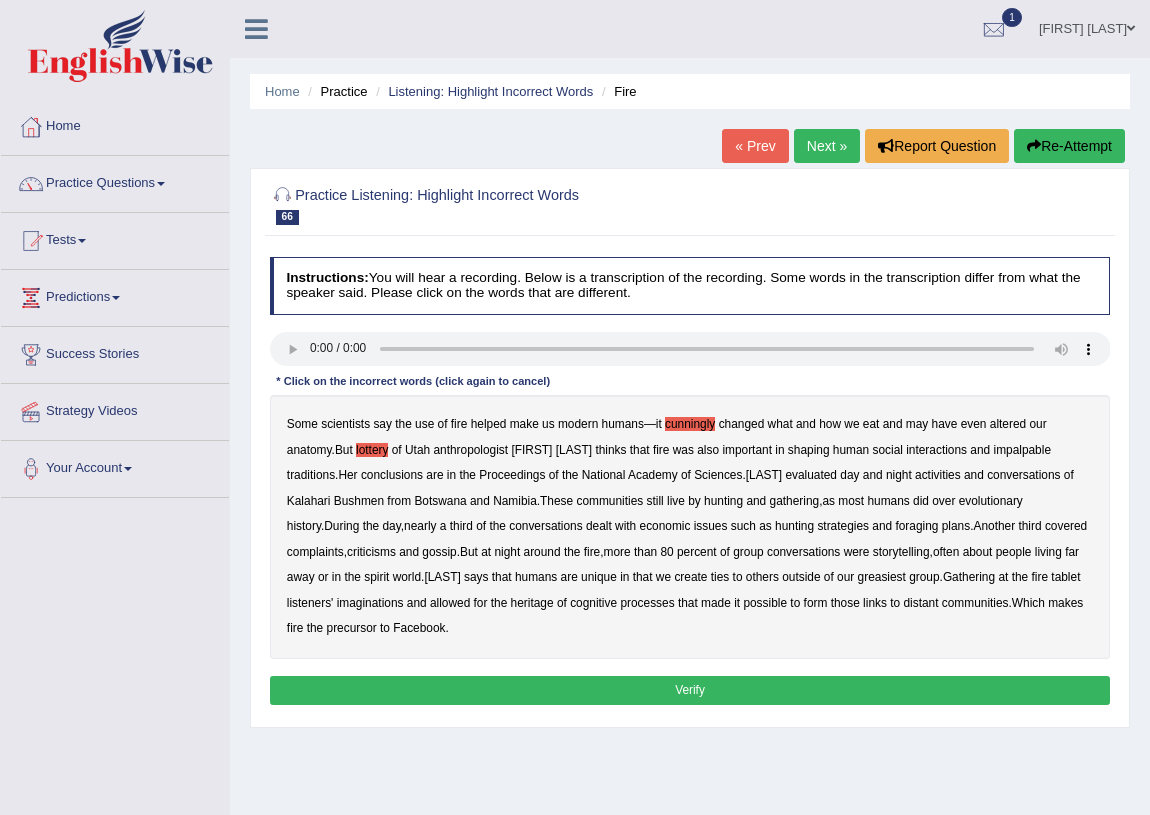 click on "impalpable" at bounding box center [1022, 450] 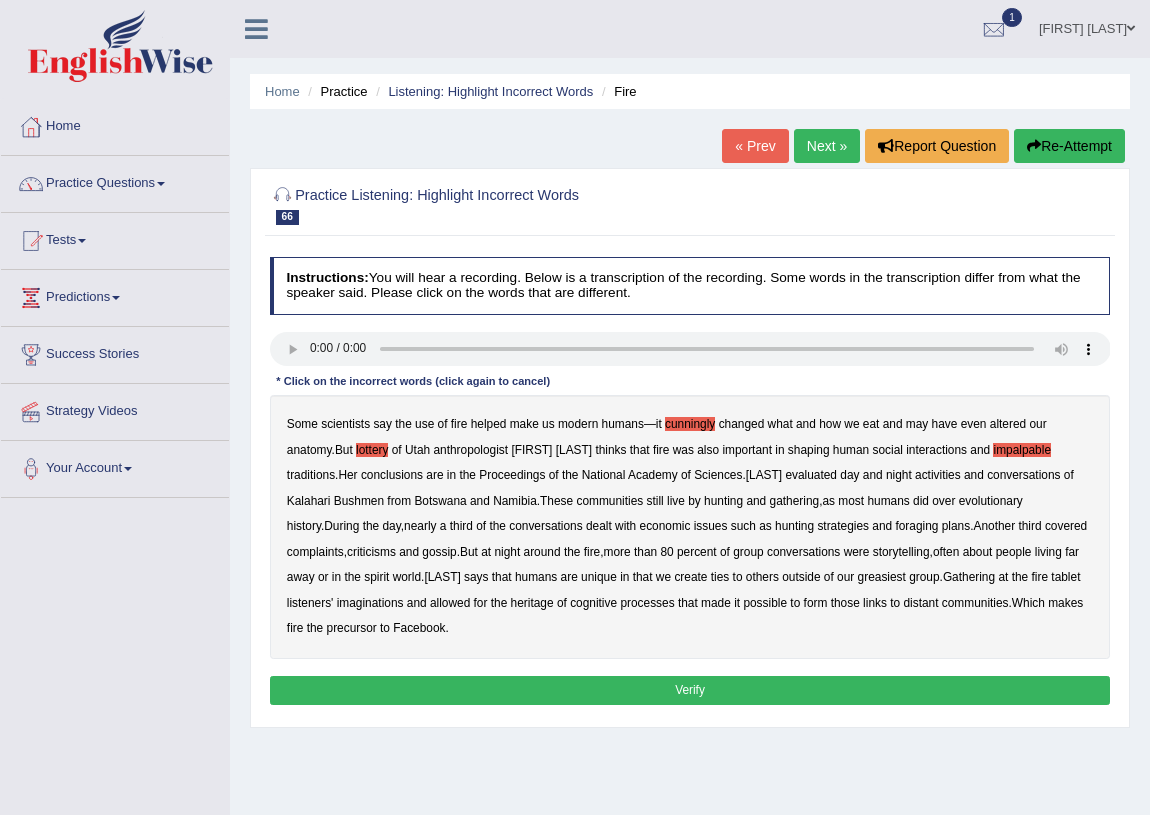 click on "greasiest" at bounding box center (882, 577) 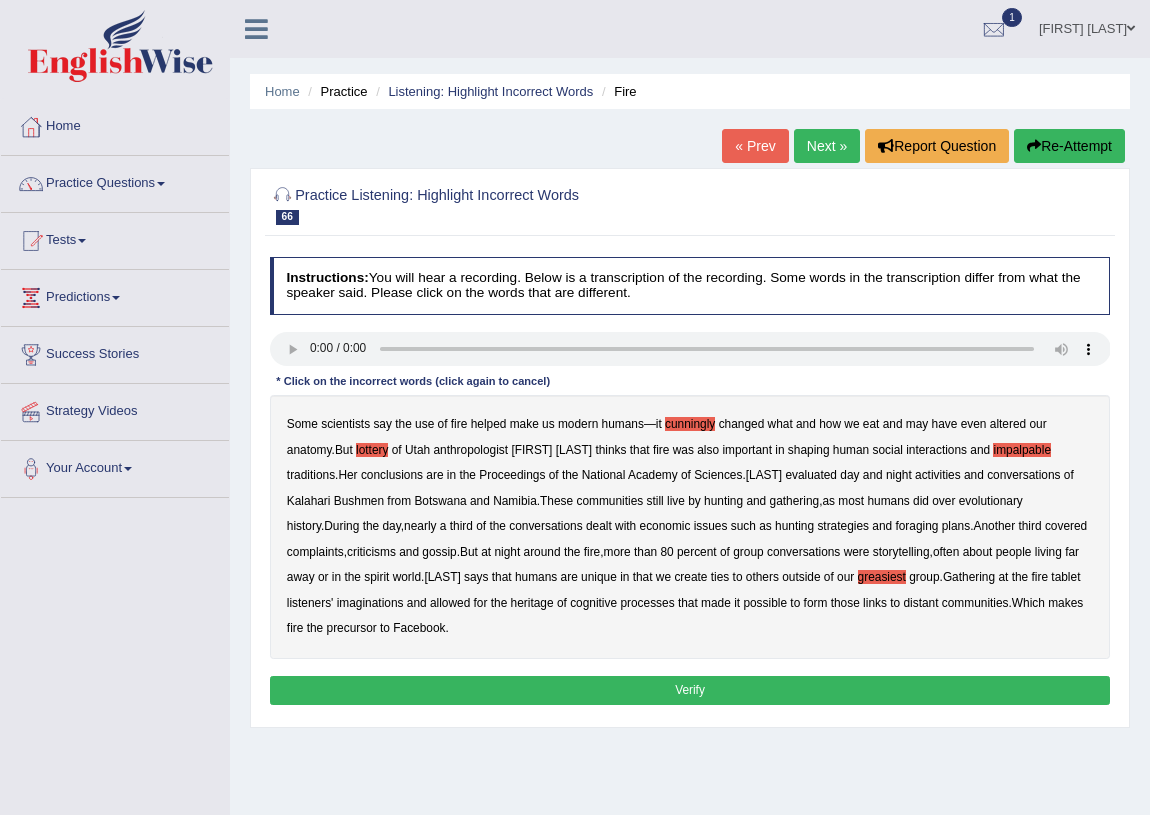 click on "tablet" at bounding box center [1065, 577] 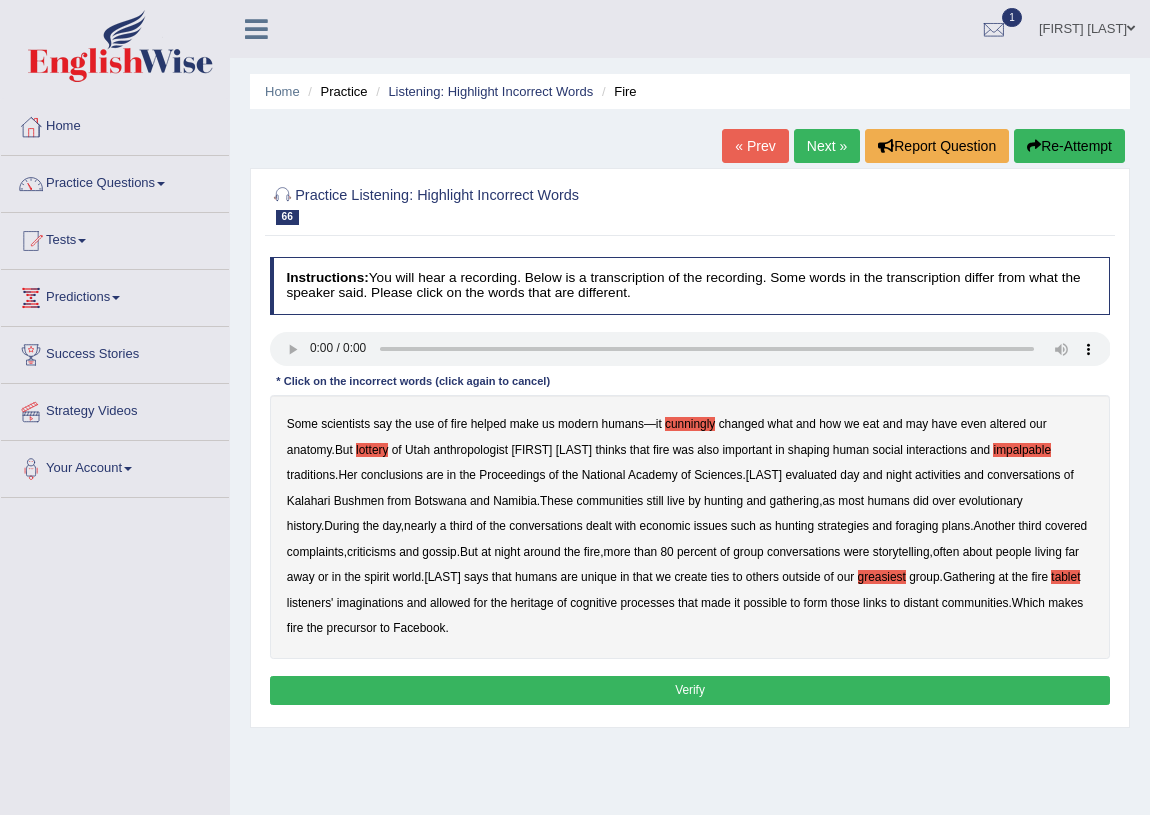 click on "Verify" at bounding box center (690, 690) 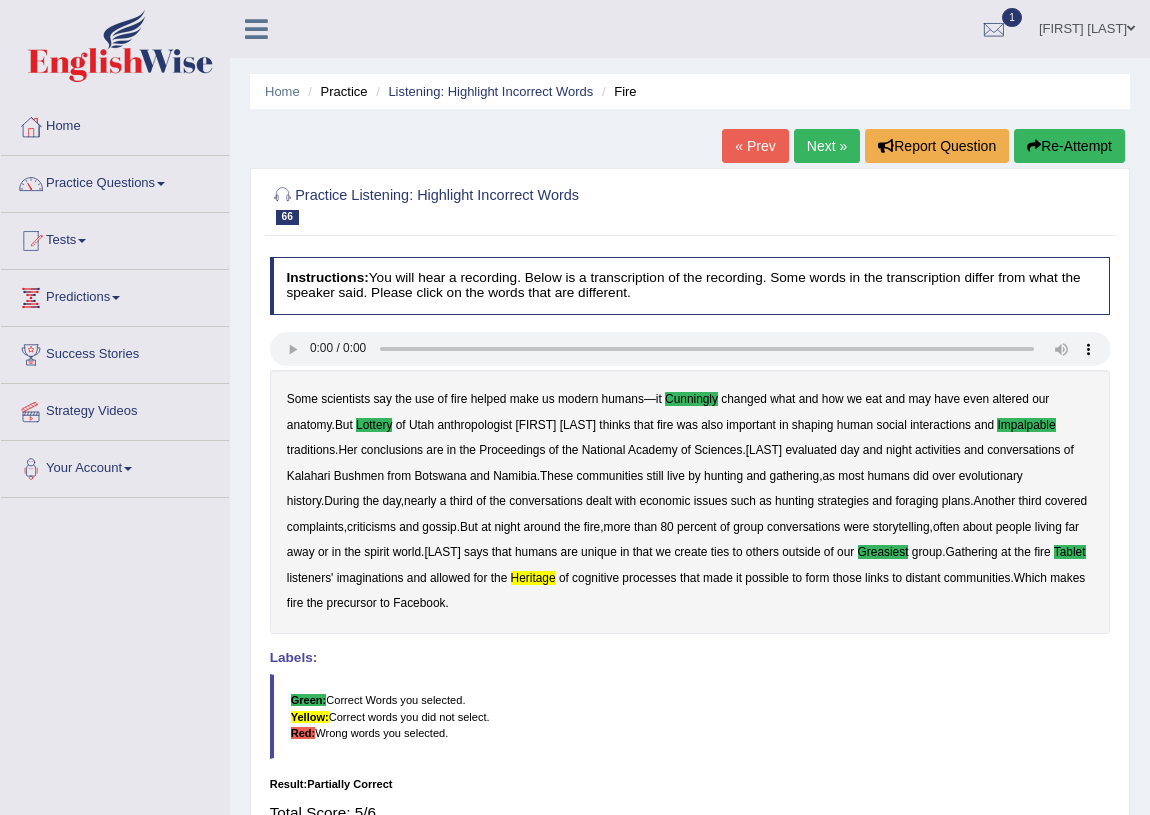 click on "Next »" at bounding box center [827, 146] 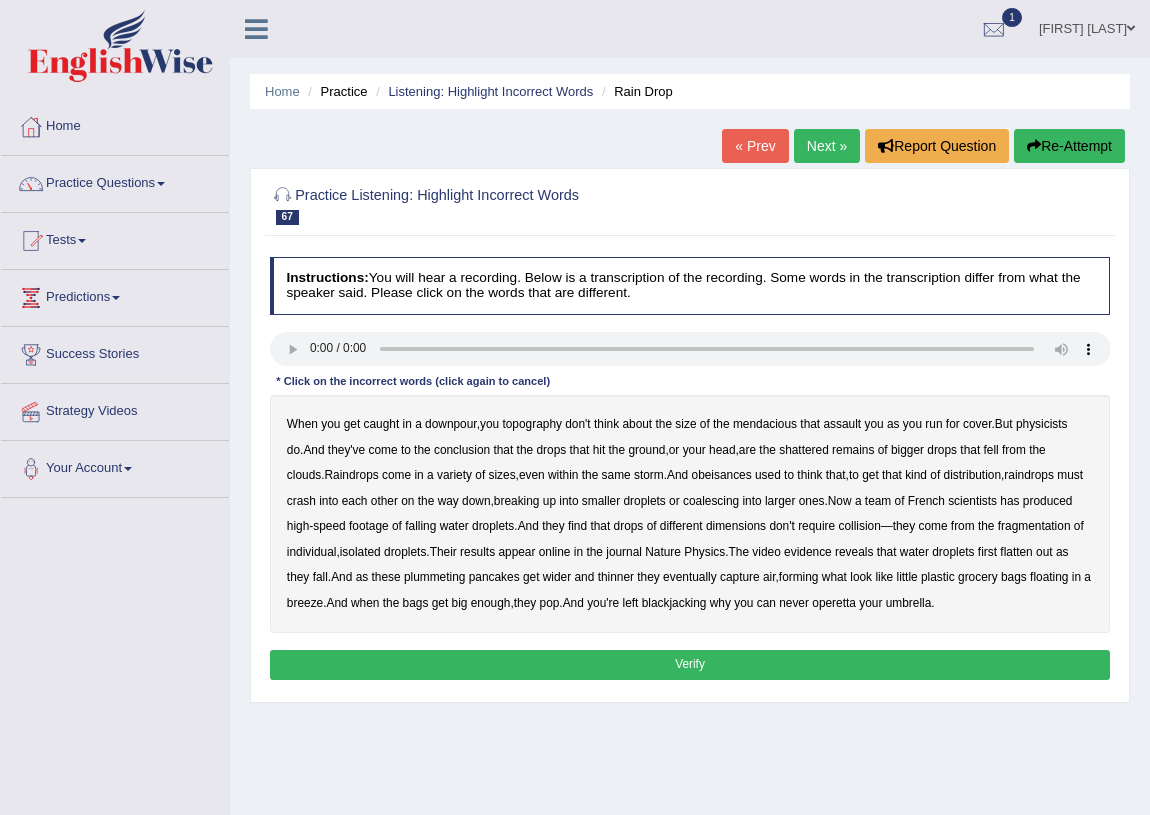 scroll, scrollTop: 0, scrollLeft: 0, axis: both 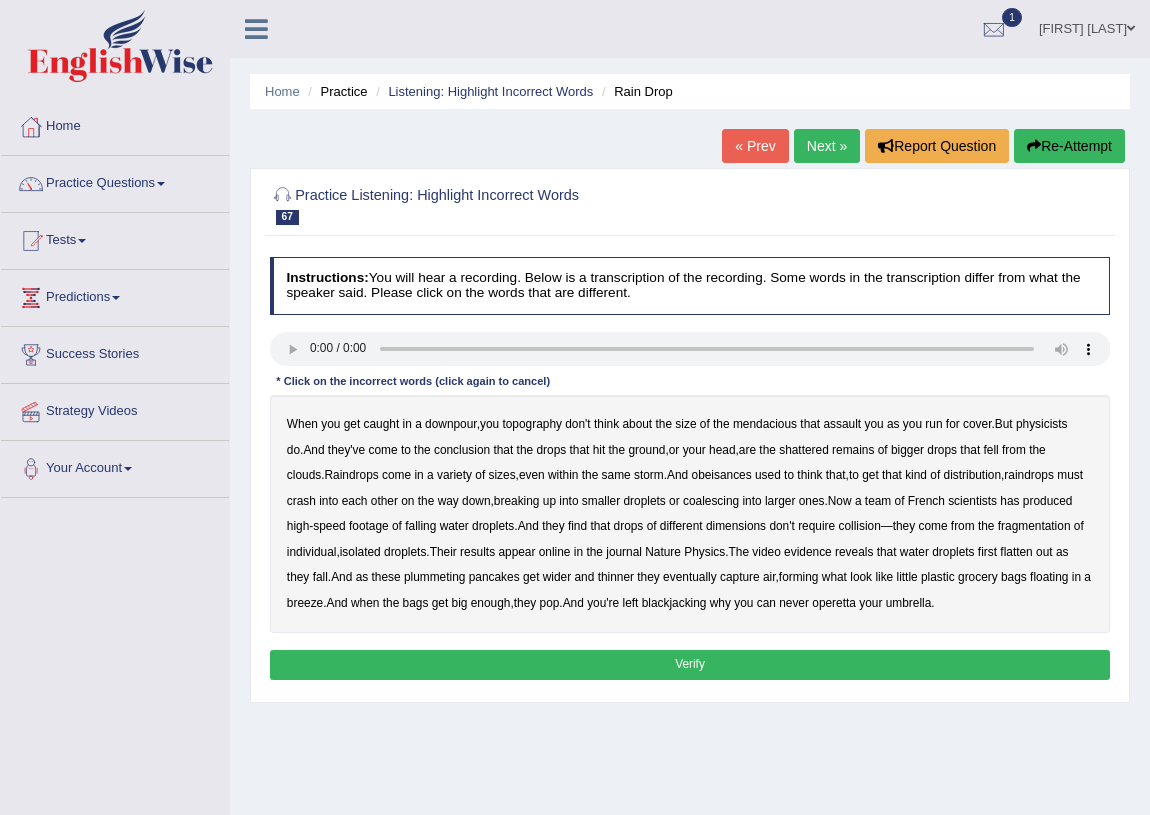 click on "topography" at bounding box center (532, 424) 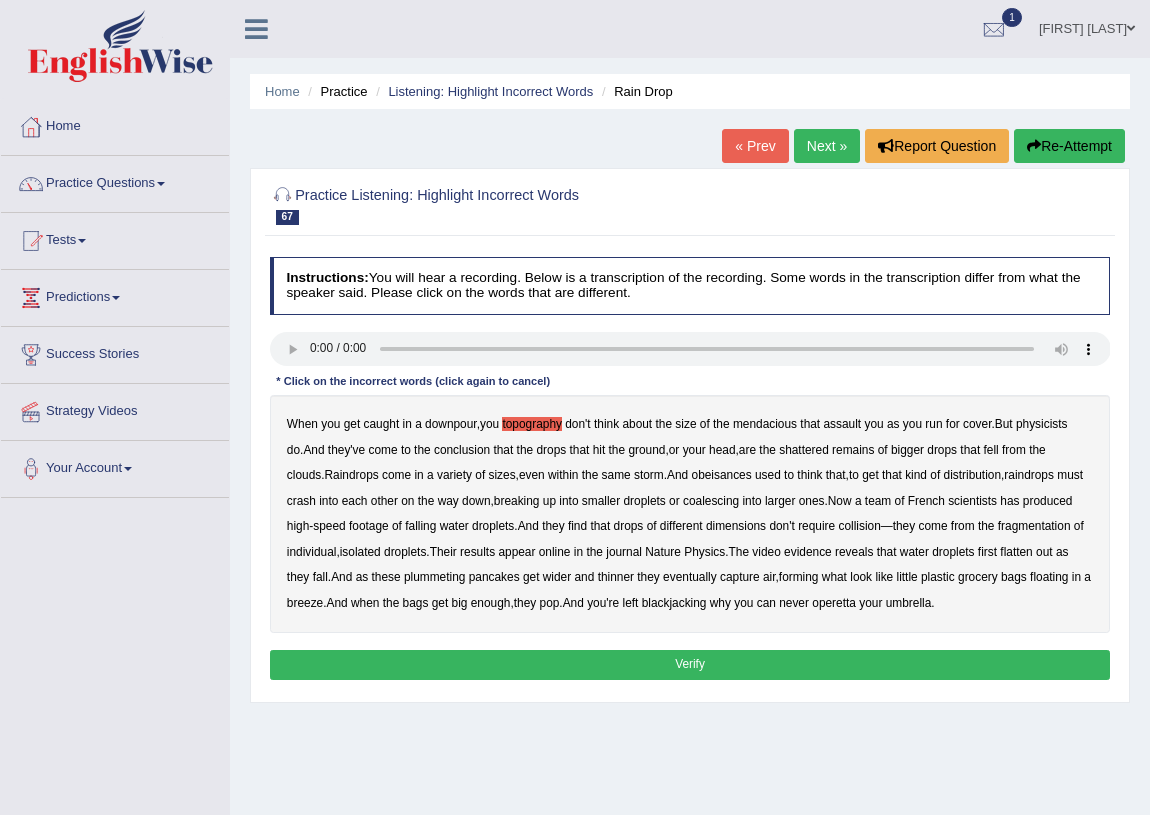 click on "obeisances" at bounding box center [722, 475] 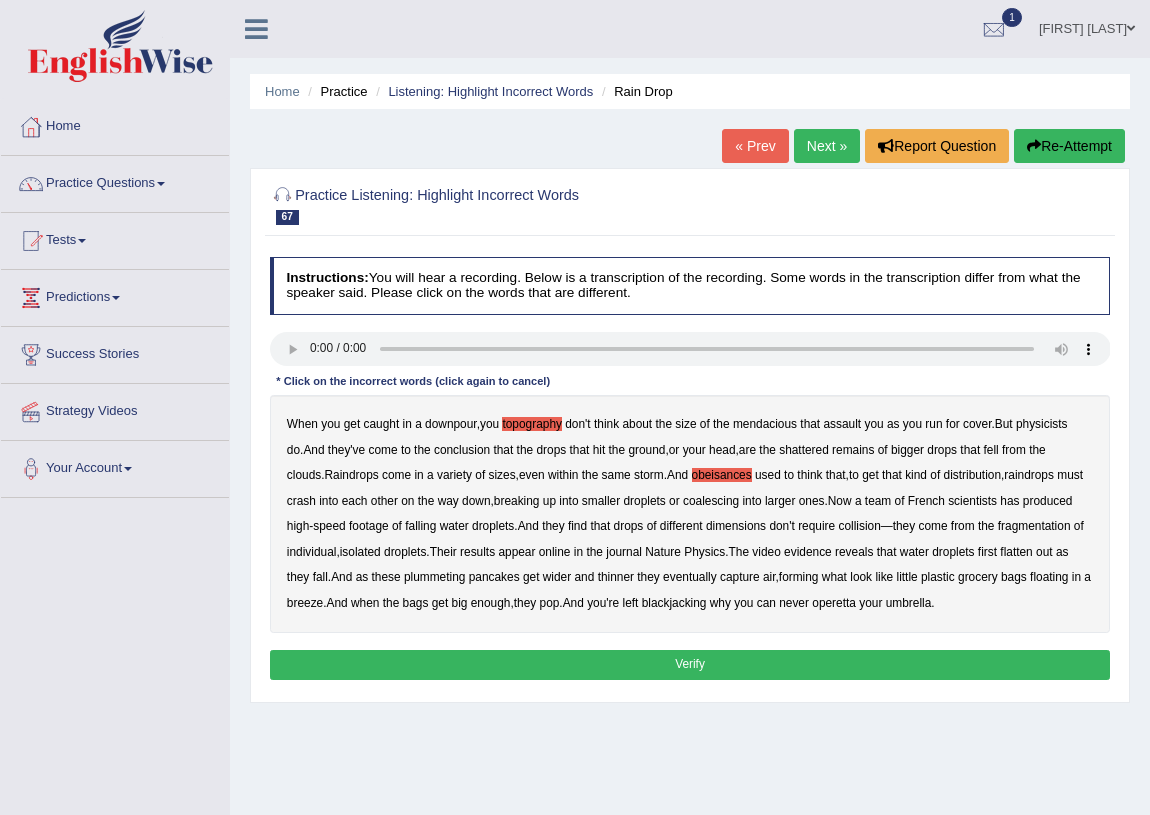 click on "blackjacking" at bounding box center [674, 603] 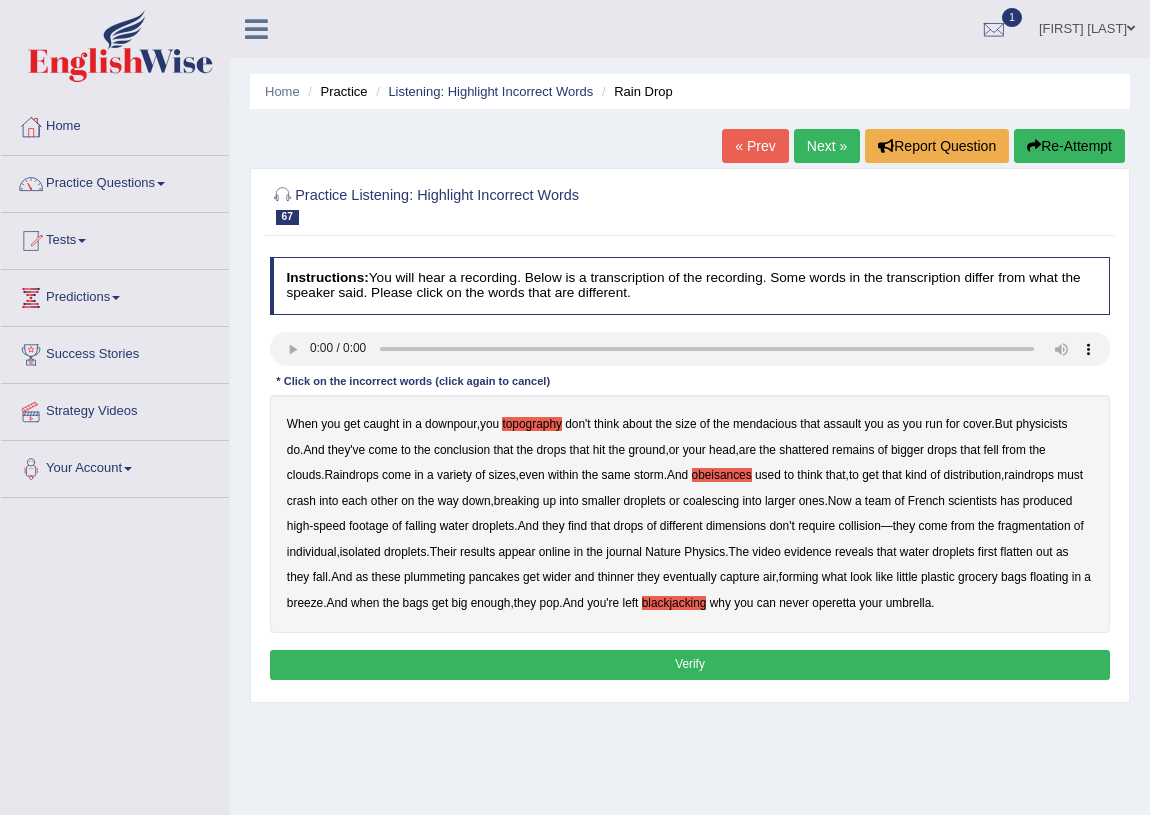 click on "never" at bounding box center [794, 603] 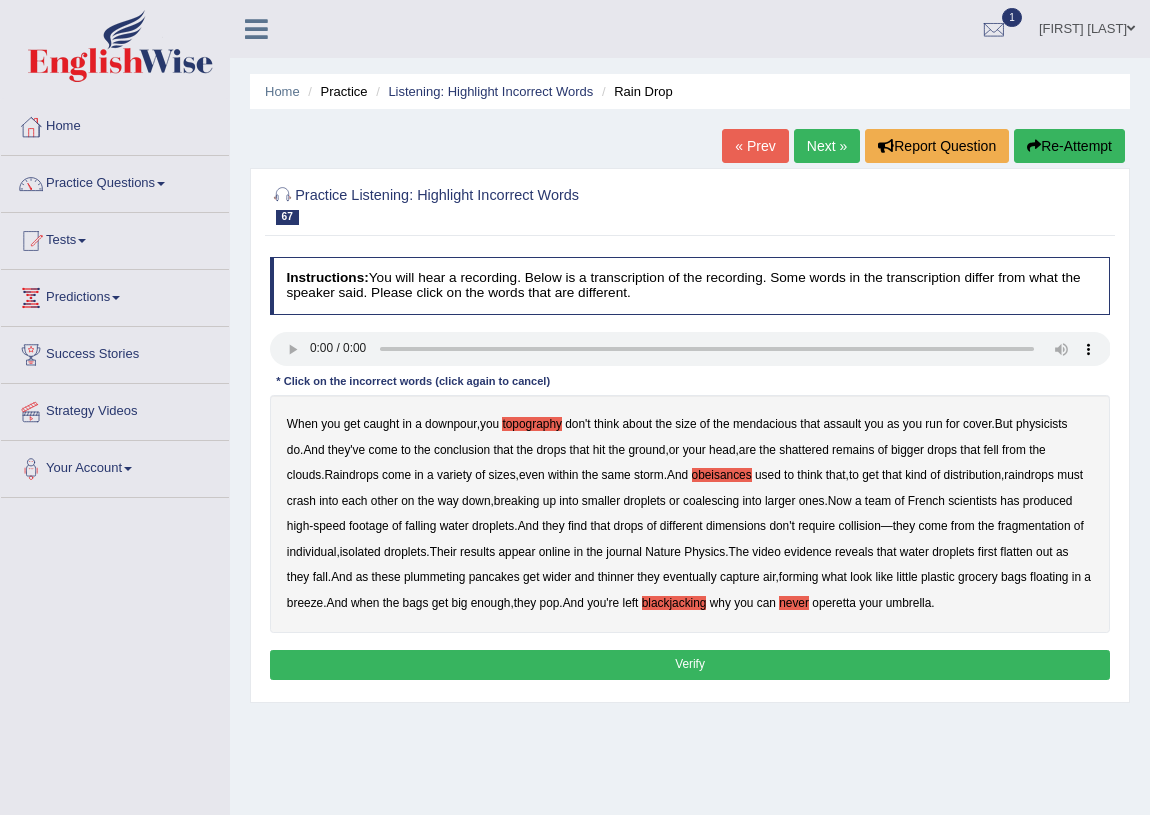click on "operetta" at bounding box center (834, 603) 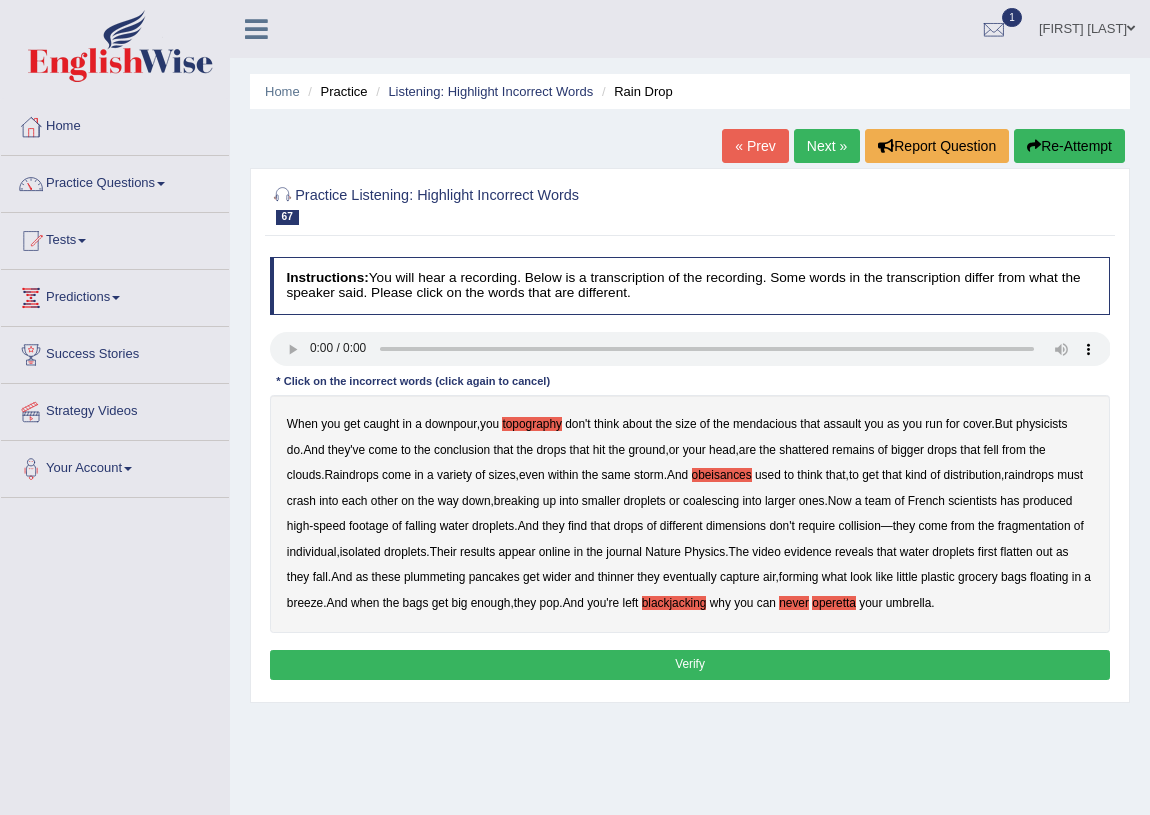 click on "Verify" at bounding box center [690, 664] 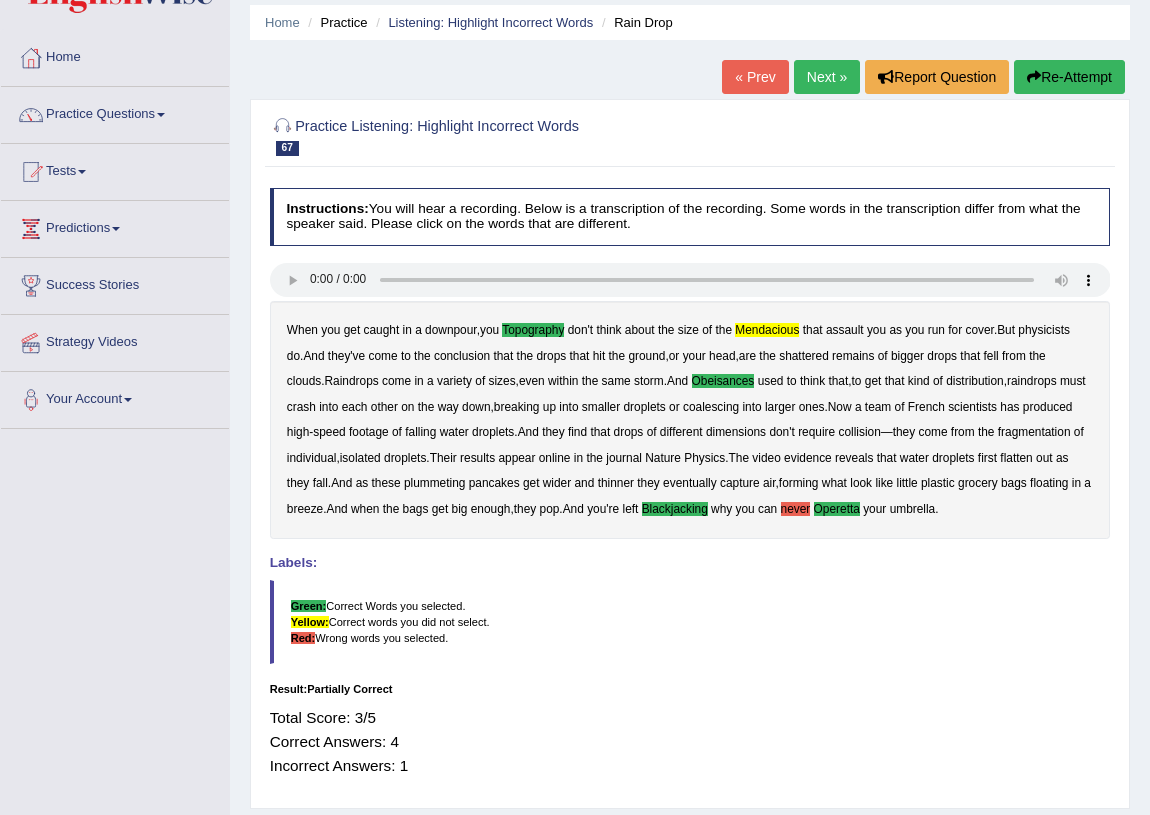 scroll, scrollTop: 0, scrollLeft: 0, axis: both 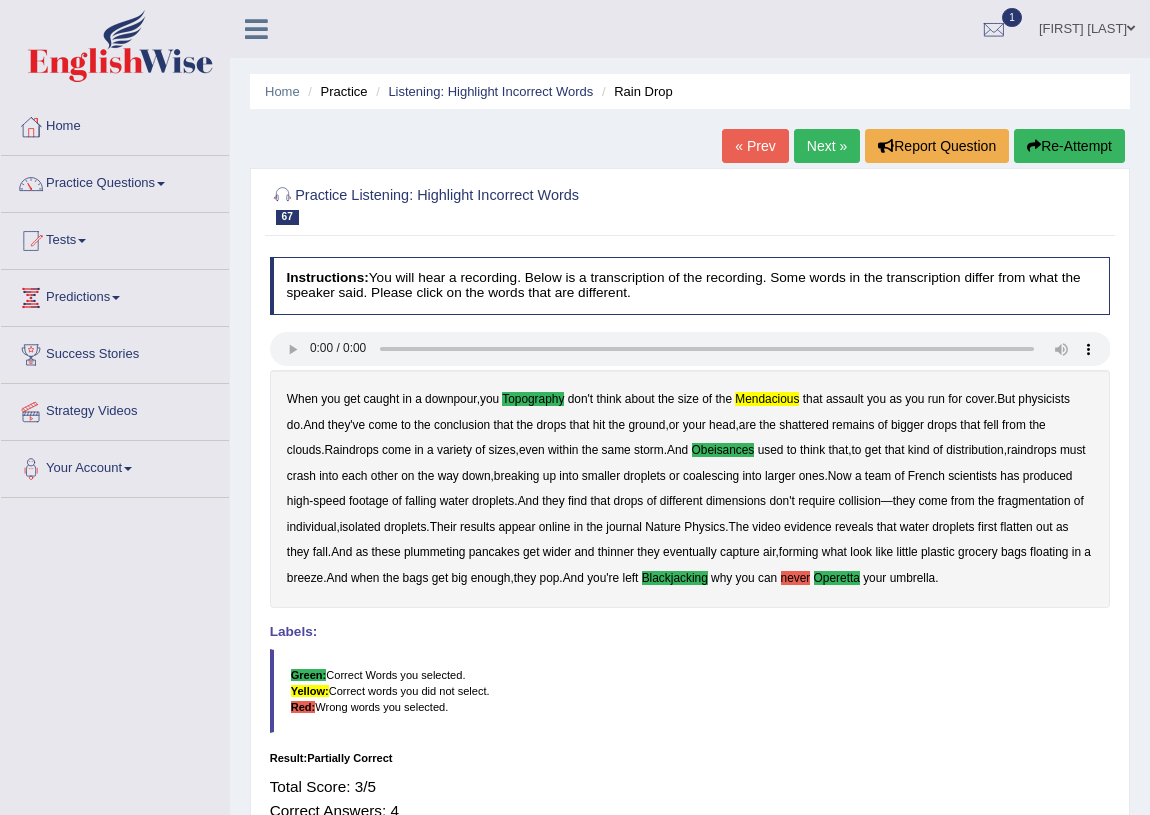 click on "Next »" at bounding box center [827, 146] 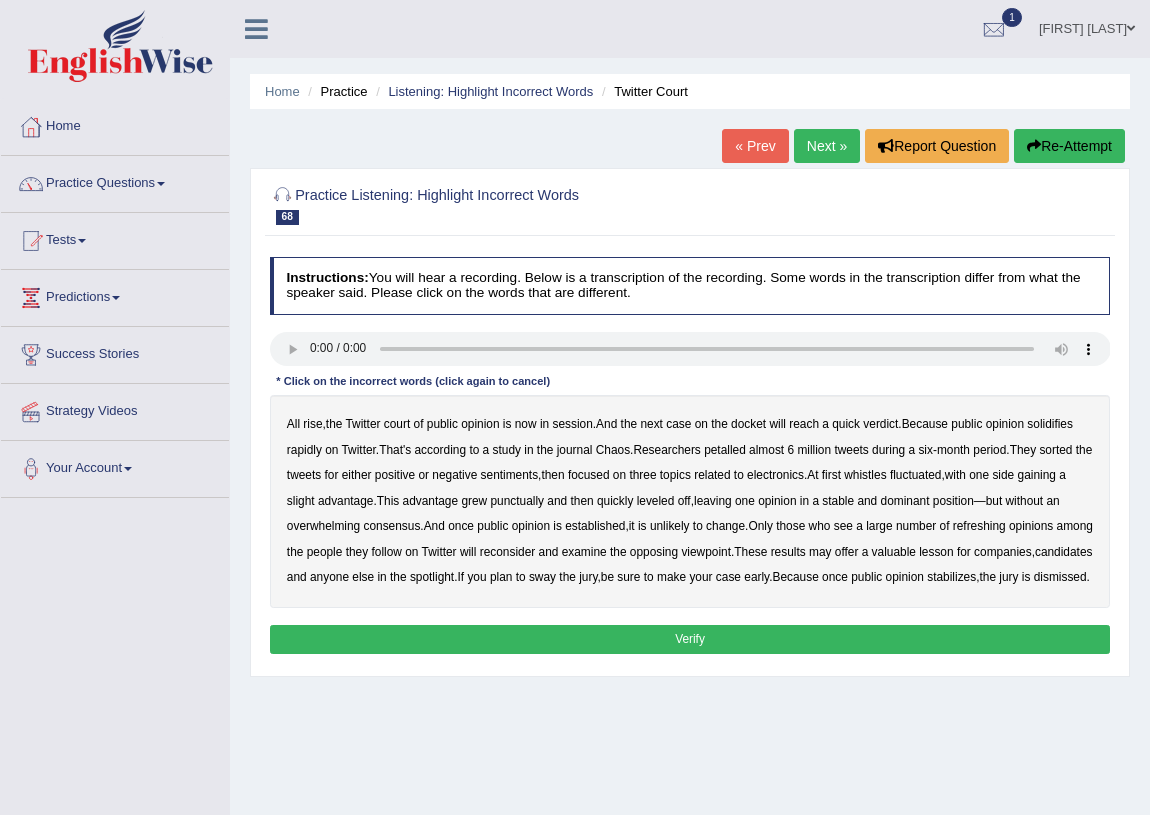 scroll, scrollTop: 0, scrollLeft: 0, axis: both 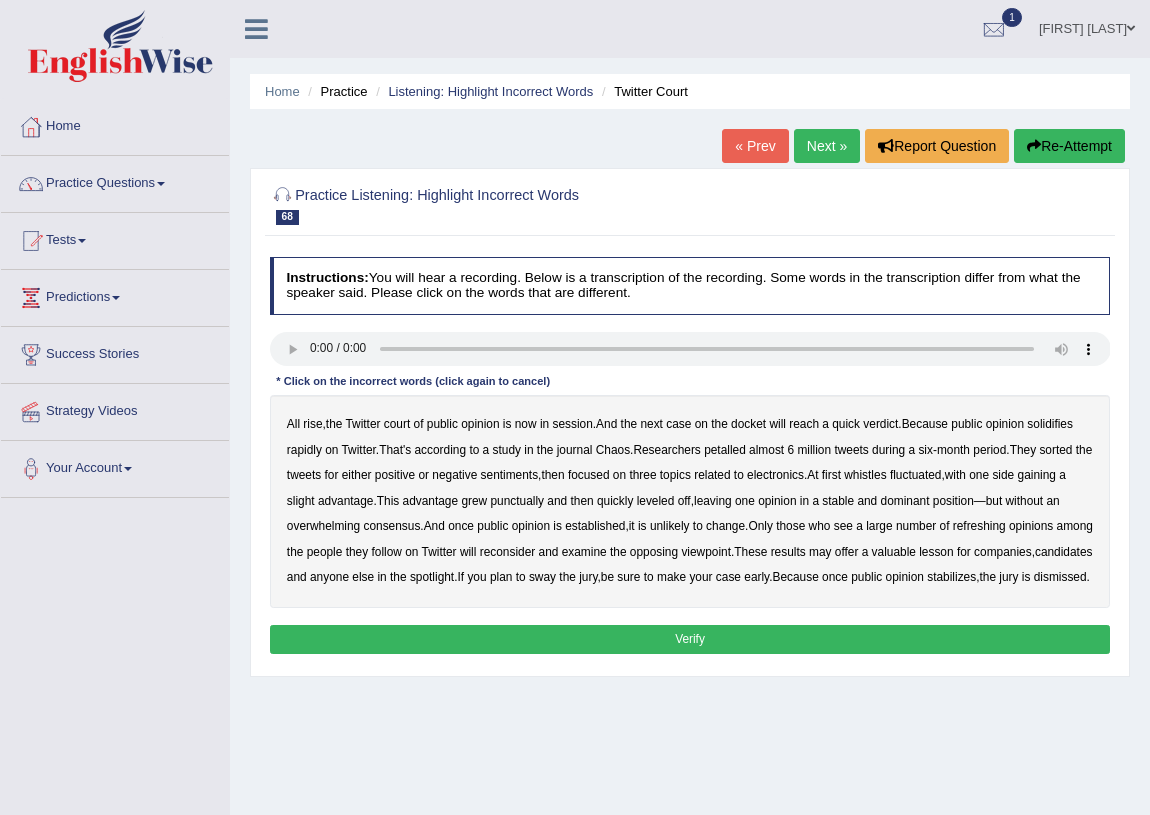 click on "almost" at bounding box center (766, 450) 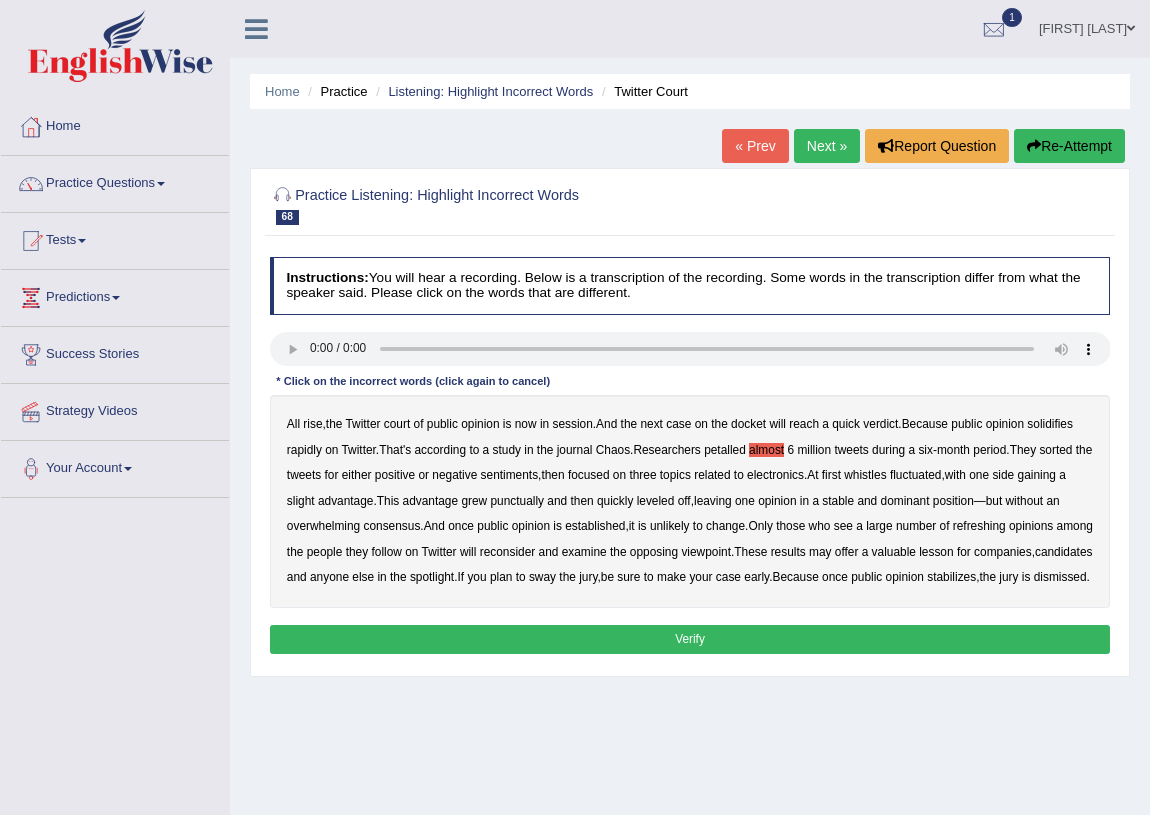 click on "petalled" at bounding box center (725, 450) 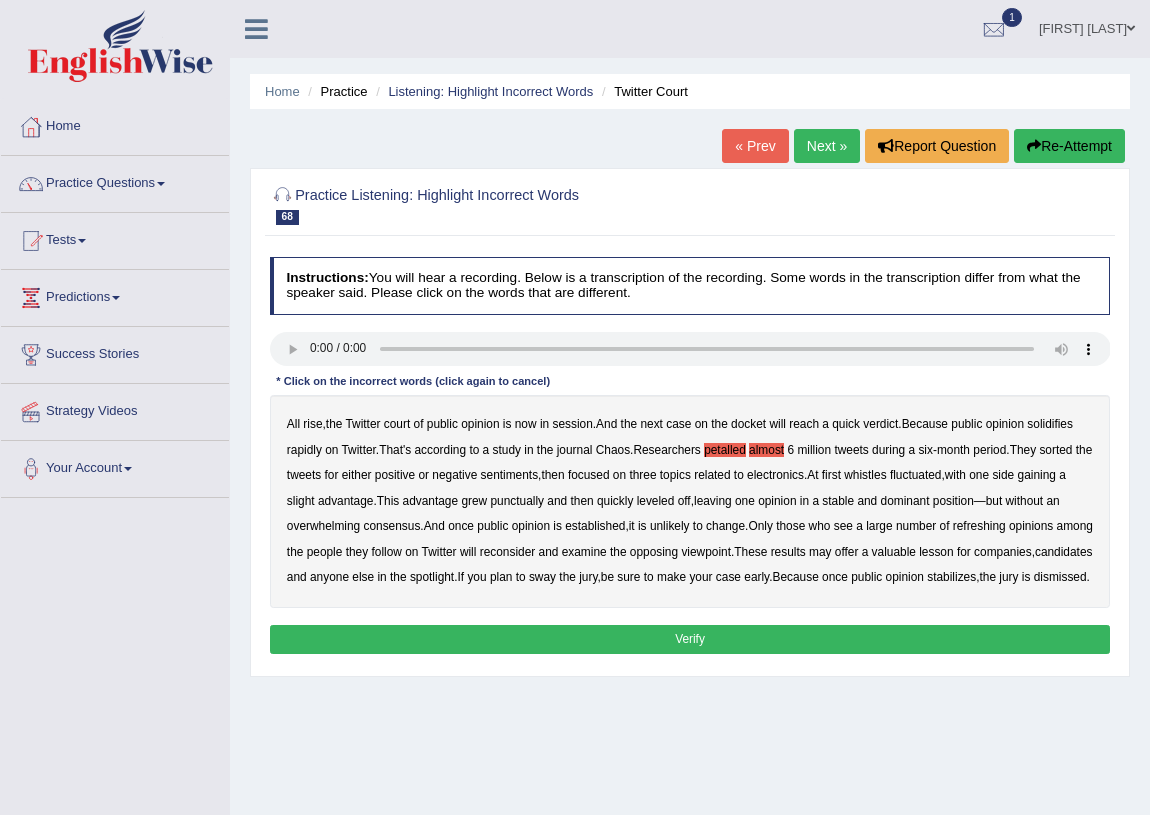click on "almost" at bounding box center (766, 450) 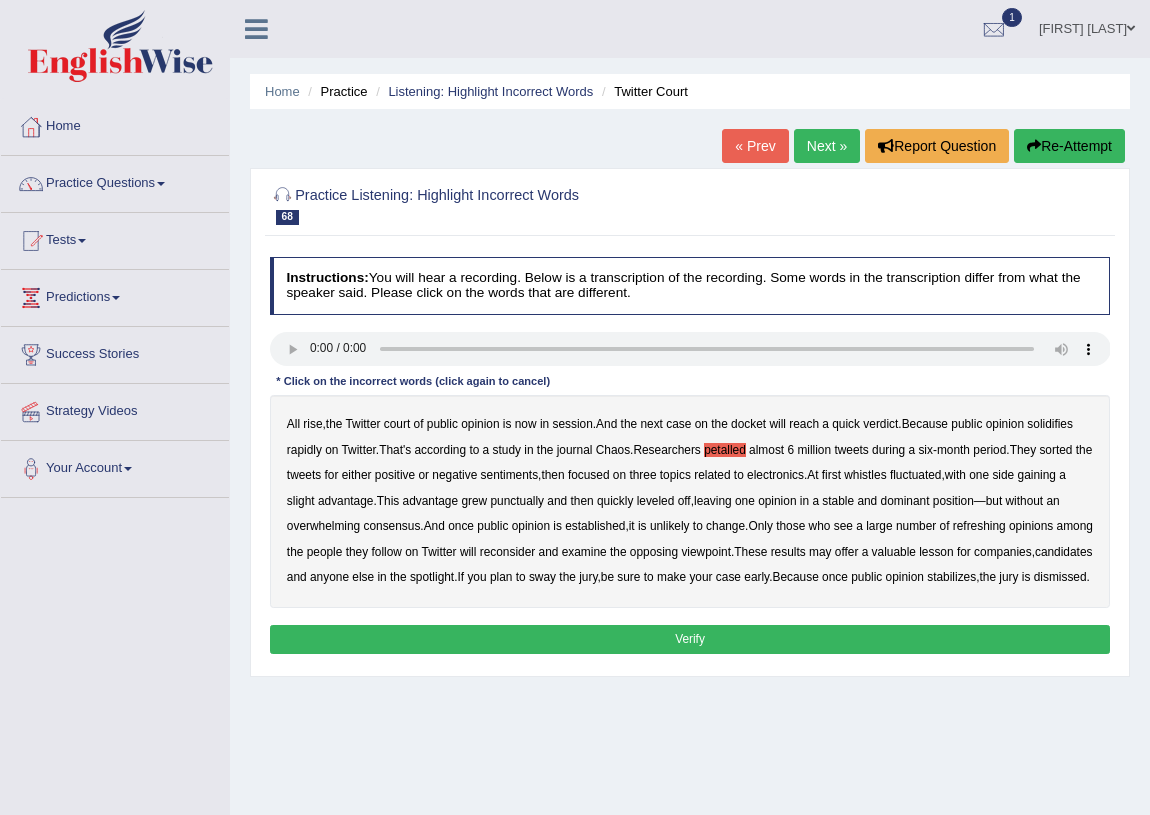 click on "whistles" at bounding box center [865, 475] 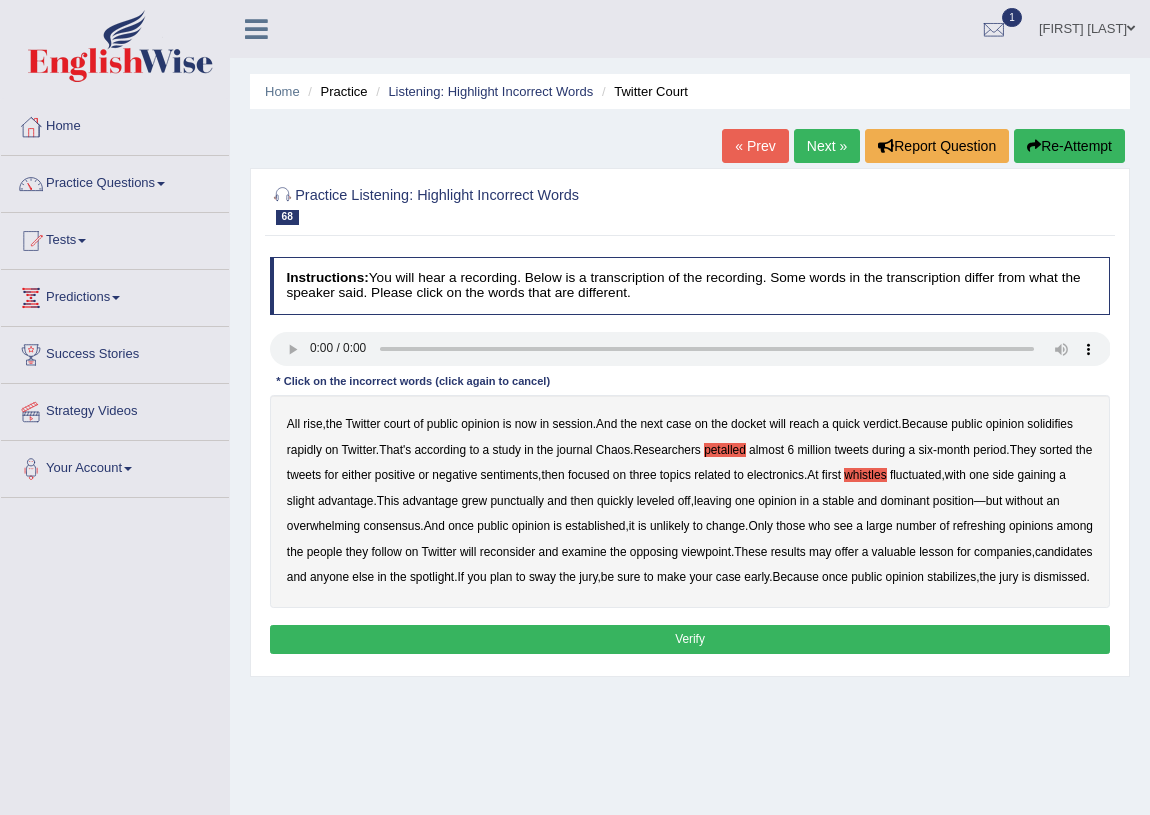 click on "refreshing" at bounding box center (979, 526) 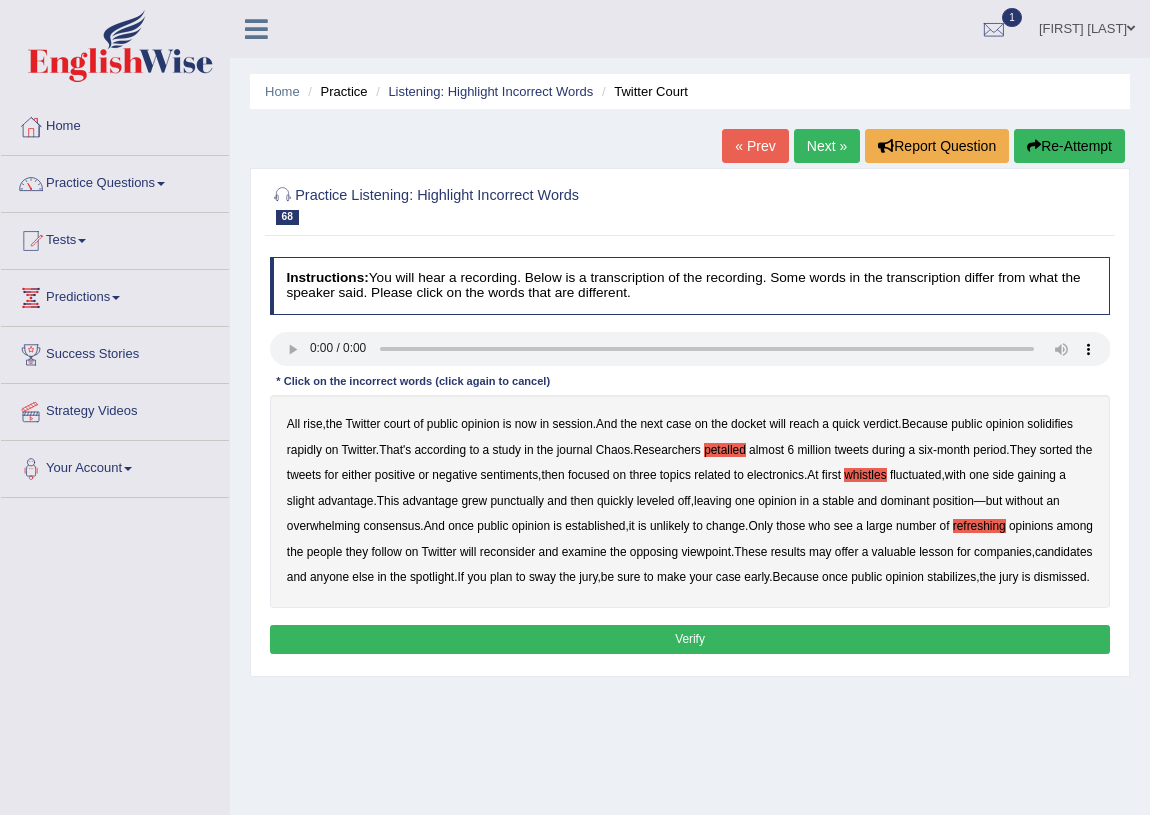 click on "Verify" at bounding box center [690, 639] 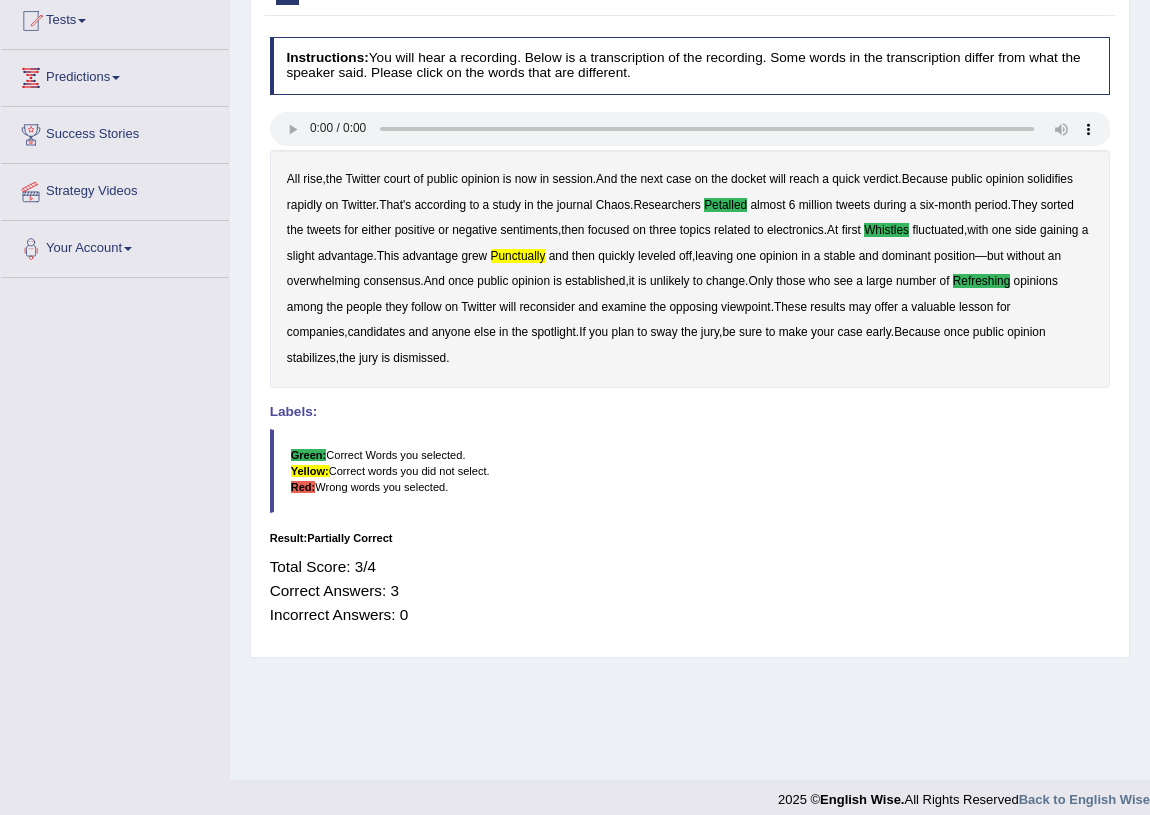 scroll, scrollTop: 0, scrollLeft: 0, axis: both 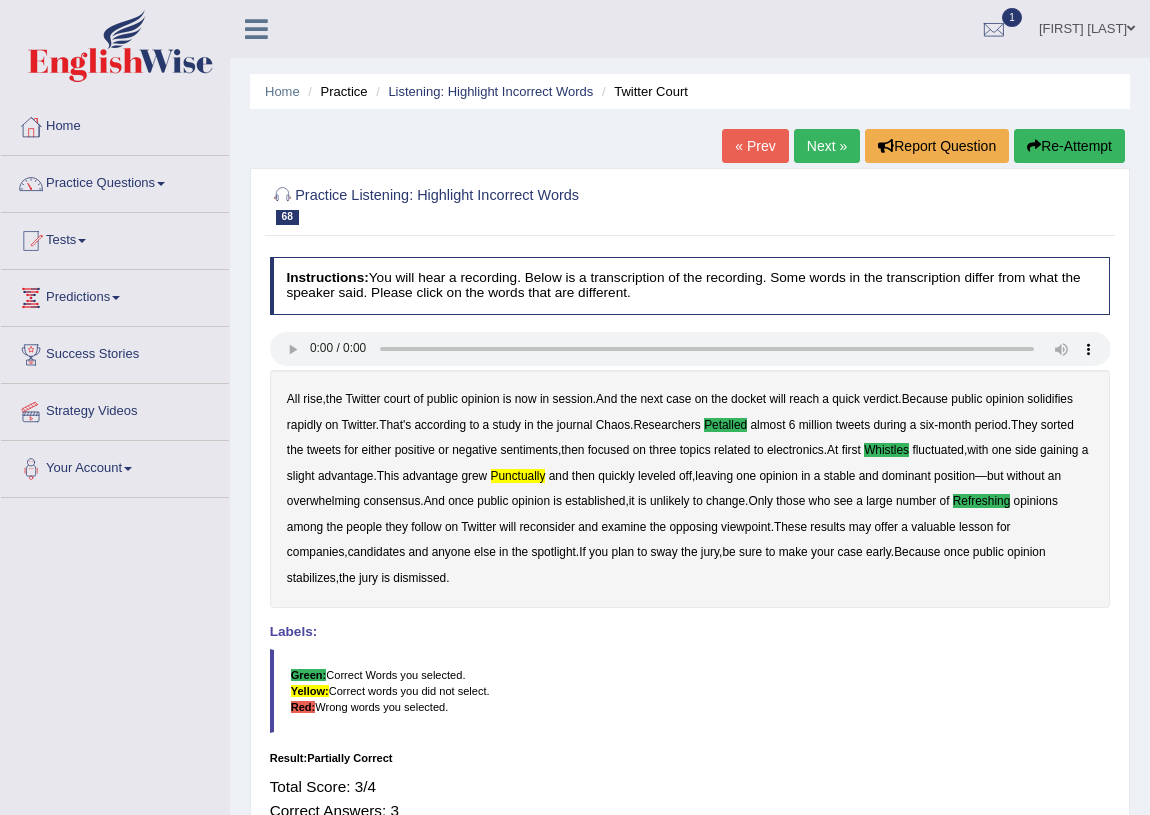 click on "Next »" at bounding box center (827, 146) 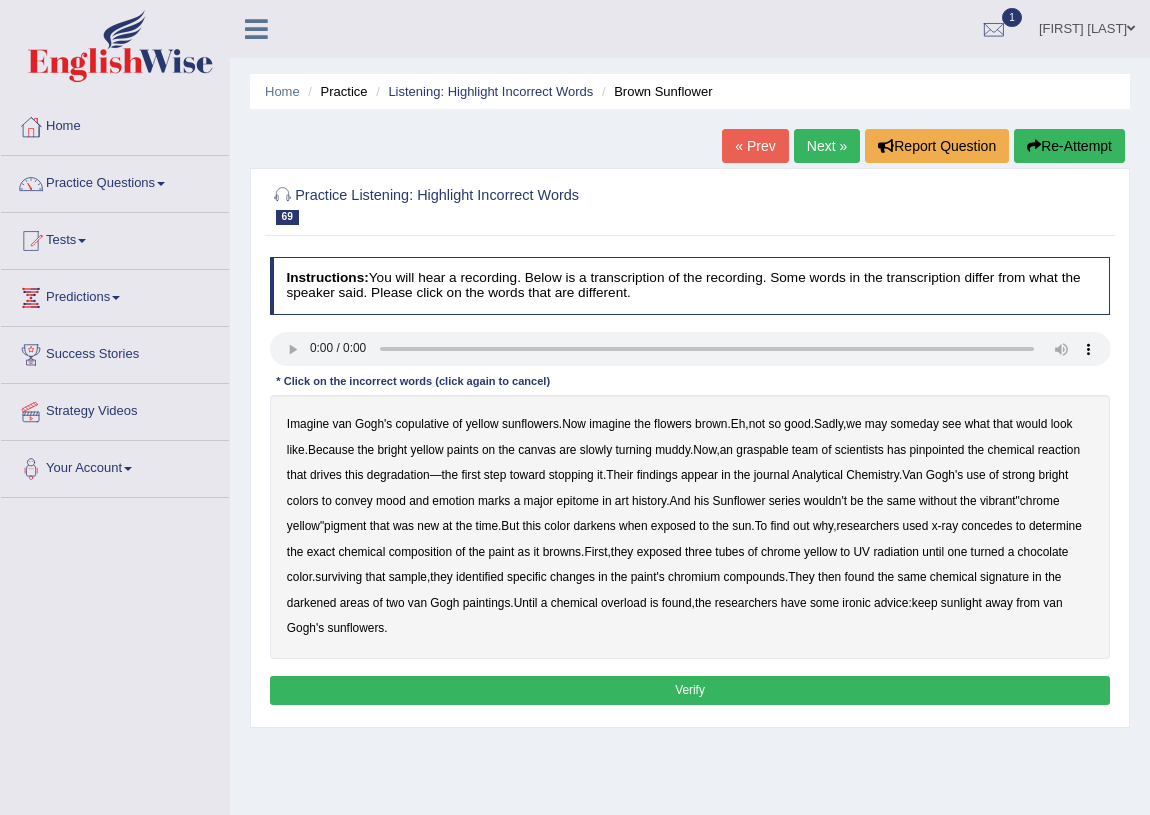 scroll, scrollTop: 0, scrollLeft: 0, axis: both 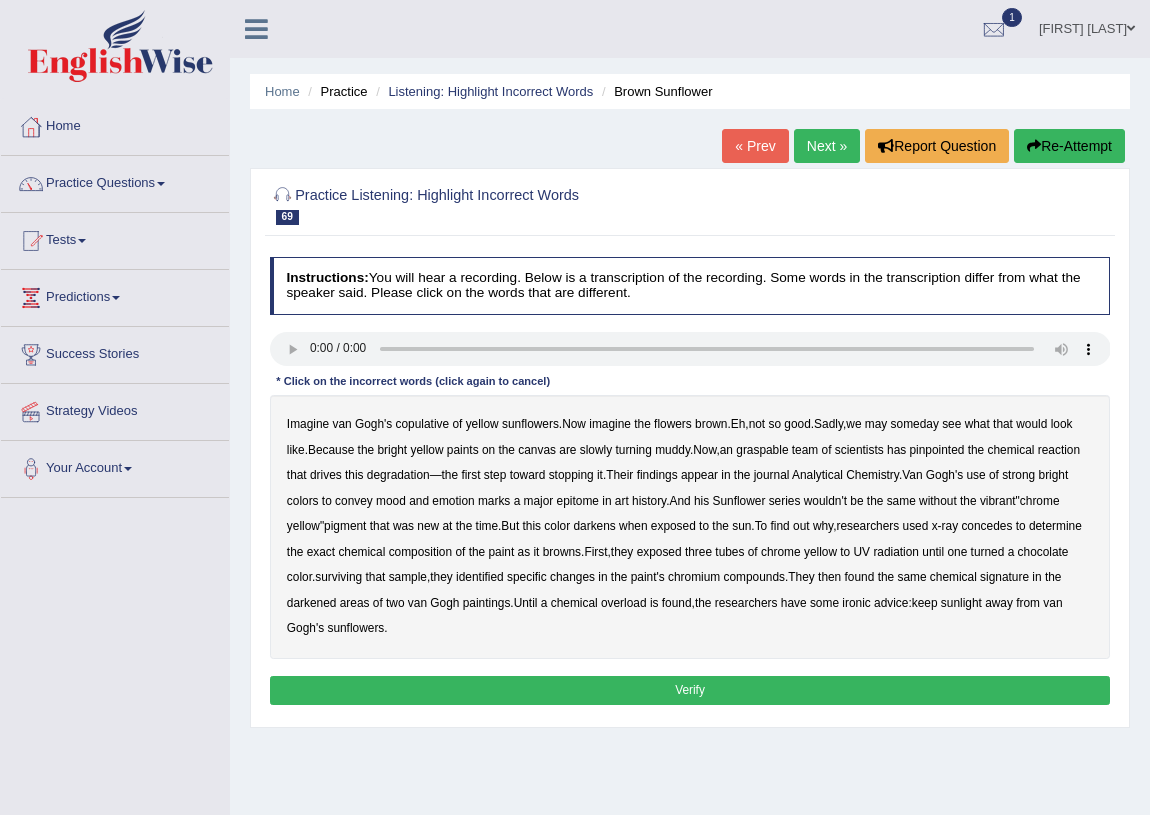 type 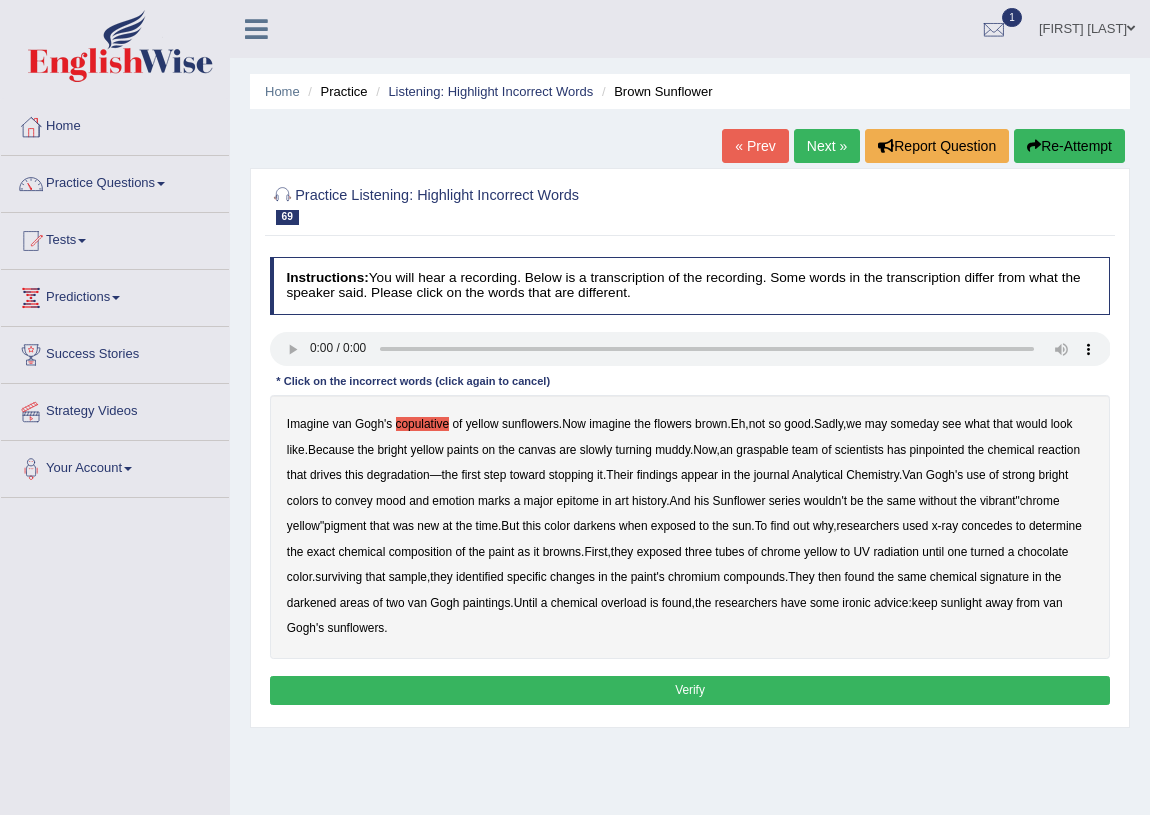 click on "graspable" at bounding box center (762, 450) 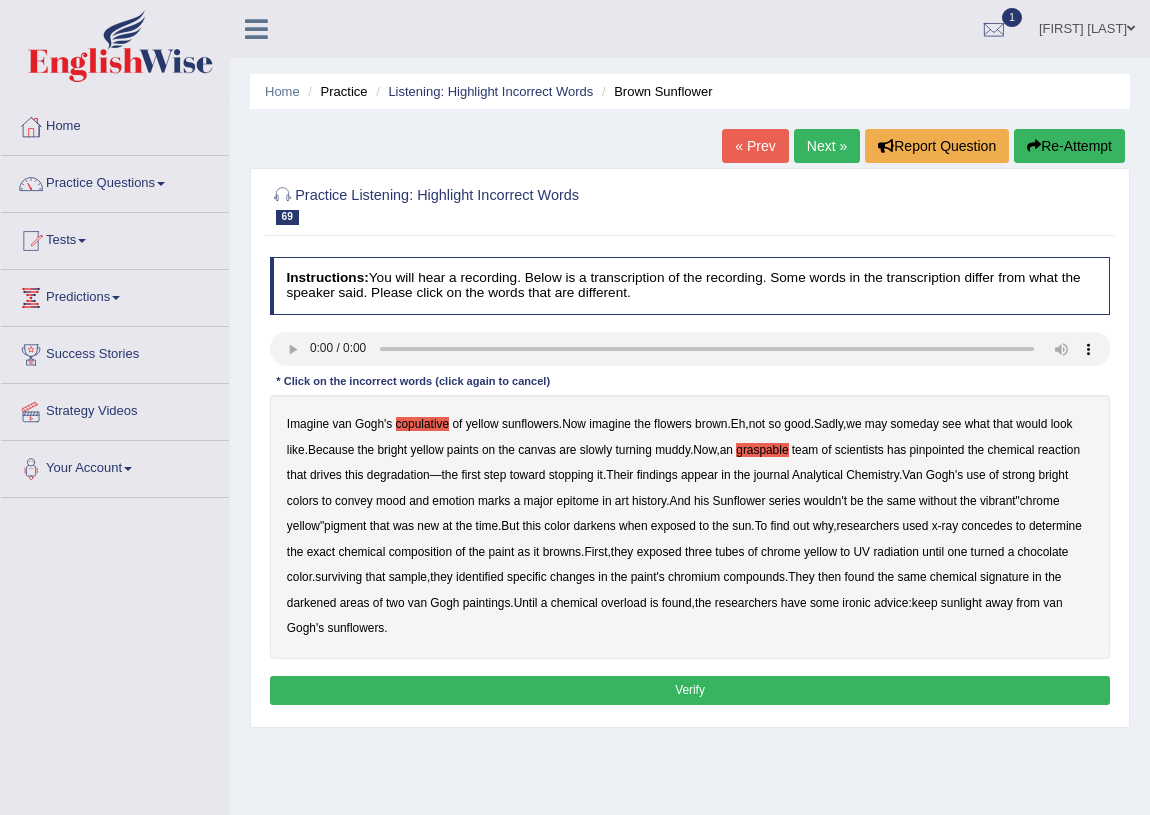 click on "epitome" at bounding box center (578, 501) 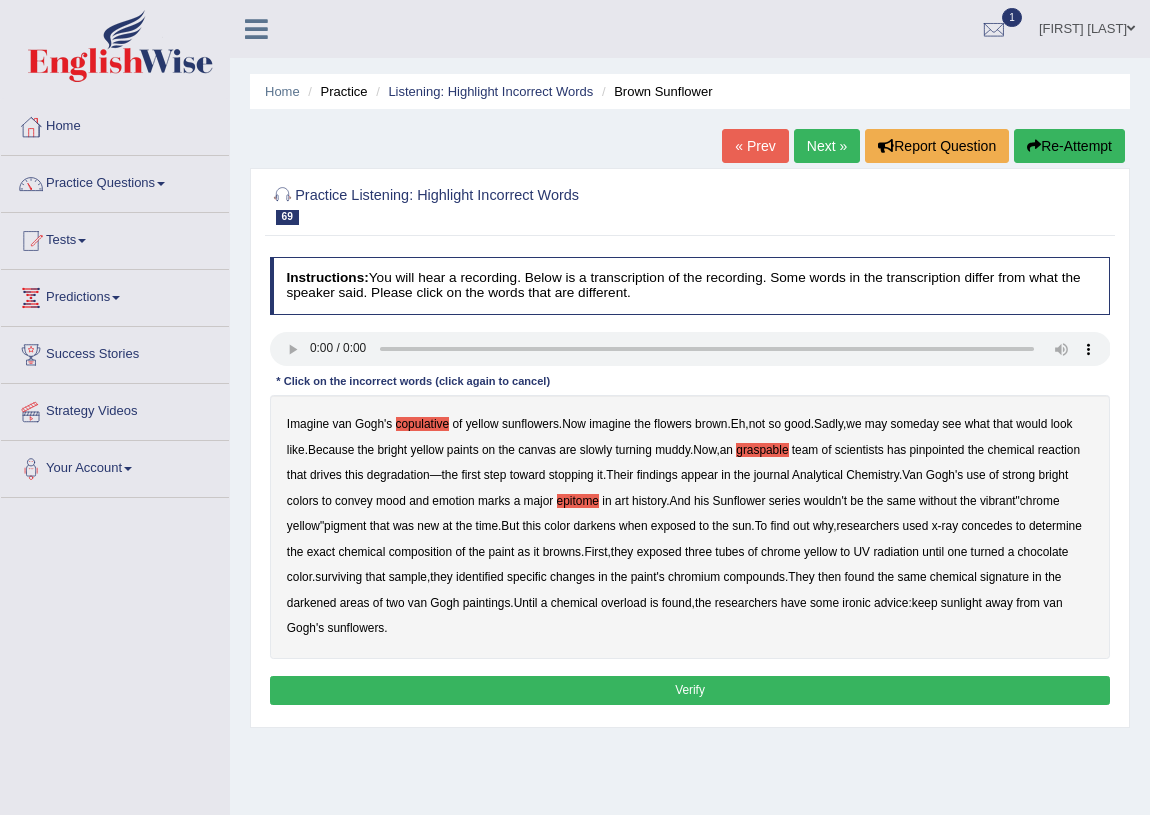 click on "concedes" at bounding box center [986, 526] 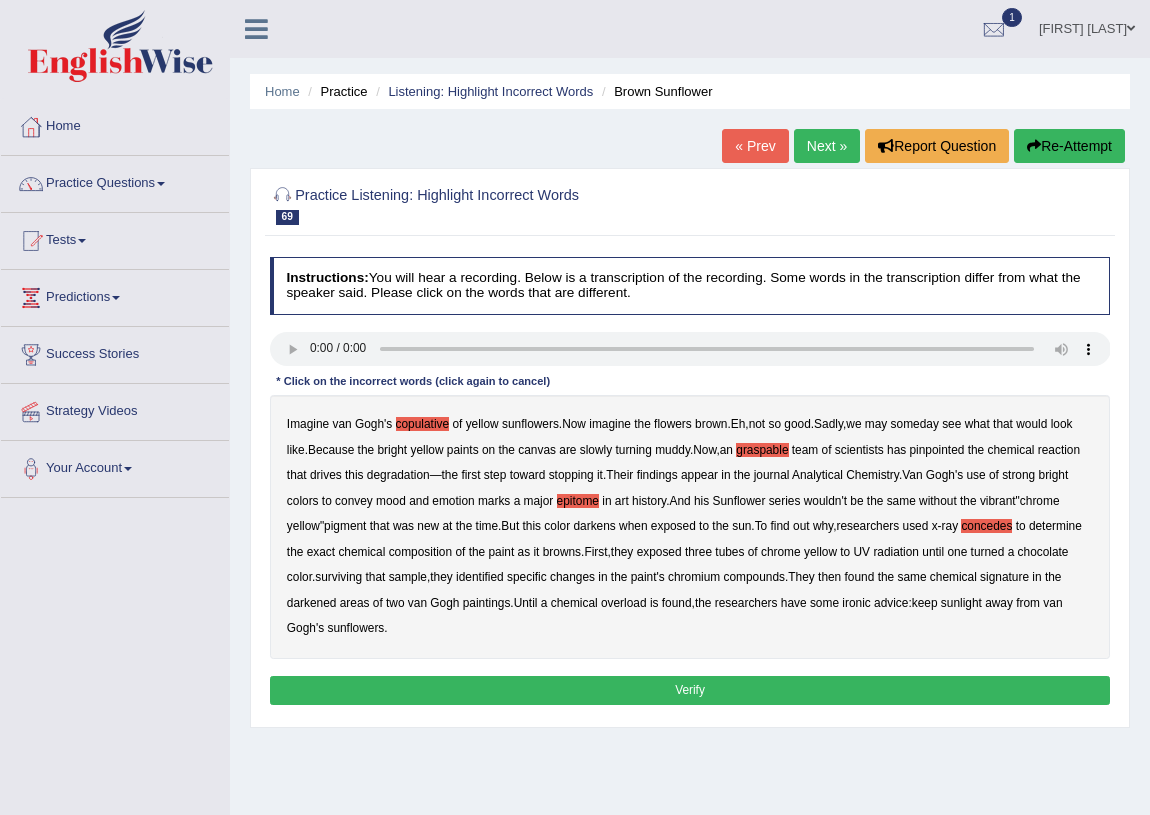 click on "surviving" at bounding box center (338, 577) 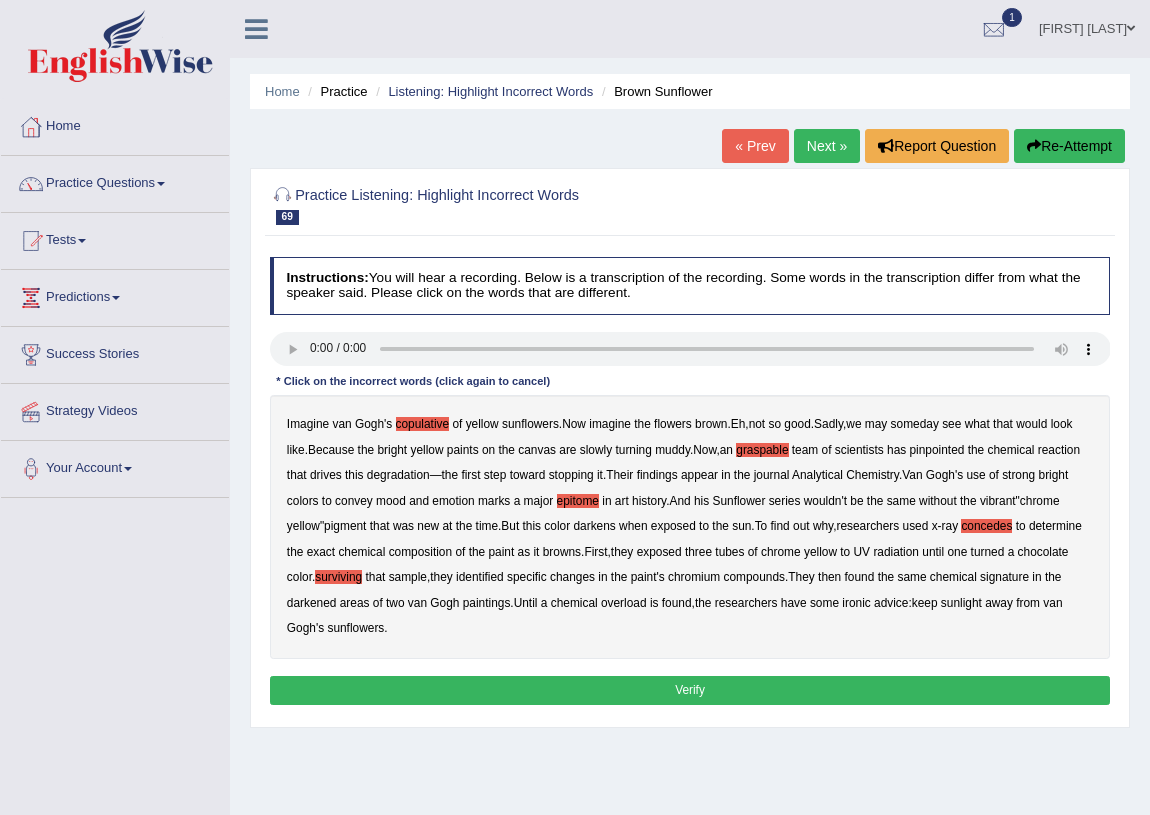 click on "overload" at bounding box center (624, 603) 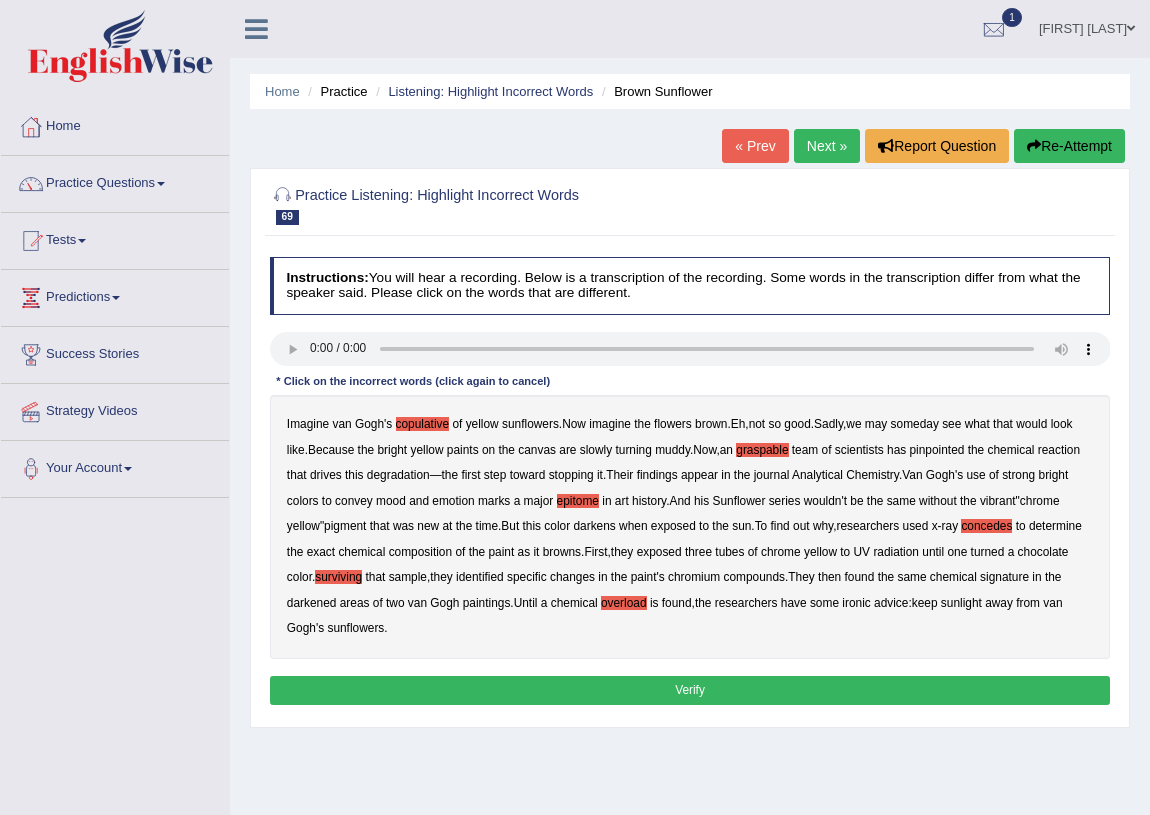 click on "Verify" at bounding box center (690, 690) 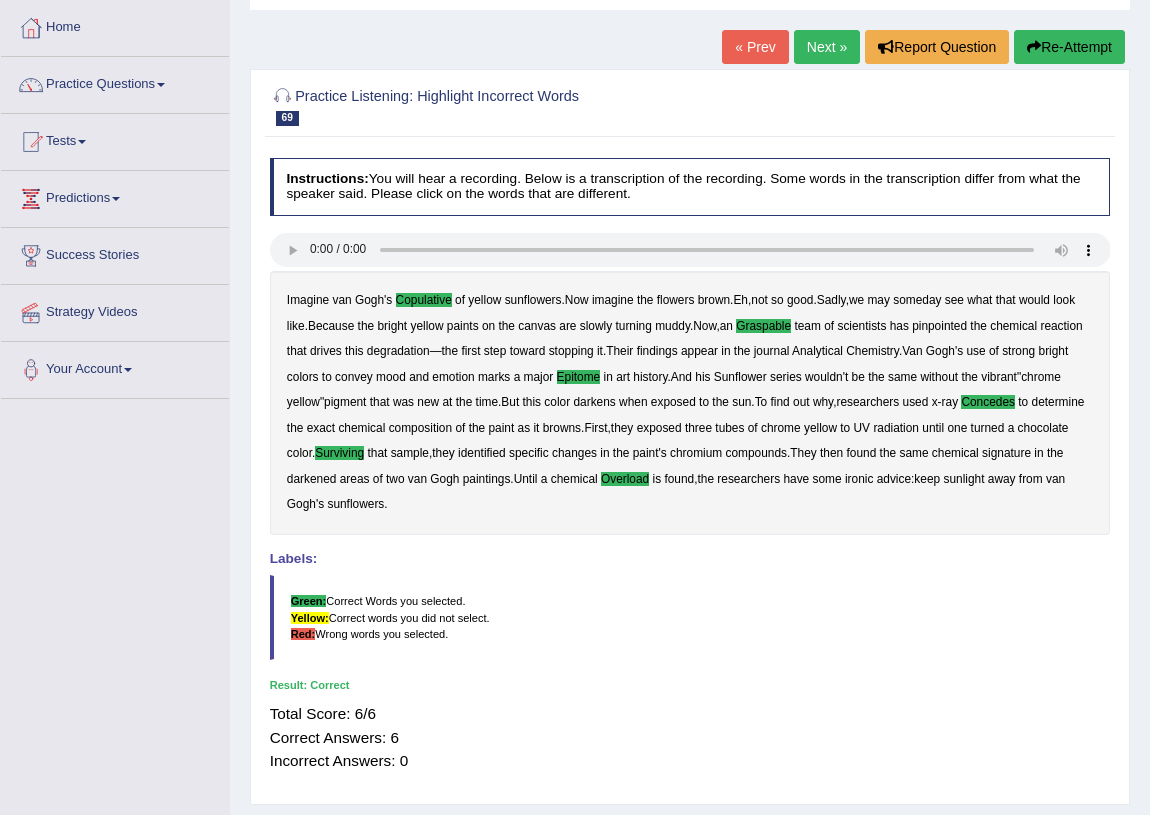 scroll, scrollTop: 0, scrollLeft: 0, axis: both 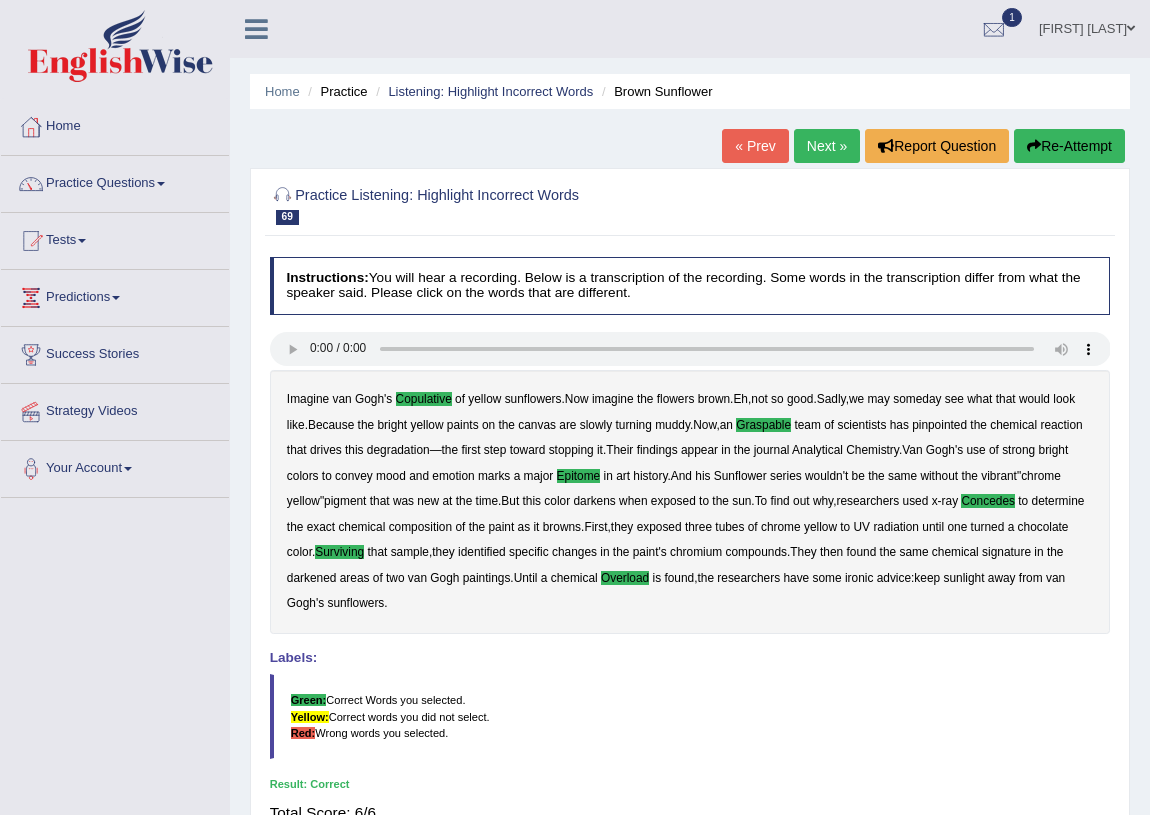 click on "Next »" at bounding box center (827, 146) 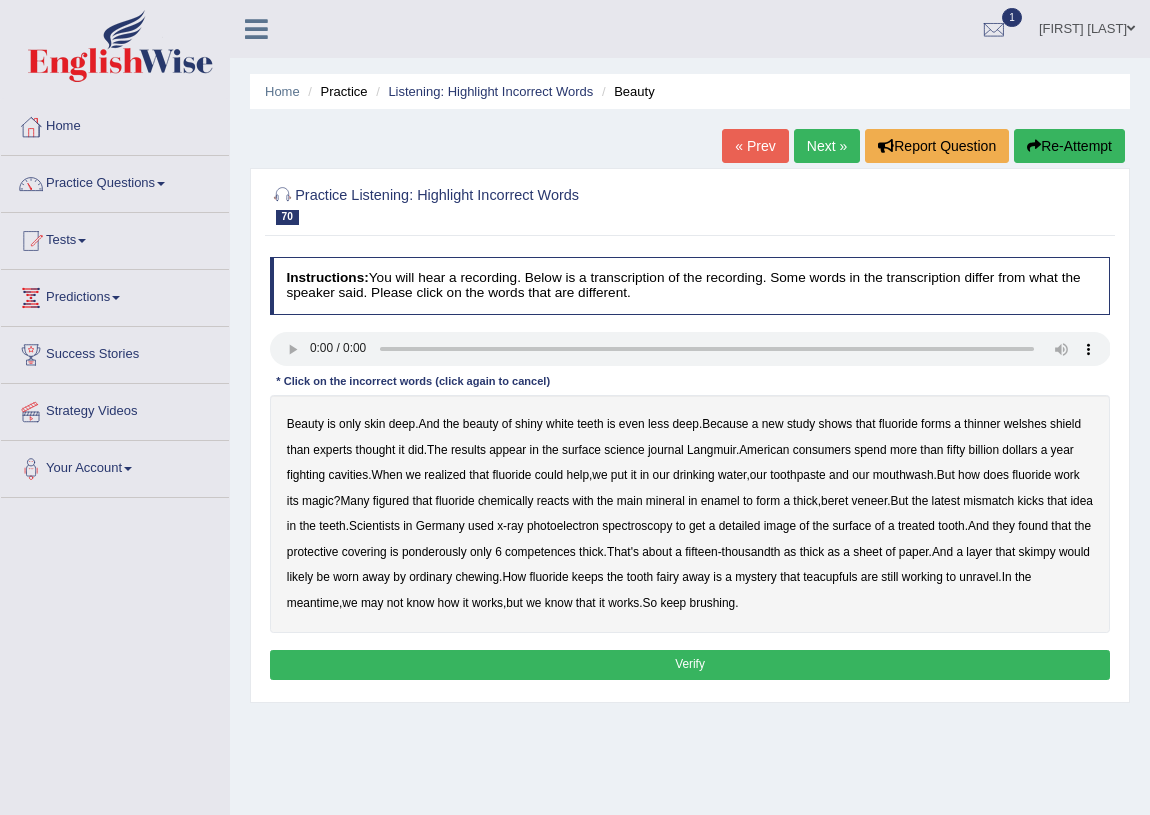 scroll, scrollTop: 0, scrollLeft: 0, axis: both 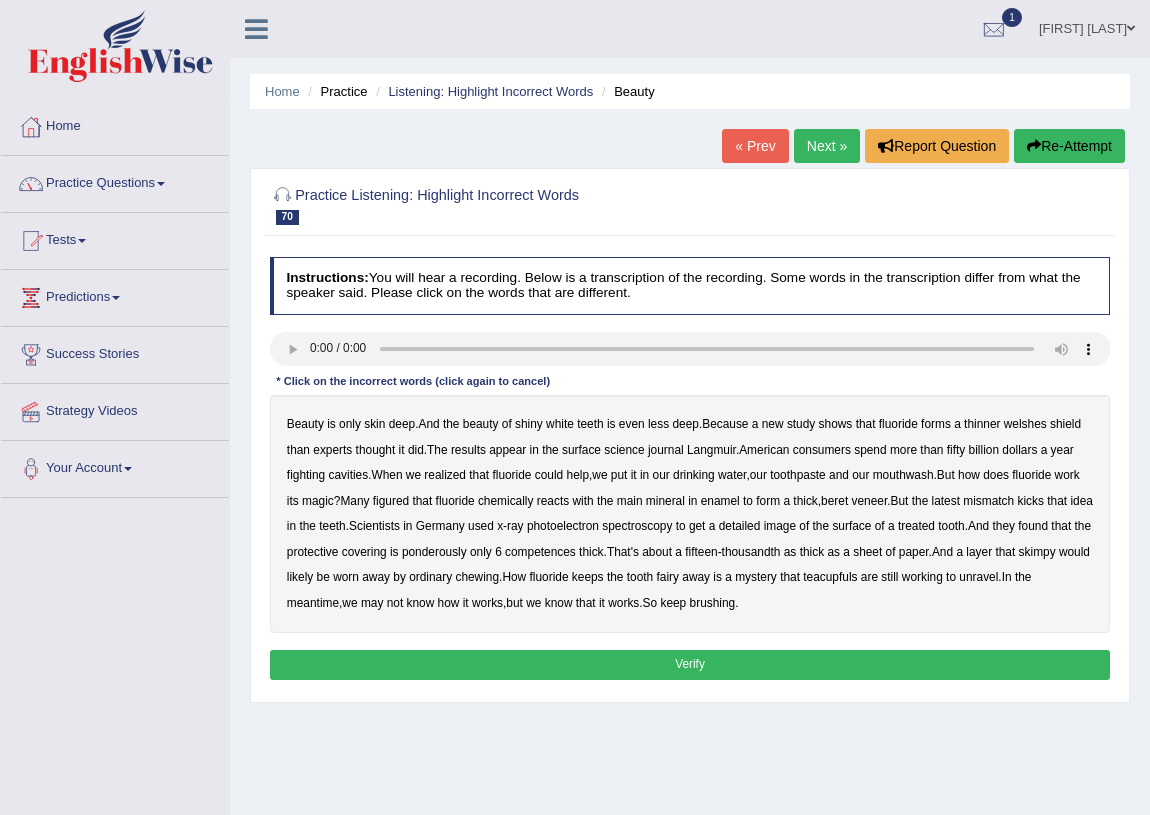 click on "beret" at bounding box center [834, 501] 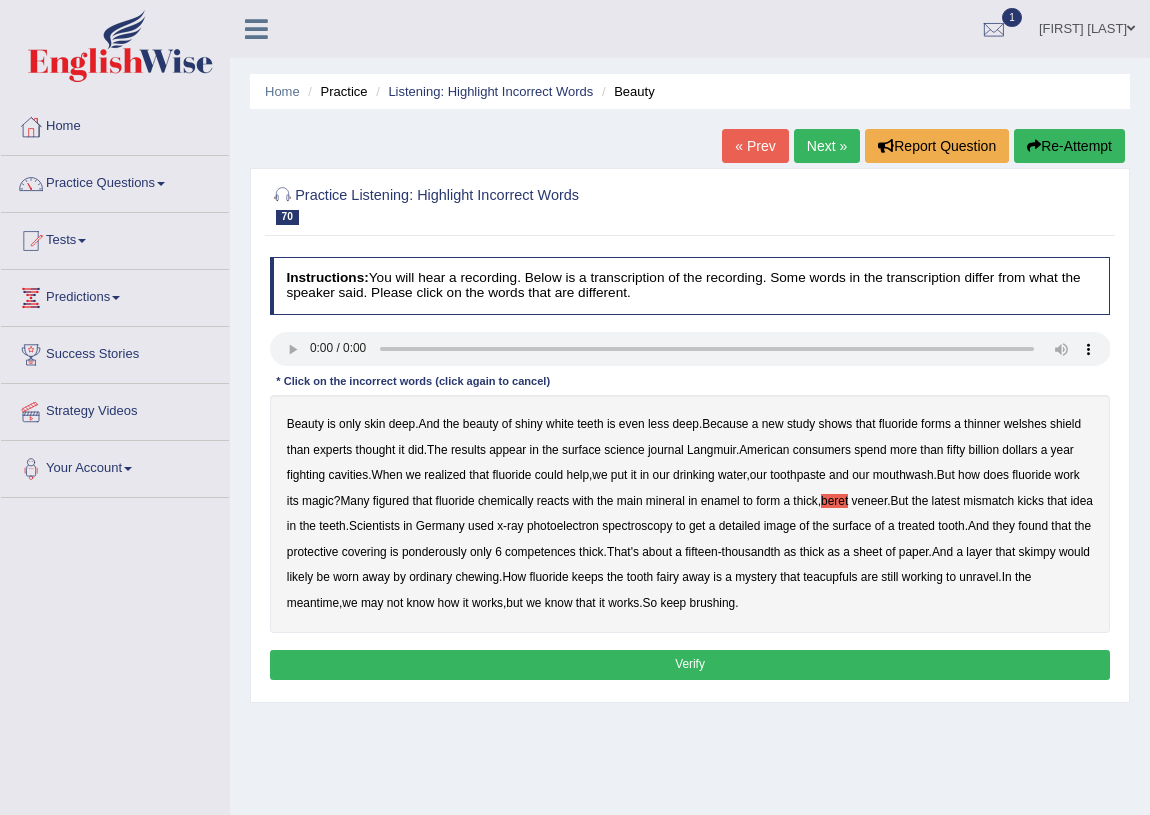 click on "veneer" at bounding box center [870, 501] 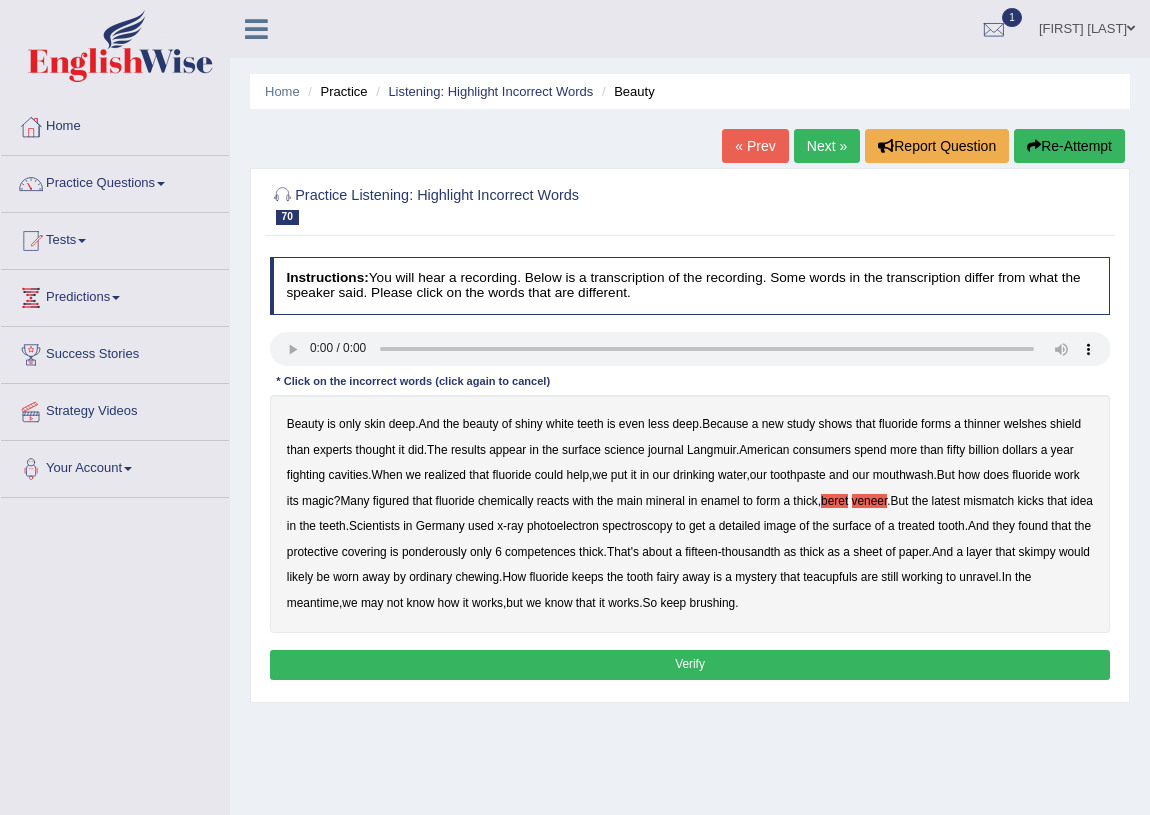 click on "veneer" at bounding box center (870, 501) 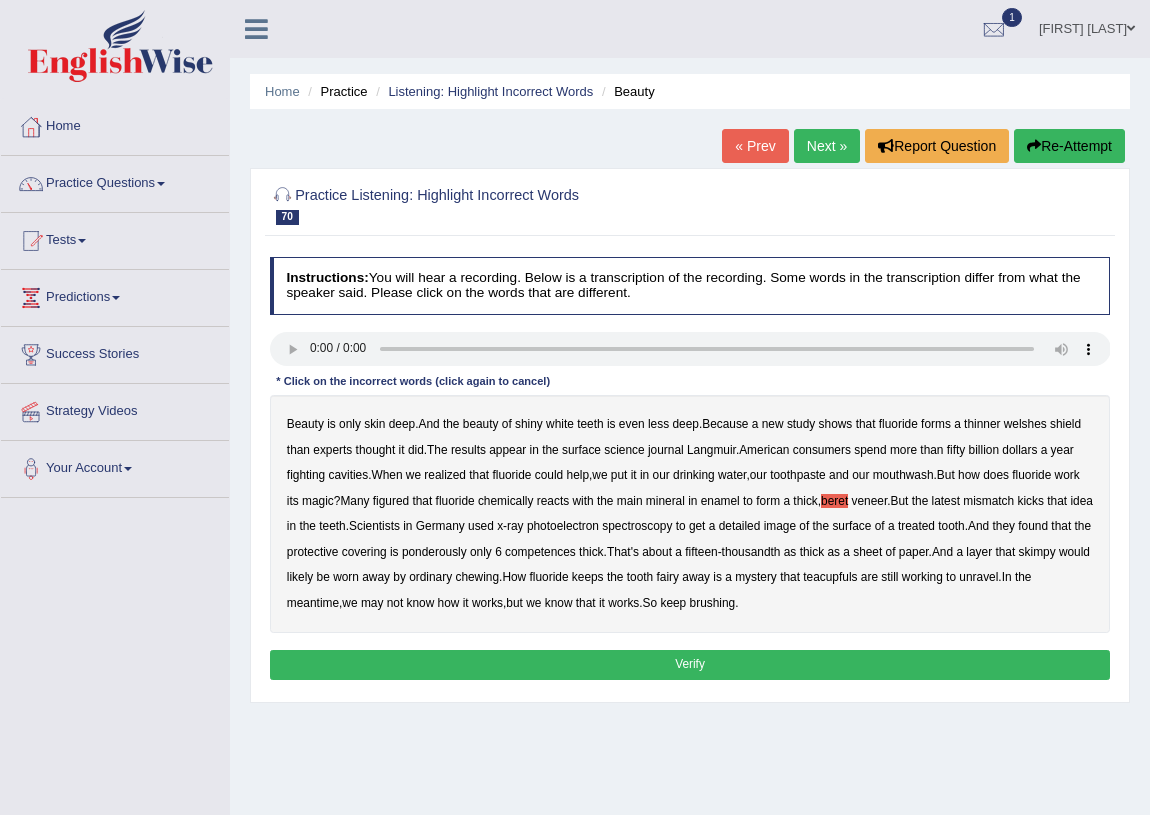 click on "ponderously" at bounding box center (434, 552) 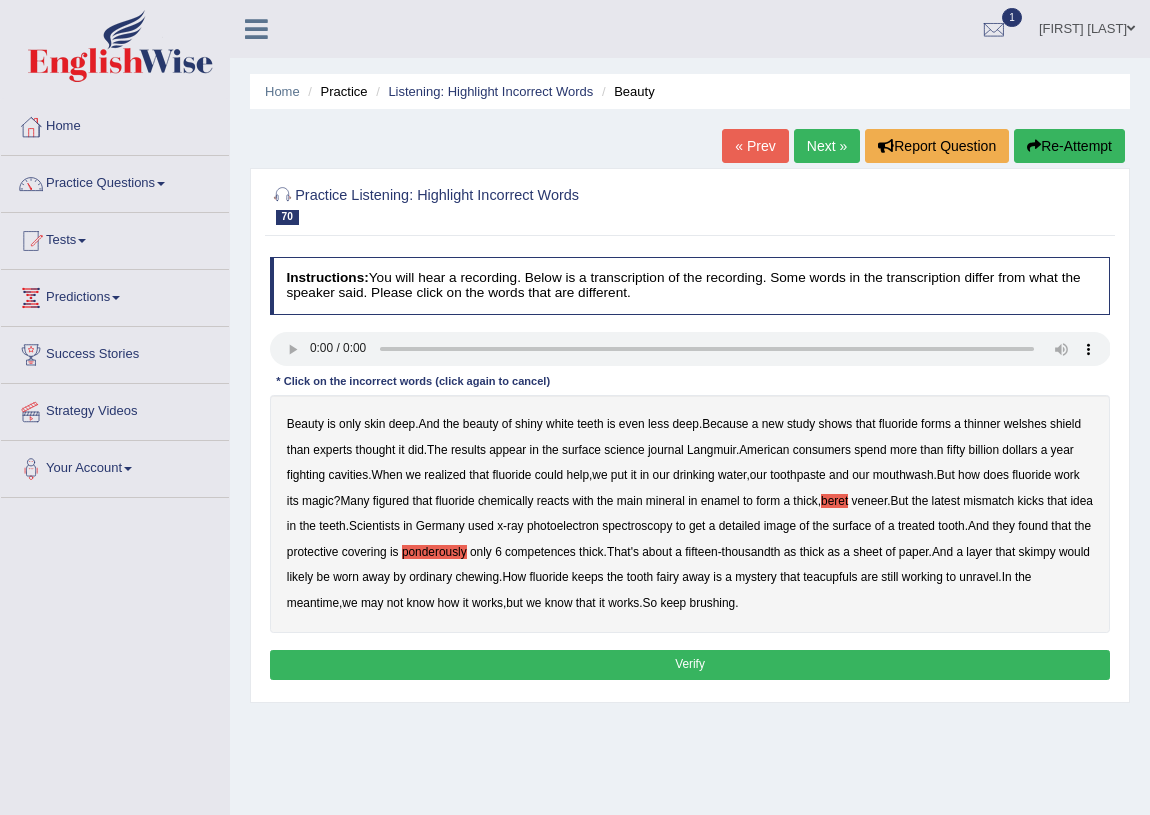 click on "skimpy" at bounding box center [1037, 552] 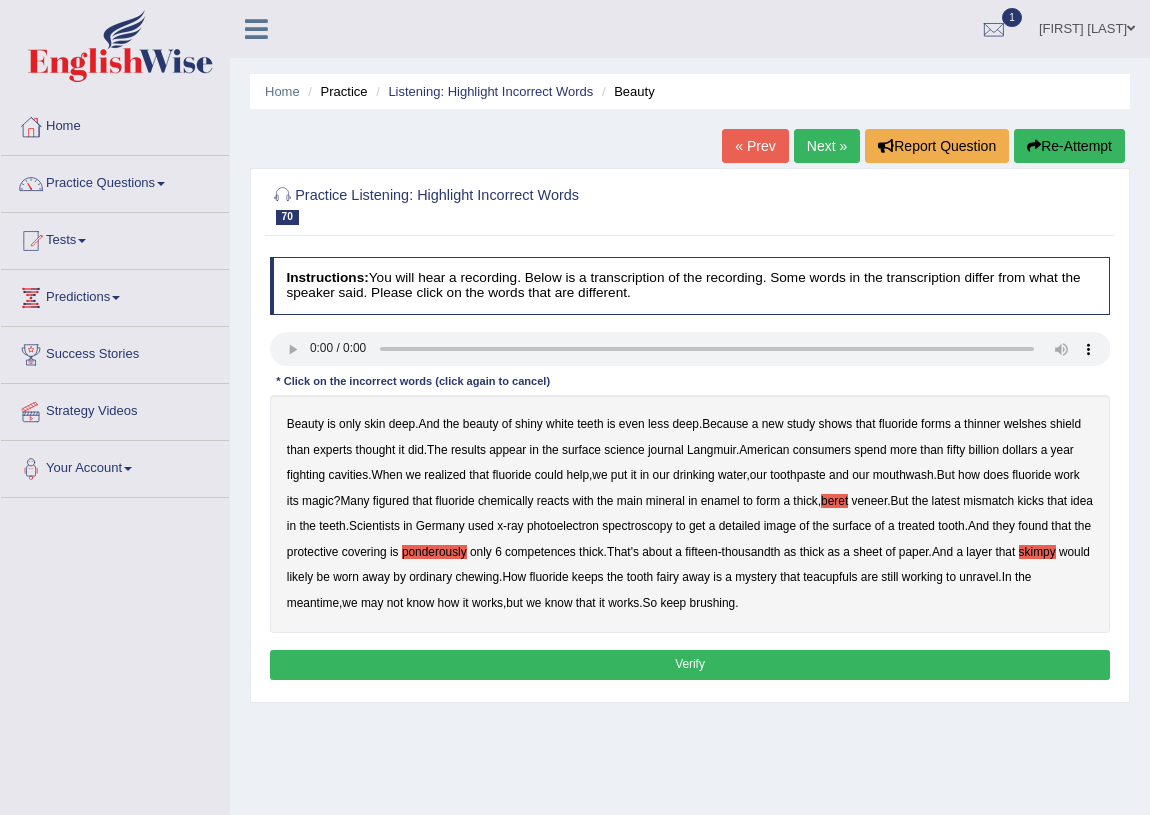 click on "skimpy" at bounding box center (1037, 552) 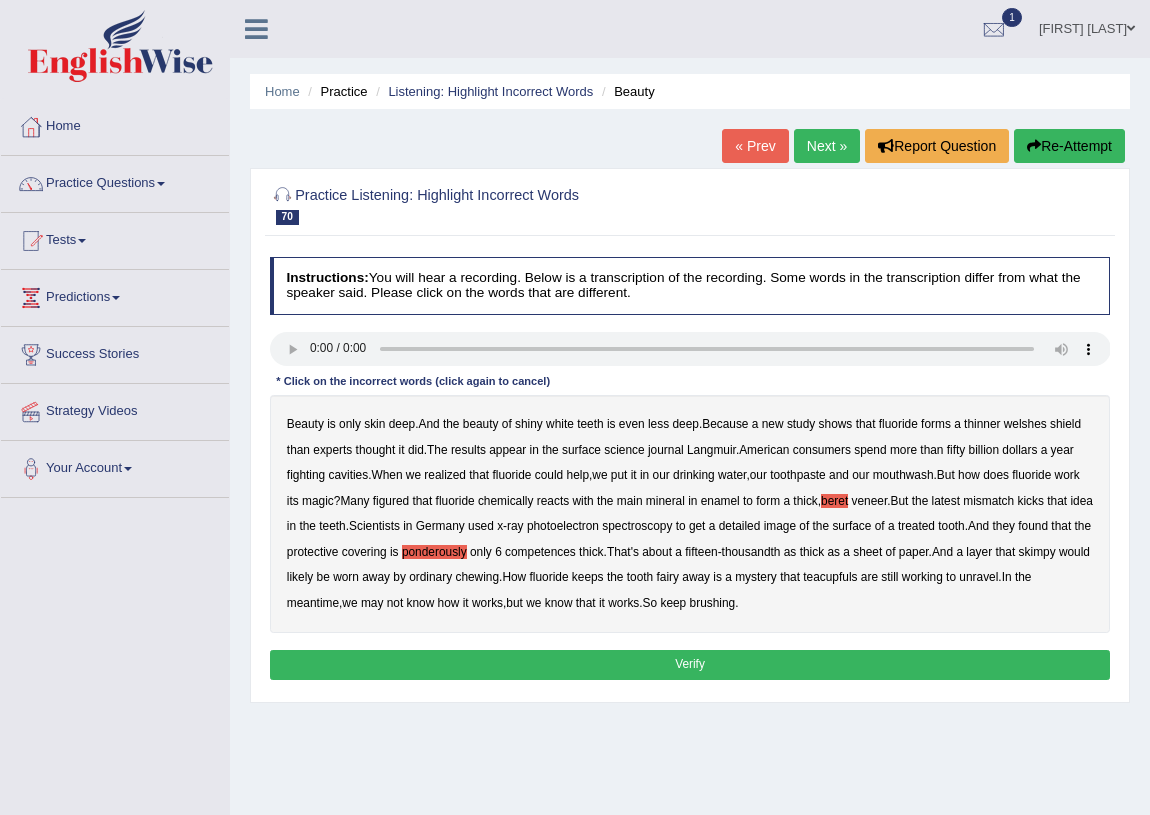 click on "teacupfuls" at bounding box center [830, 577] 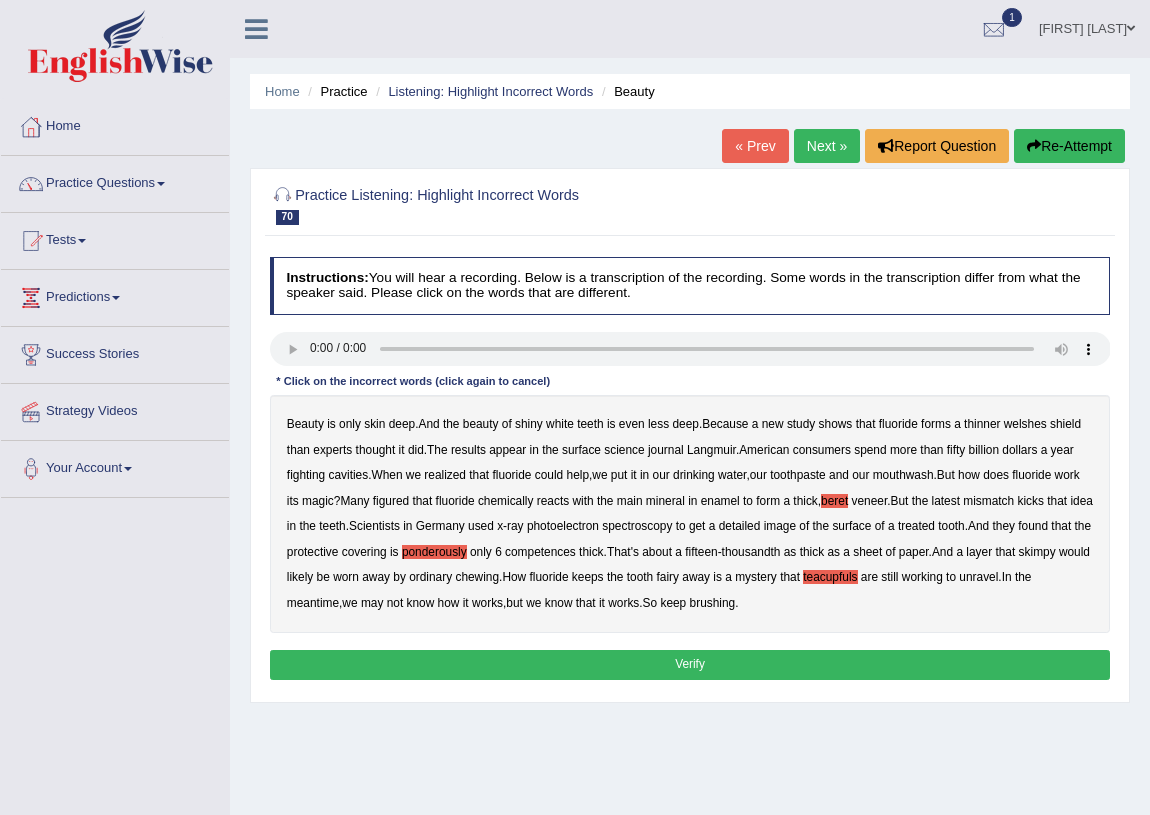 click on "Verify" at bounding box center [690, 664] 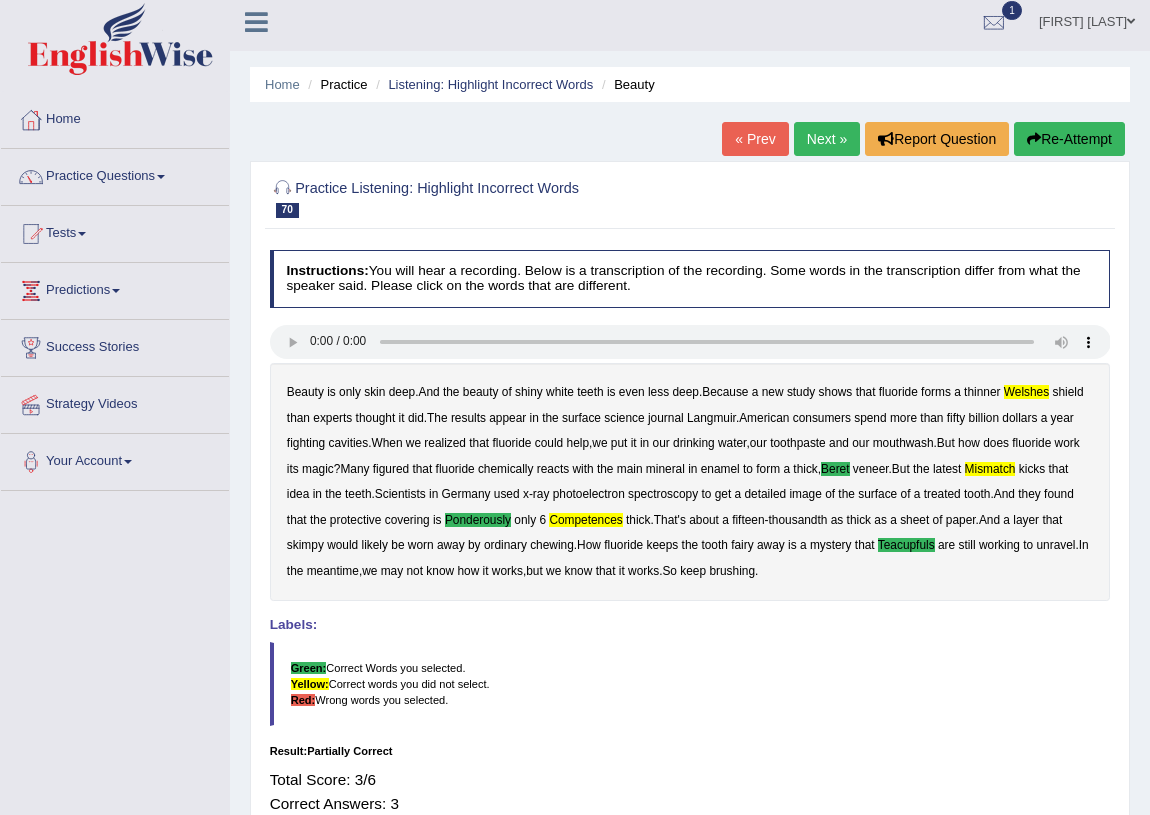 scroll, scrollTop: 0, scrollLeft: 0, axis: both 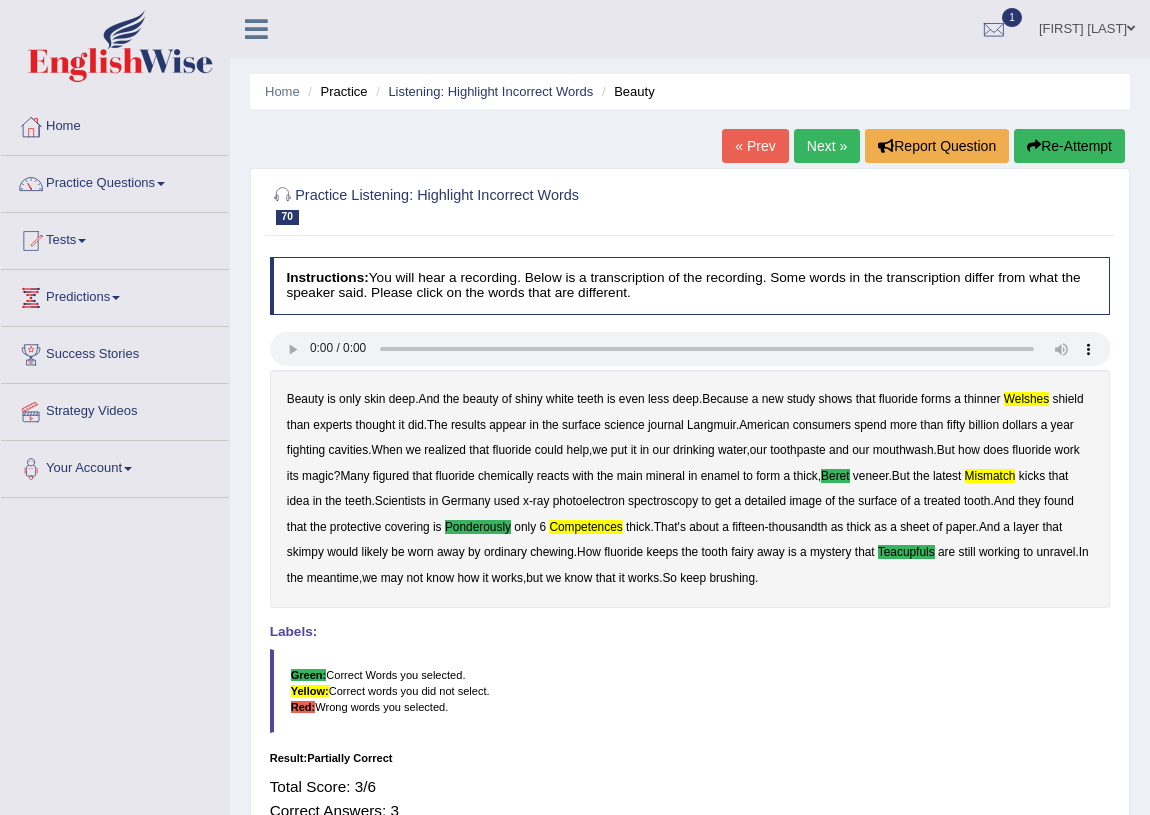 click on "Practice Questions" at bounding box center [115, 181] 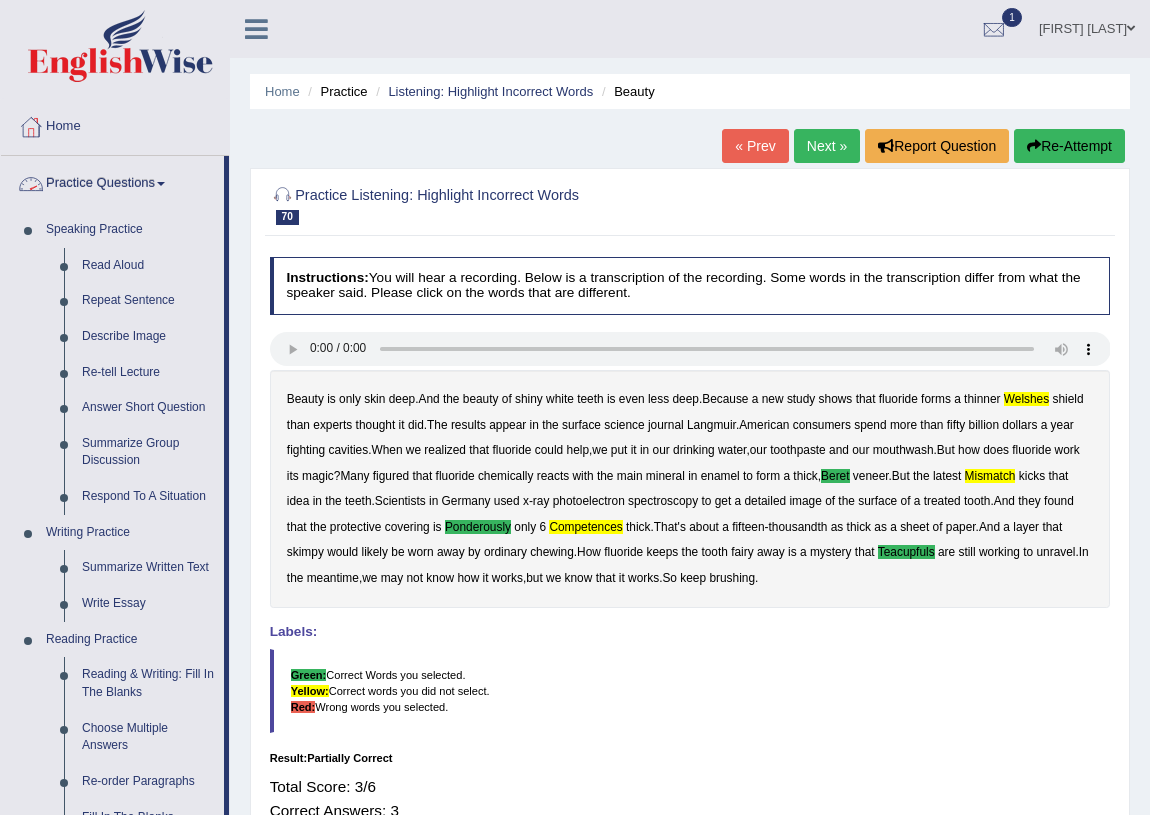 click on "Practice Questions" at bounding box center (112, 181) 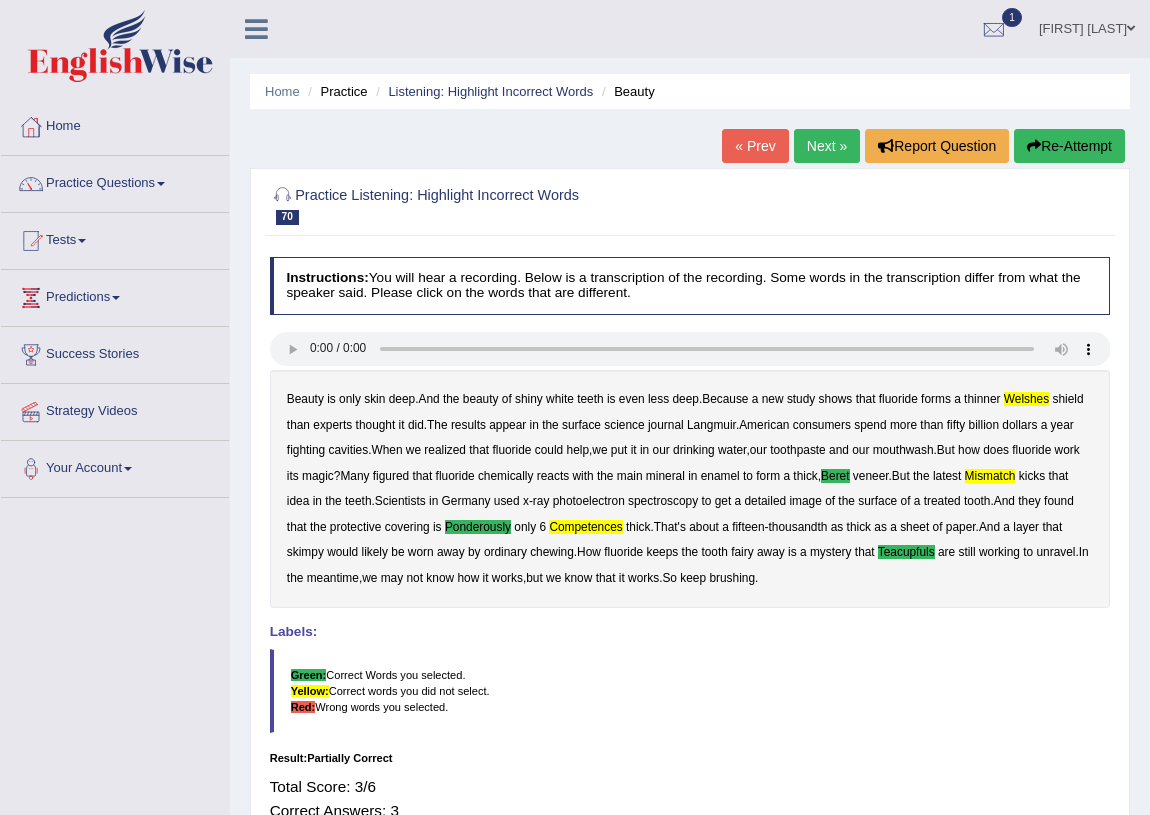 click on "Practice Questions" at bounding box center (115, 181) 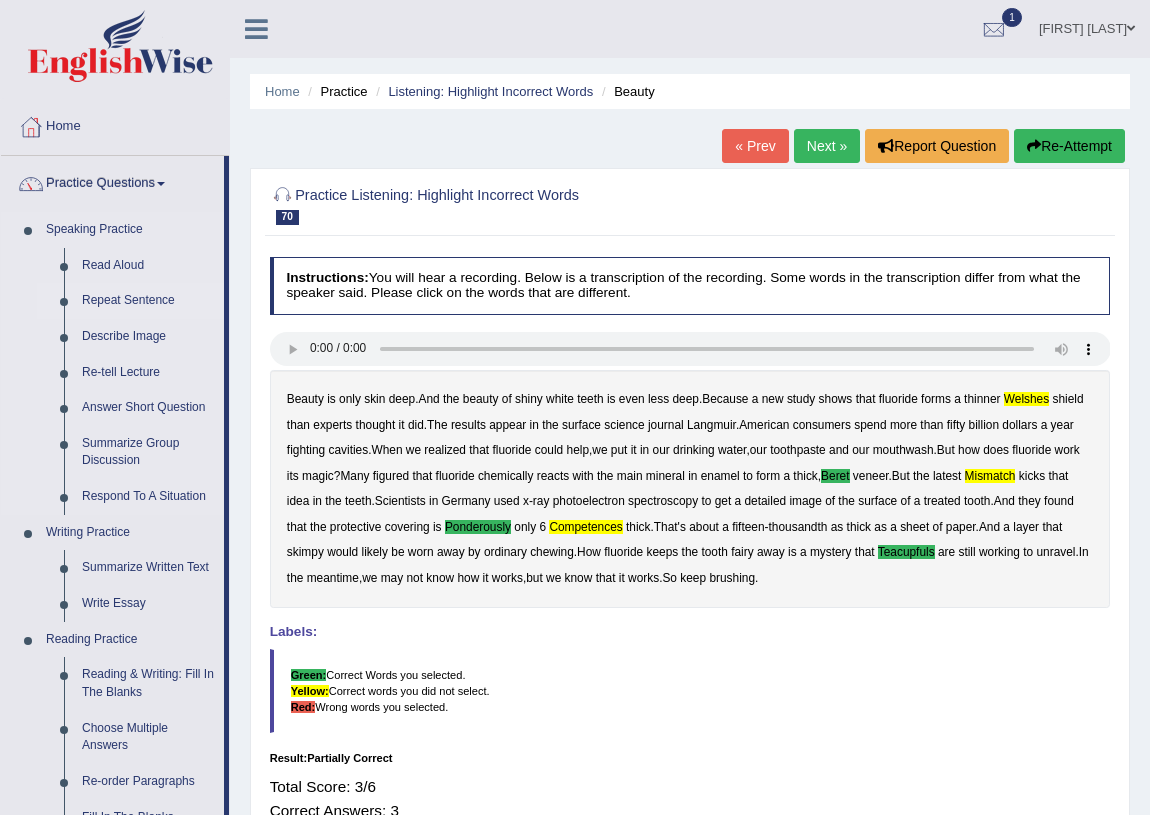 click on "Repeat Sentence" at bounding box center [148, 301] 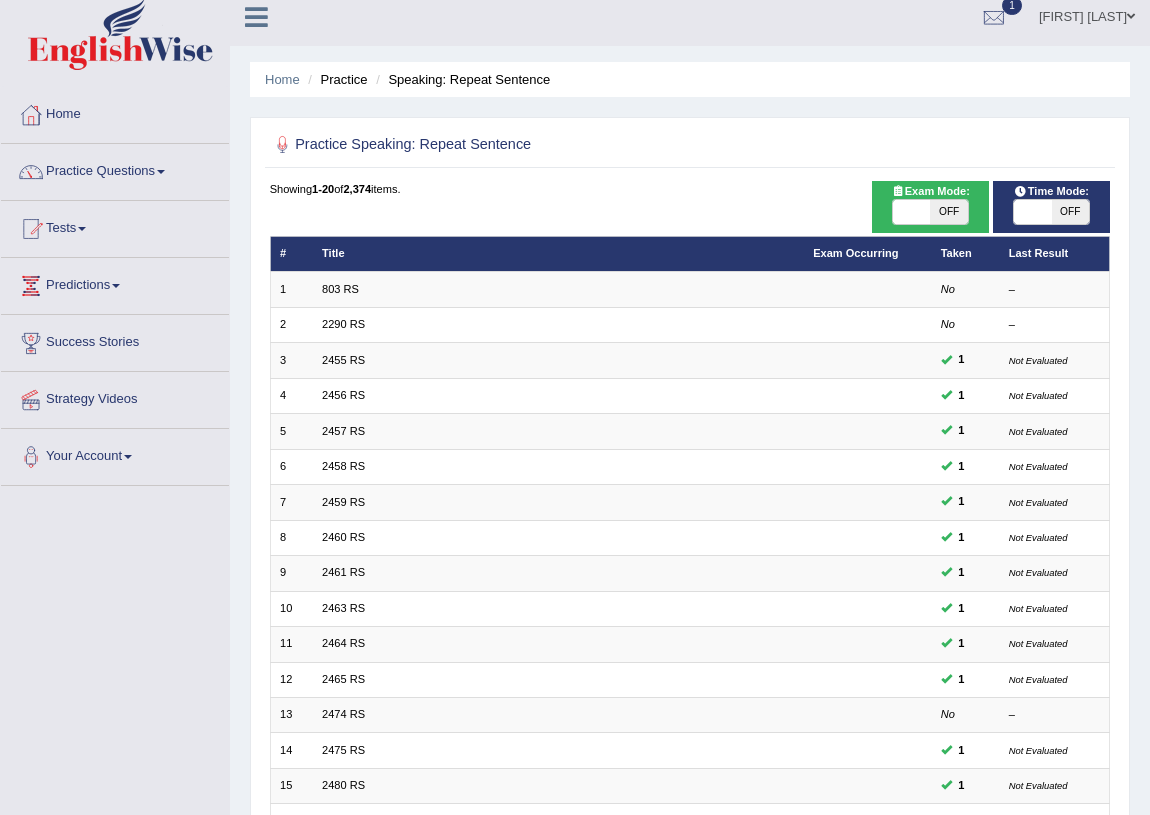 scroll, scrollTop: 0, scrollLeft: 0, axis: both 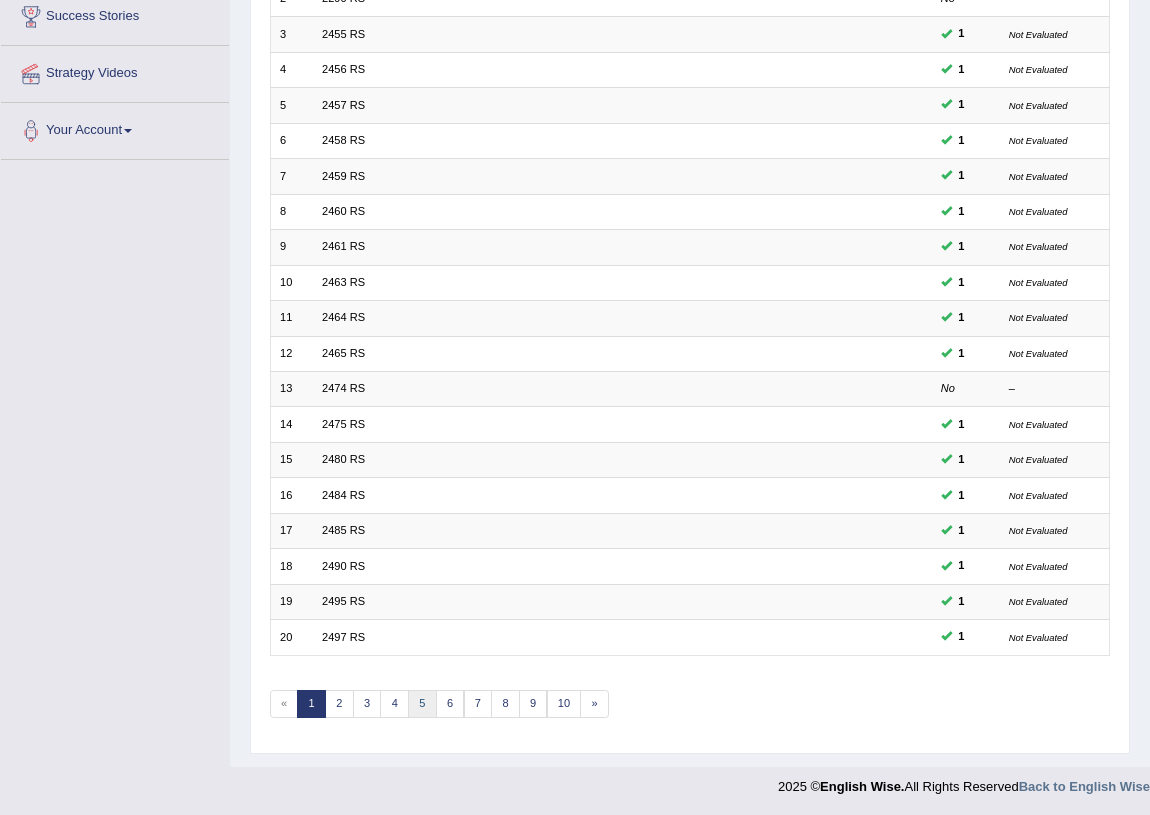 click on "5" at bounding box center (422, 704) 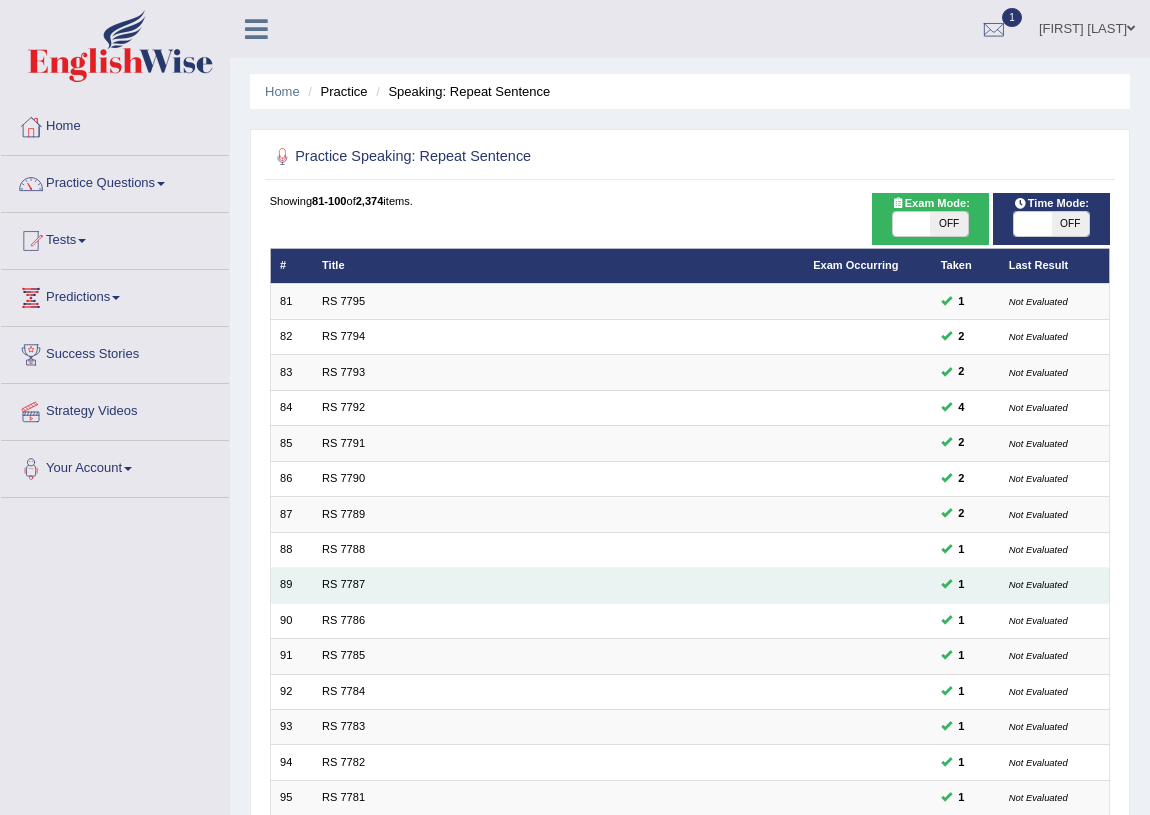 scroll, scrollTop: 0, scrollLeft: 0, axis: both 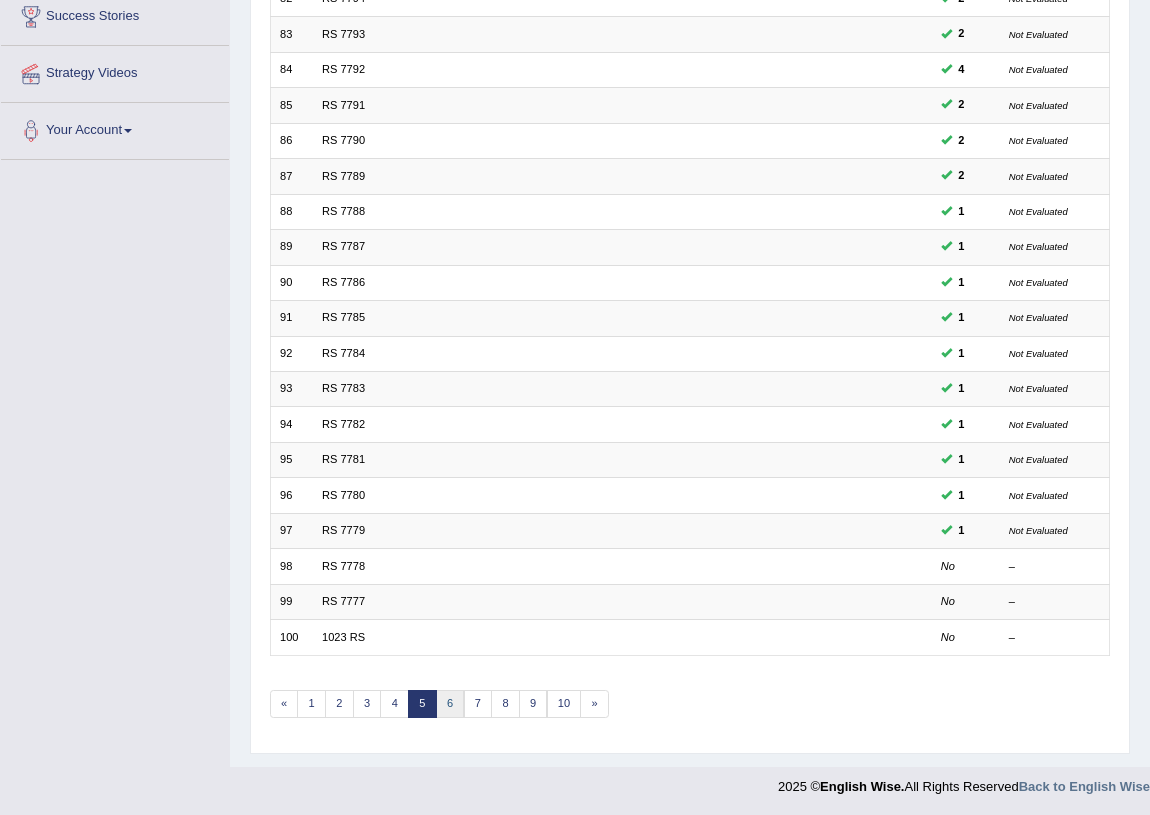 click on "6" at bounding box center [450, 704] 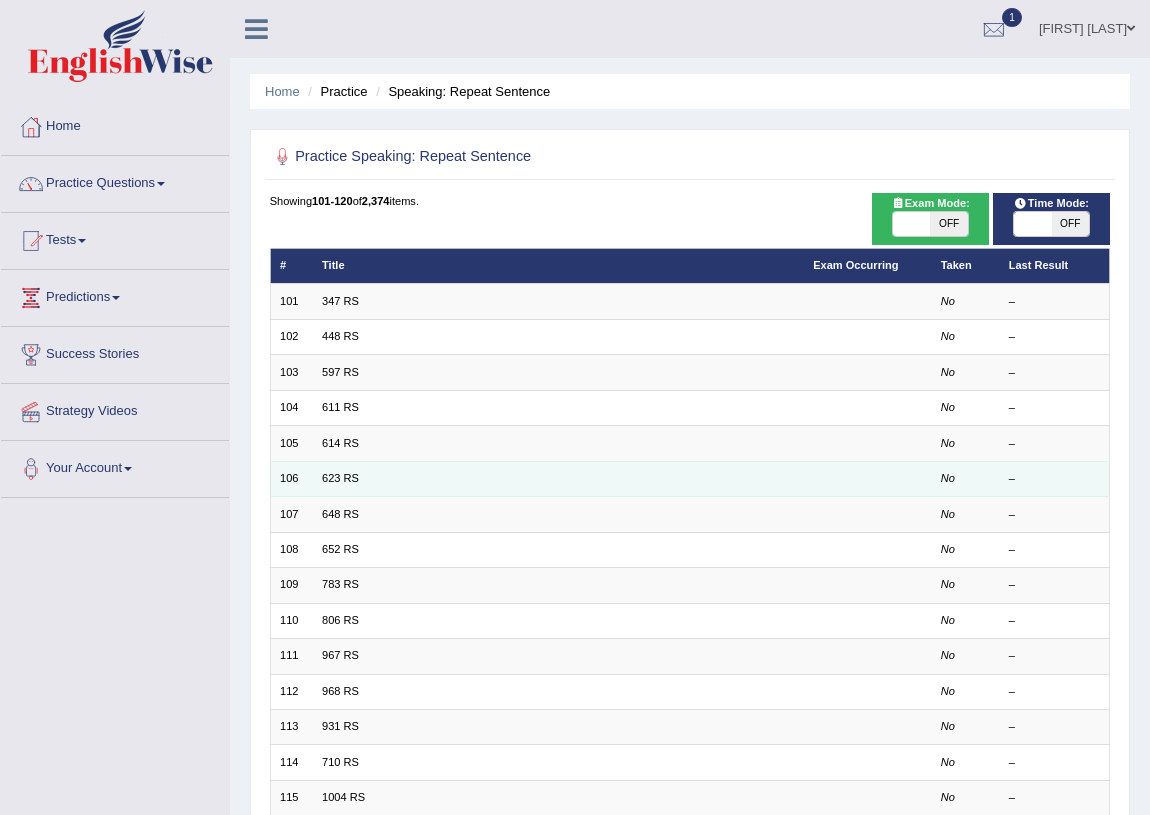 scroll, scrollTop: 0, scrollLeft: 0, axis: both 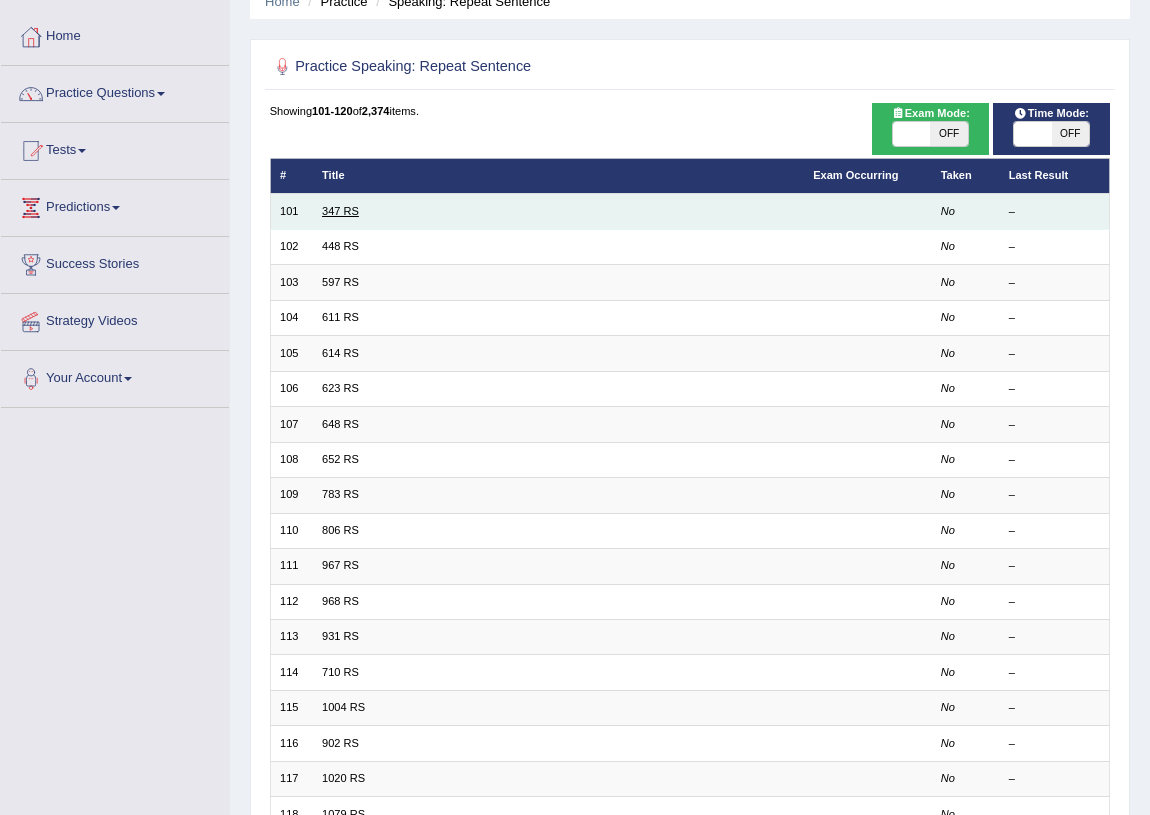 click on "347 RS" at bounding box center (340, 211) 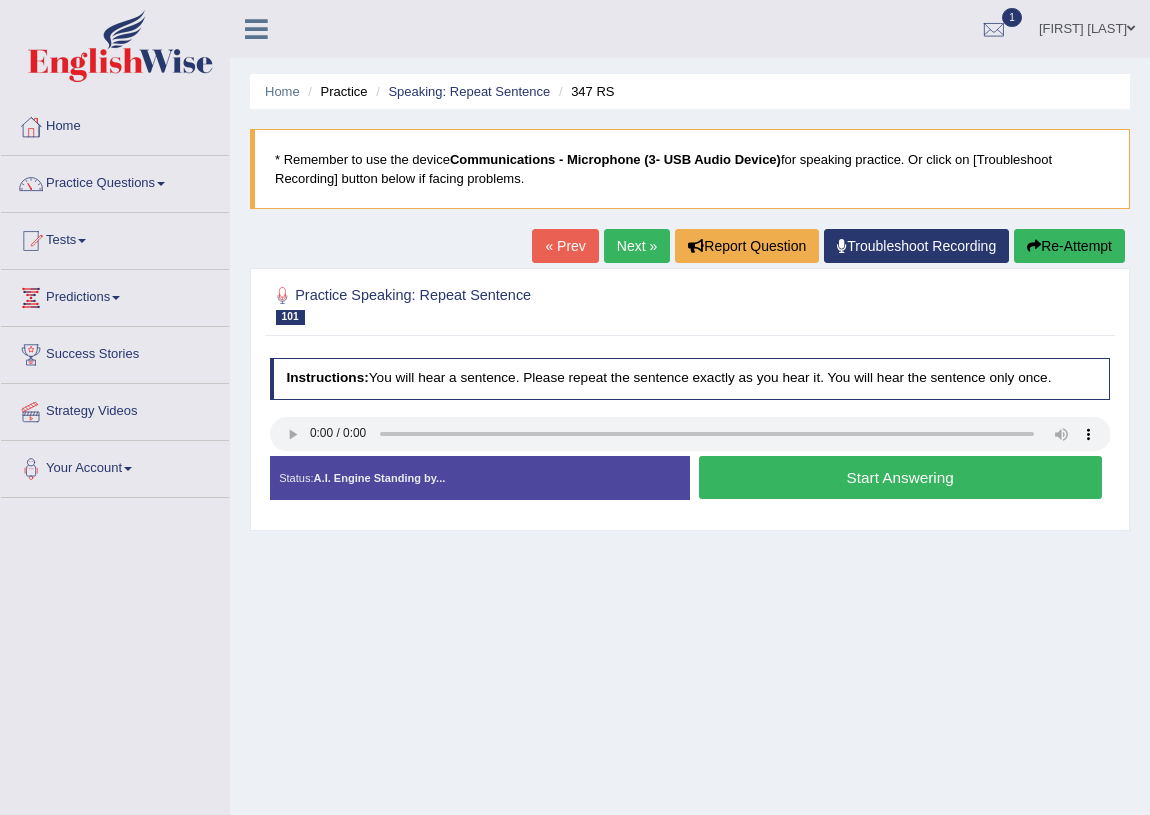 scroll, scrollTop: 0, scrollLeft: 0, axis: both 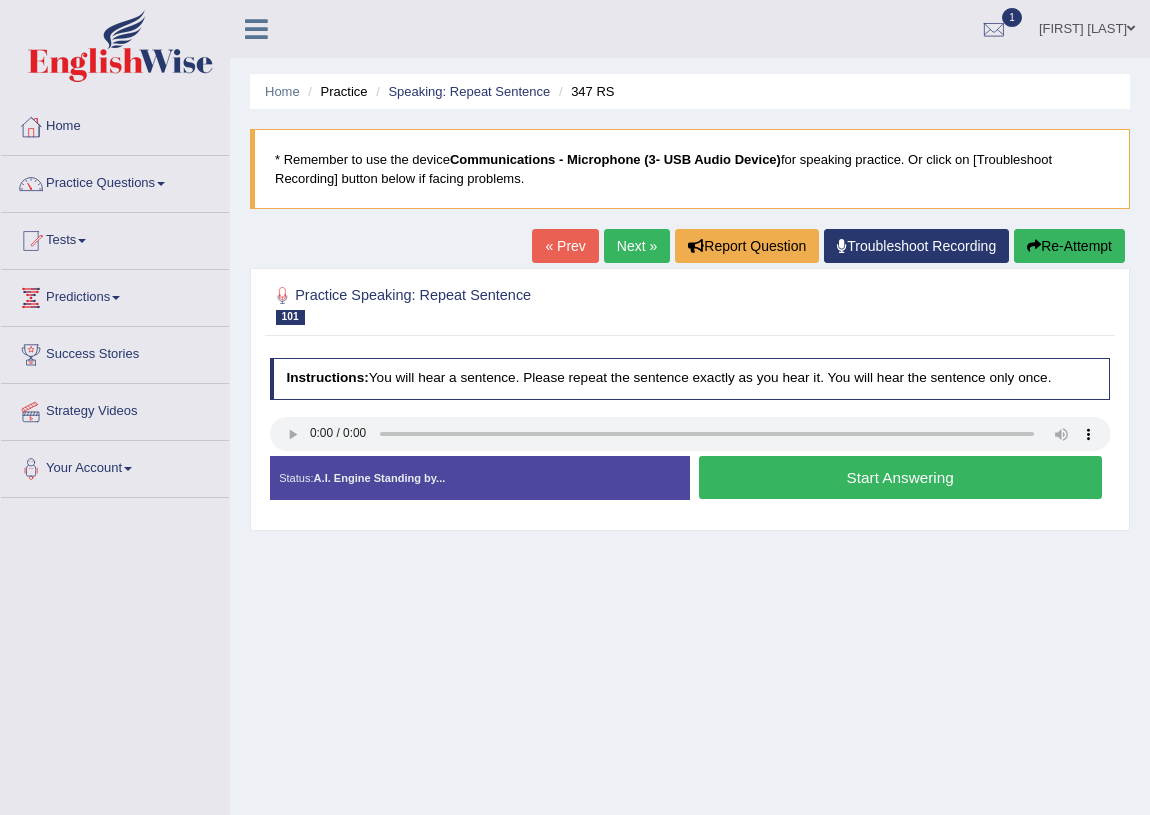 click on "Start Answering" at bounding box center (900, 477) 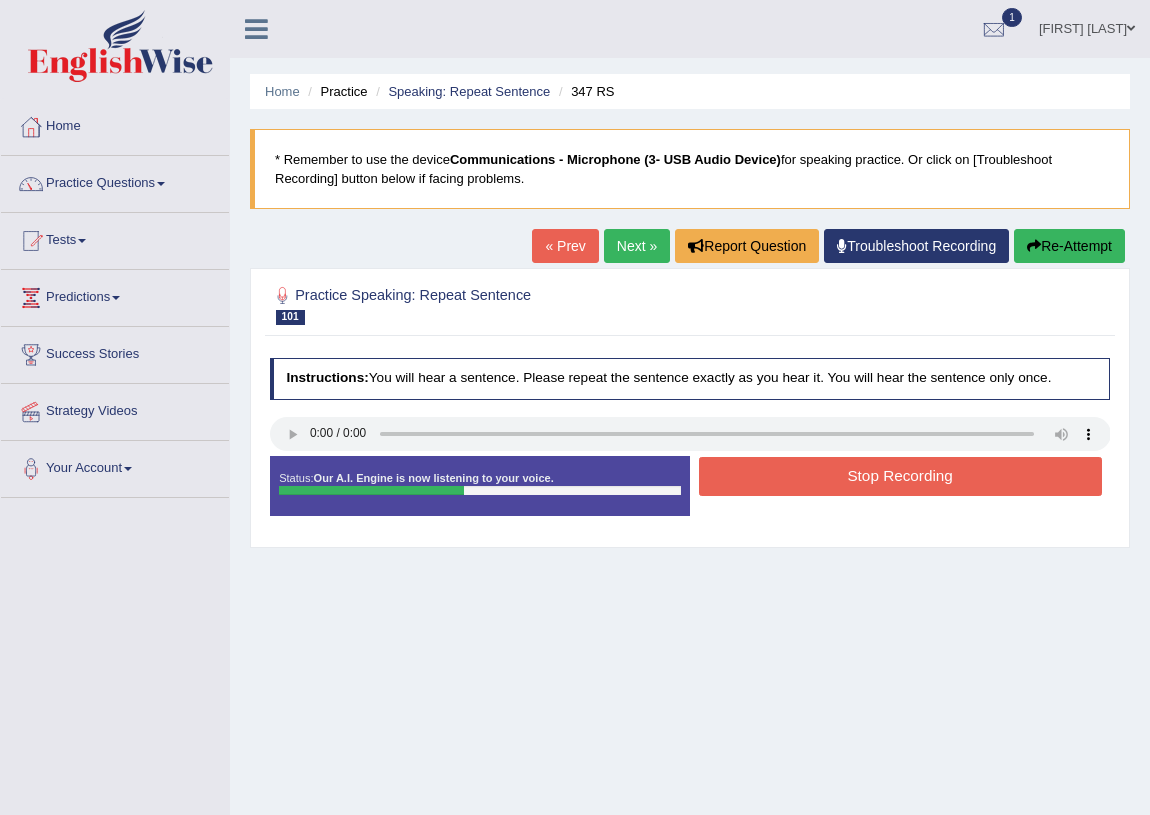 click on "Stop Recording" at bounding box center (900, 476) 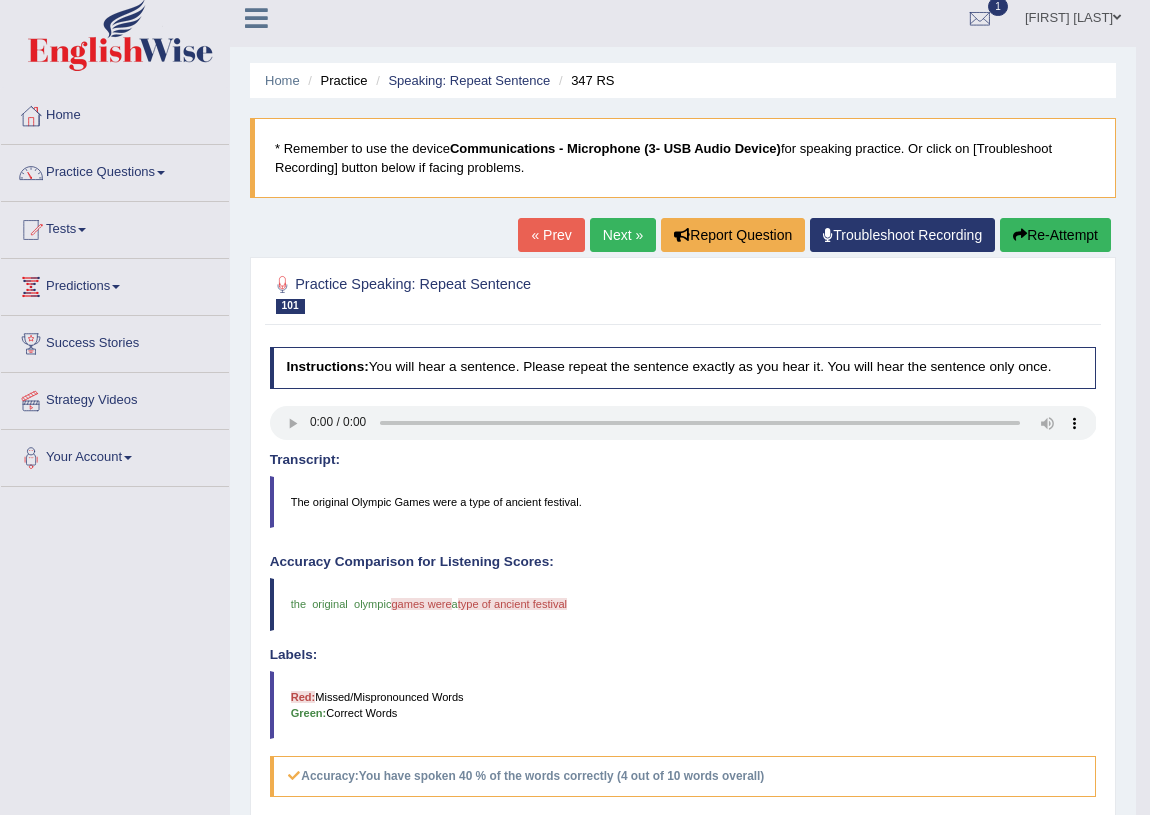 scroll, scrollTop: 0, scrollLeft: 0, axis: both 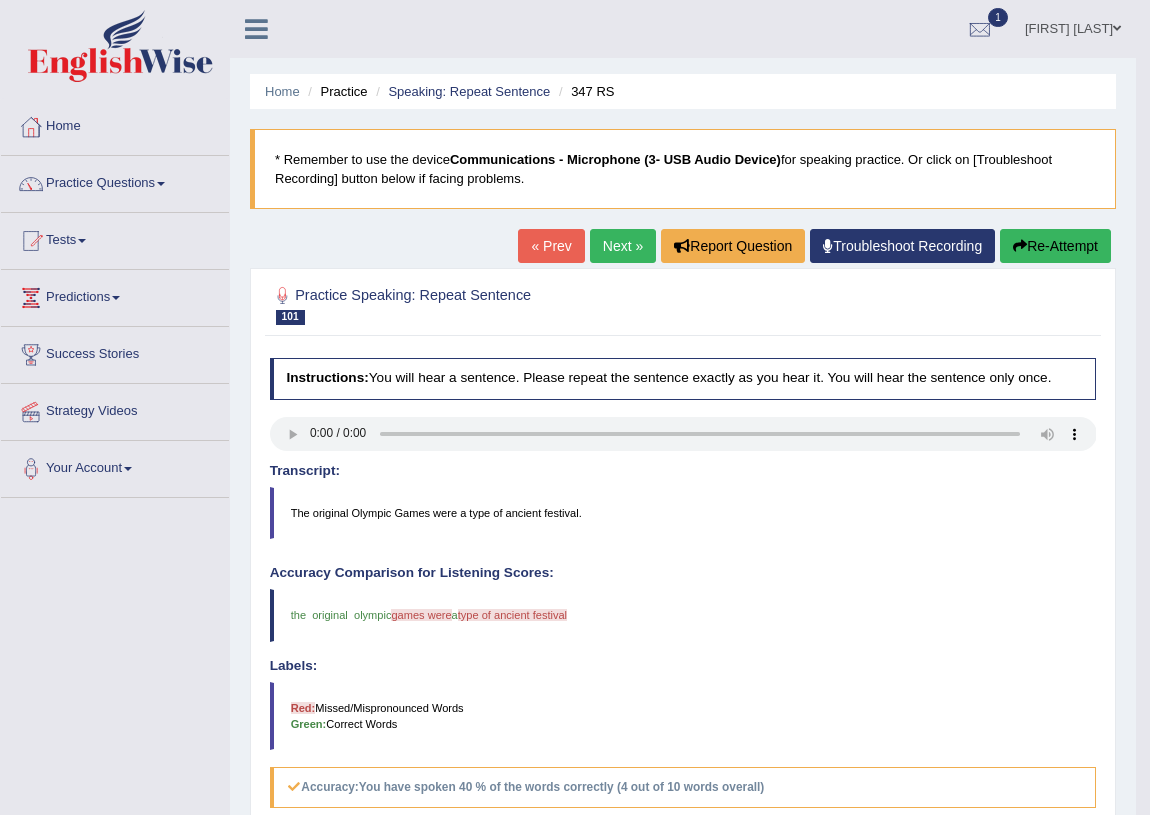 click at bounding box center (1020, 246) 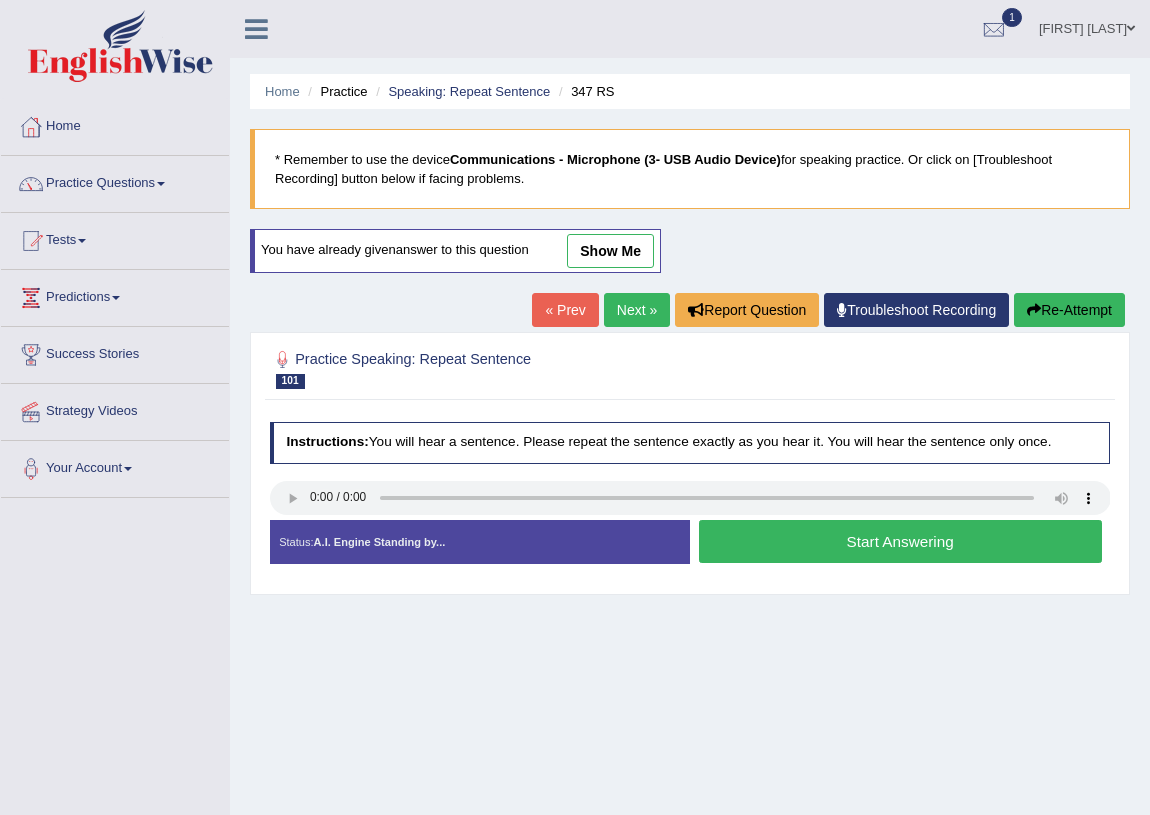 scroll, scrollTop: 0, scrollLeft: 0, axis: both 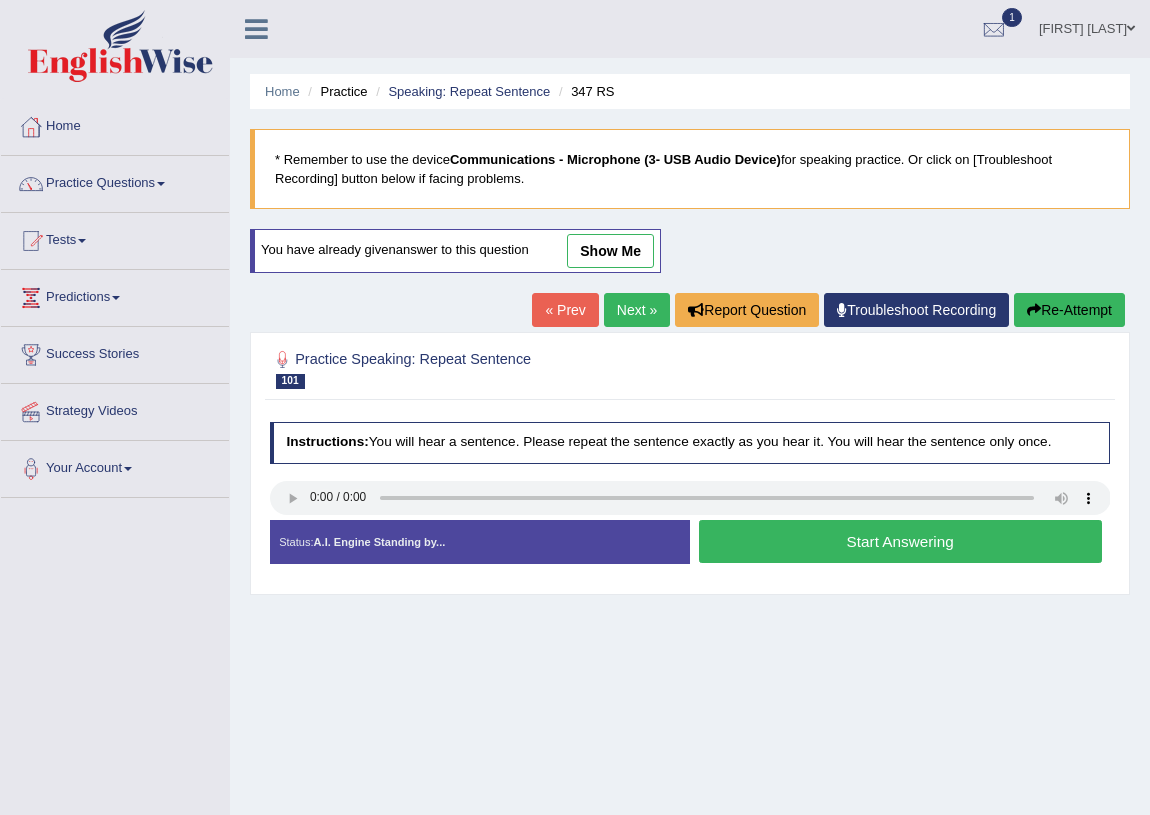 click on "Start Answering" at bounding box center (900, 541) 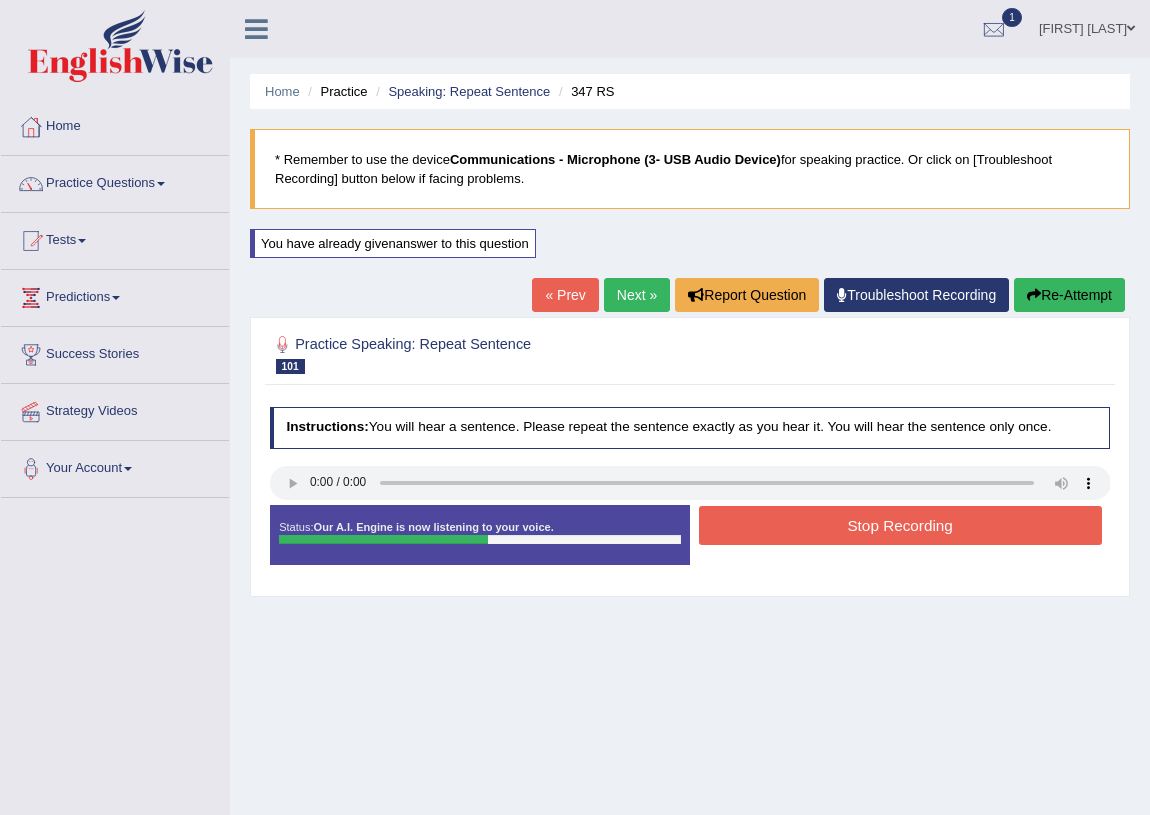 click on "Stop Recording" at bounding box center (900, 525) 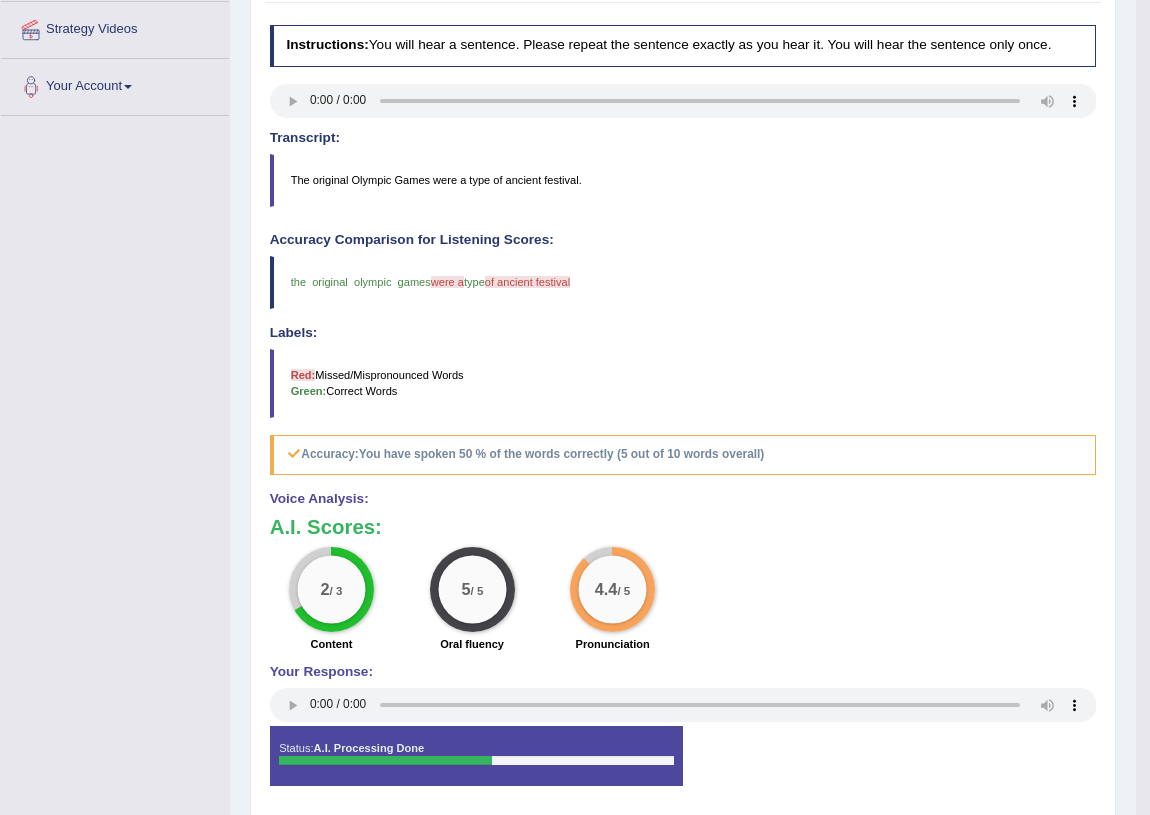 scroll, scrollTop: 0, scrollLeft: 0, axis: both 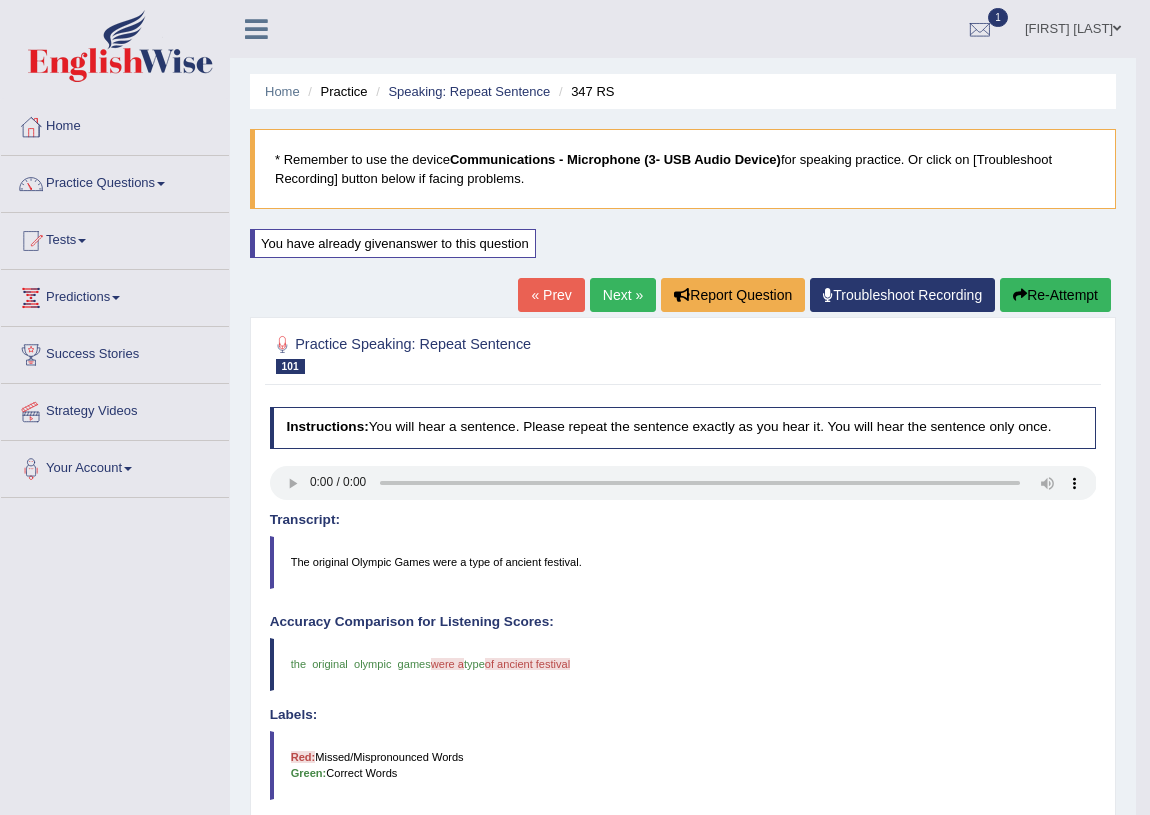 click on "Next »" at bounding box center (623, 295) 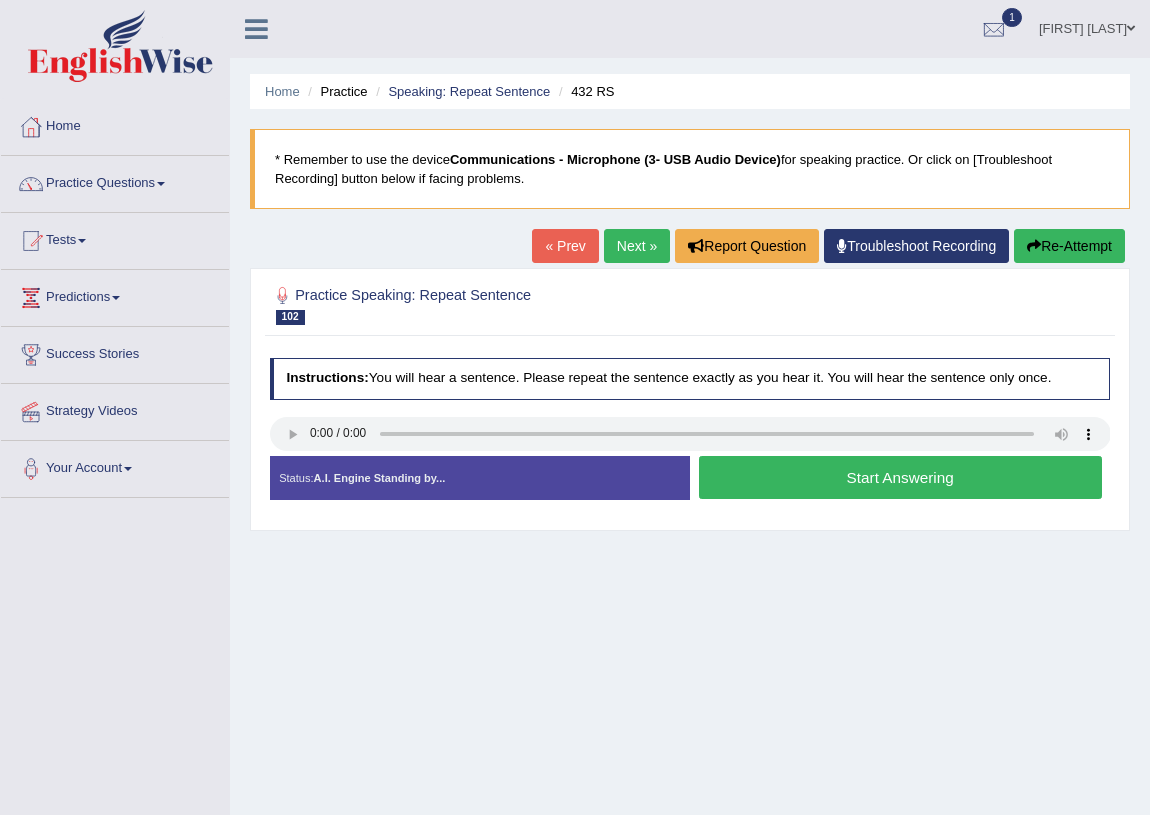 scroll, scrollTop: 0, scrollLeft: 0, axis: both 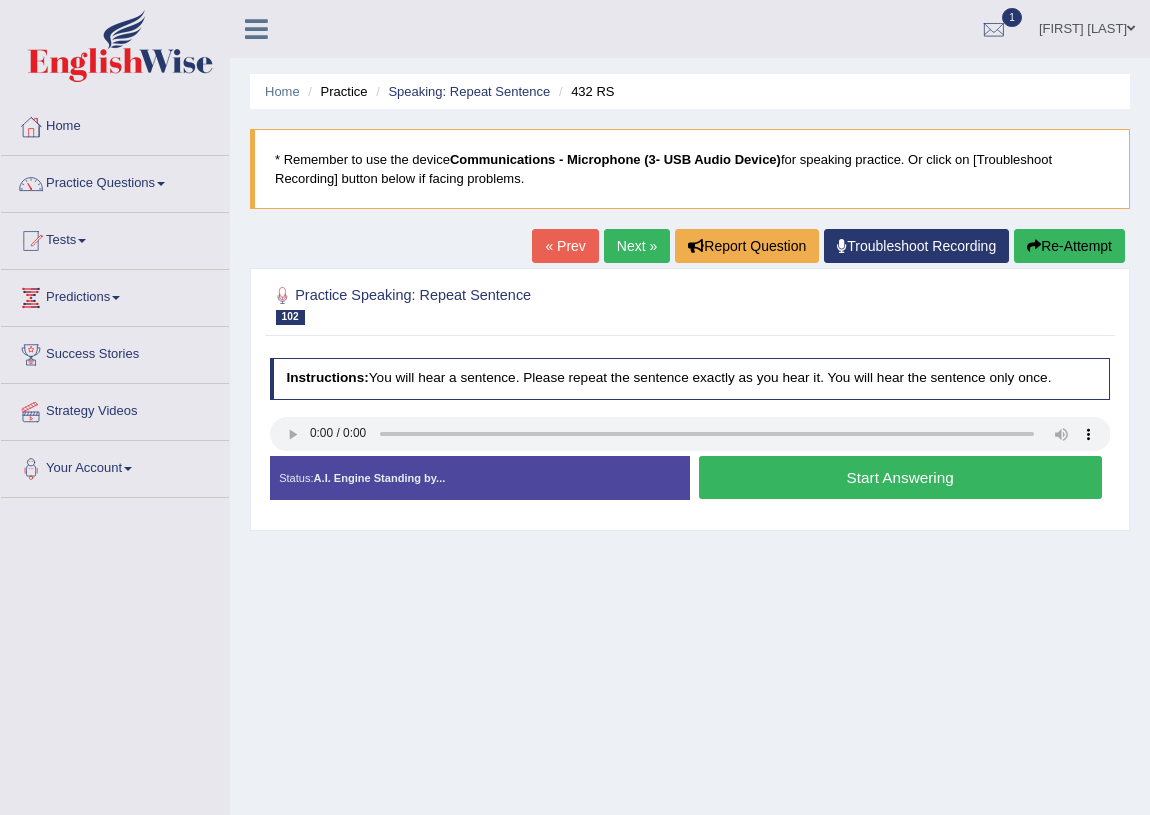 drag, startPoint x: 812, startPoint y: 588, endPoint x: 810, endPoint y: 577, distance: 11.18034 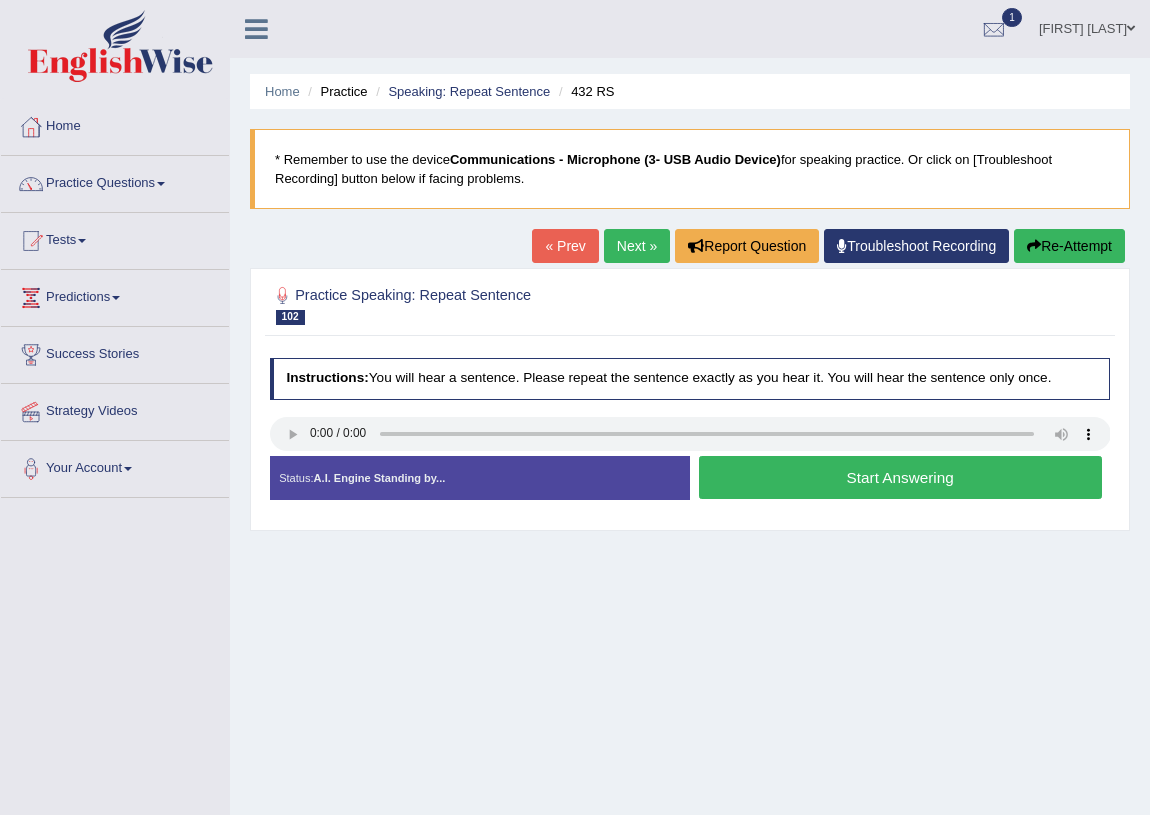 click on "Start Answering" at bounding box center (900, 477) 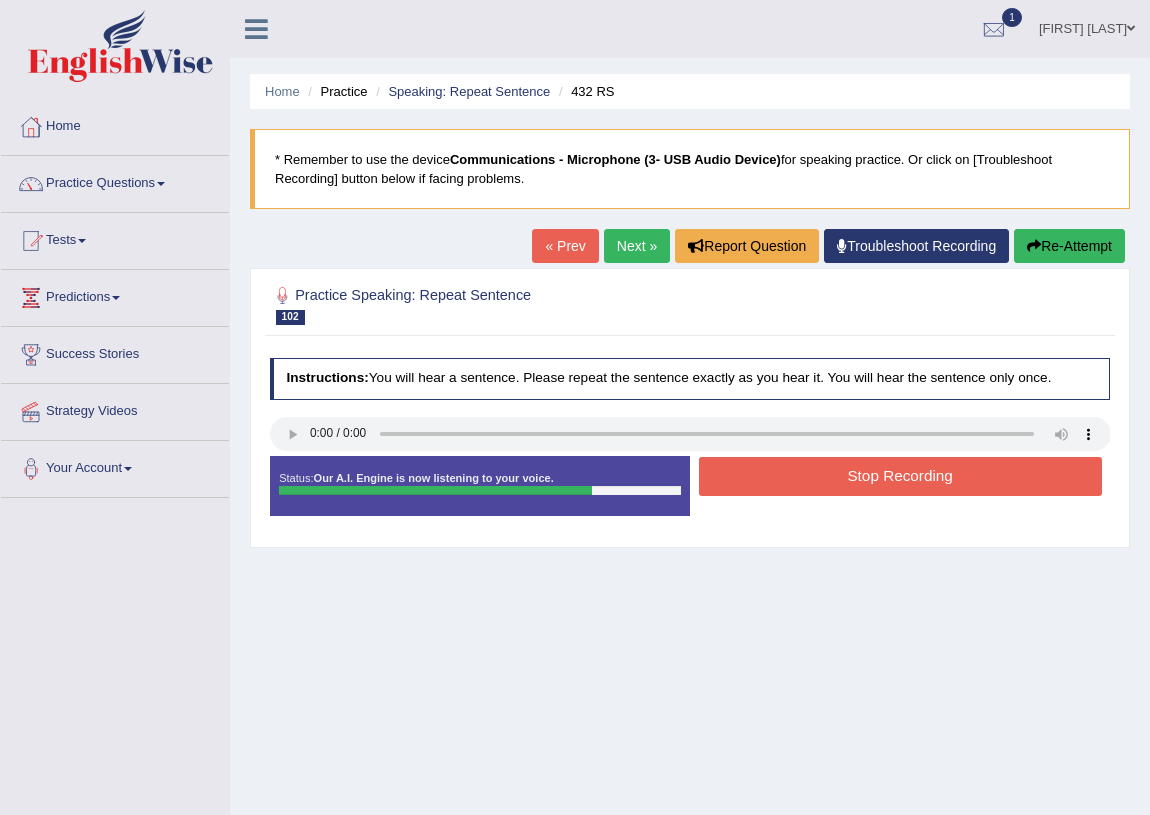 click on "Stop Recording" at bounding box center [900, 476] 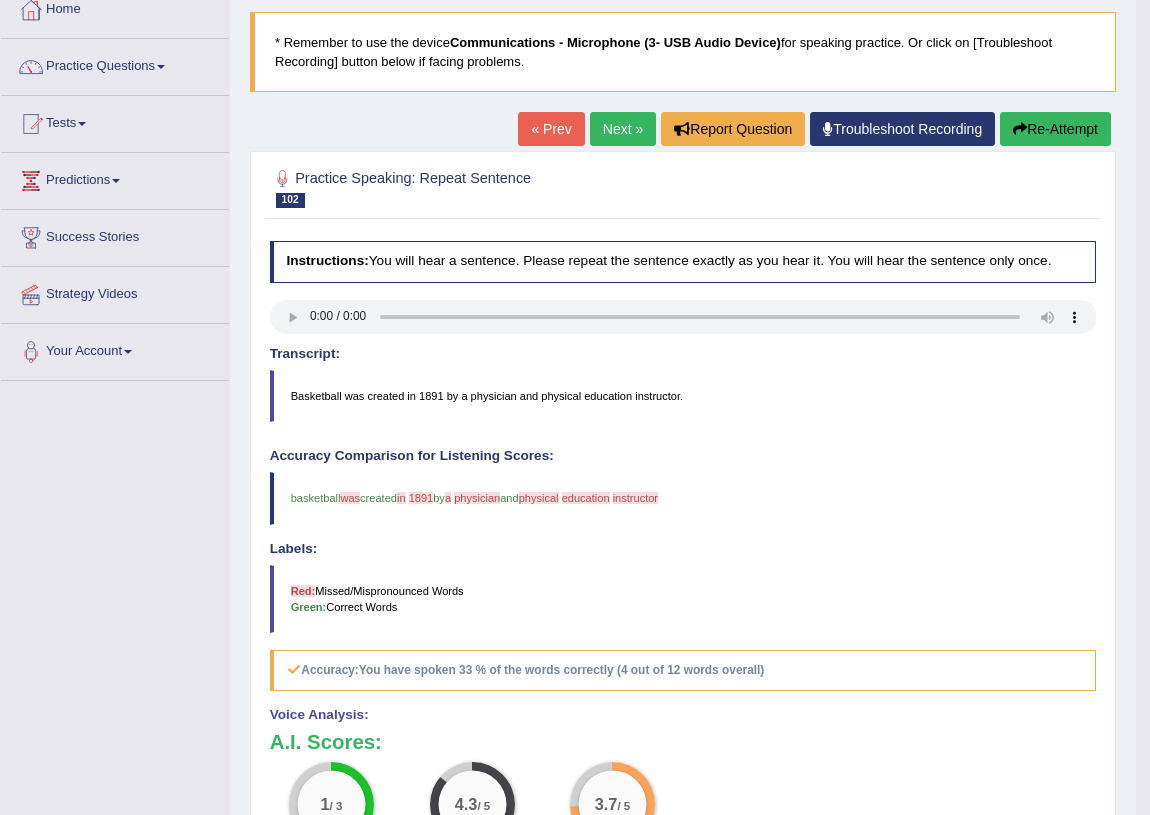 scroll, scrollTop: 90, scrollLeft: 0, axis: vertical 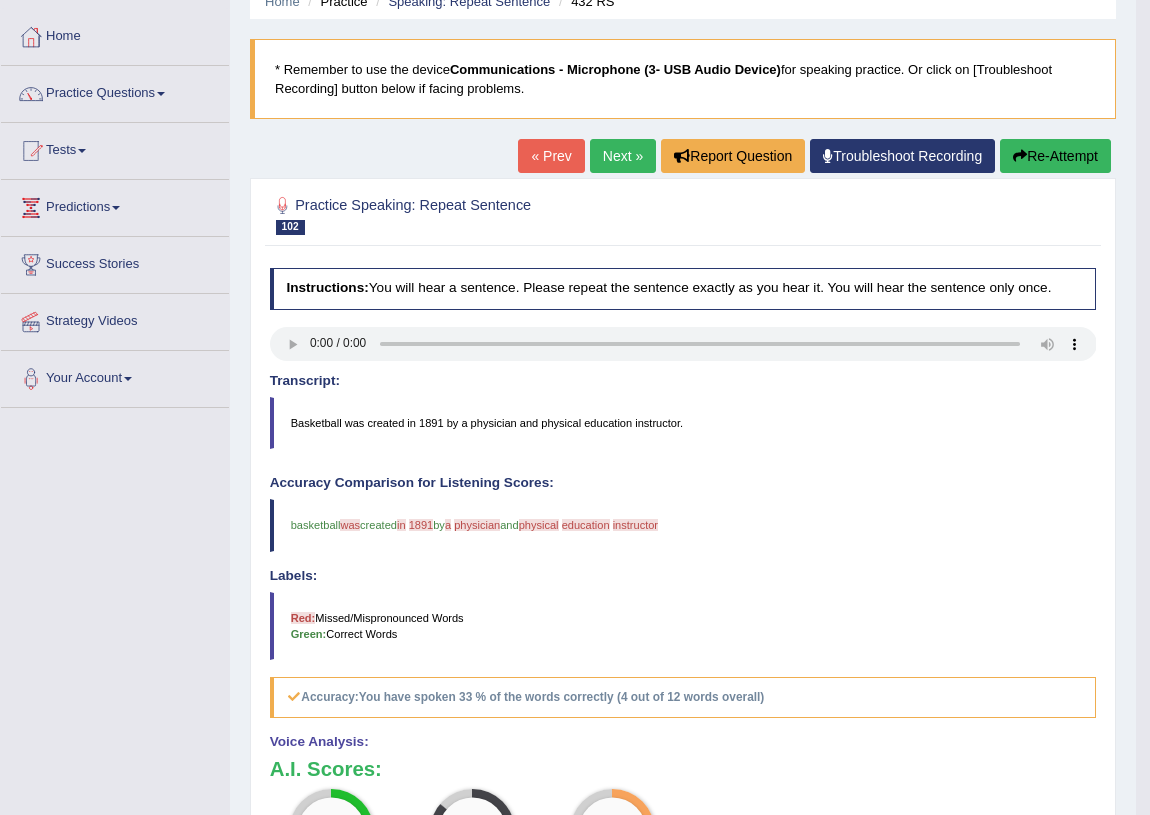 click on "Re-Attempt" at bounding box center [1055, 156] 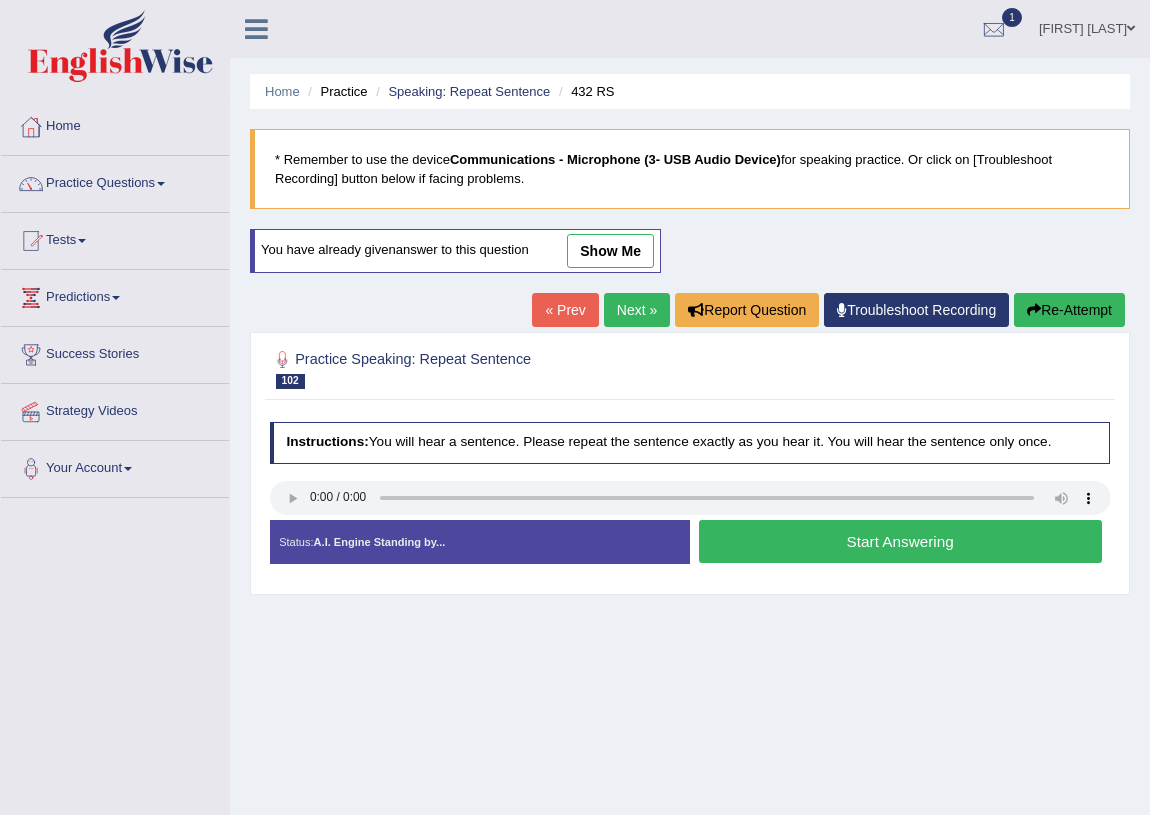 scroll, scrollTop: 90, scrollLeft: 0, axis: vertical 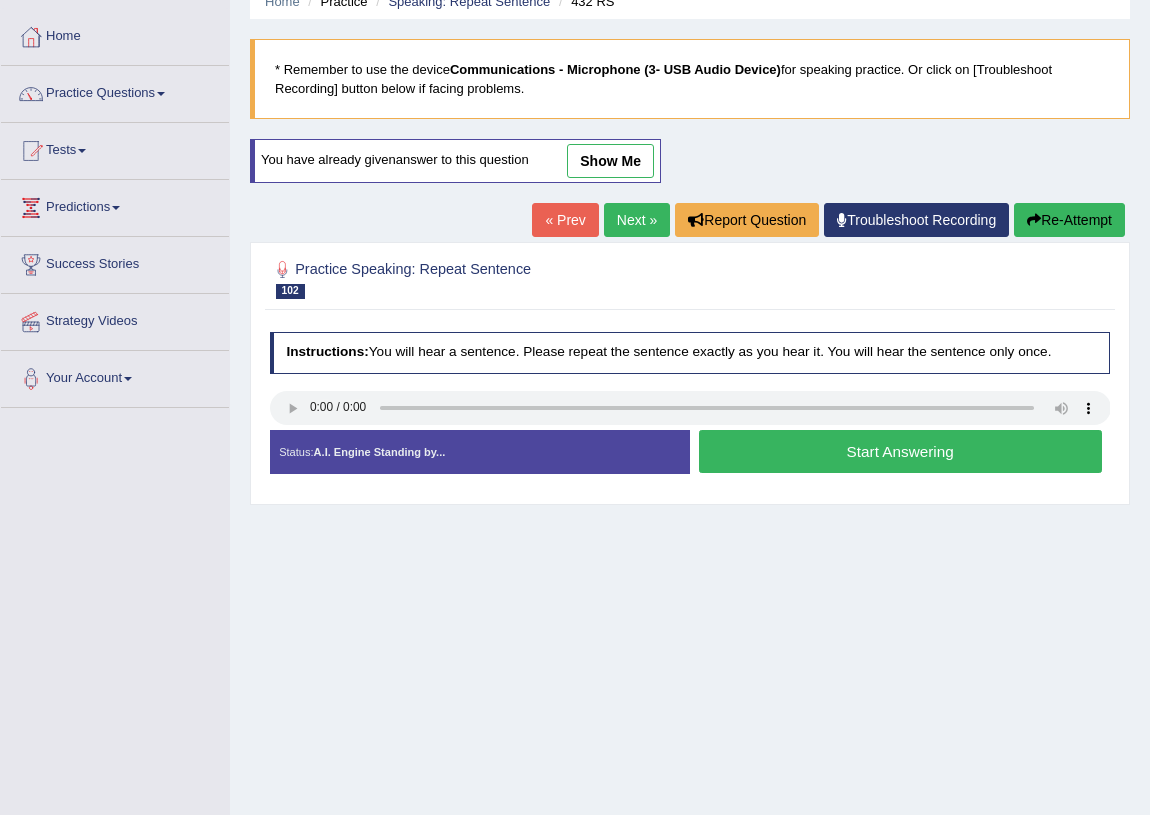 click on "Start Answering" at bounding box center [900, 451] 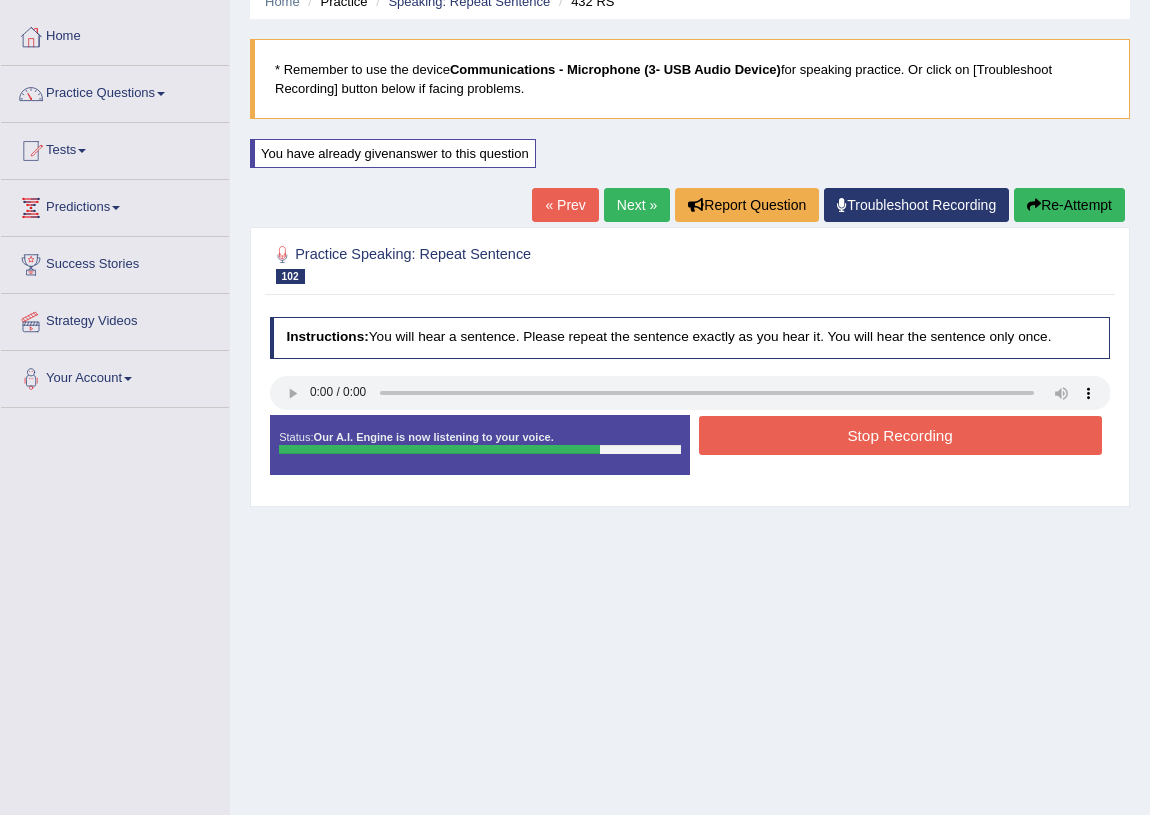 click on "Stop Recording" at bounding box center [900, 435] 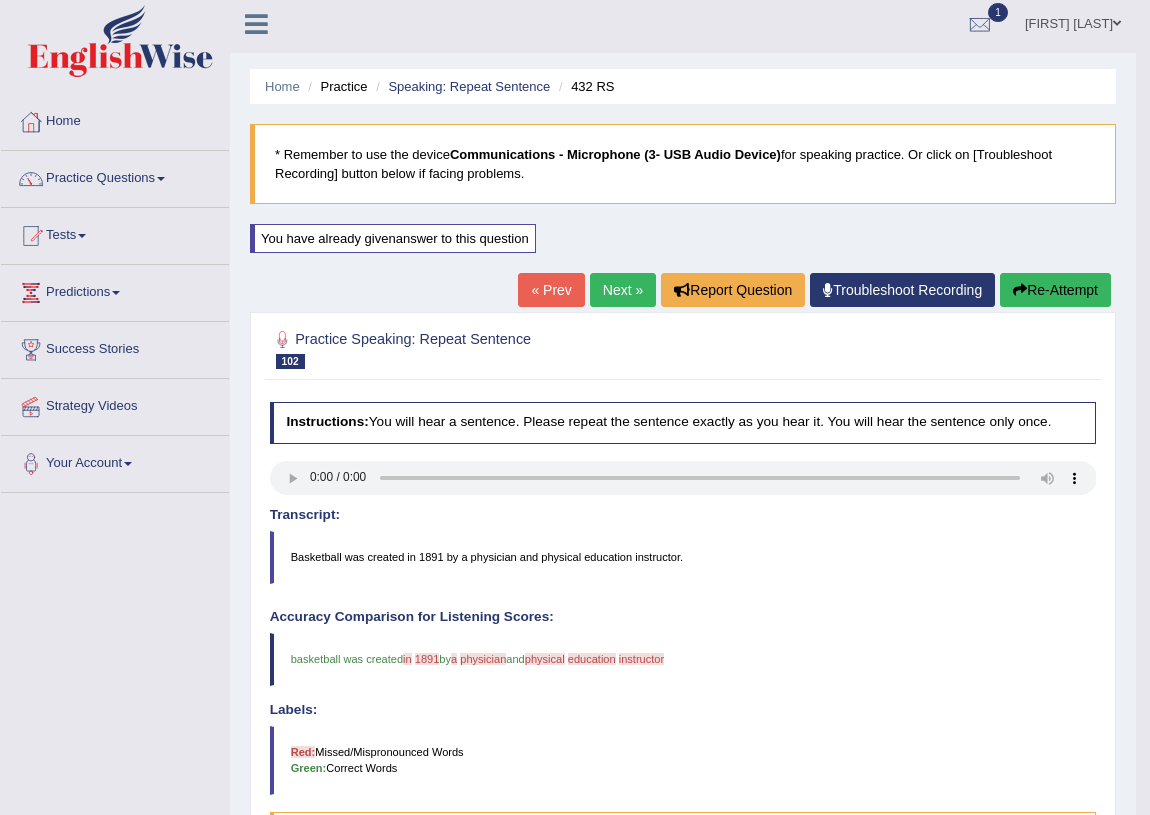 scroll, scrollTop: 0, scrollLeft: 0, axis: both 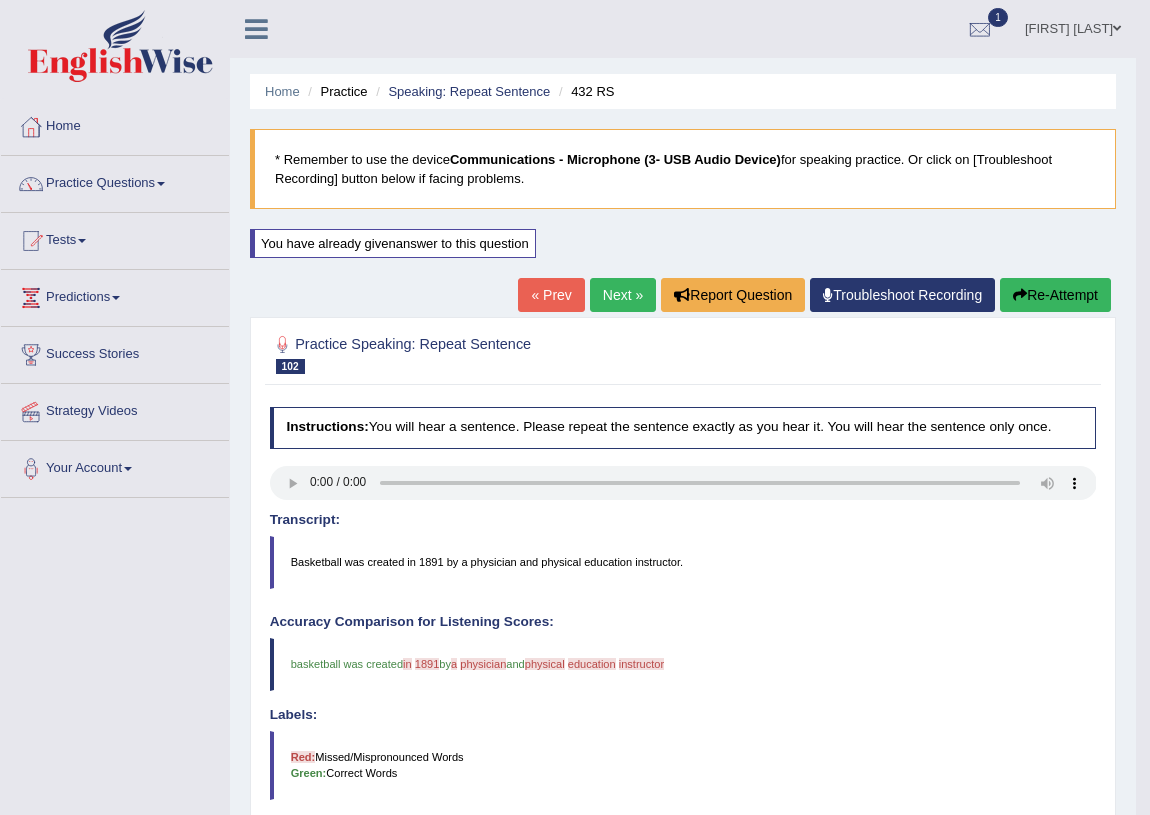 click on "Next »" at bounding box center [623, 295] 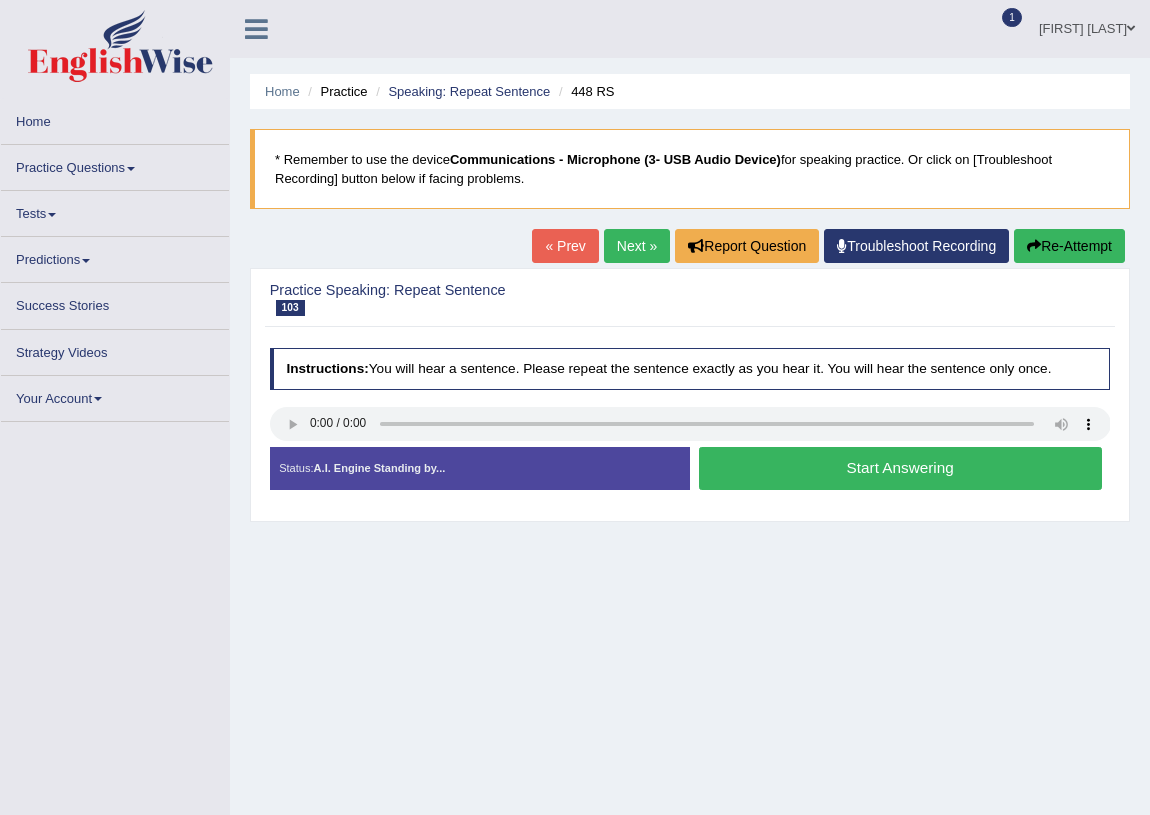 scroll, scrollTop: 0, scrollLeft: 0, axis: both 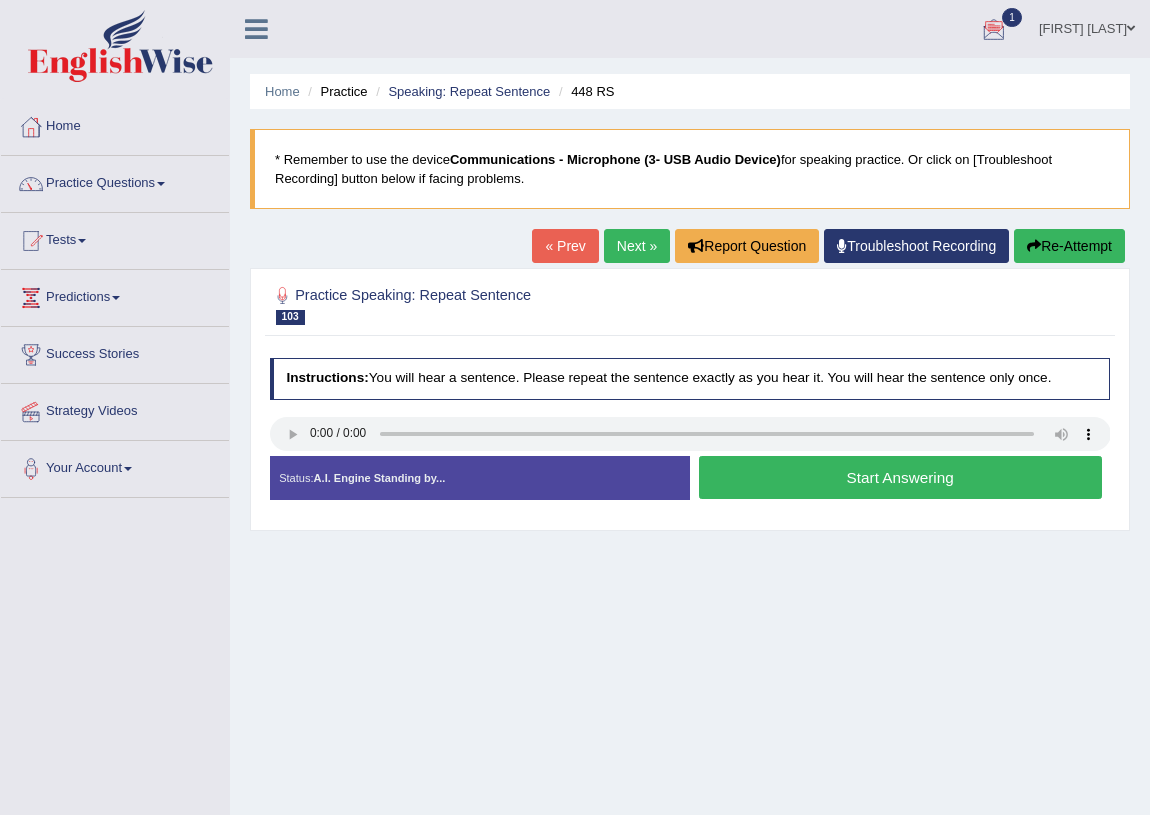 click on "Lex Cajayon" at bounding box center [1087, 26] 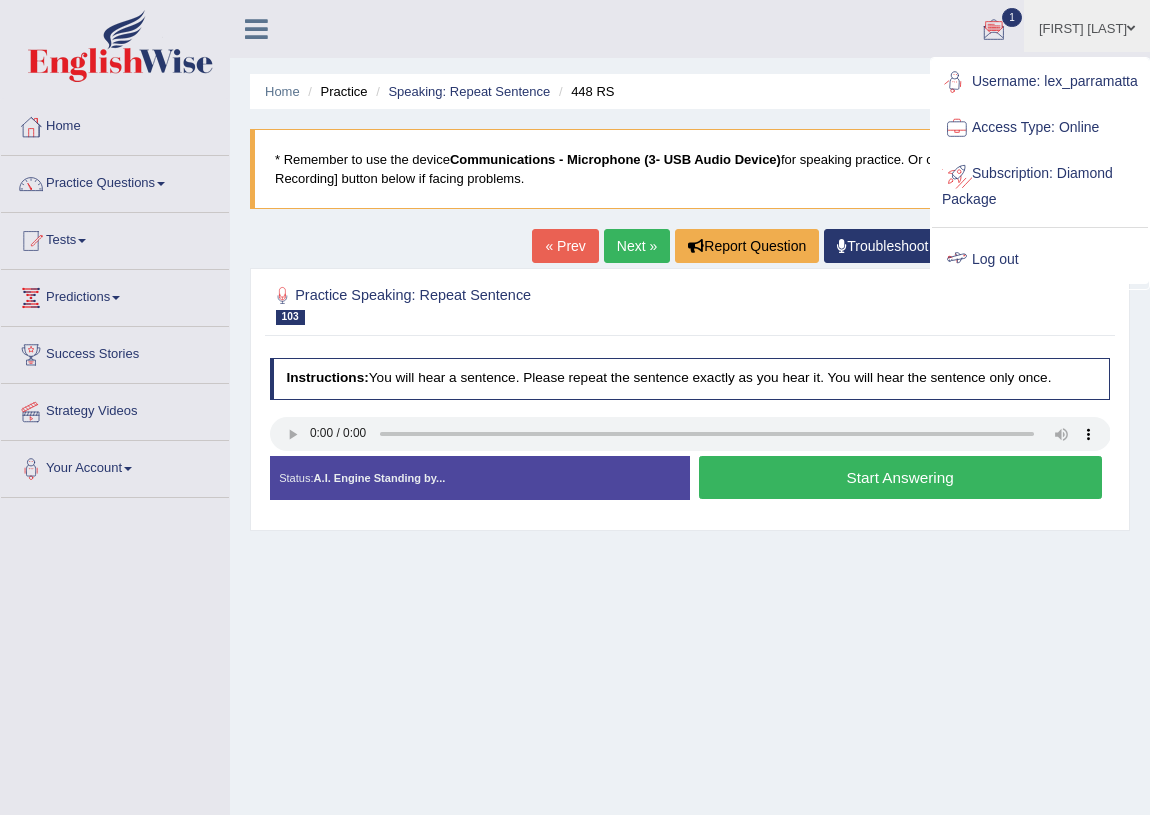 click on "Log out" at bounding box center (1040, 260) 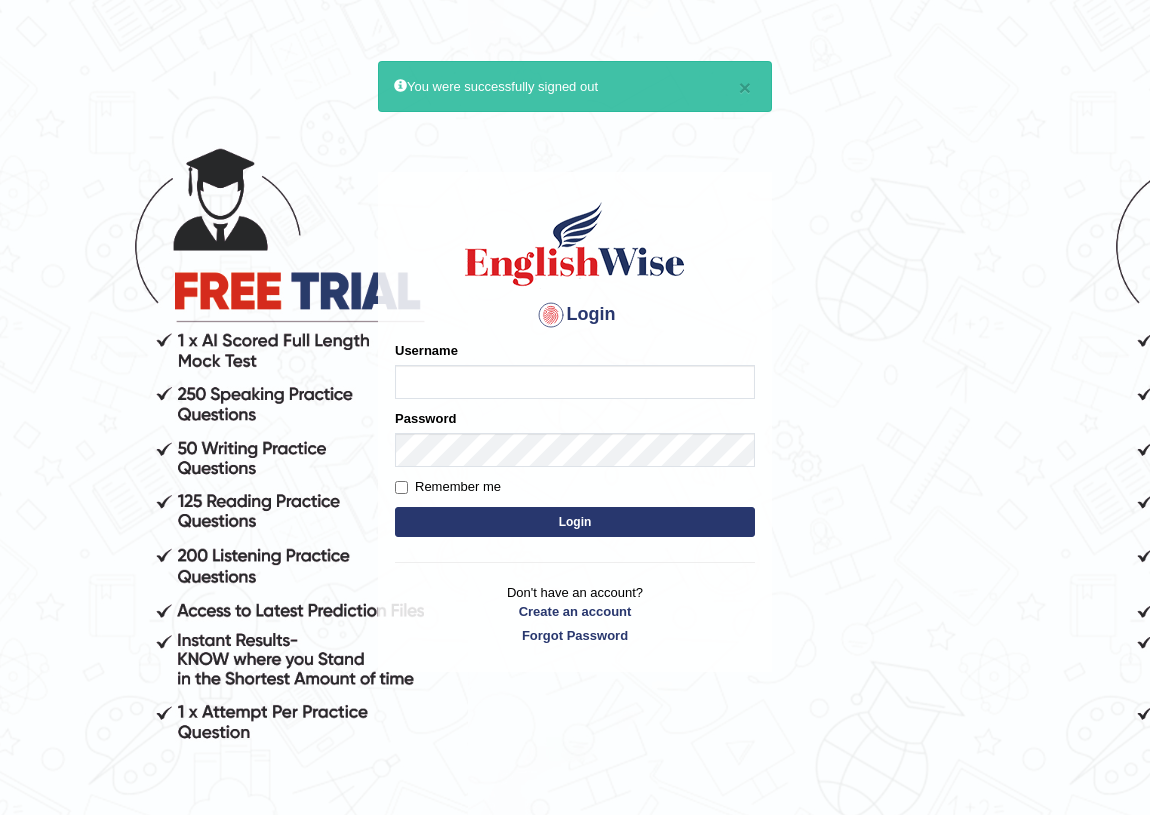 scroll, scrollTop: 0, scrollLeft: 0, axis: both 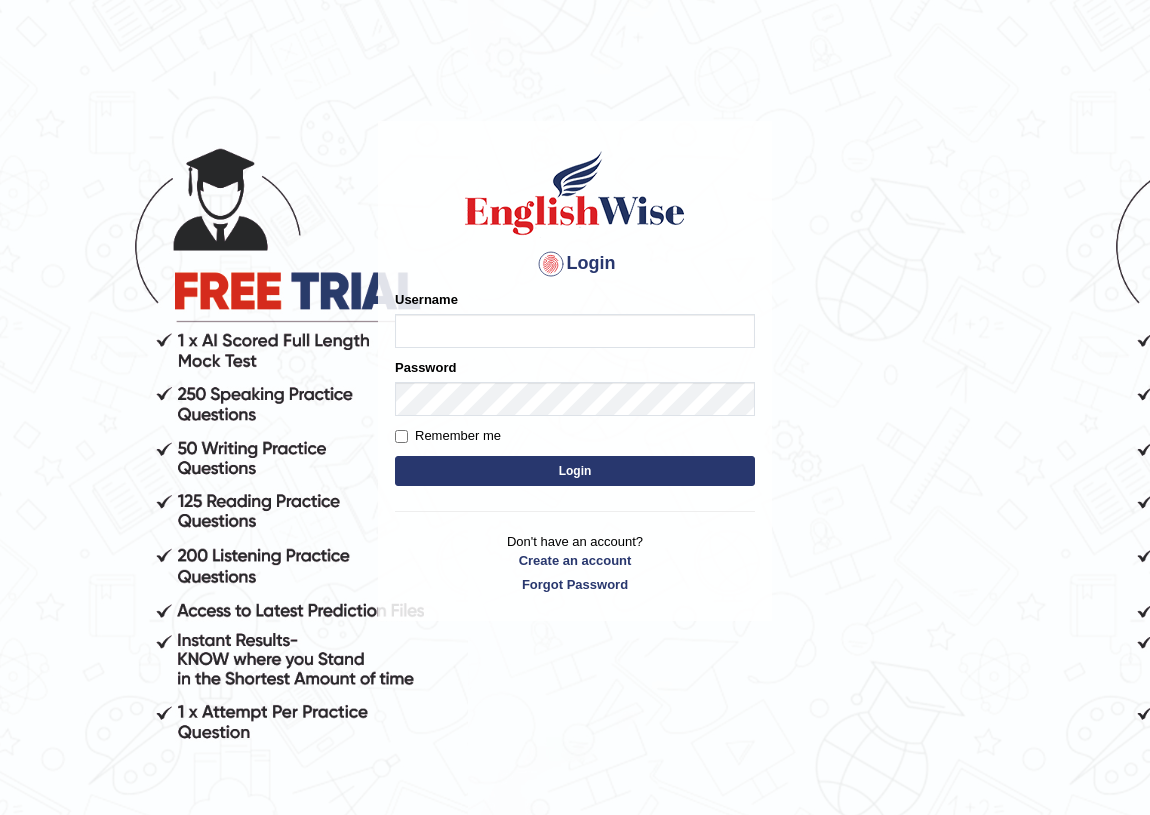 type on "," 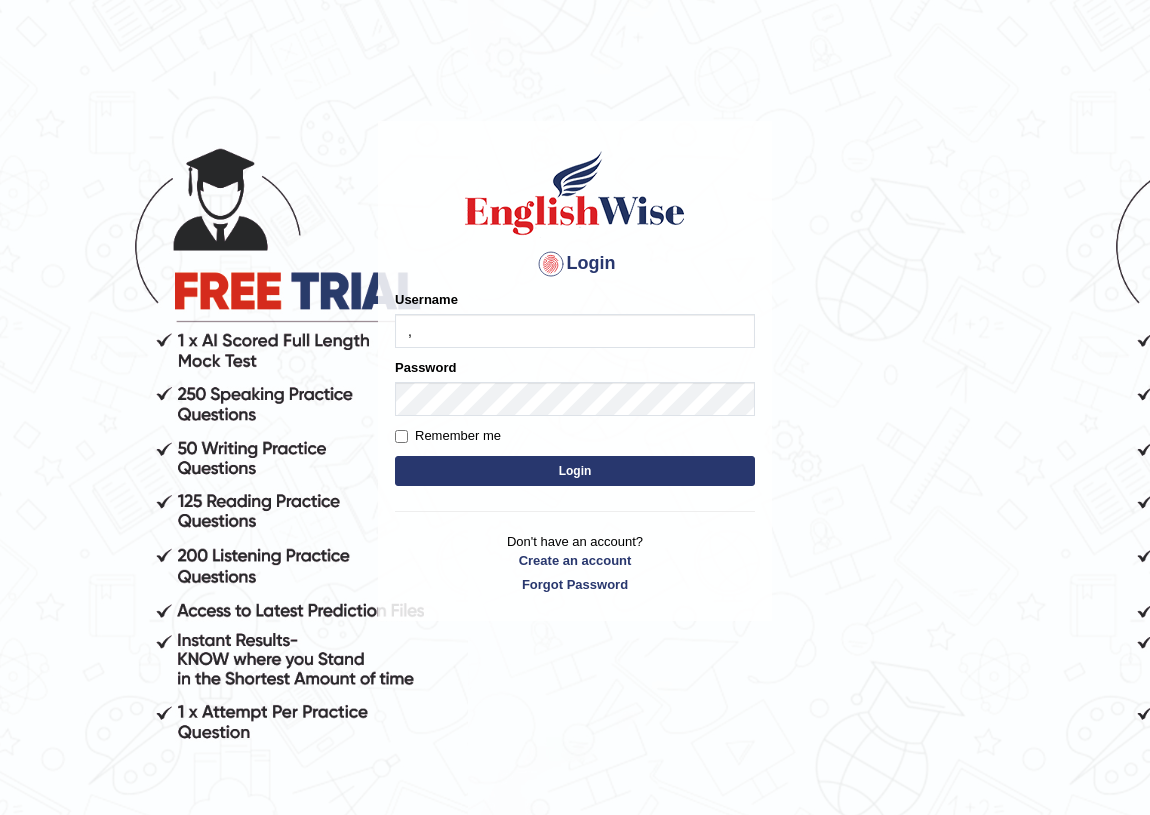 click on "," at bounding box center [575, 331] 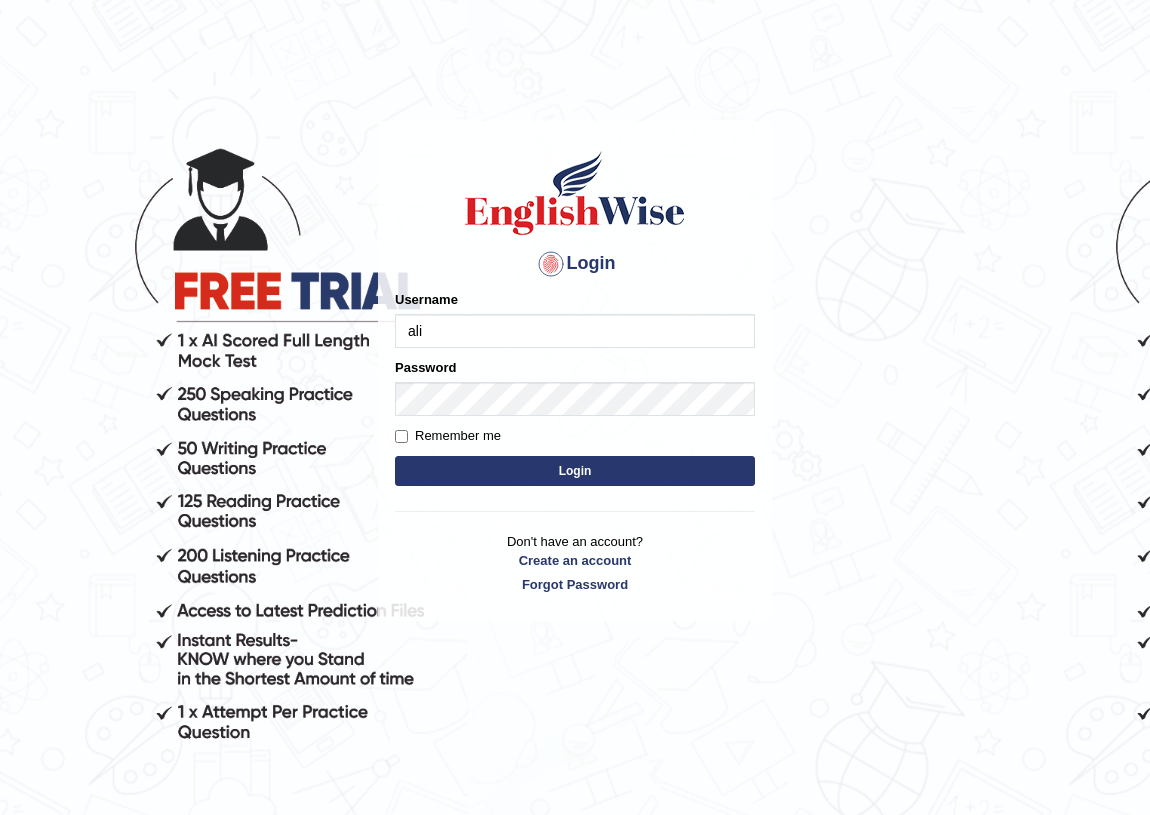 type on "alizada_parramatta" 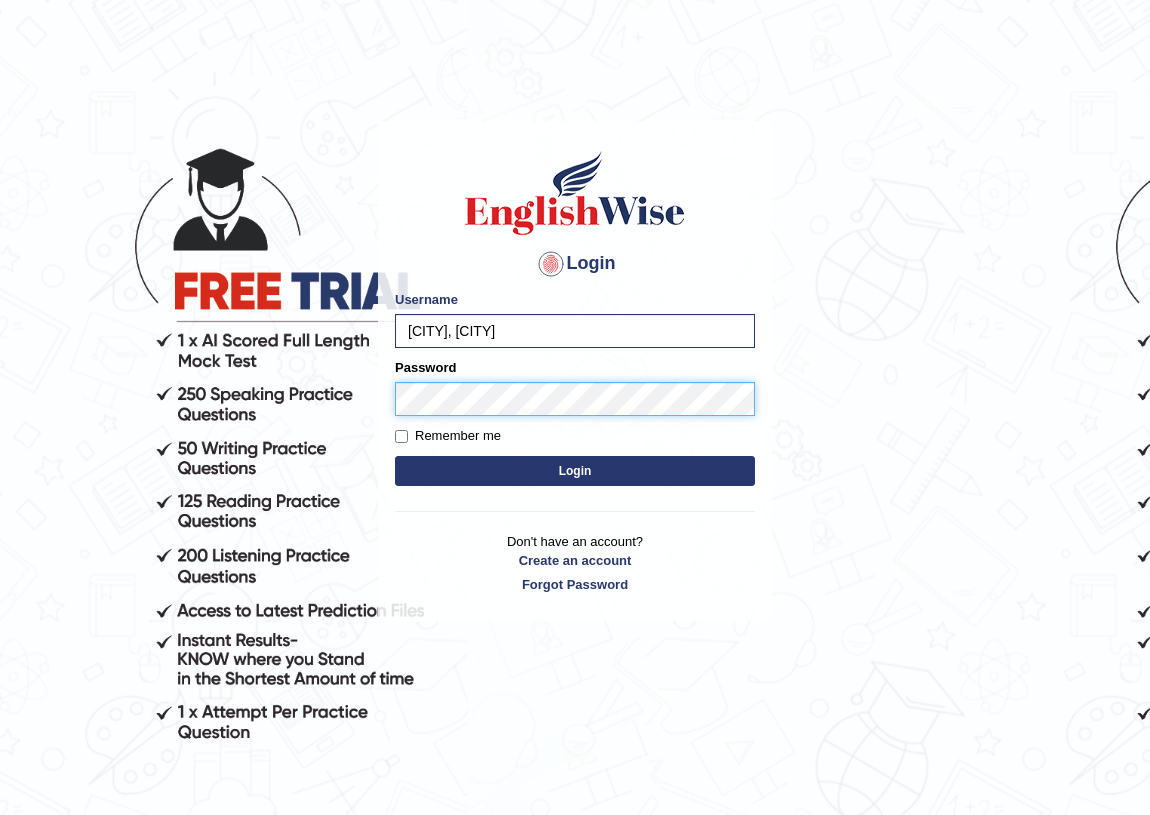 click on "Login" at bounding box center [575, 471] 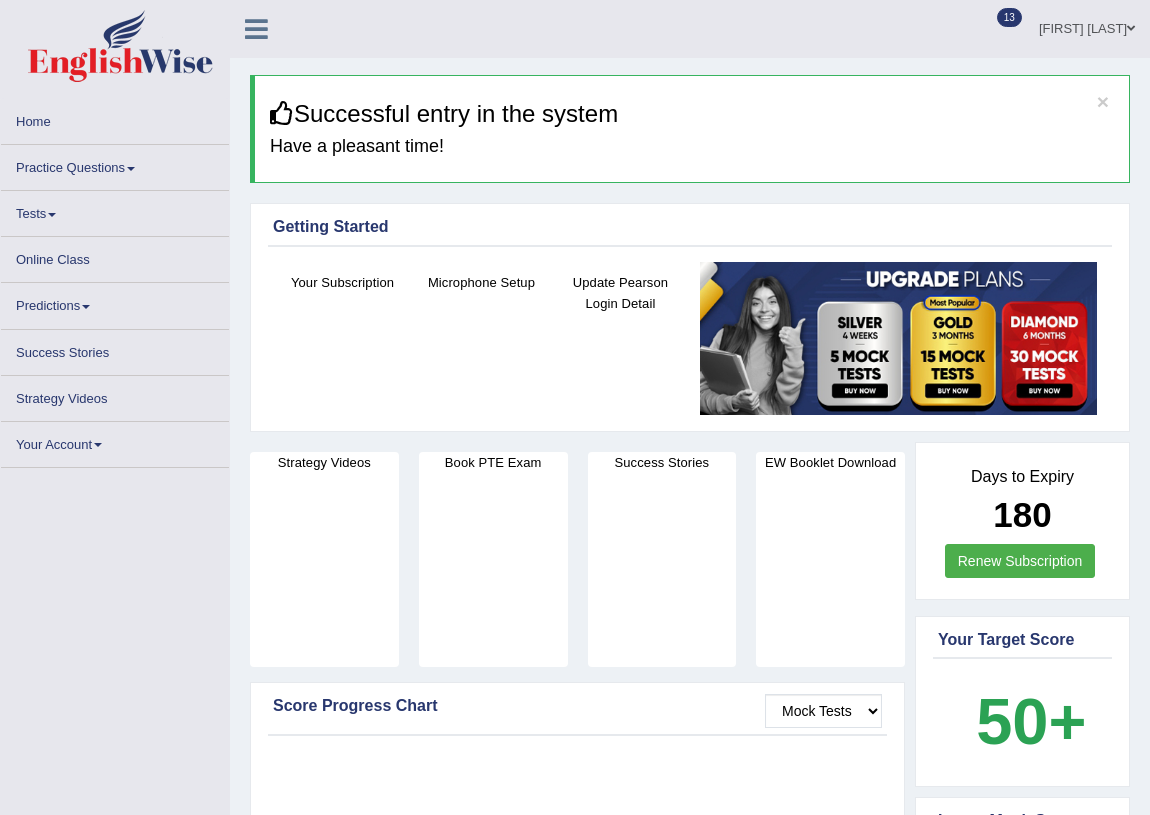 scroll, scrollTop: 0, scrollLeft: 0, axis: both 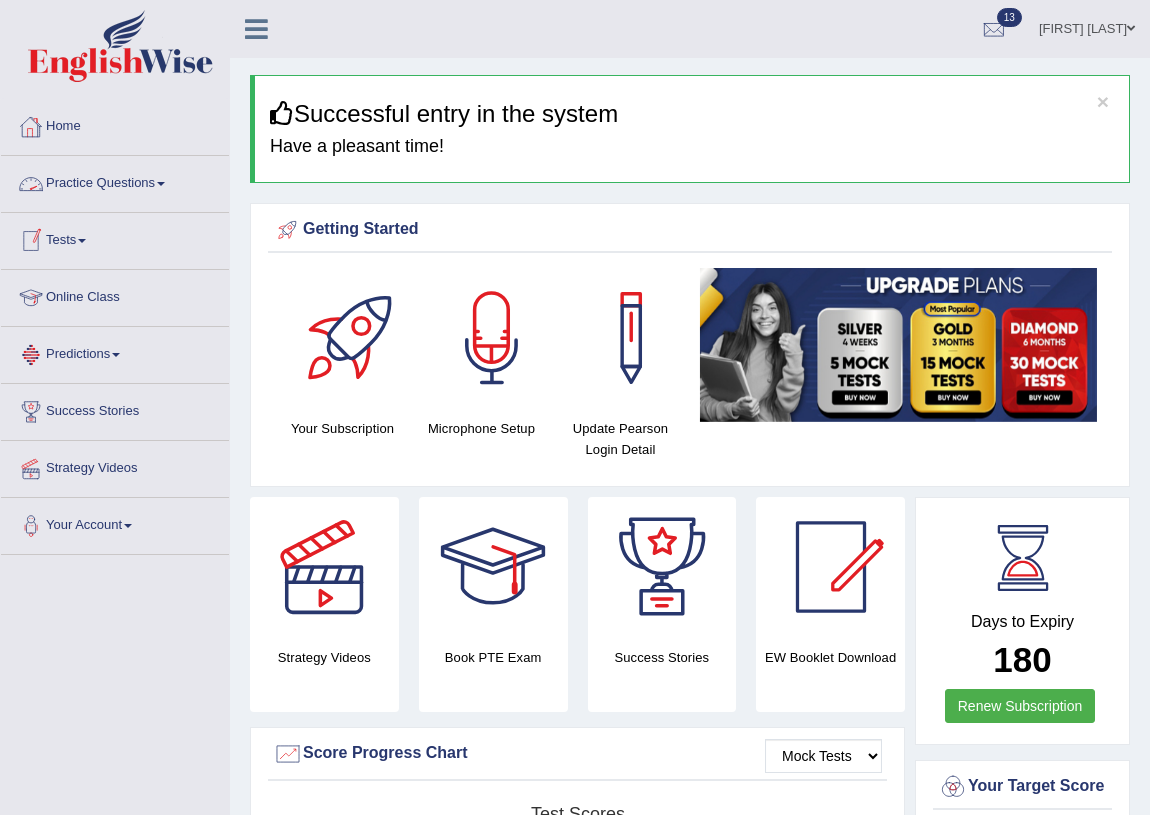 click on "Practice Questions" at bounding box center [115, 181] 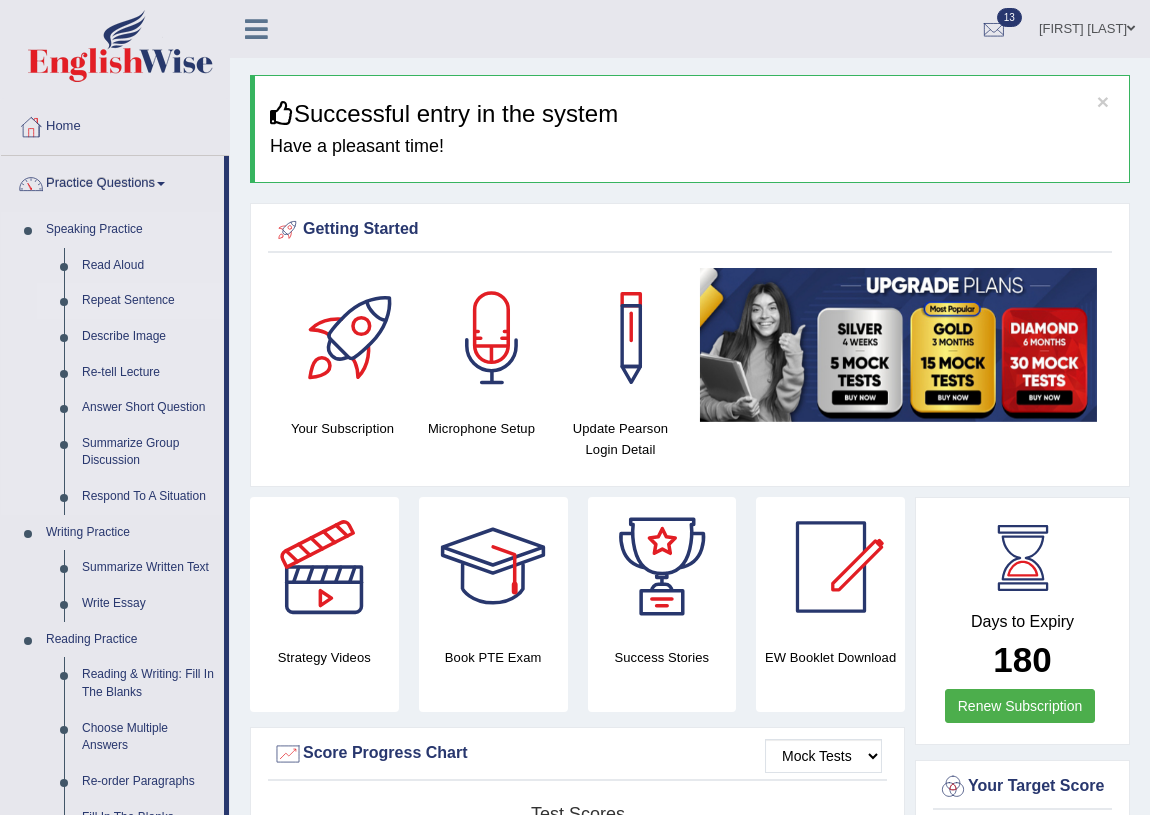 click on "Repeat Sentence" at bounding box center (148, 301) 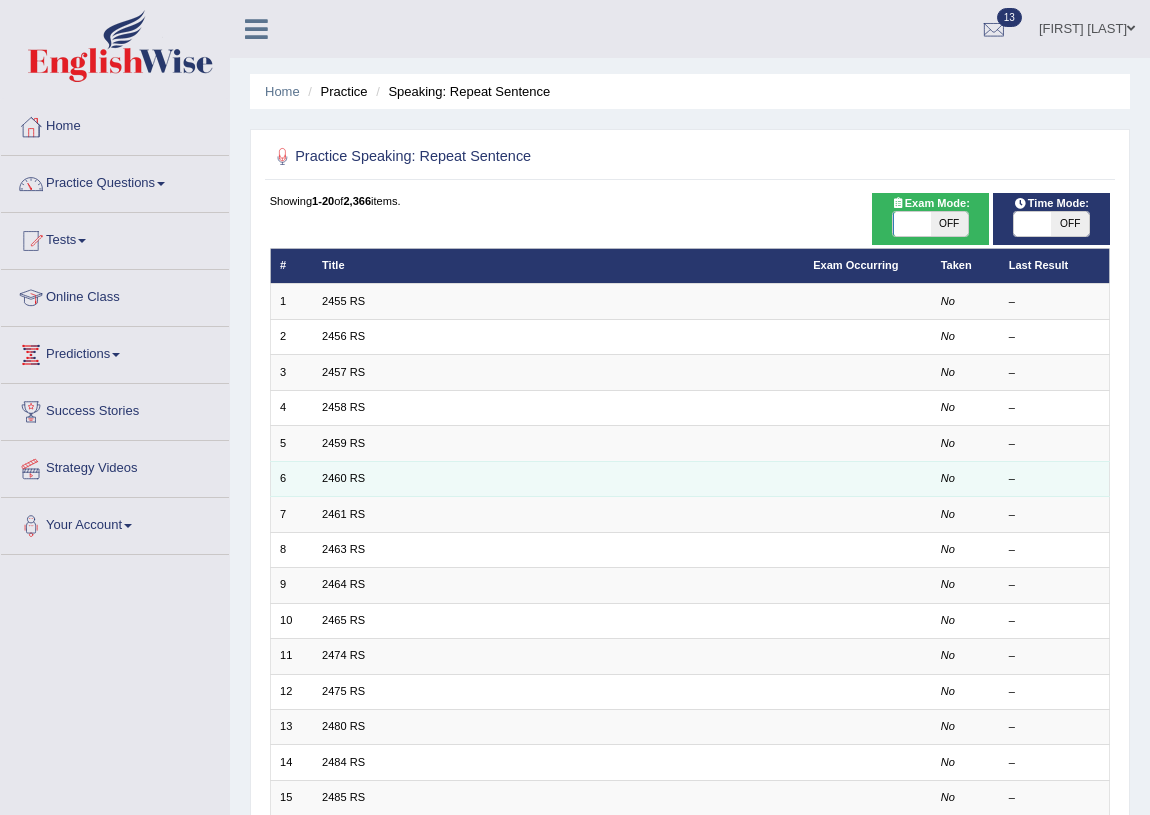 scroll, scrollTop: 0, scrollLeft: 0, axis: both 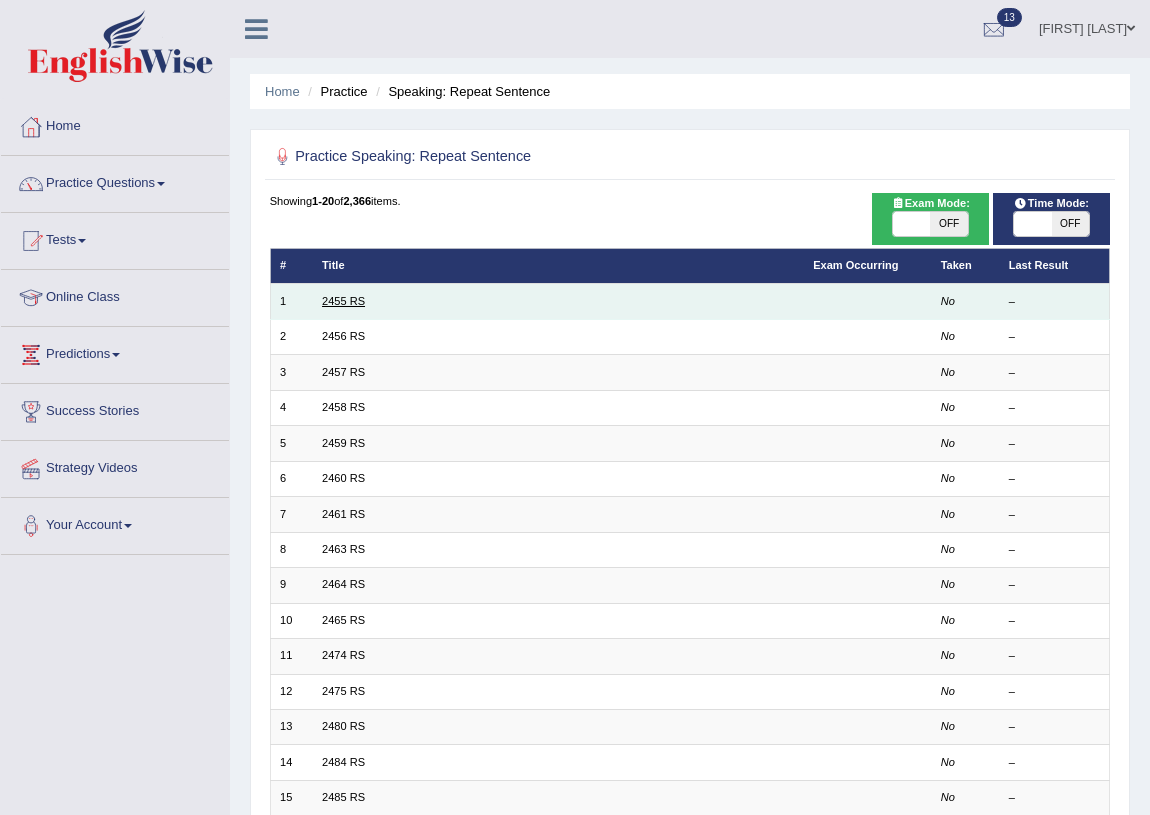 click on "2455 RS" at bounding box center (343, 301) 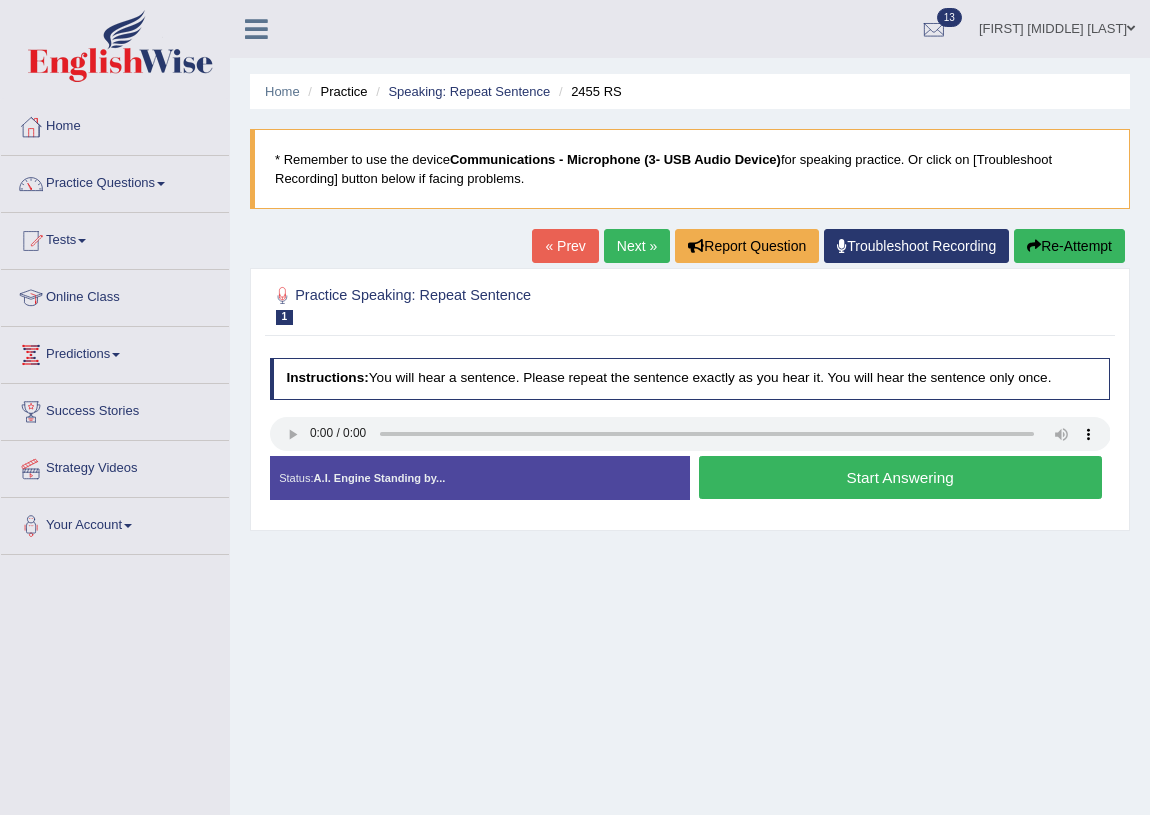 scroll, scrollTop: 0, scrollLeft: 0, axis: both 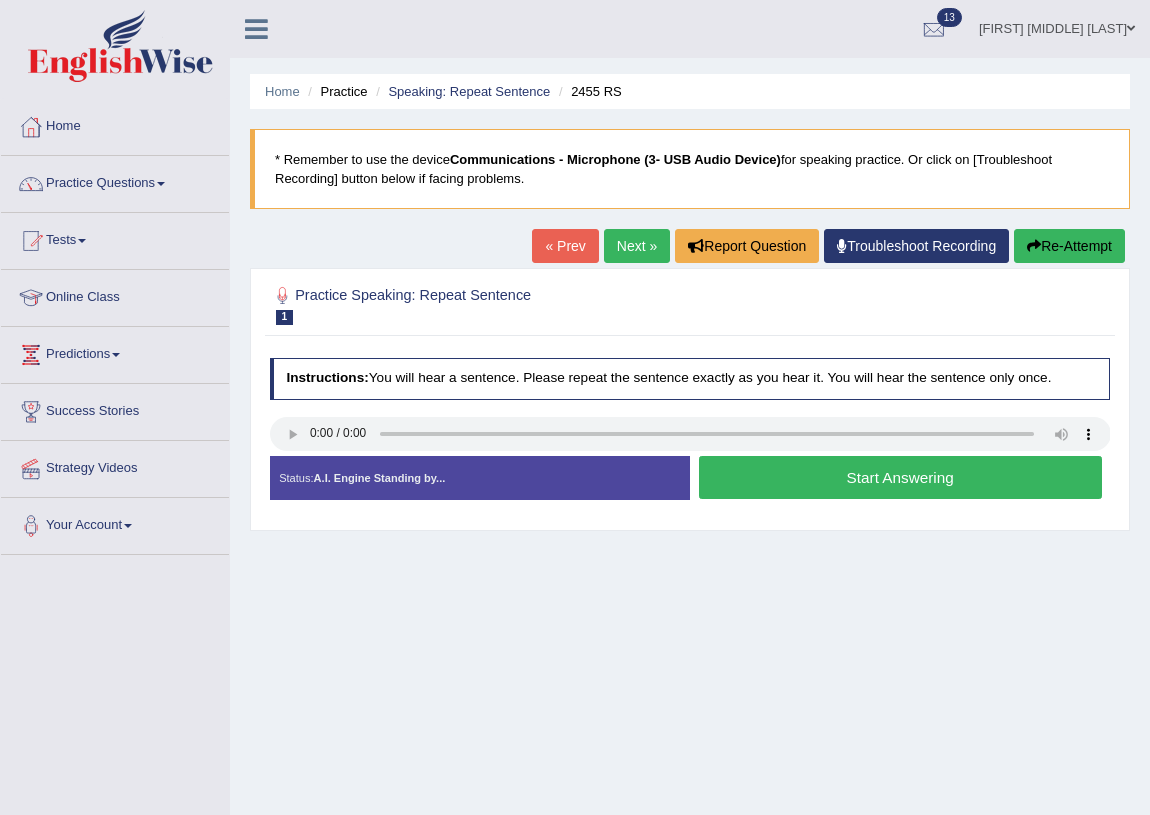 click on "Start Answering" at bounding box center [900, 477] 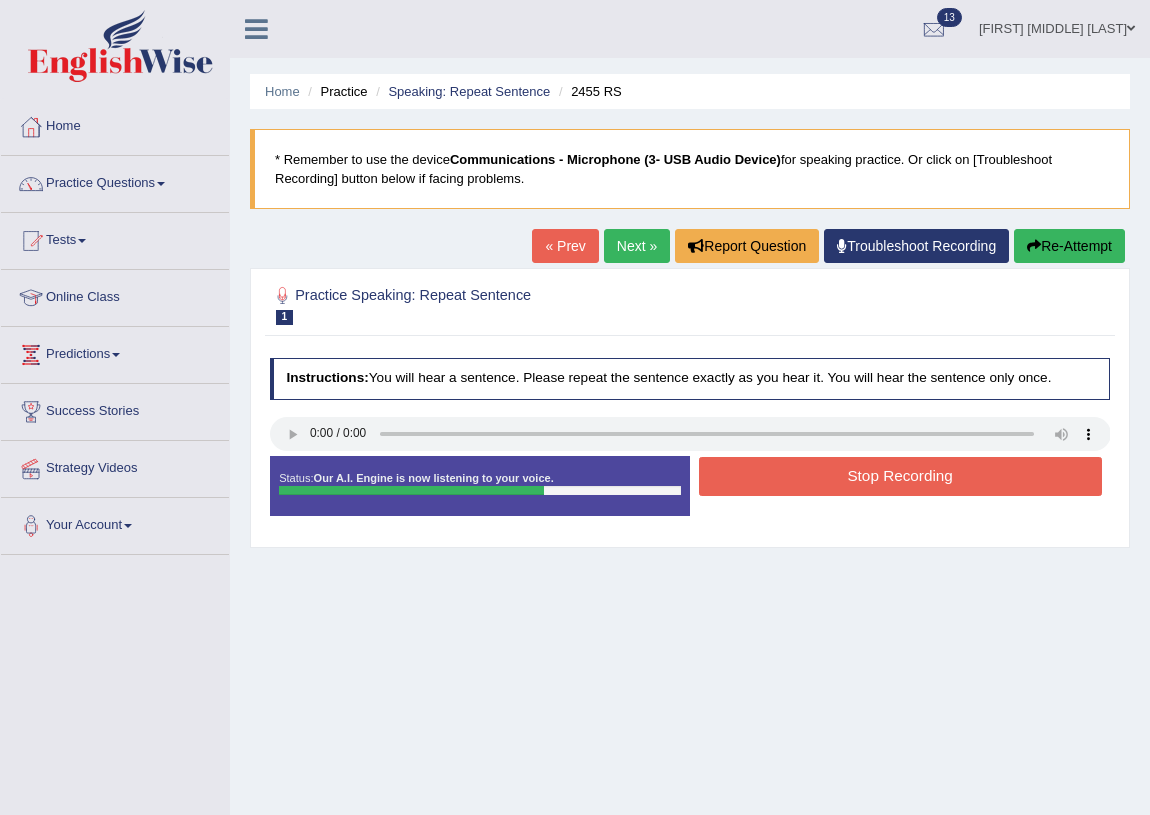 click on "Stop Recording" at bounding box center (900, 476) 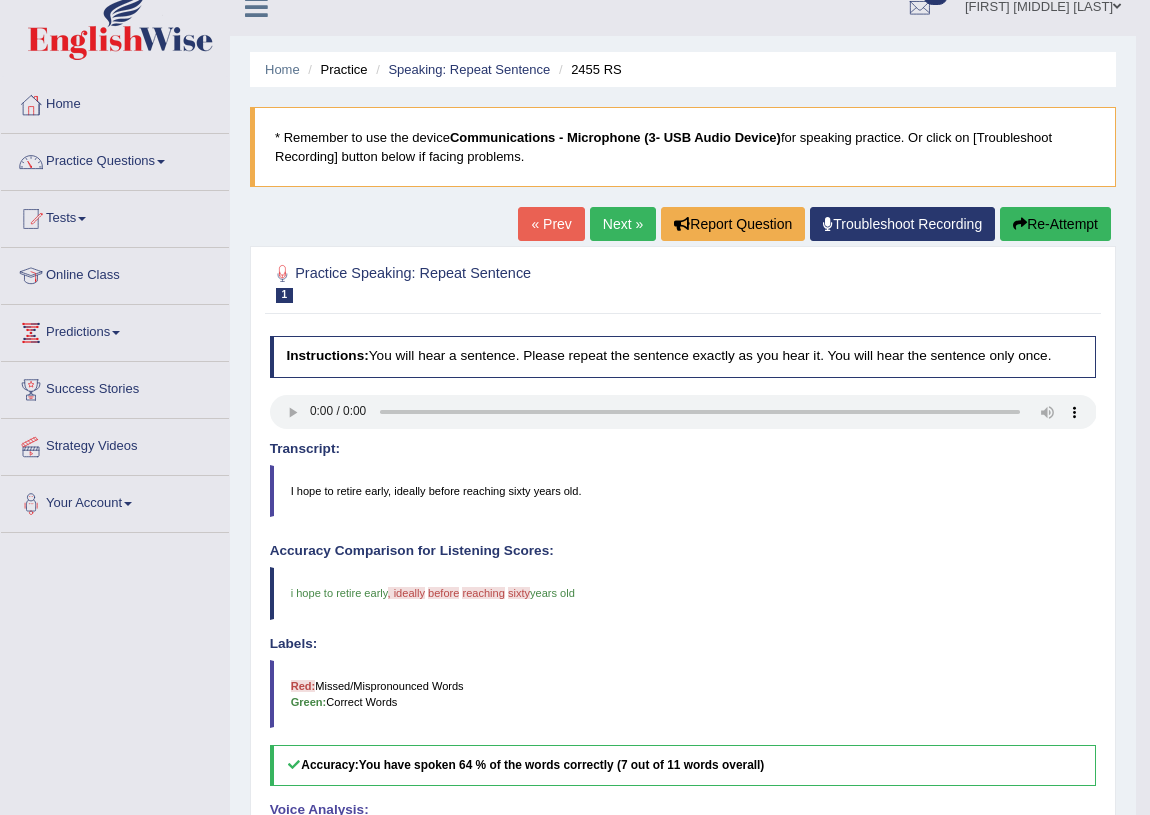 scroll, scrollTop: 0, scrollLeft: 0, axis: both 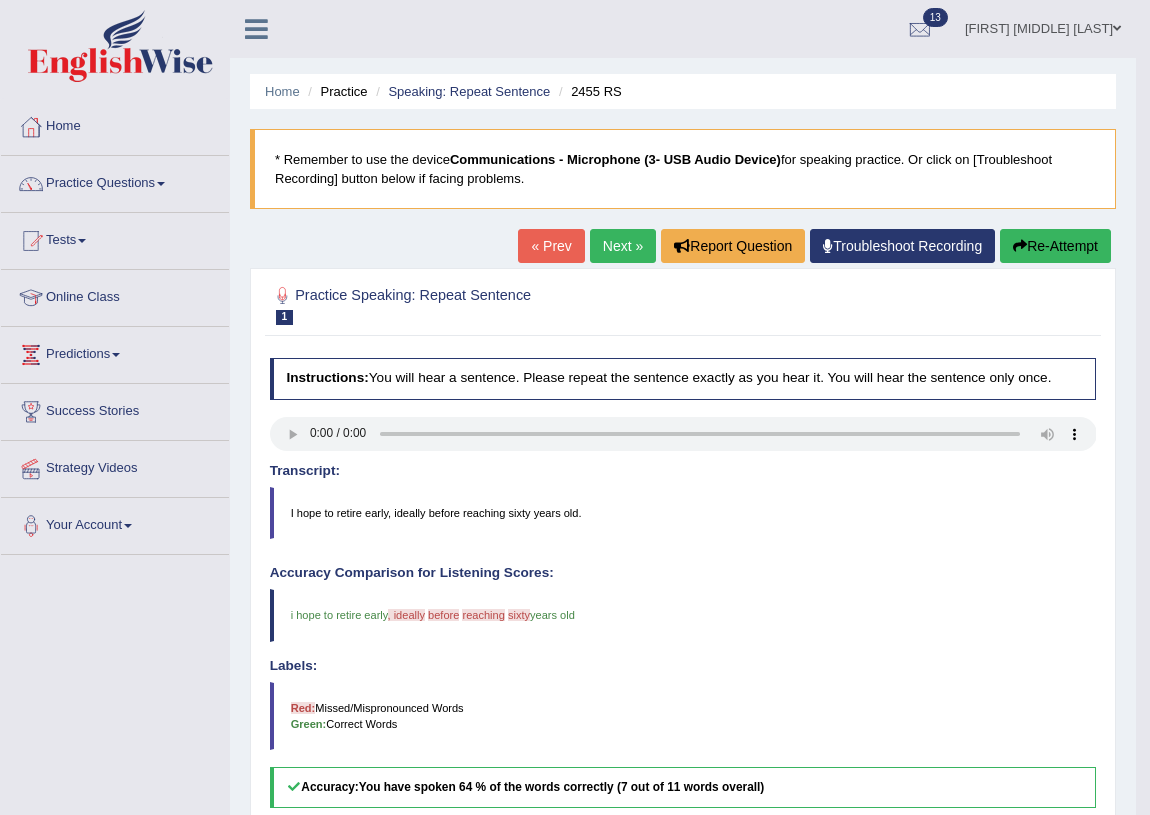 click on "Next »" at bounding box center (623, 246) 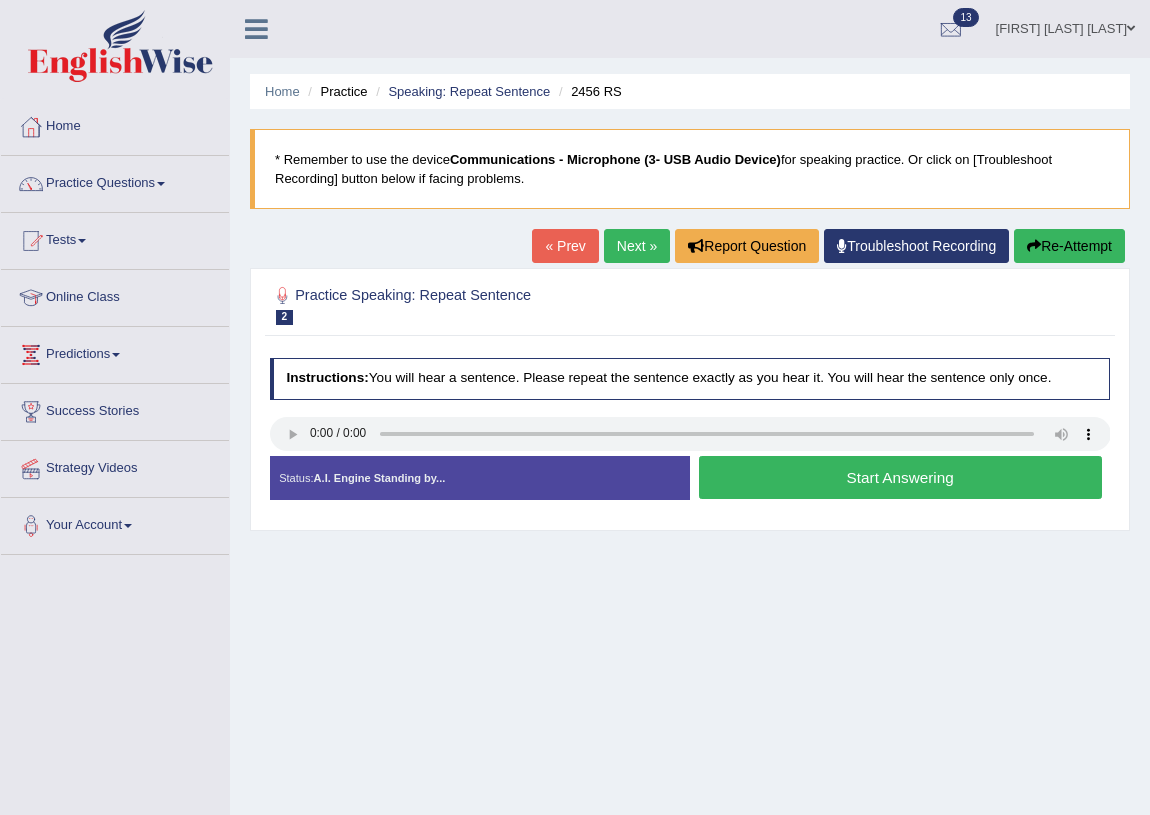 scroll, scrollTop: 0, scrollLeft: 0, axis: both 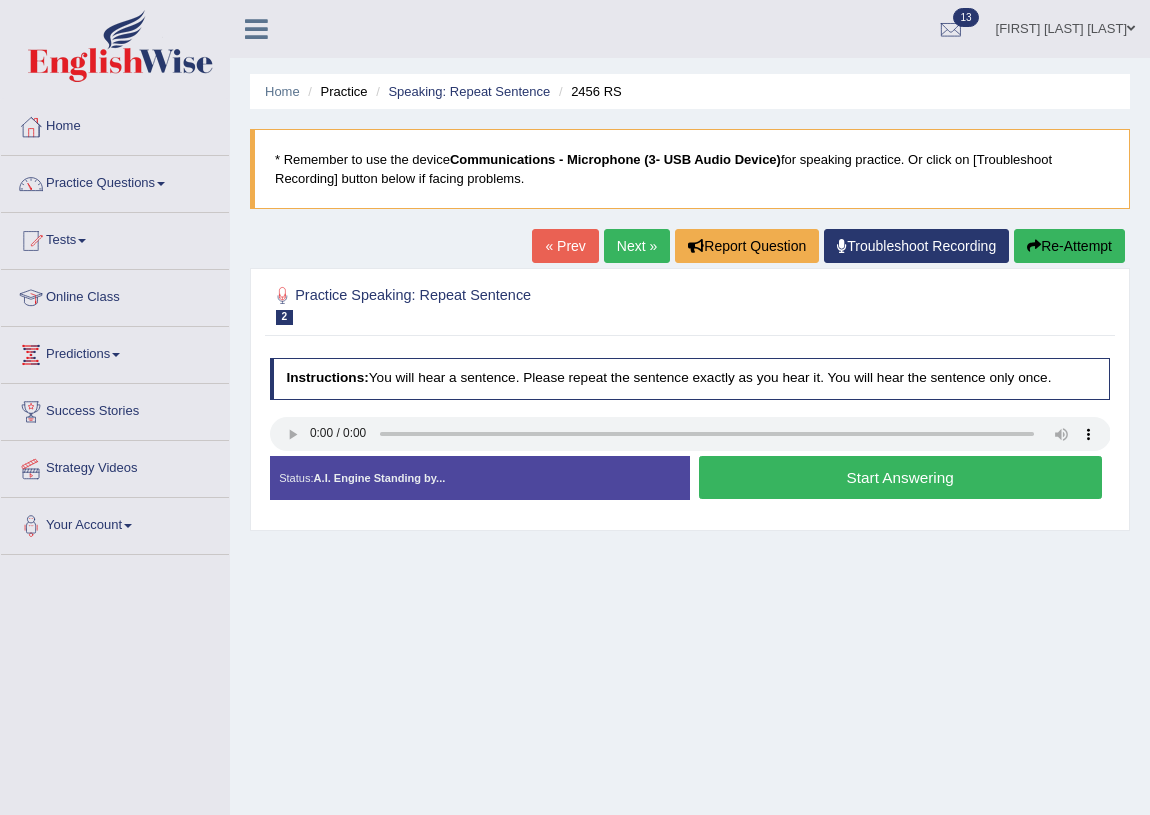 click on "Next »" at bounding box center (637, 246) 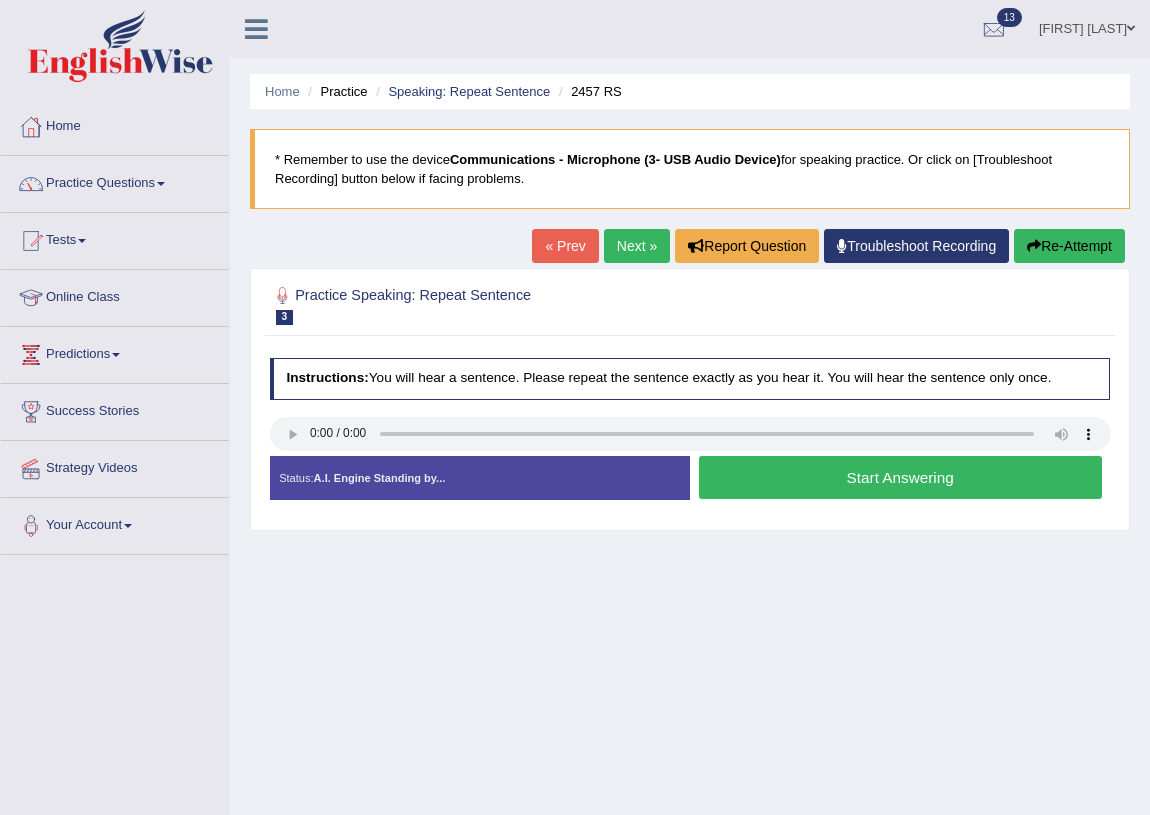 scroll, scrollTop: 0, scrollLeft: 0, axis: both 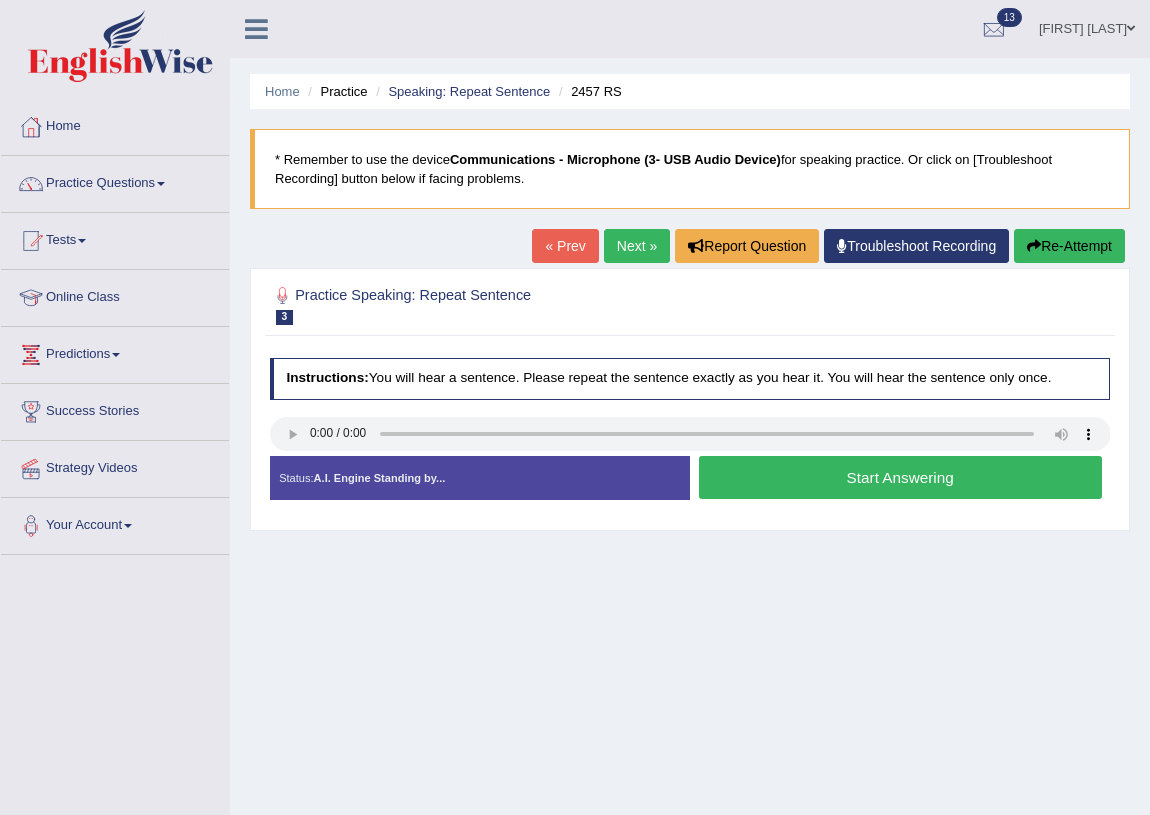 click on "« Prev" at bounding box center [565, 246] 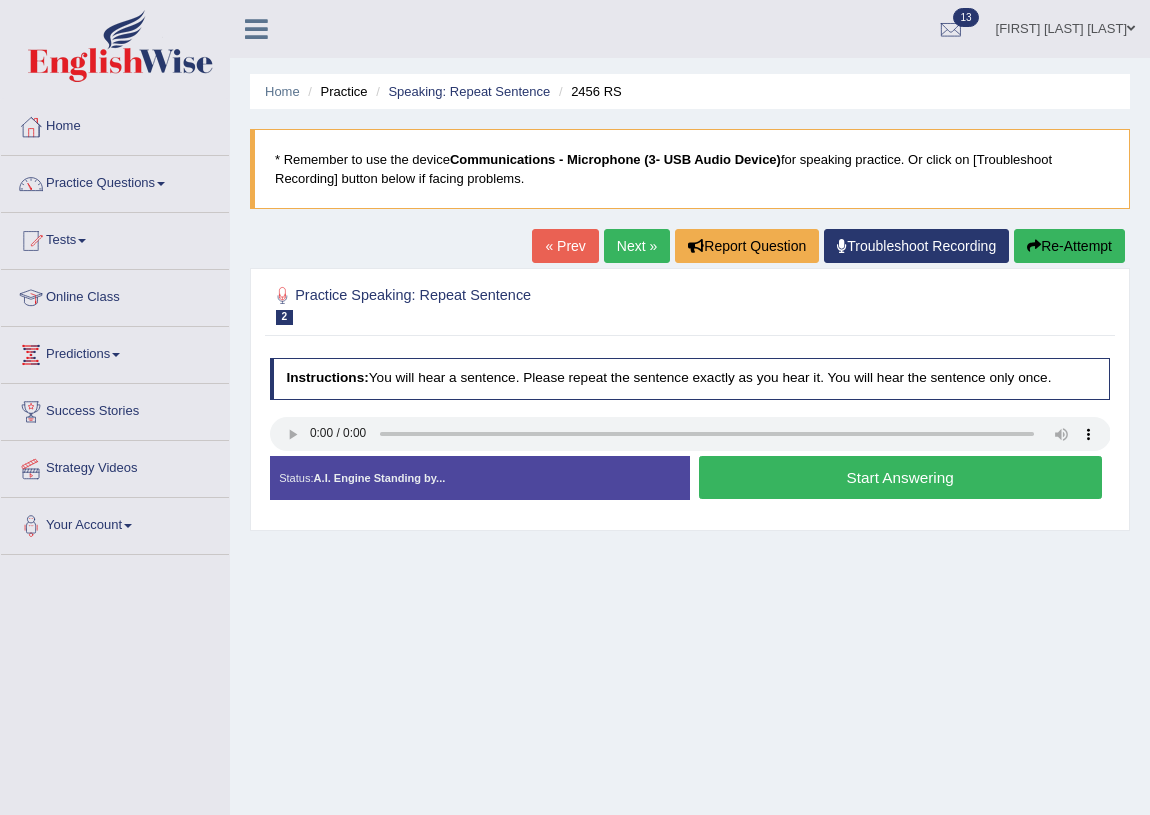 scroll, scrollTop: 0, scrollLeft: 0, axis: both 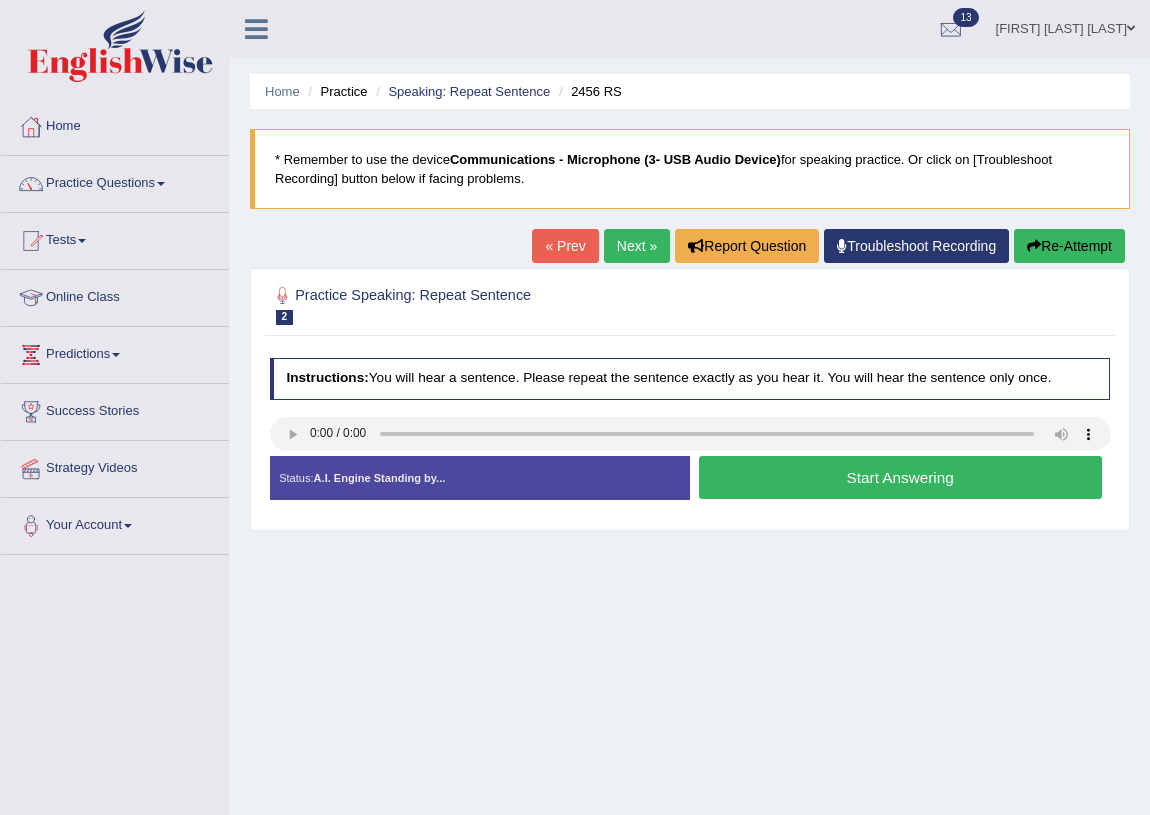 click on "Start Answering" at bounding box center (900, 477) 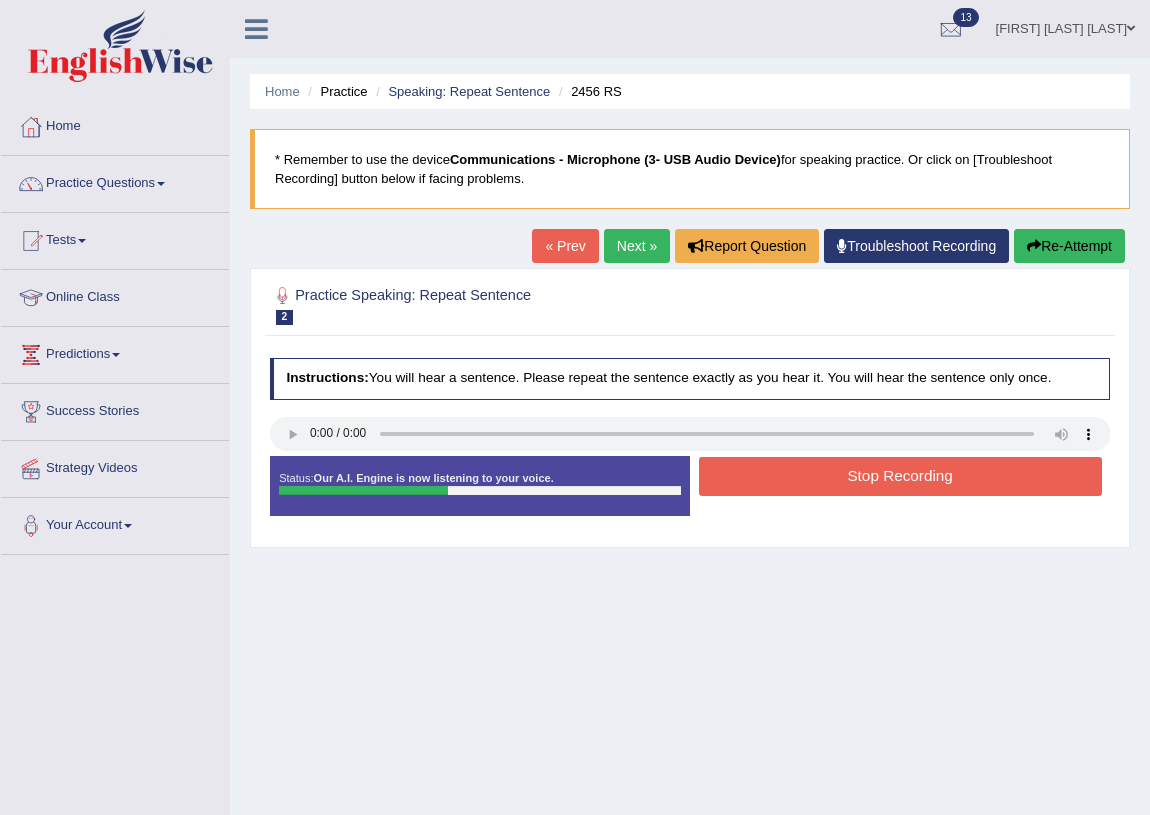 click on "Stop Recording" at bounding box center [900, 476] 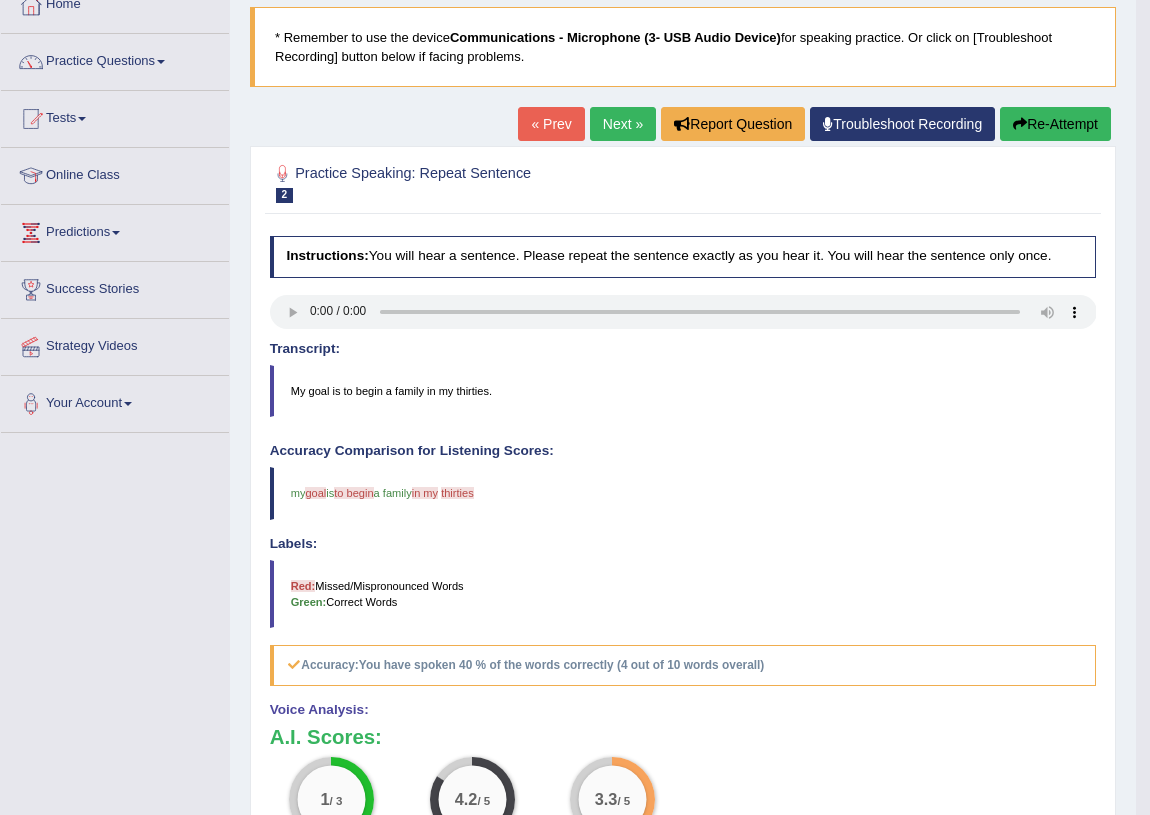 scroll, scrollTop: 0, scrollLeft: 0, axis: both 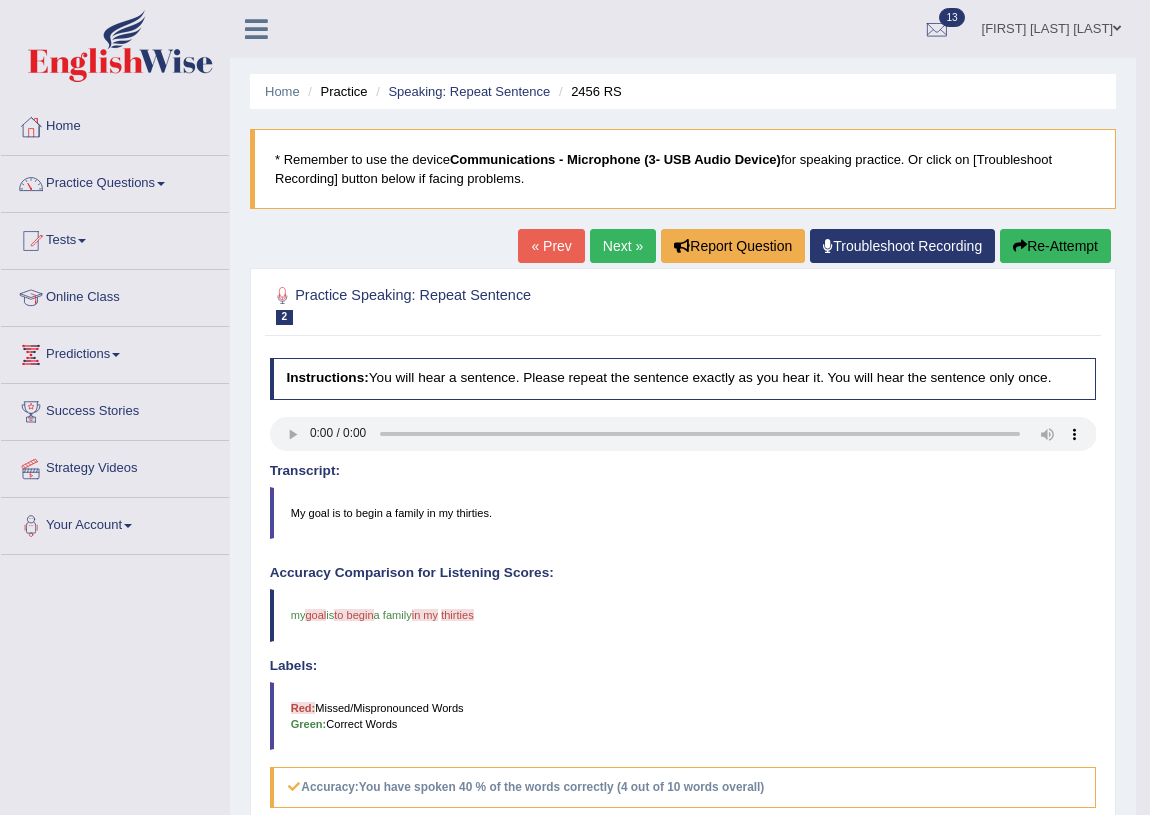 click on "Next »" at bounding box center (623, 246) 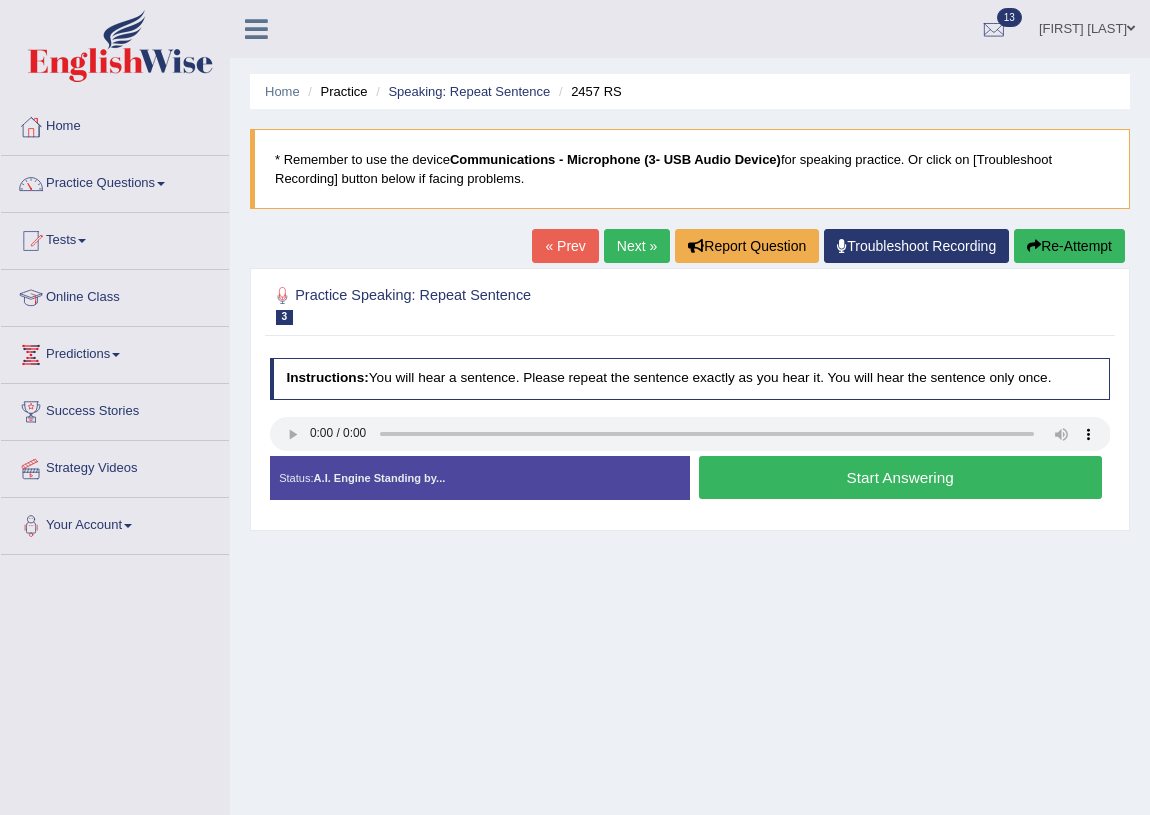 scroll, scrollTop: 0, scrollLeft: 0, axis: both 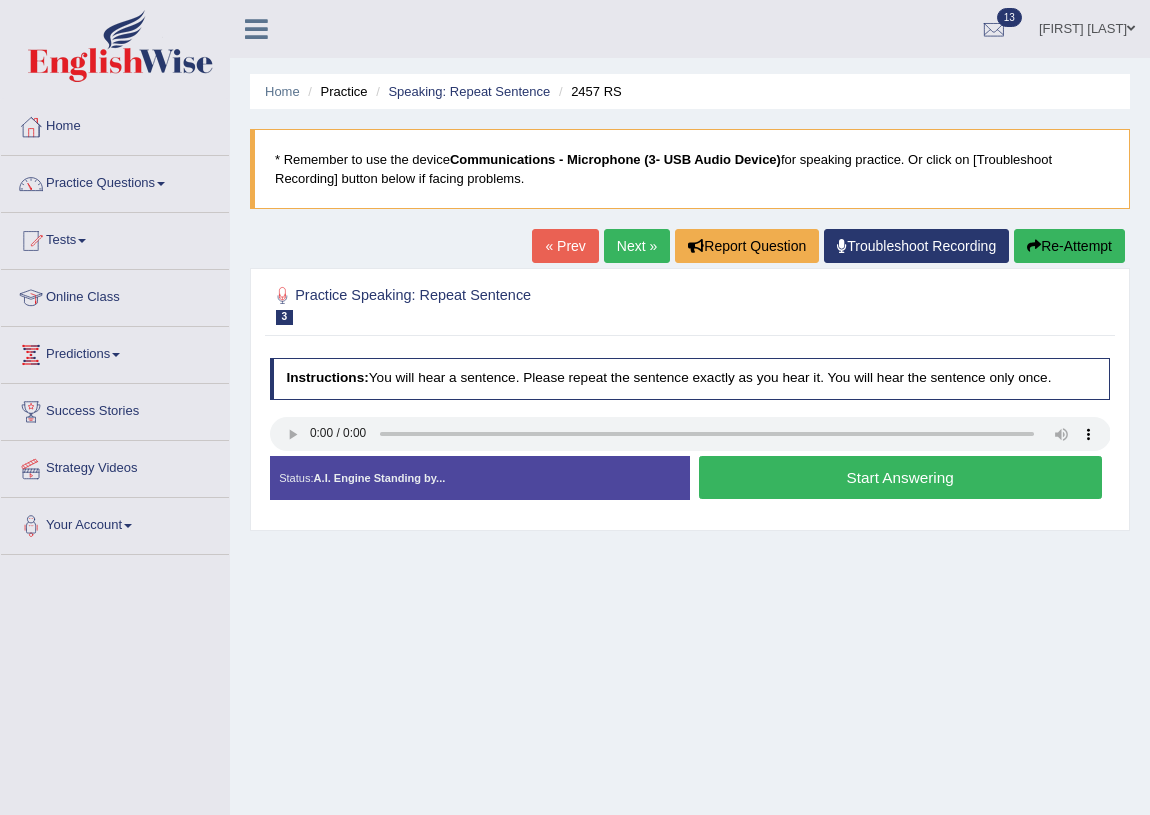 click on "Start Answering" at bounding box center [900, 477] 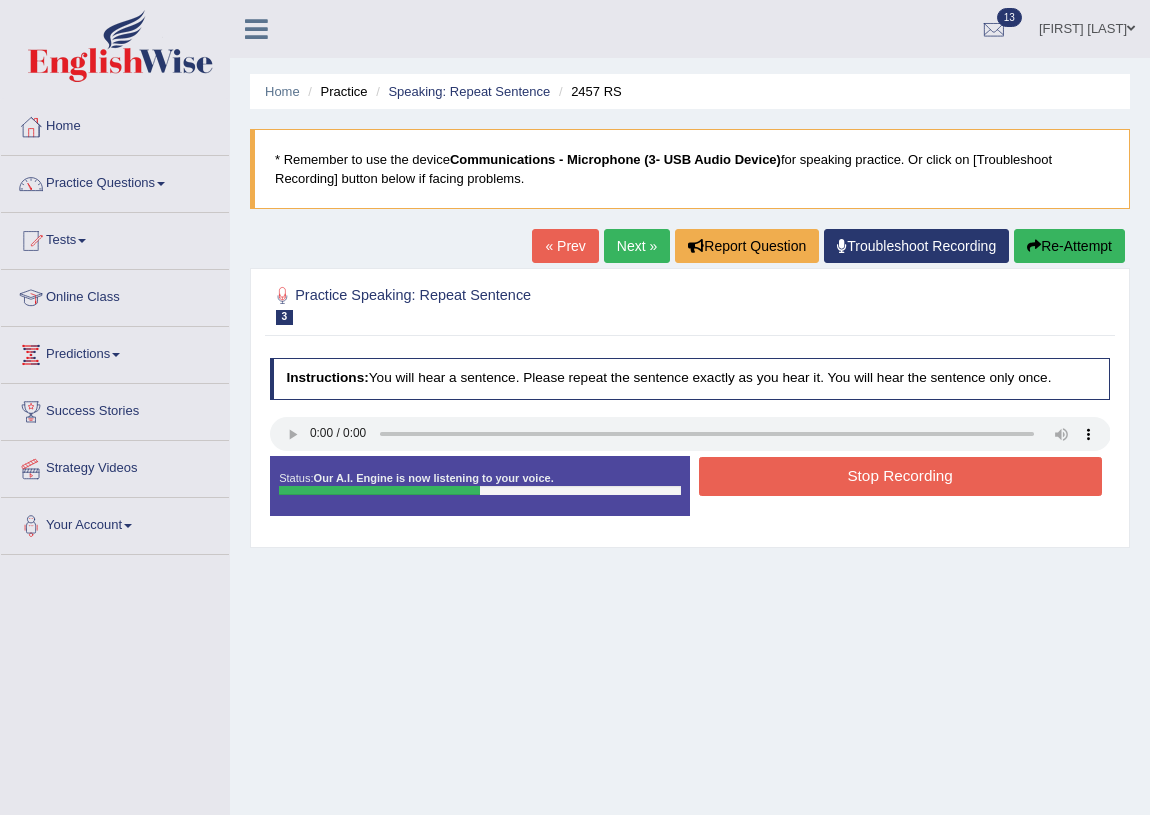 click on "Stop Recording" at bounding box center (900, 476) 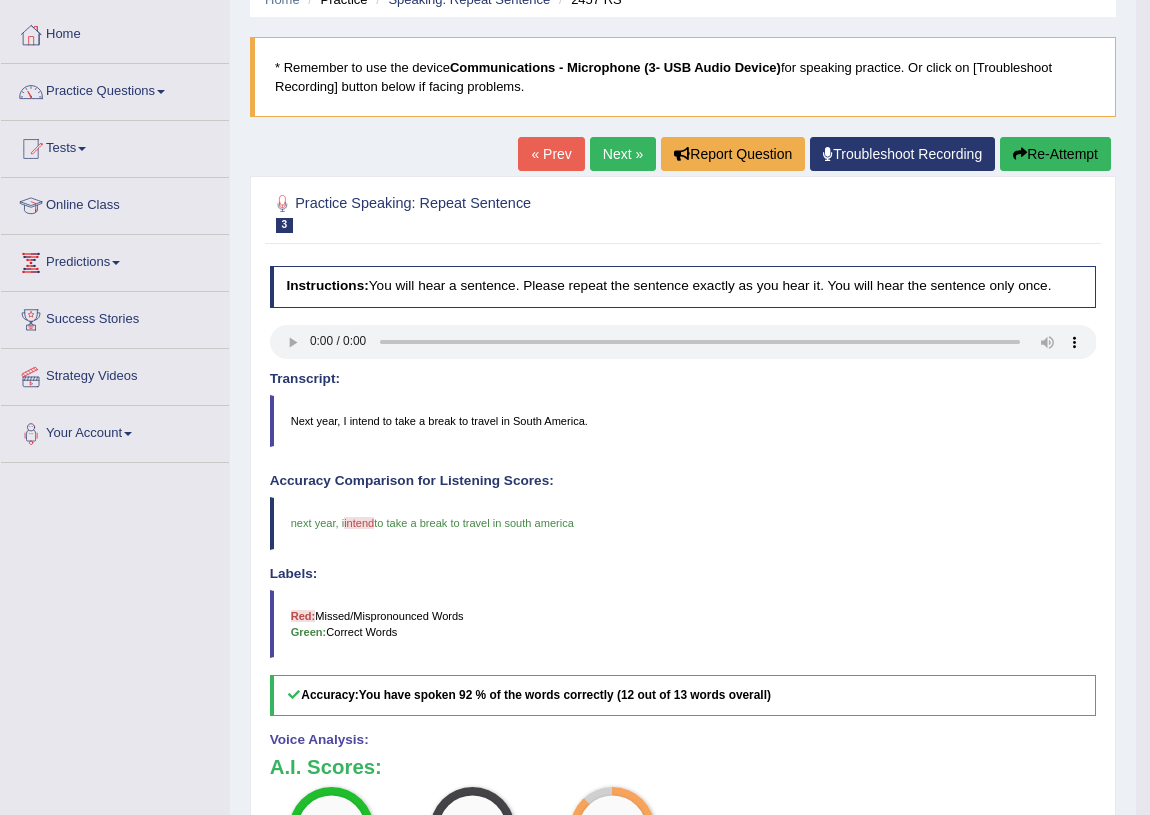 scroll, scrollTop: 0, scrollLeft: 0, axis: both 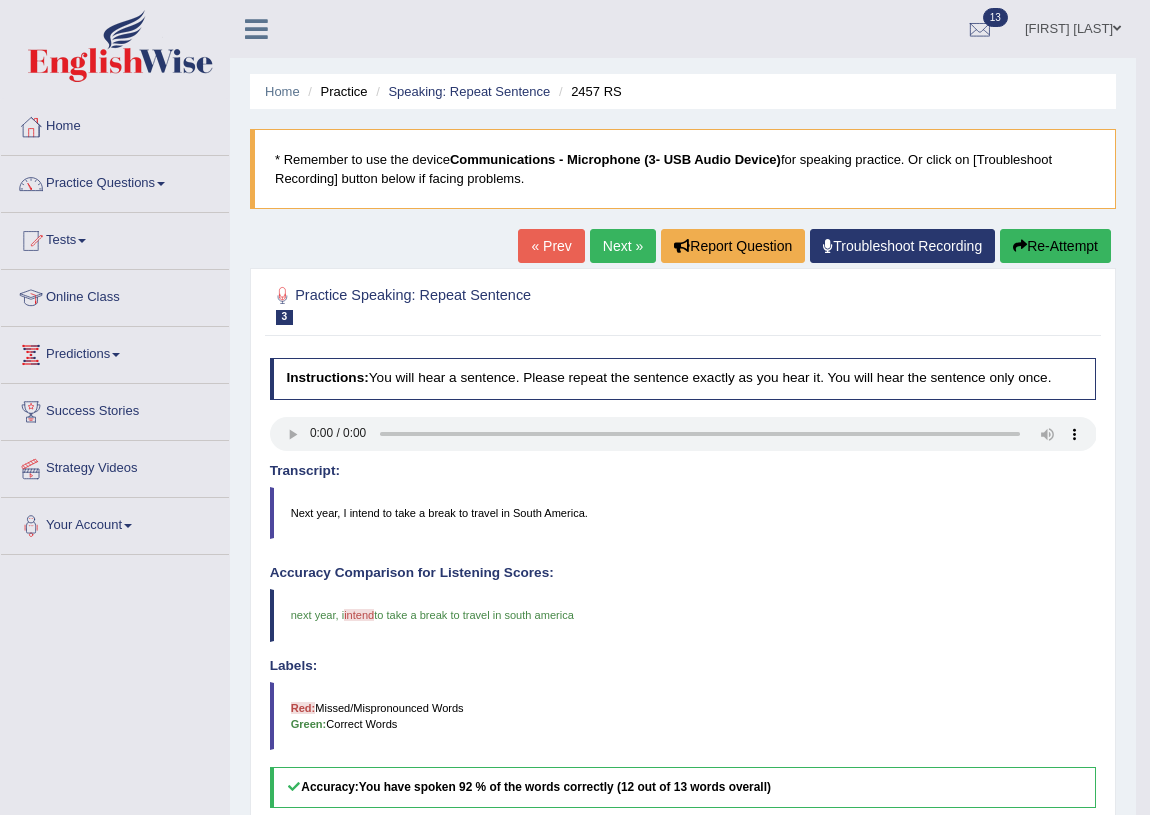 click on "Next »" at bounding box center (623, 246) 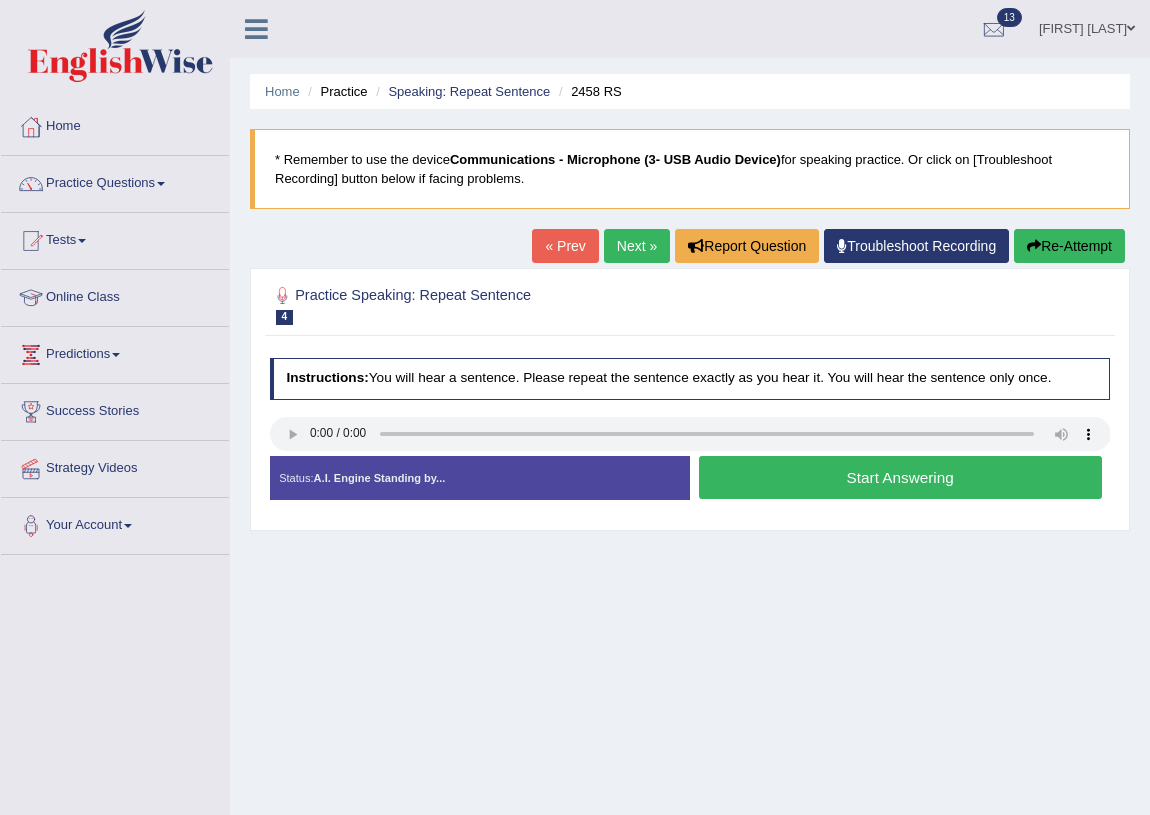 scroll, scrollTop: 0, scrollLeft: 0, axis: both 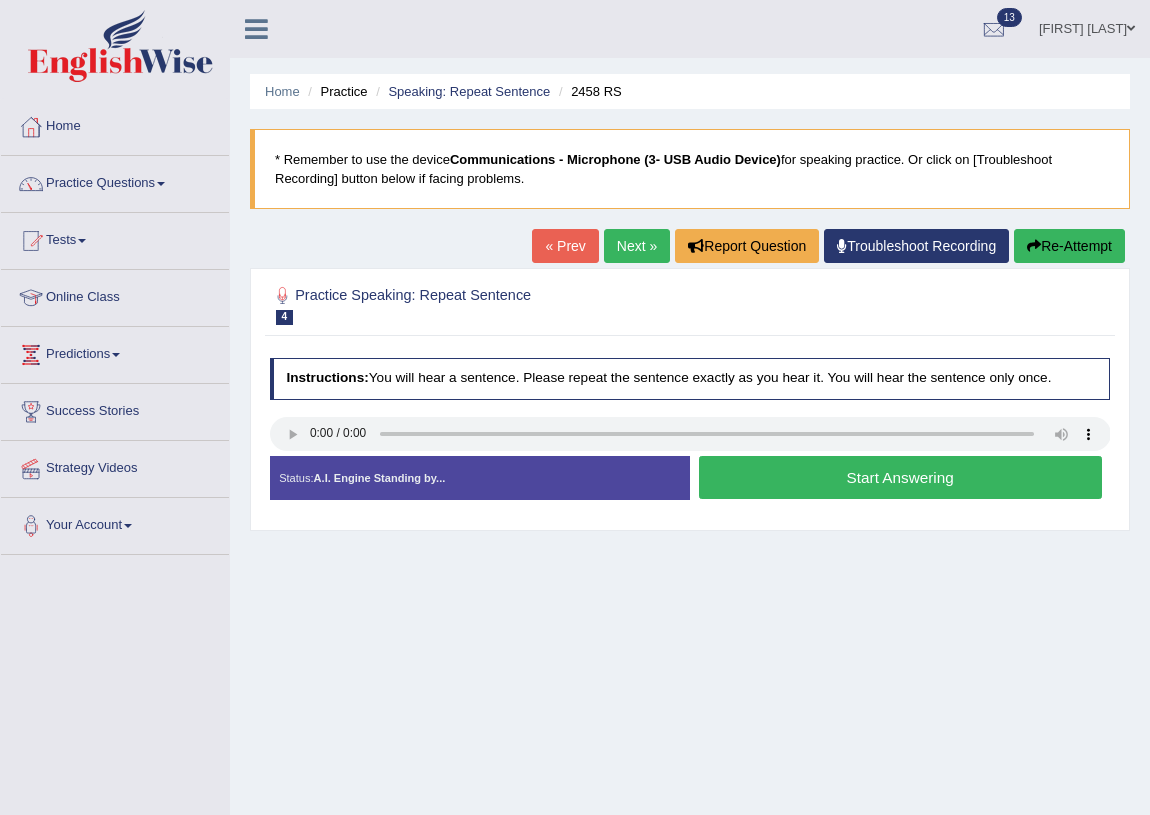 click on "Start Answering" at bounding box center (900, 477) 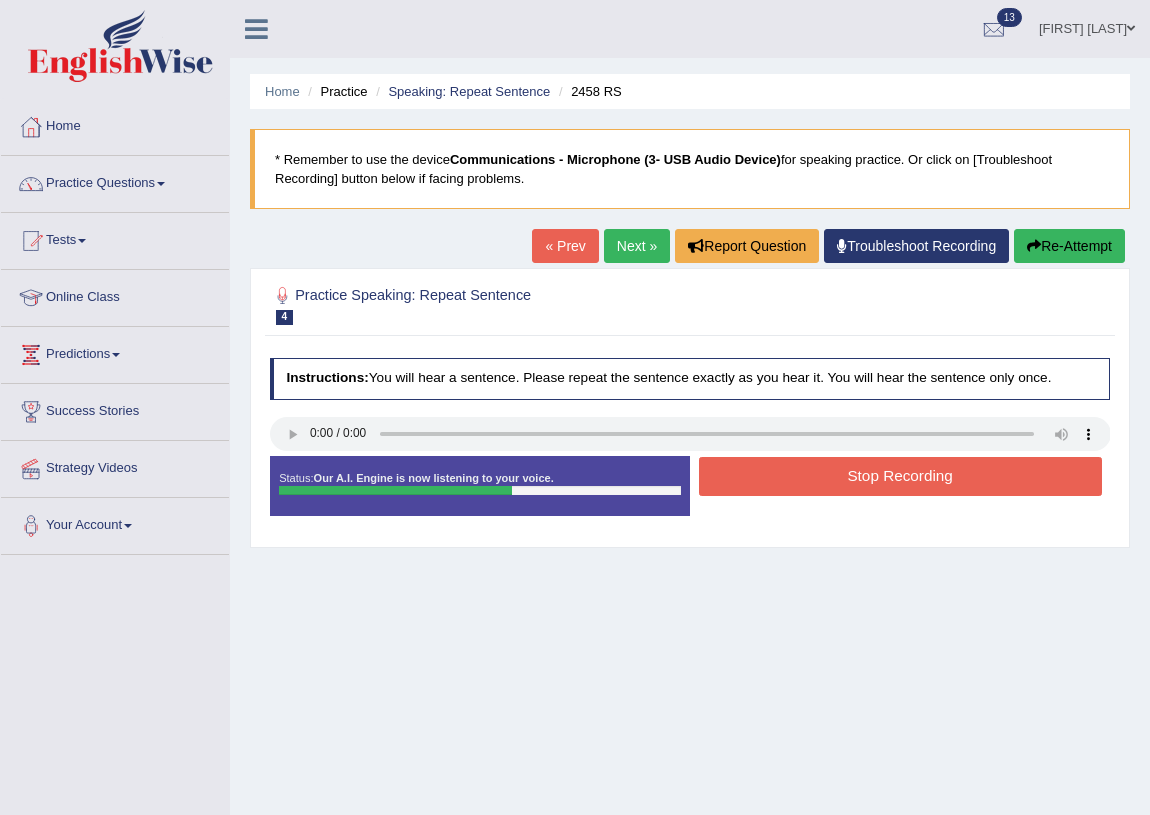 click on "Stop Recording" at bounding box center (900, 476) 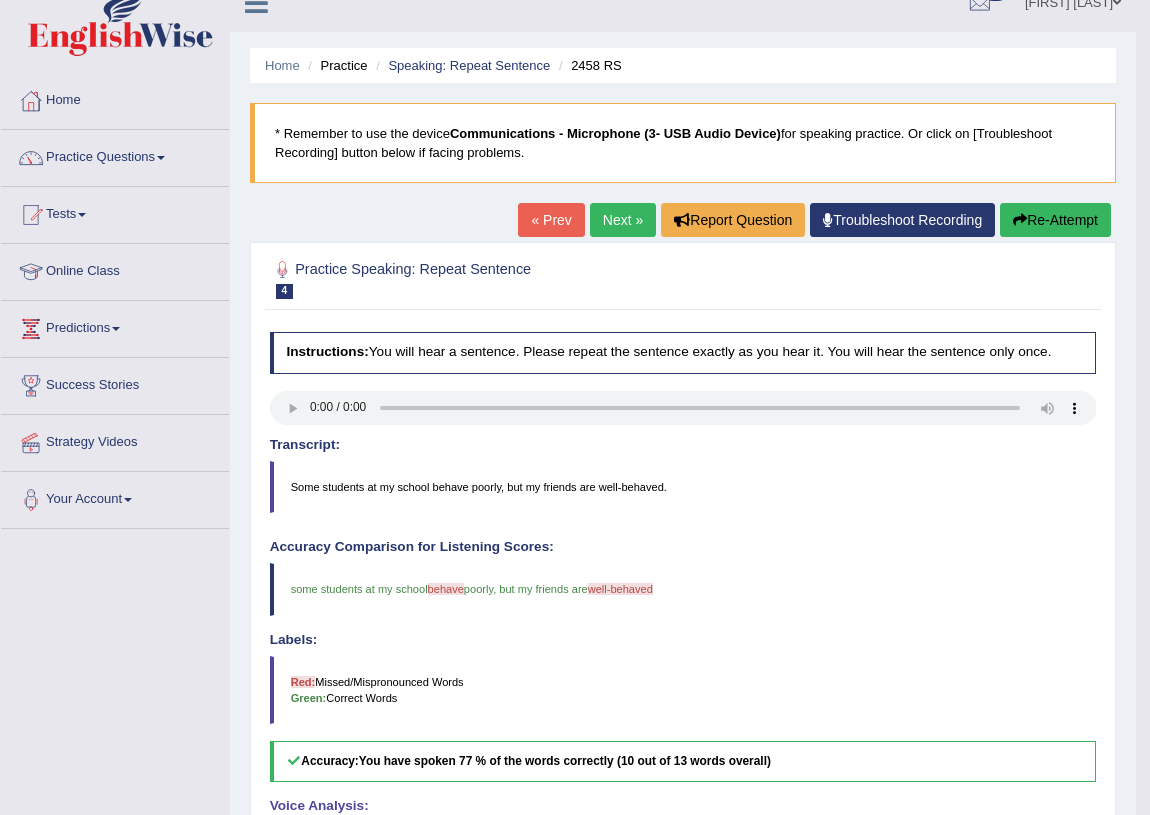 scroll, scrollTop: 0, scrollLeft: 0, axis: both 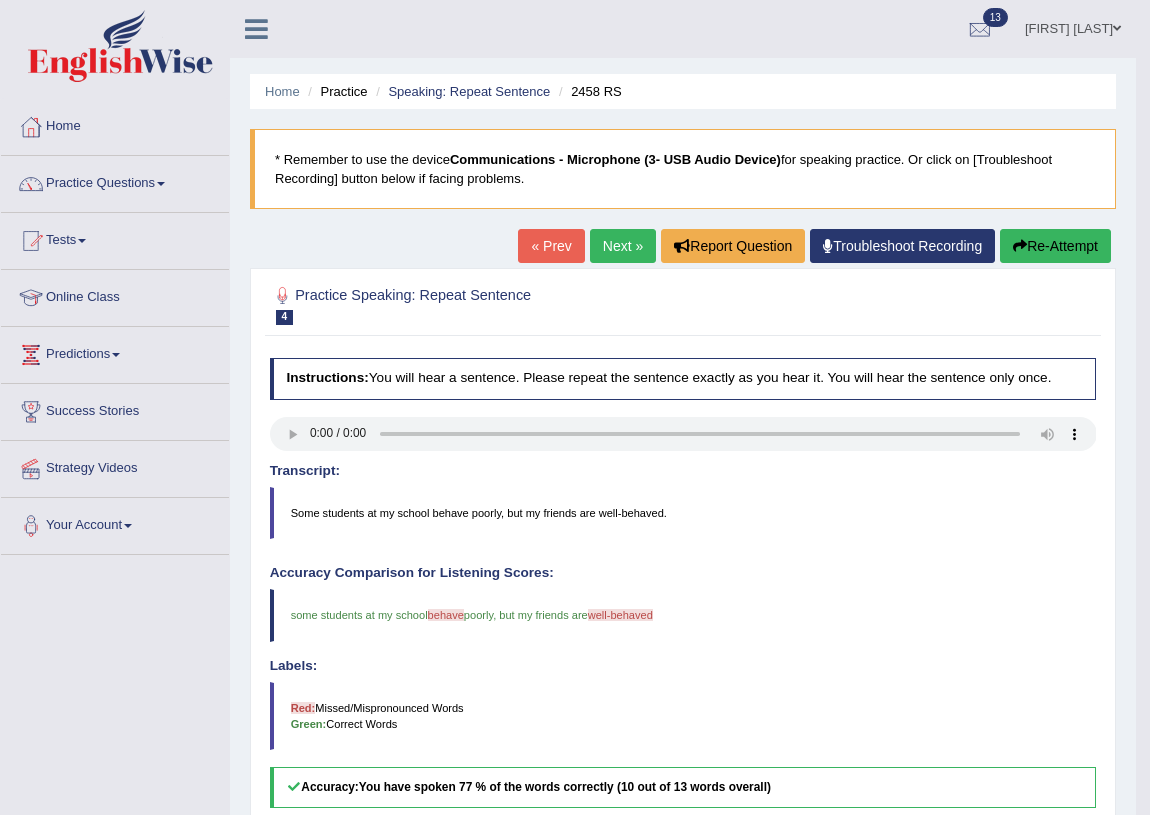 click on "Next »" at bounding box center [623, 246] 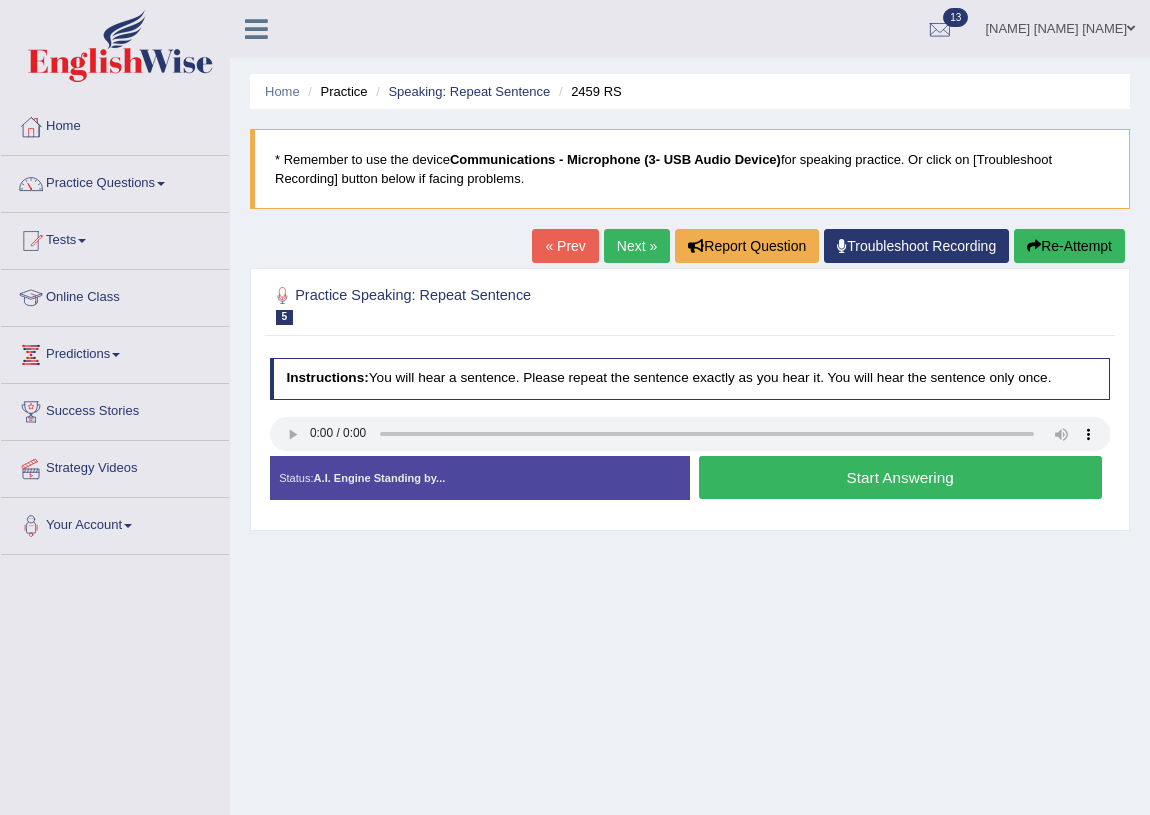 scroll, scrollTop: 0, scrollLeft: 0, axis: both 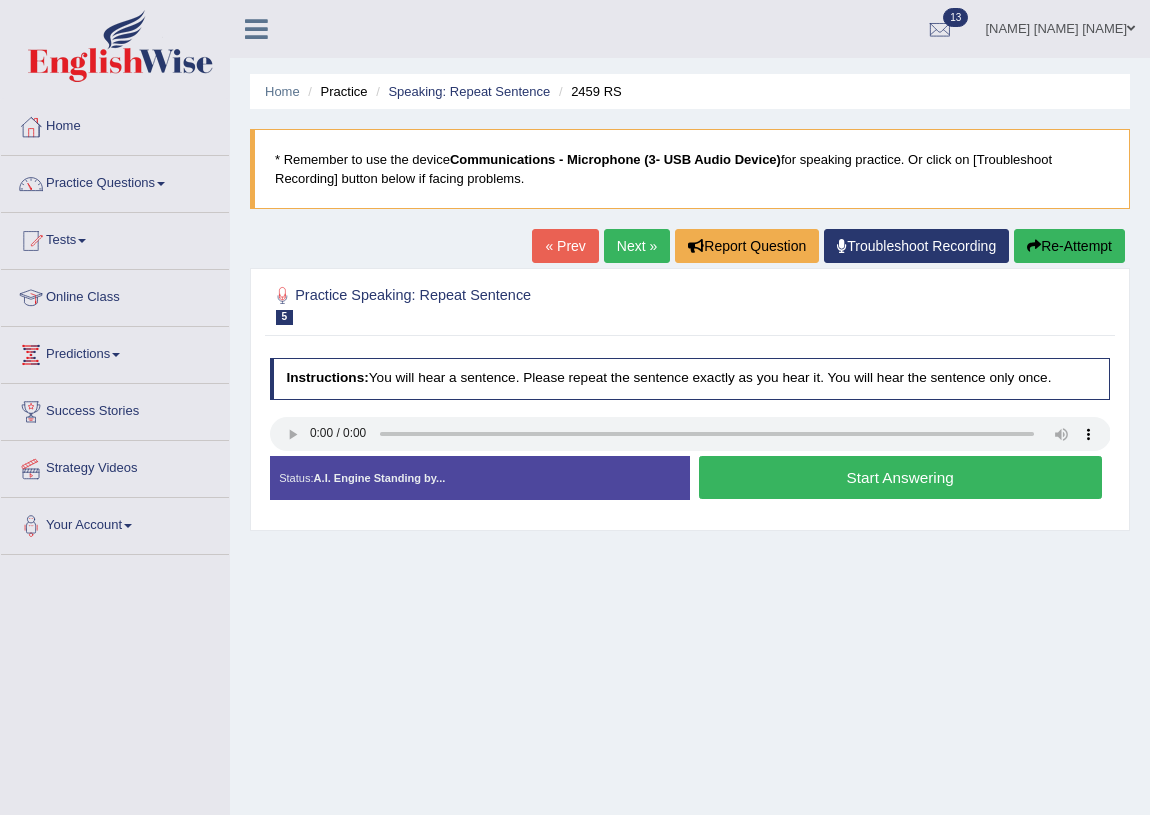 click on "Start Answering" at bounding box center (900, 477) 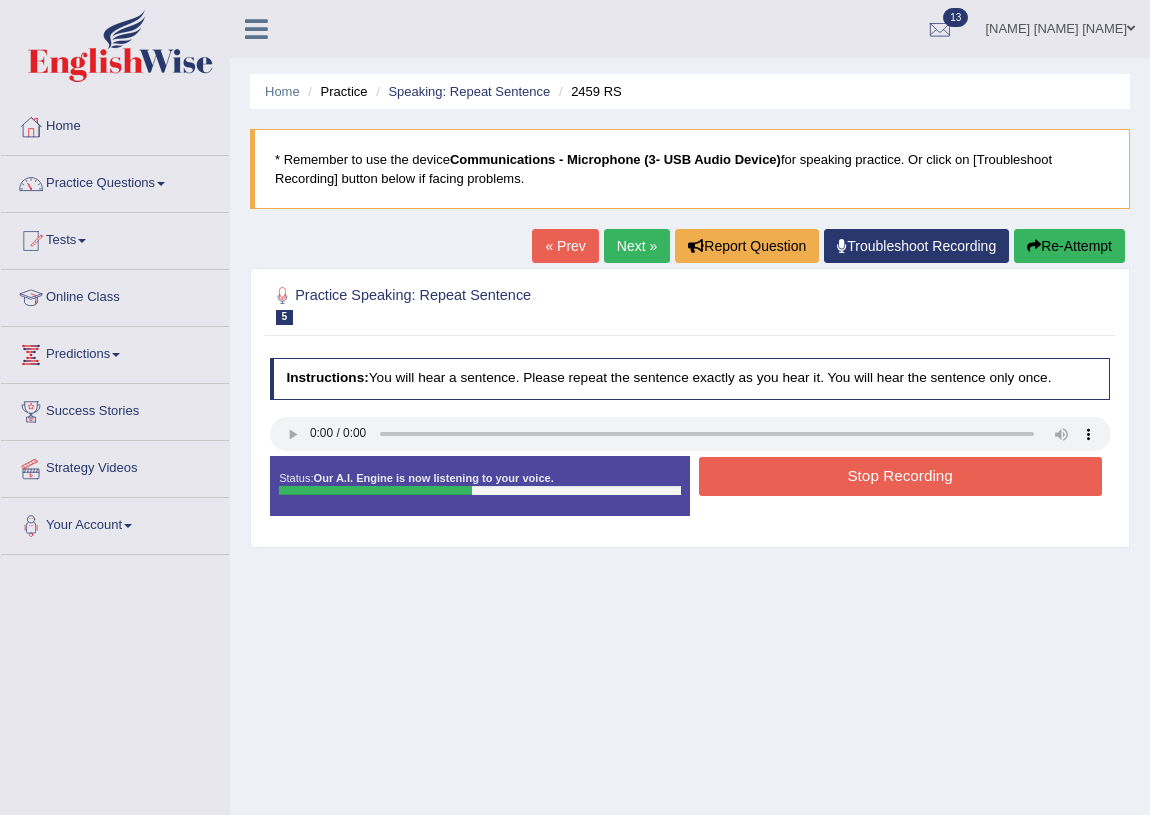 click on "Stop Recording" at bounding box center (900, 476) 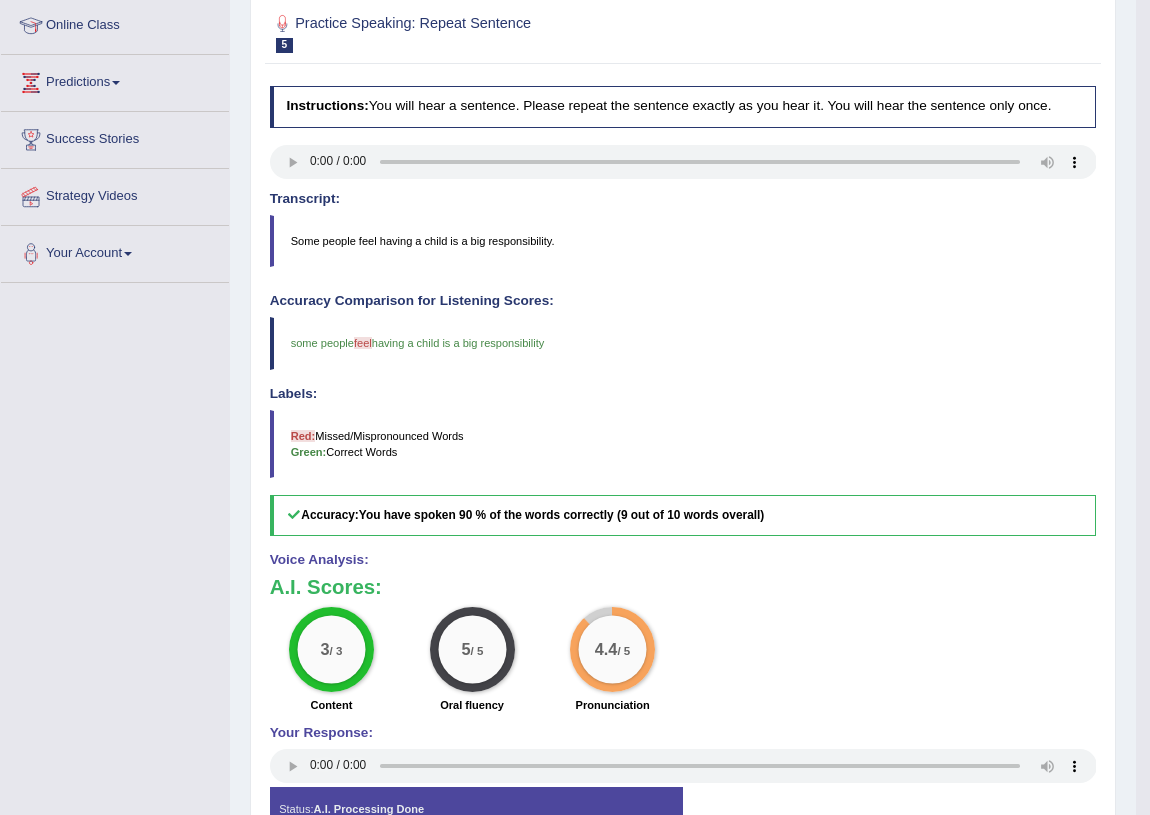 scroll, scrollTop: 0, scrollLeft: 0, axis: both 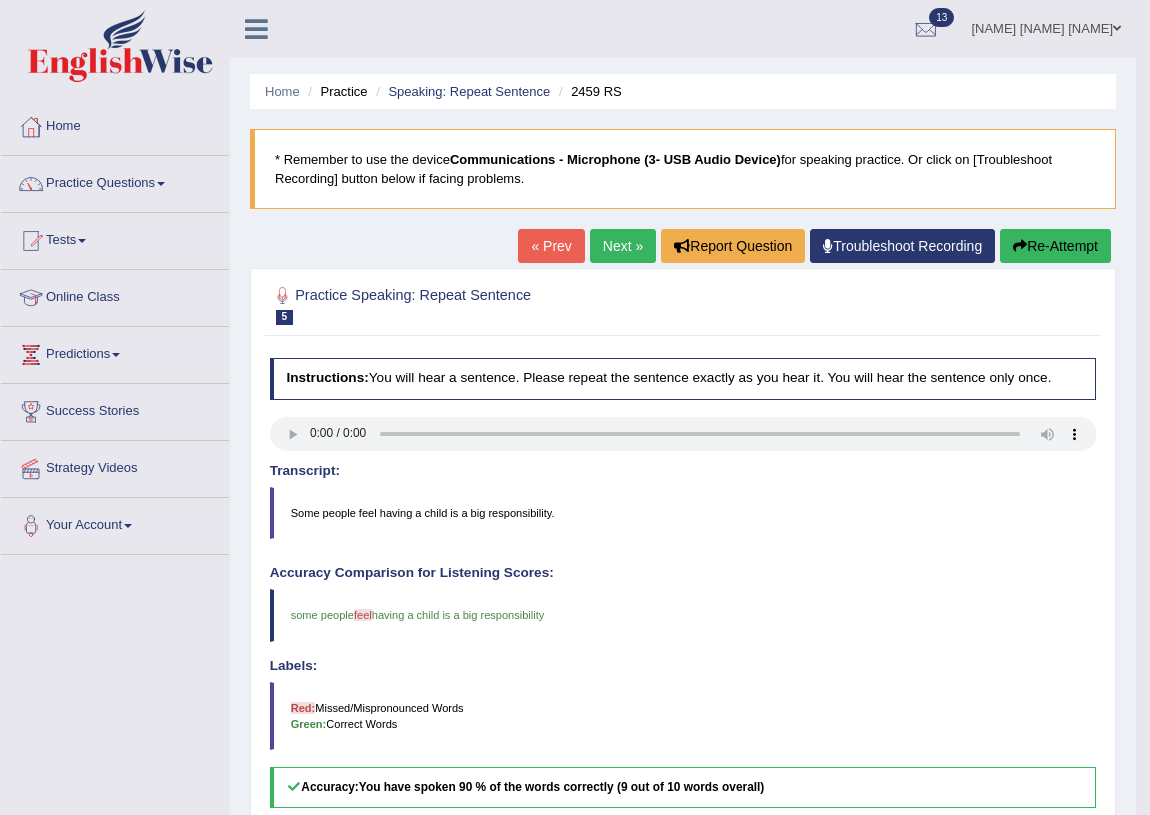 click on "Next »" at bounding box center [623, 246] 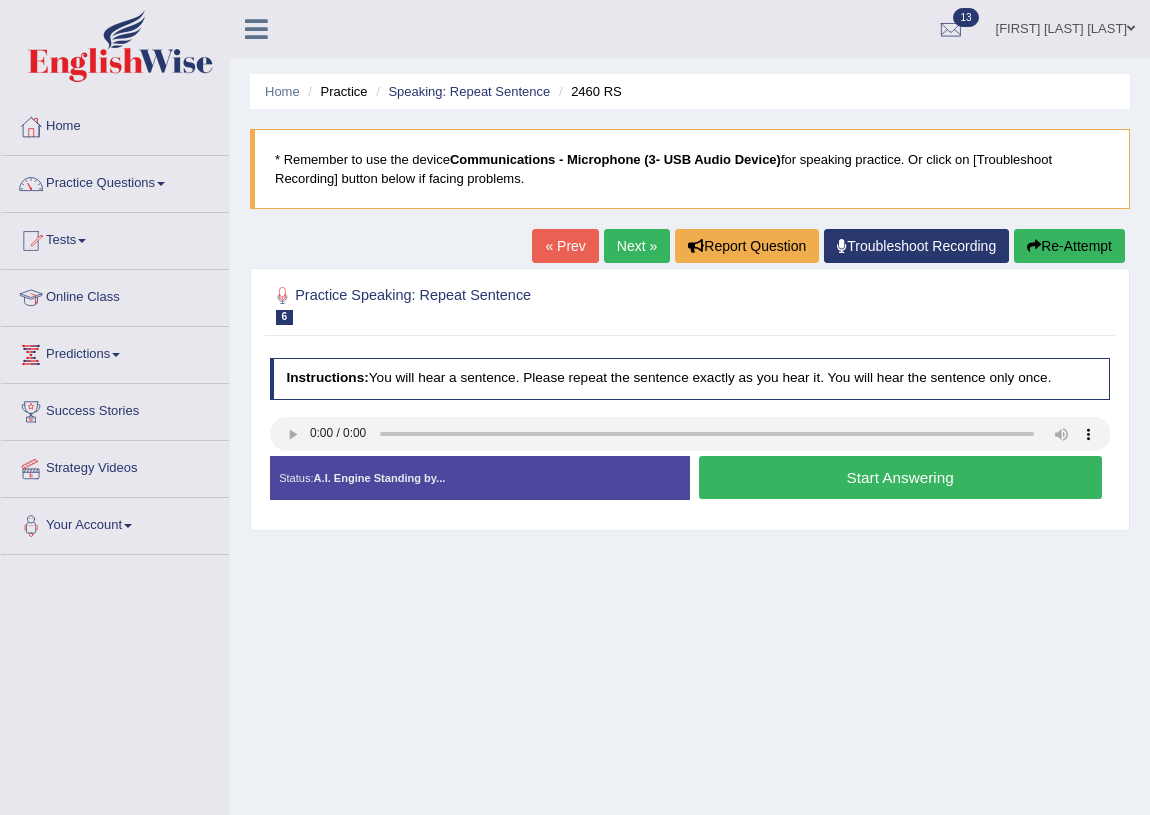 scroll, scrollTop: 0, scrollLeft: 0, axis: both 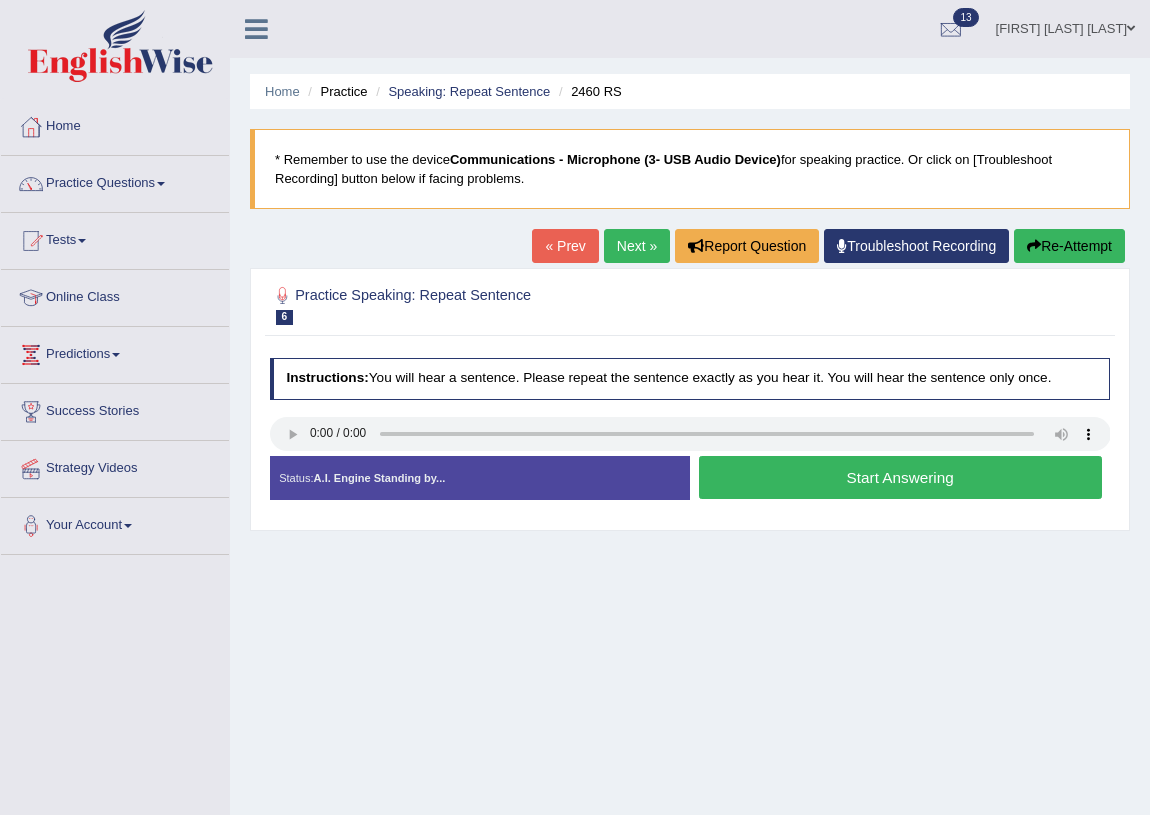 click on "Start Answering" at bounding box center (900, 477) 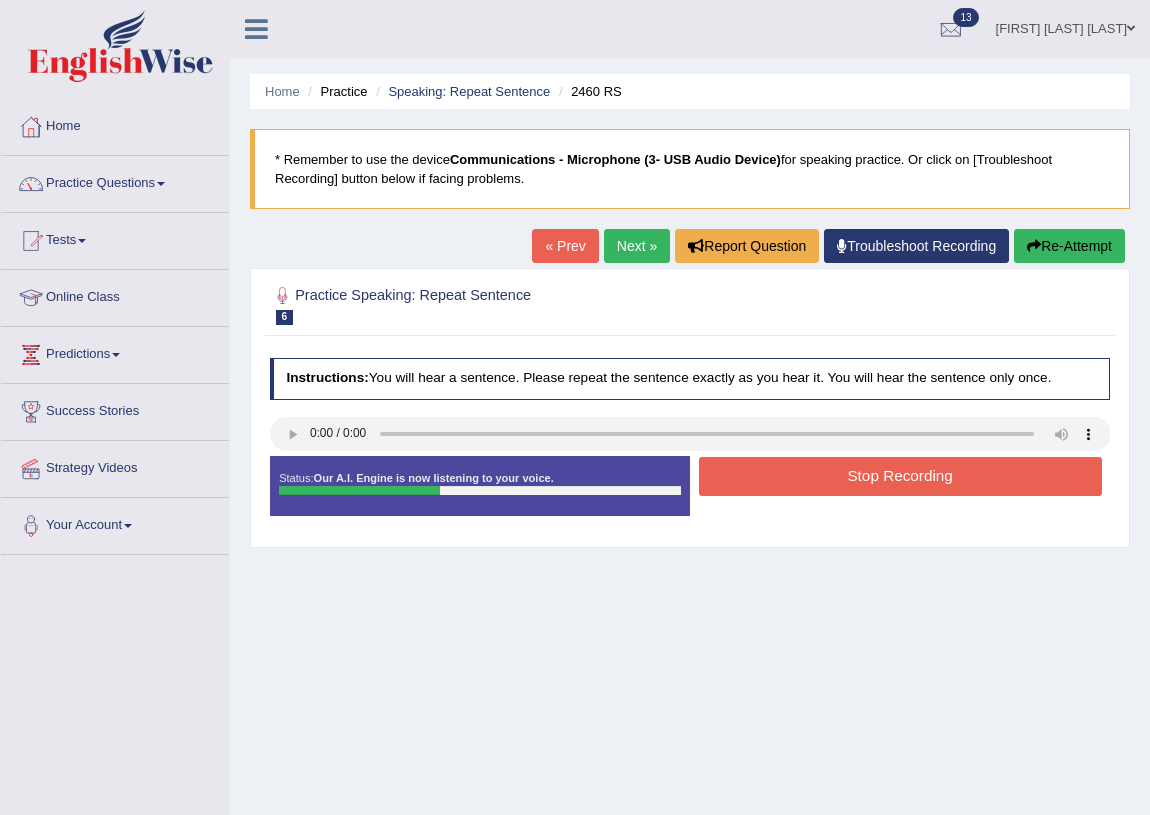 click on "Stop Recording" at bounding box center [900, 476] 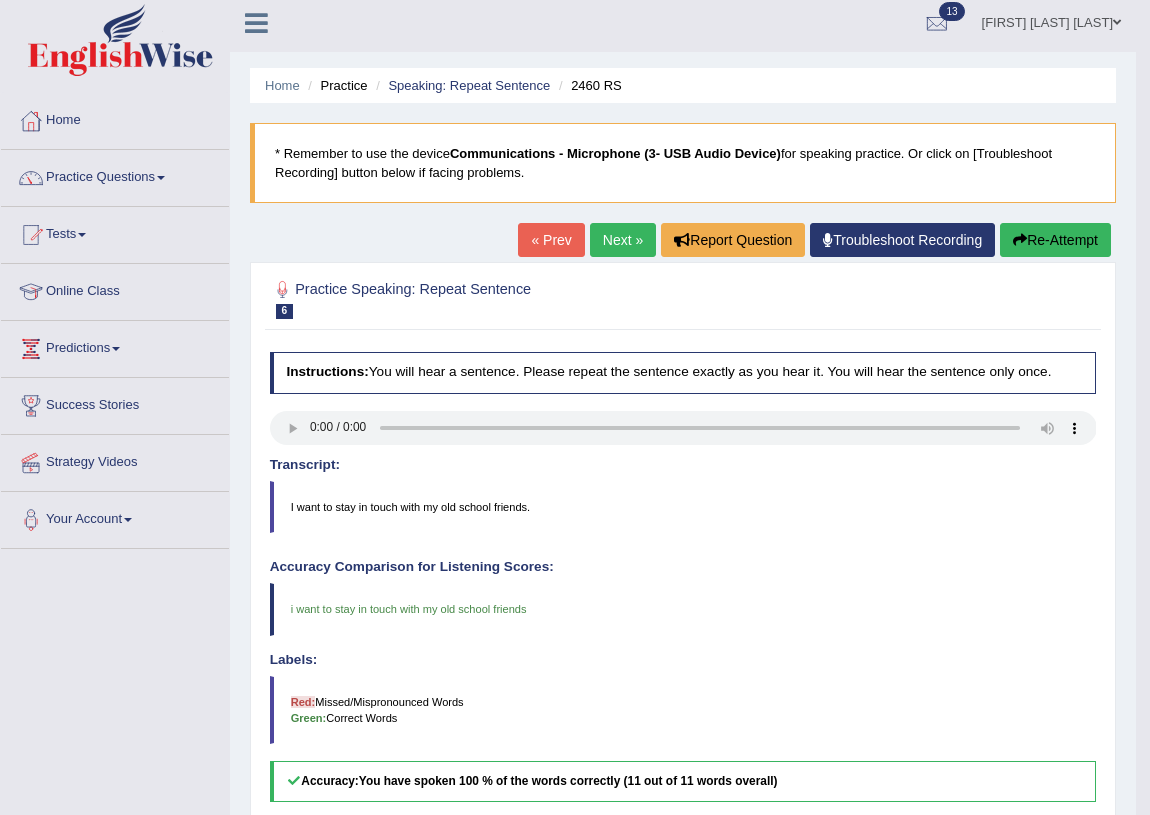 scroll, scrollTop: 0, scrollLeft: 0, axis: both 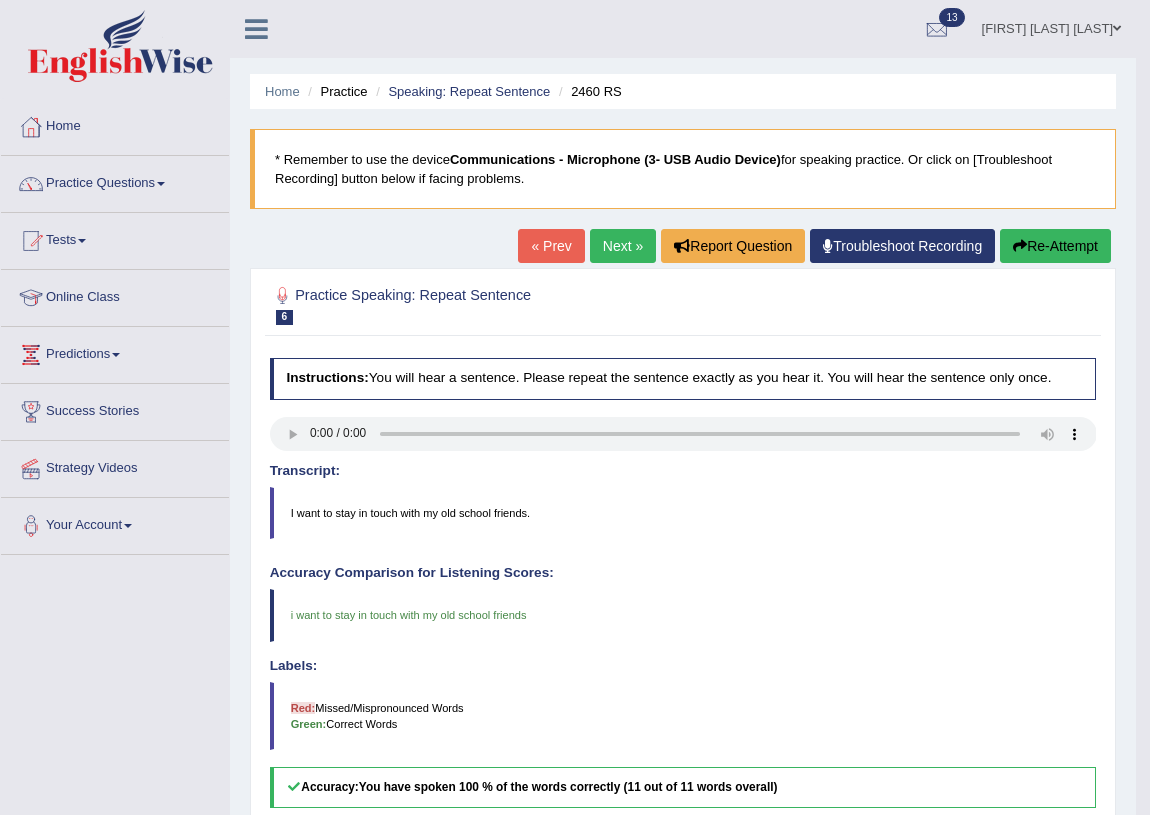 click on "Next »" at bounding box center (623, 246) 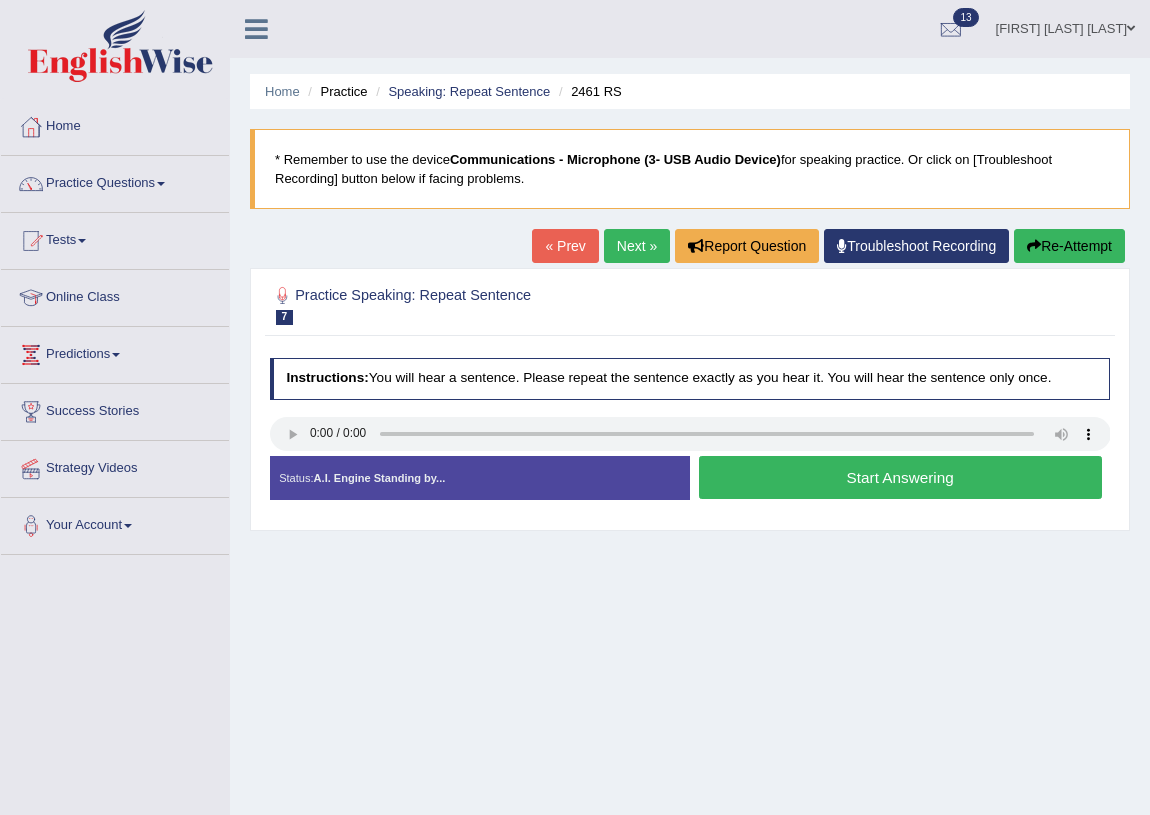 scroll, scrollTop: 0, scrollLeft: 0, axis: both 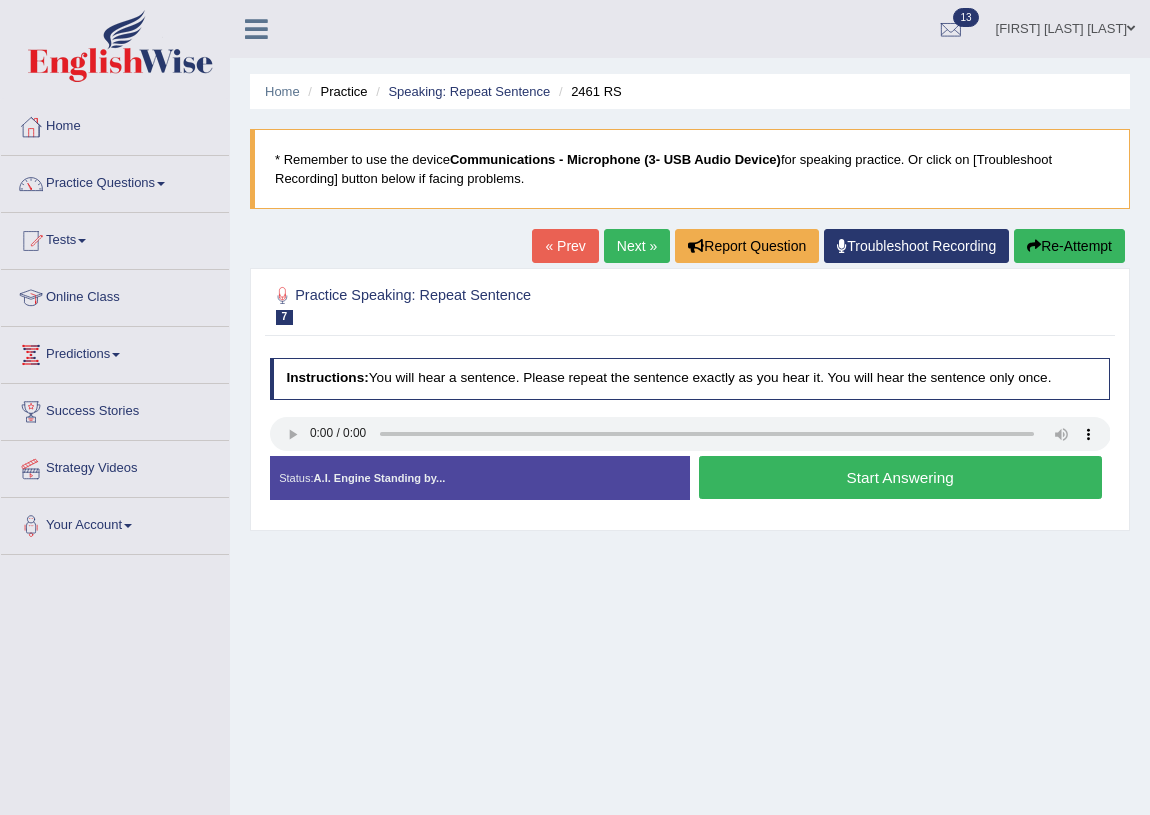 click on "Start Answering" at bounding box center (900, 477) 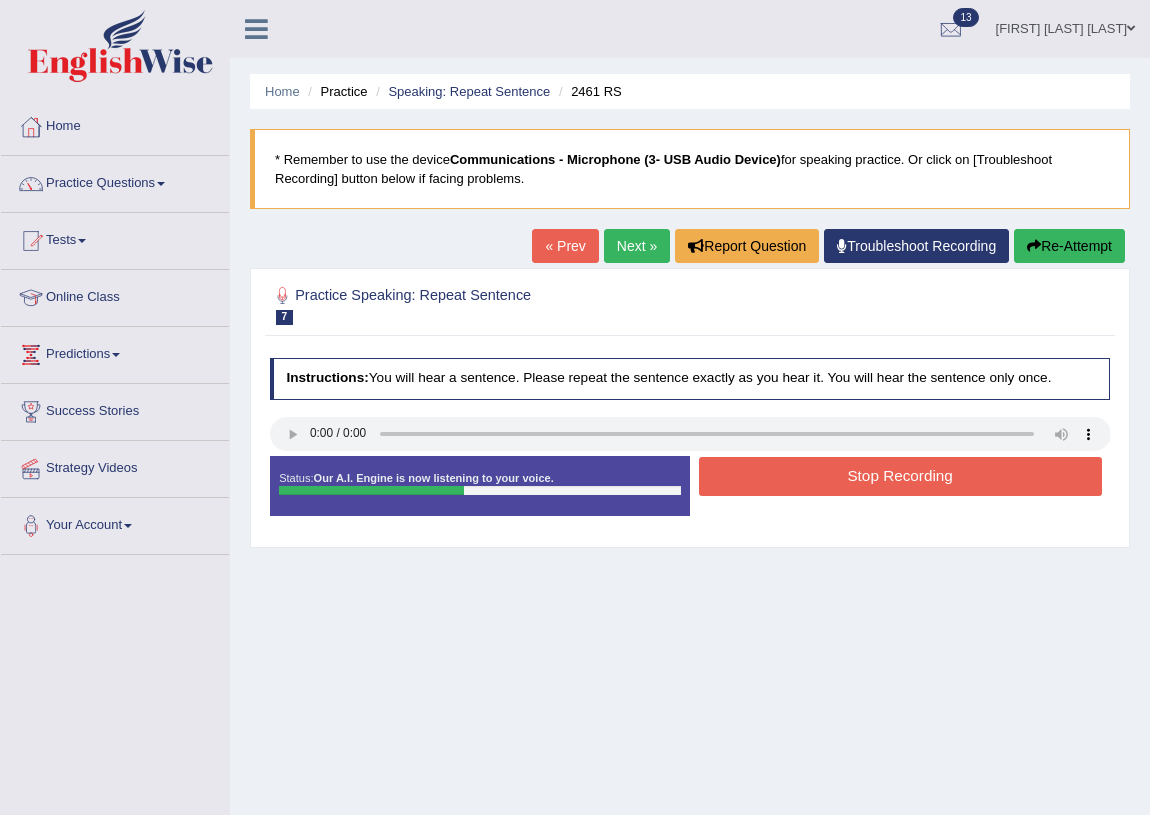 click on "Stop Recording" at bounding box center (900, 476) 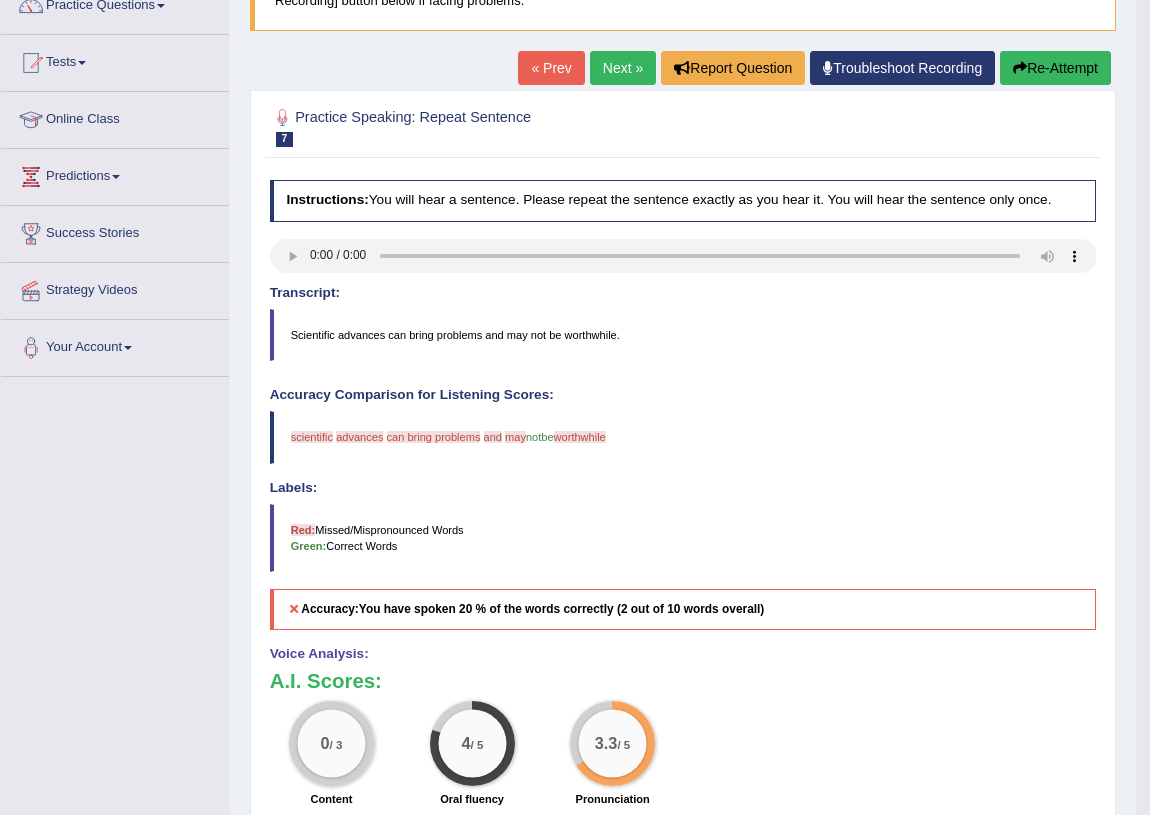 scroll, scrollTop: 181, scrollLeft: 0, axis: vertical 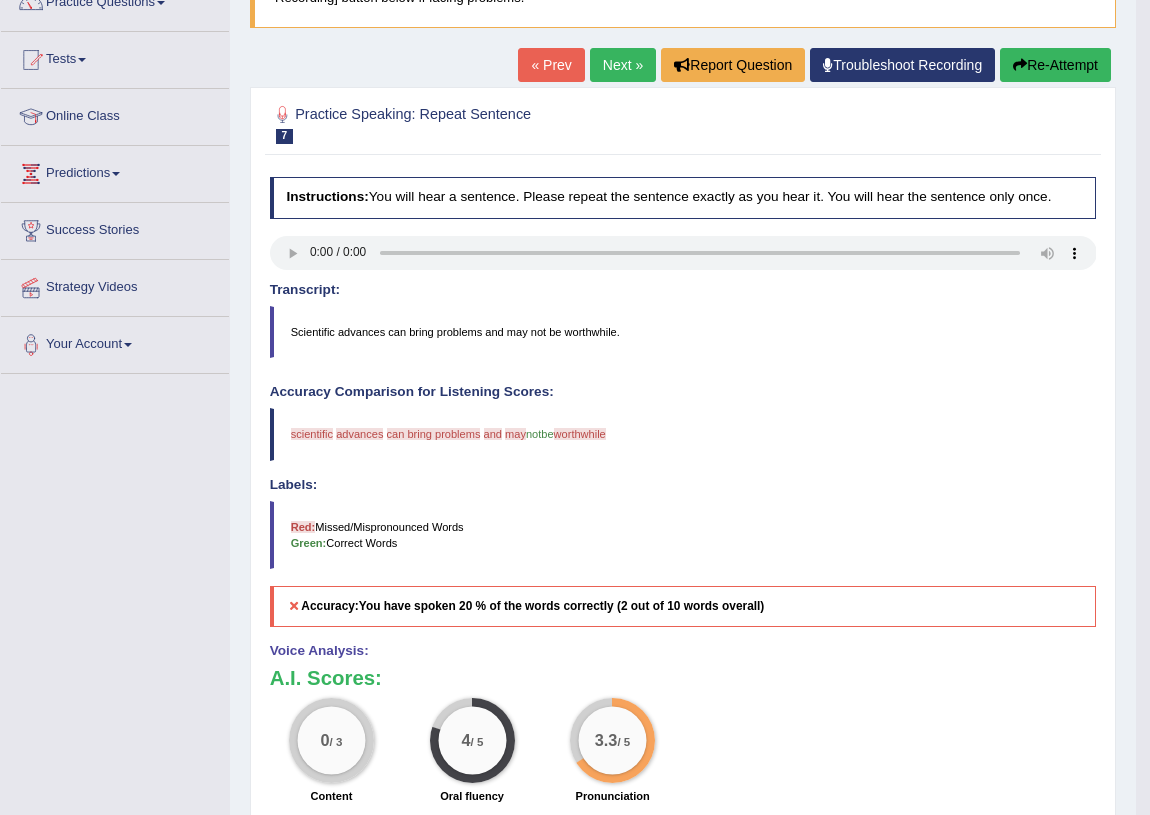 click on "« Prev" at bounding box center (551, 65) 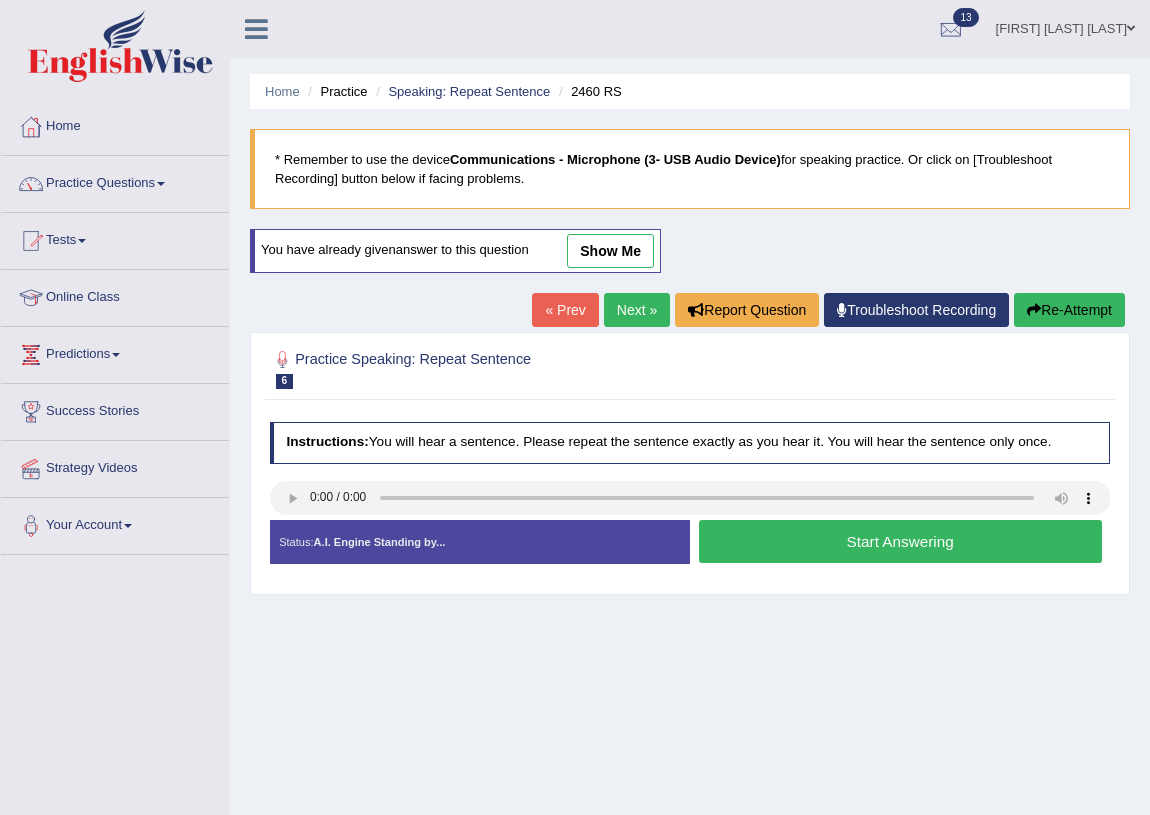 scroll, scrollTop: 0, scrollLeft: 0, axis: both 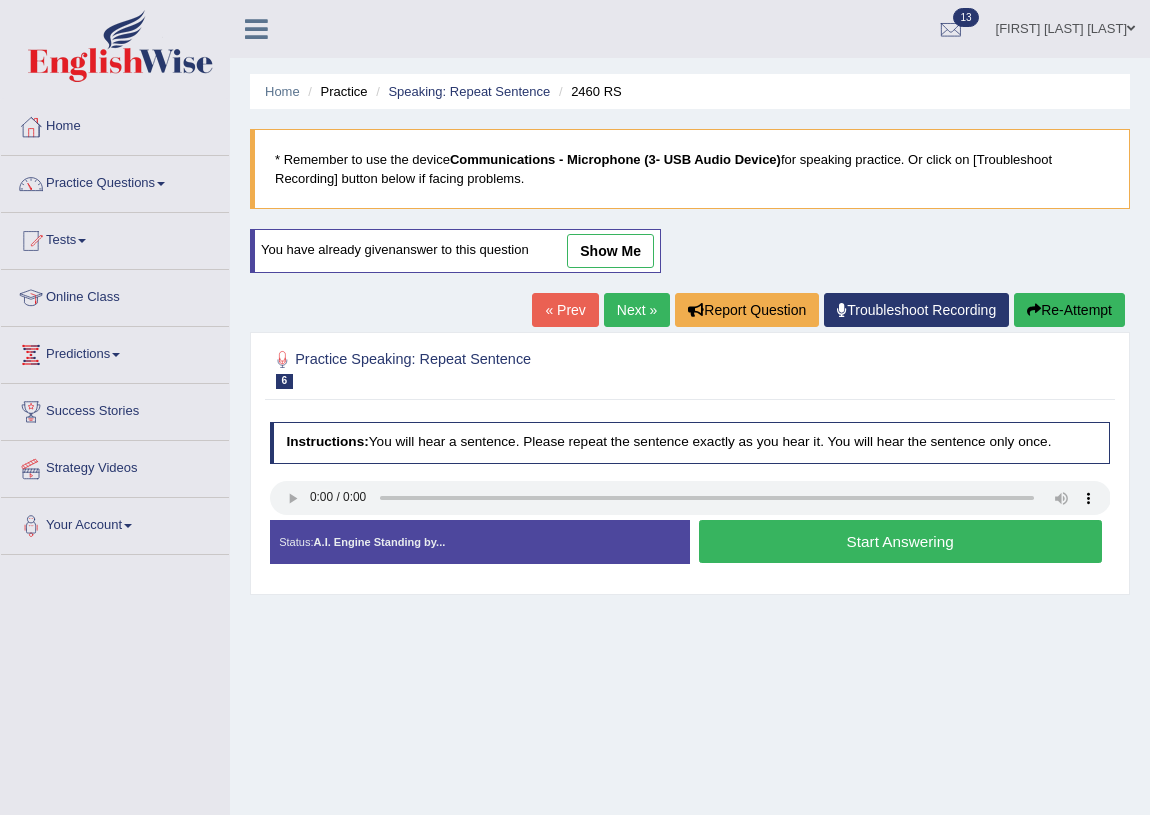 click on "Next »" at bounding box center (637, 310) 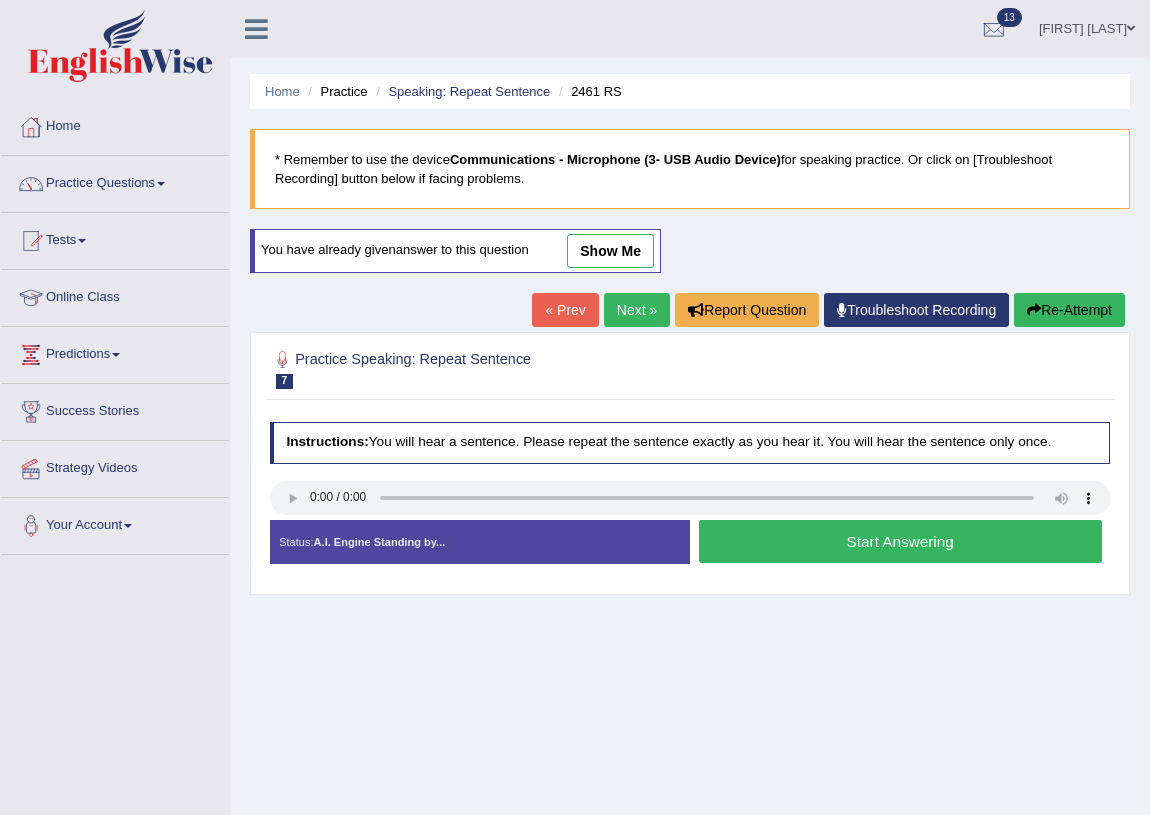 scroll, scrollTop: 0, scrollLeft: 0, axis: both 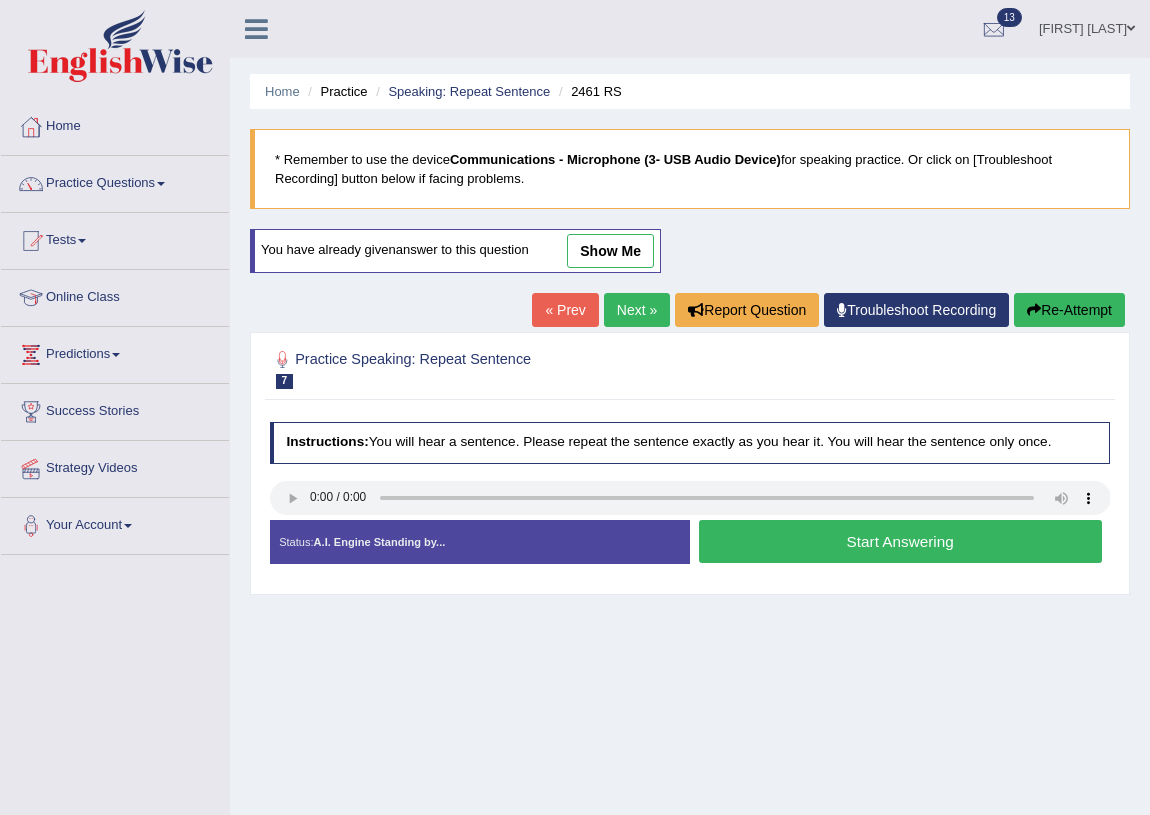 click on "Start Answering" at bounding box center (900, 541) 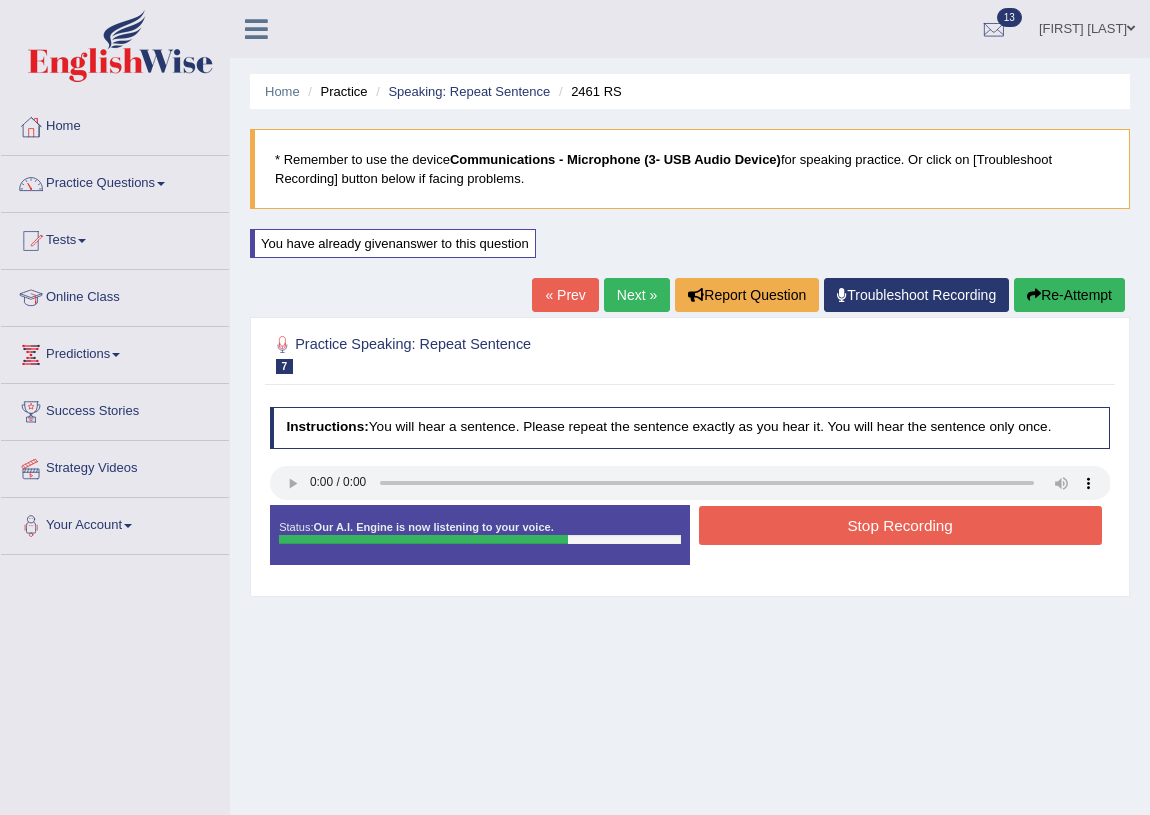 click on "Stop Recording" at bounding box center [900, 525] 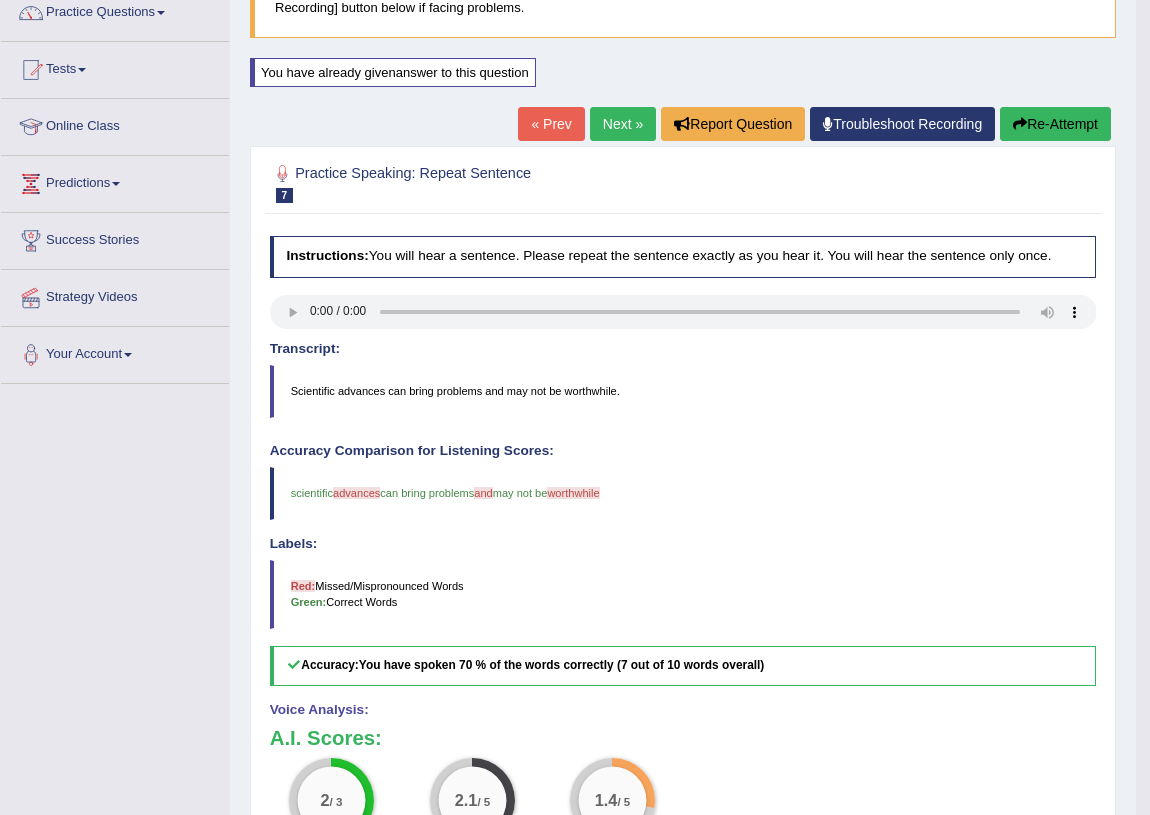 scroll, scrollTop: 0, scrollLeft: 0, axis: both 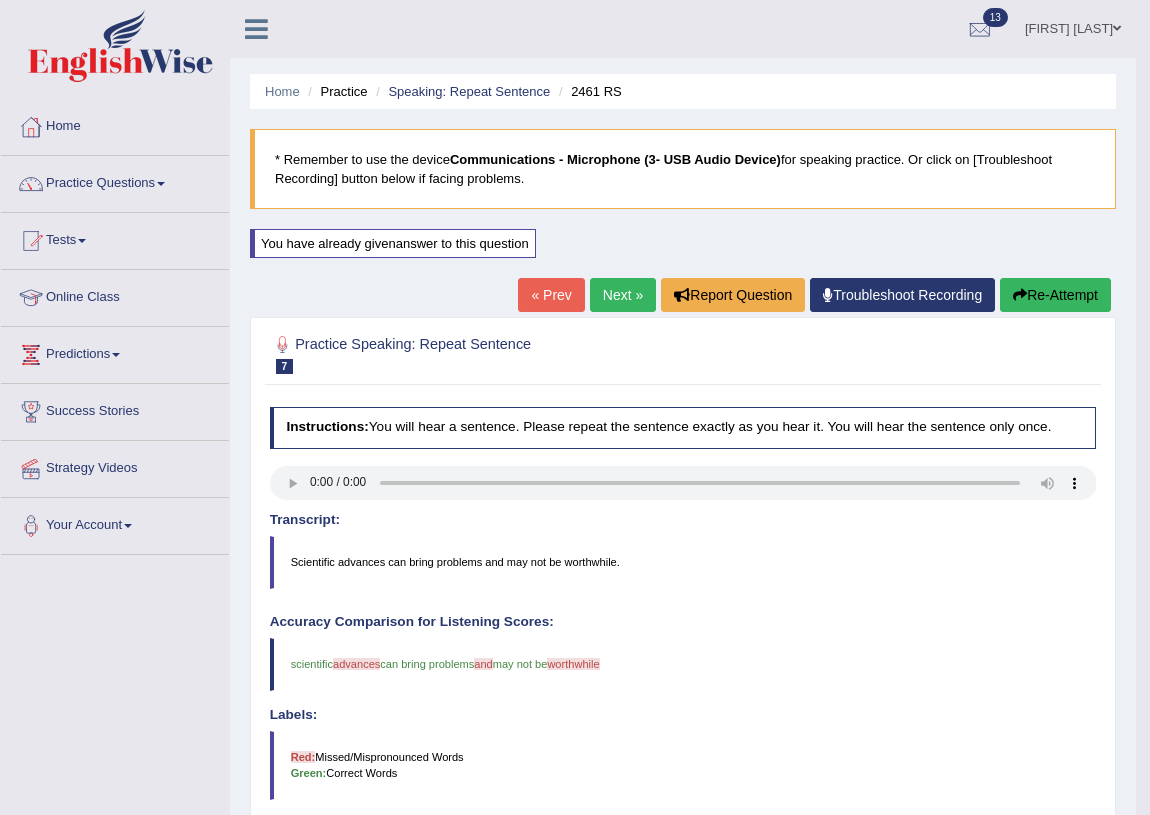 click on "Next »" at bounding box center [623, 295] 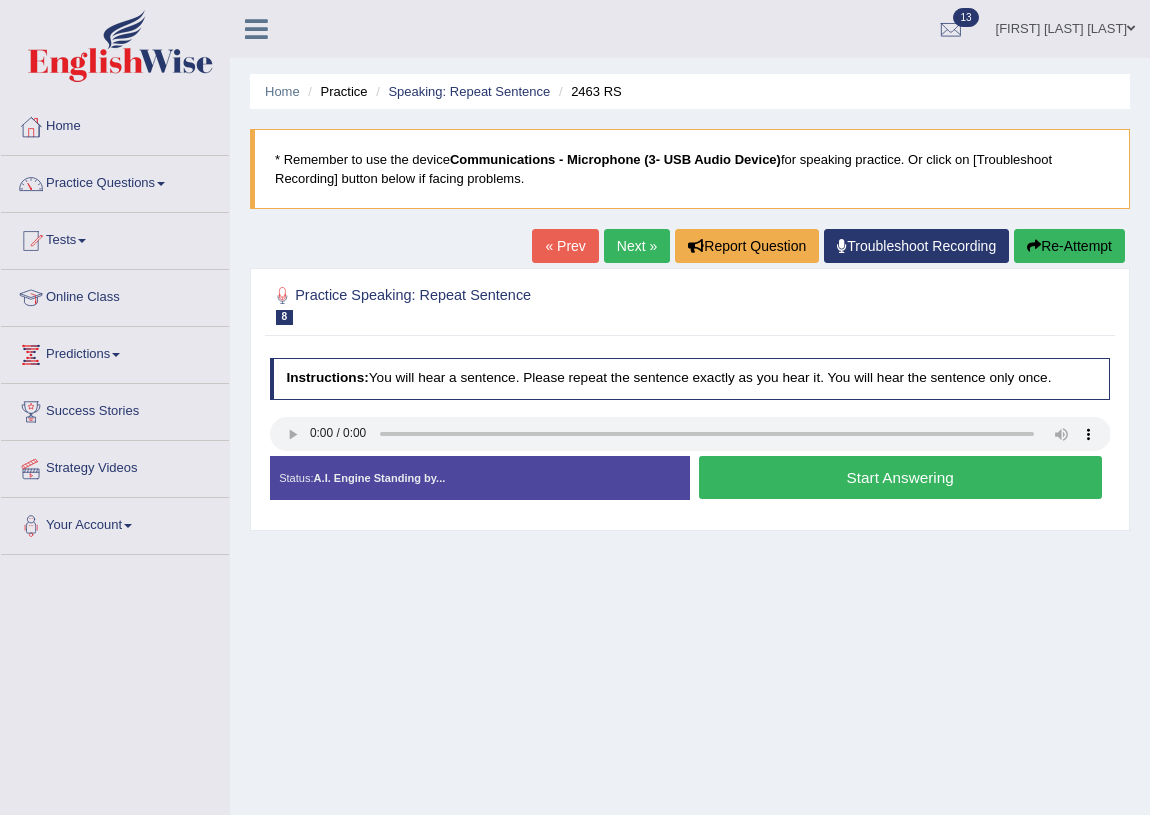 scroll, scrollTop: 0, scrollLeft: 0, axis: both 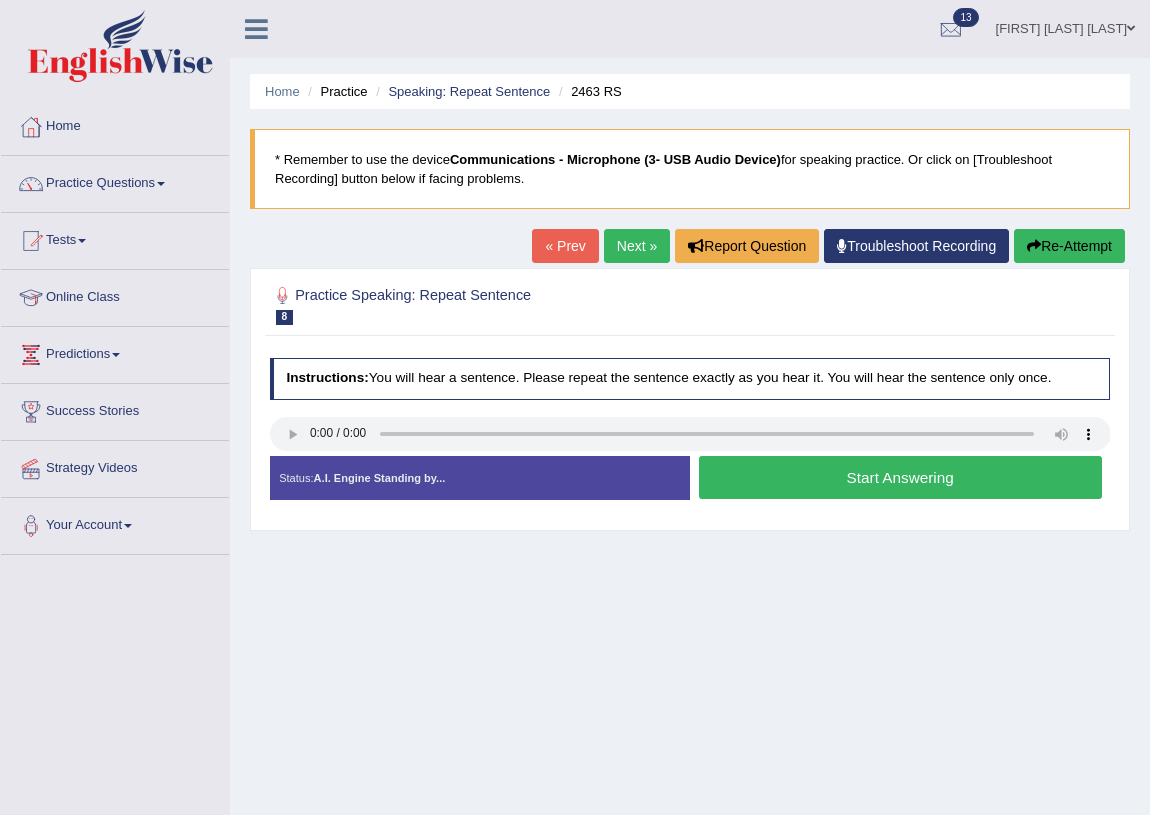 click on "Start Answering" at bounding box center [900, 477] 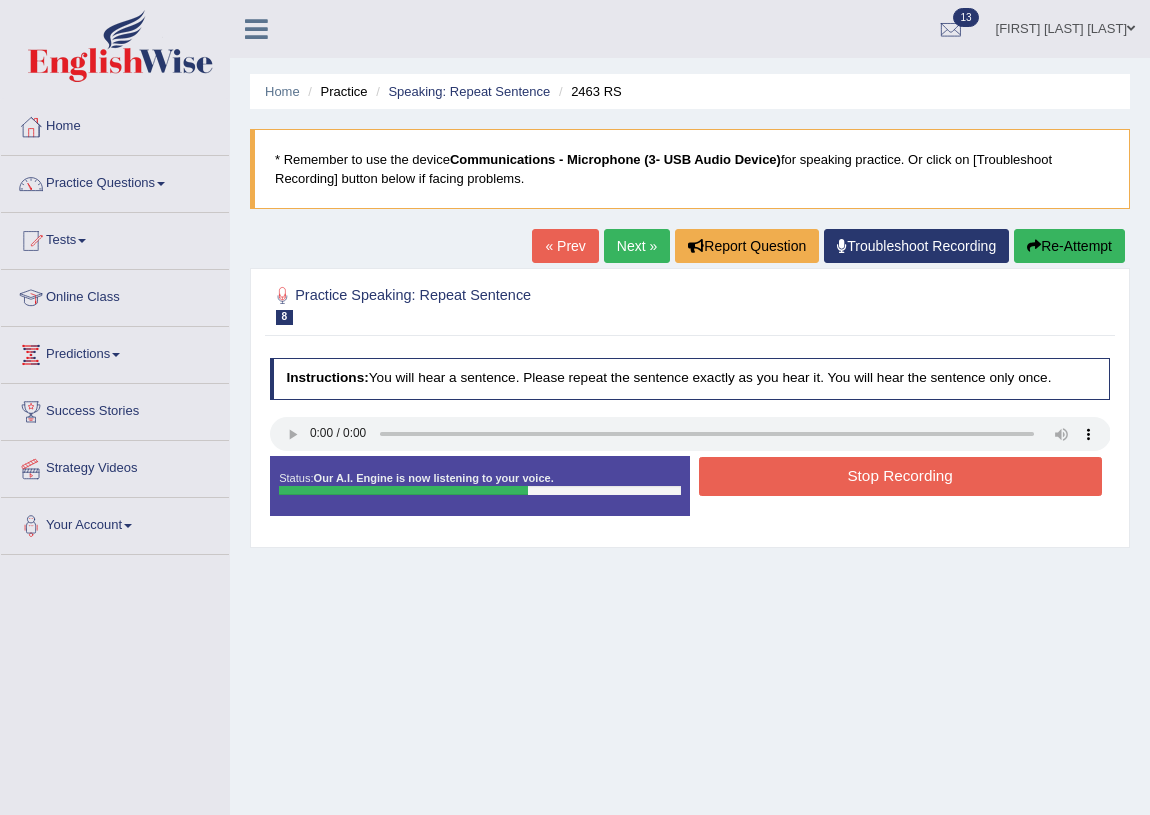 click on "Stop Recording" at bounding box center (900, 476) 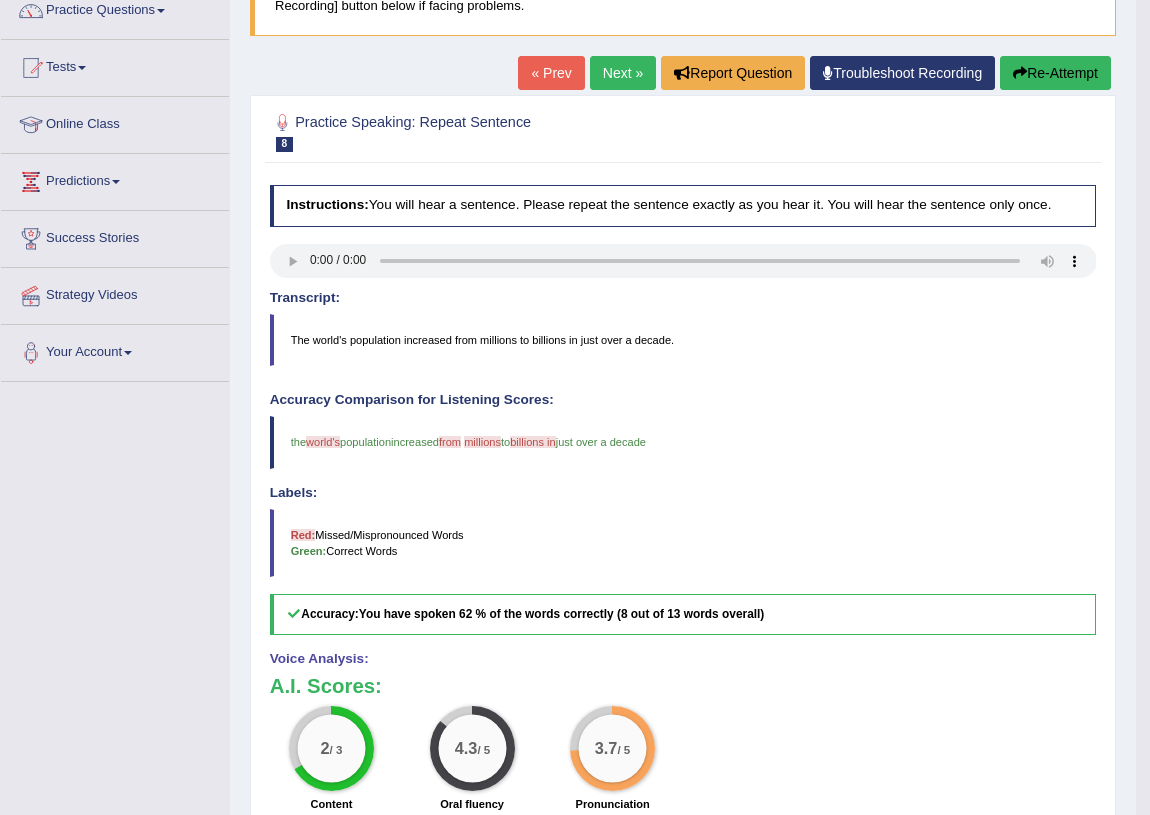 scroll, scrollTop: 0, scrollLeft: 0, axis: both 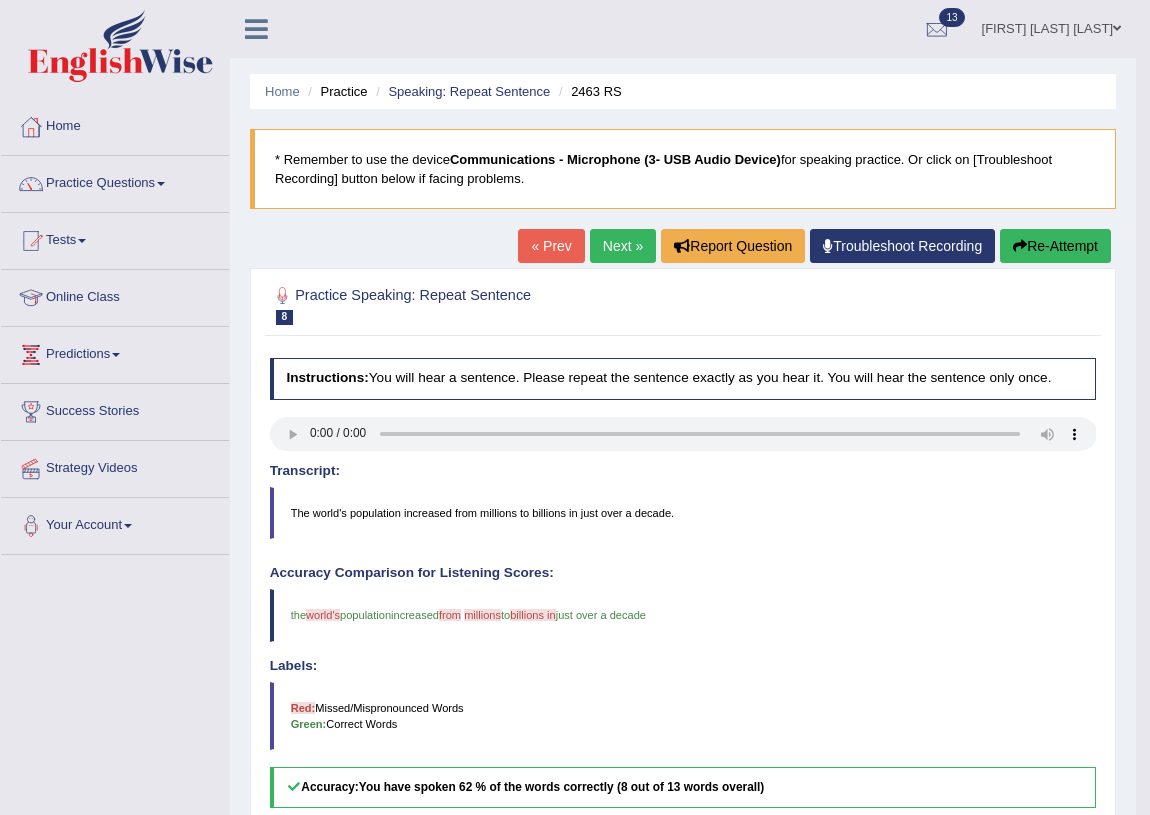 click on "Next »" at bounding box center [623, 246] 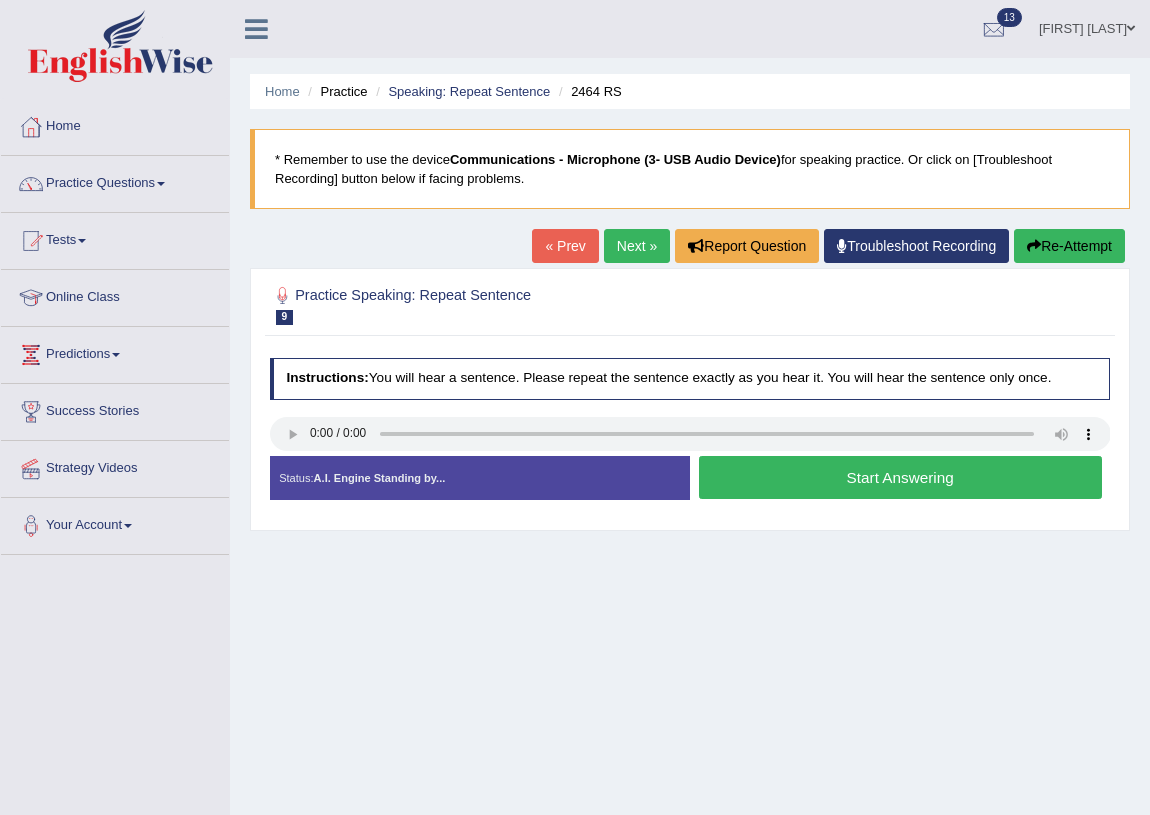 scroll, scrollTop: 0, scrollLeft: 0, axis: both 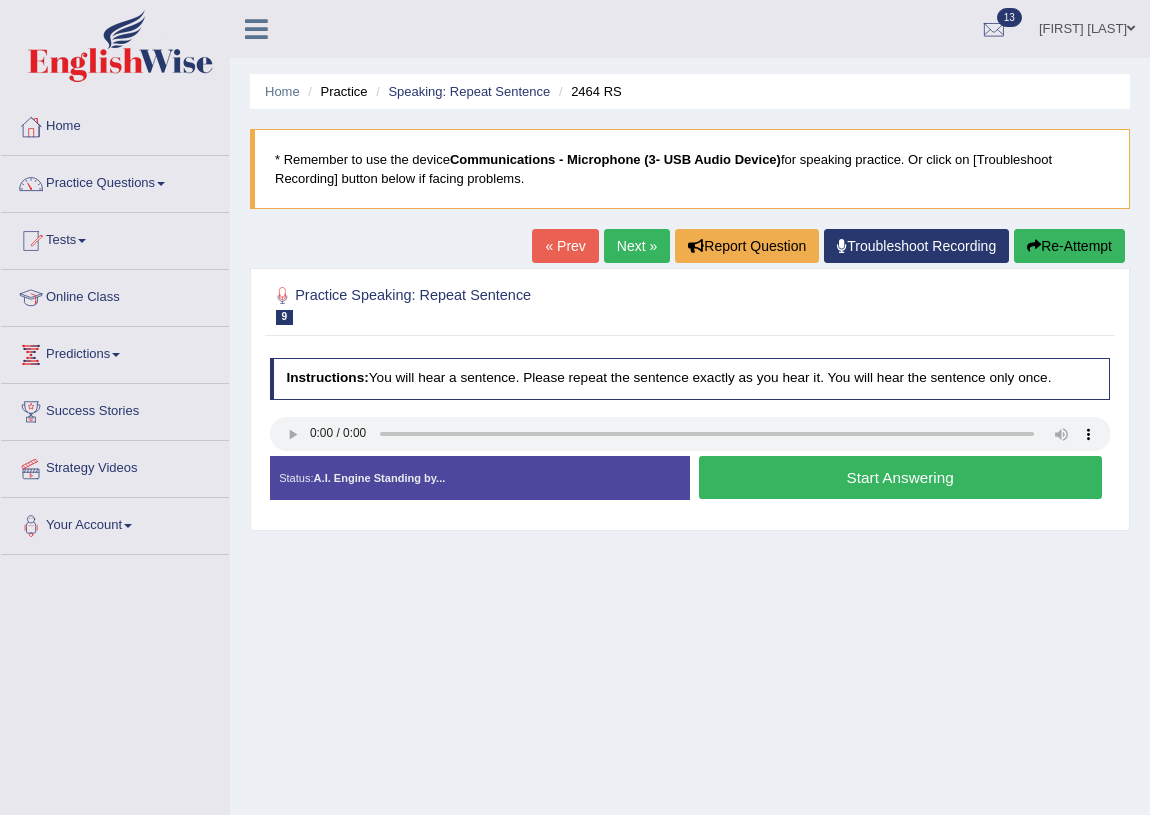 click on "Next »" at bounding box center [637, 246] 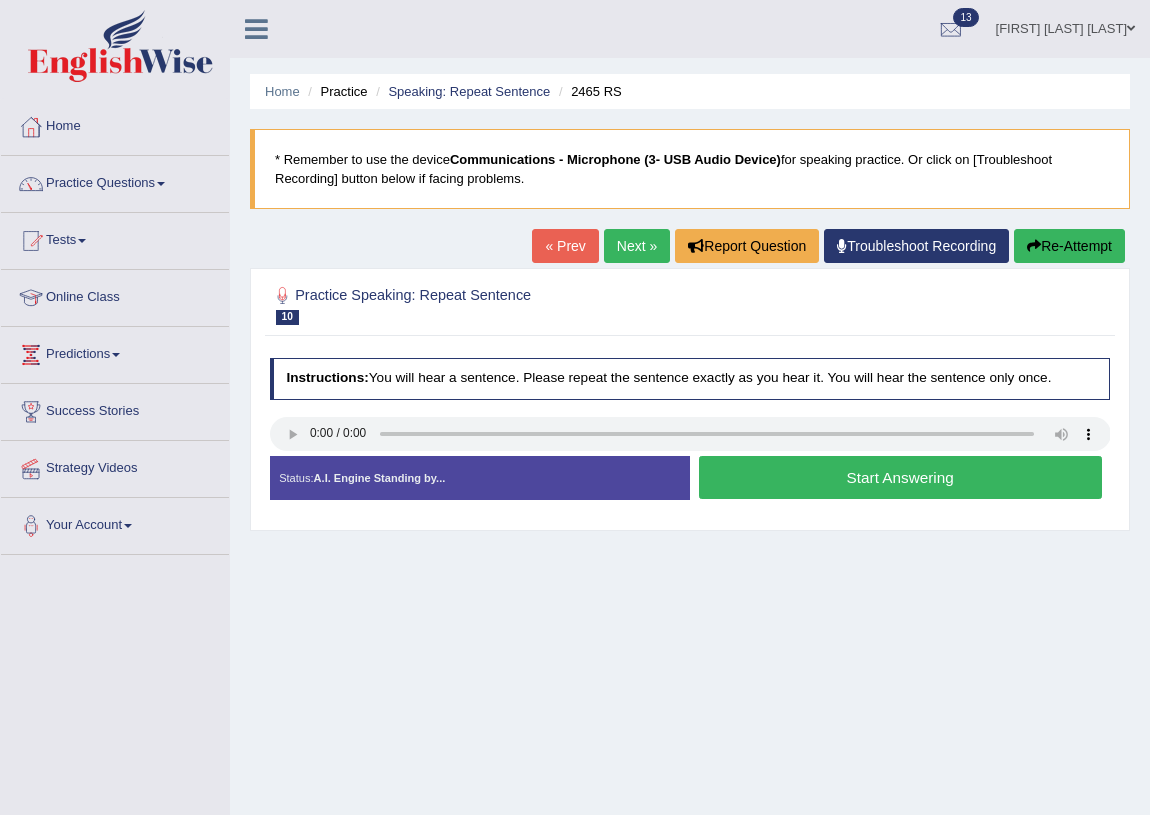 scroll, scrollTop: 0, scrollLeft: 0, axis: both 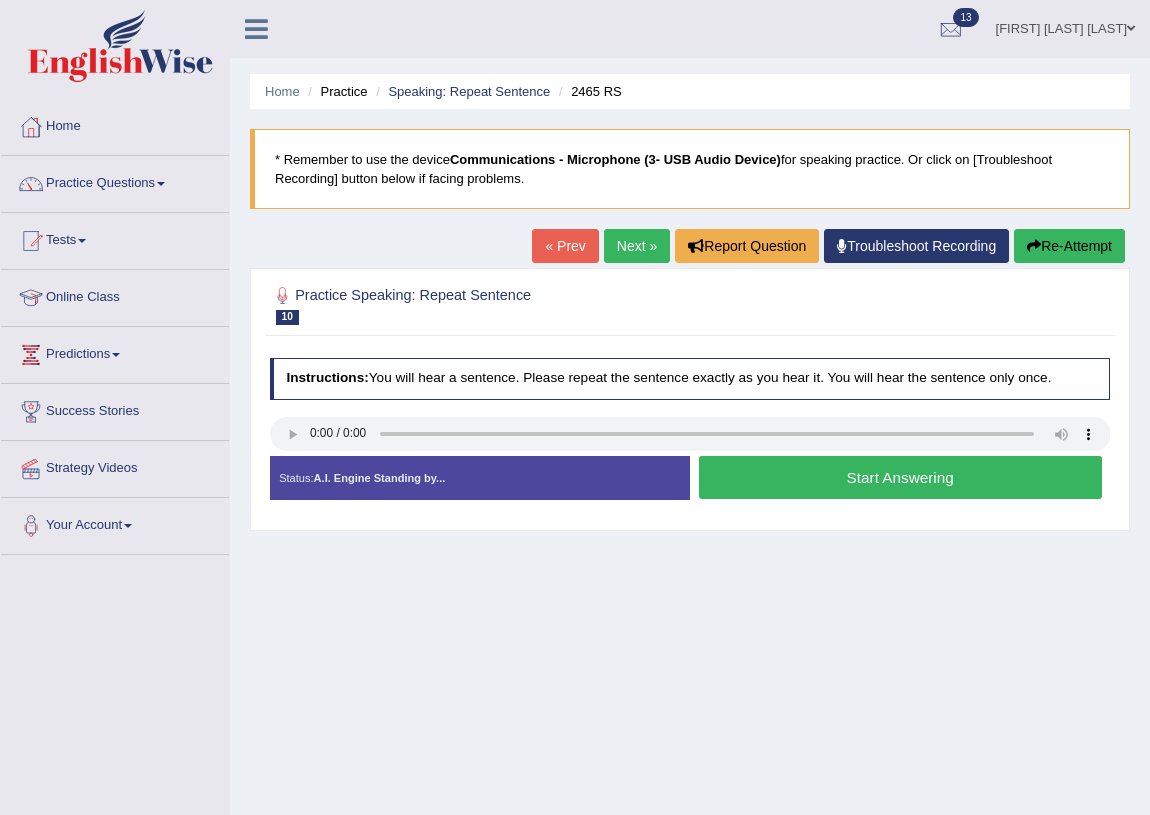 click on "Start Answering" at bounding box center (900, 477) 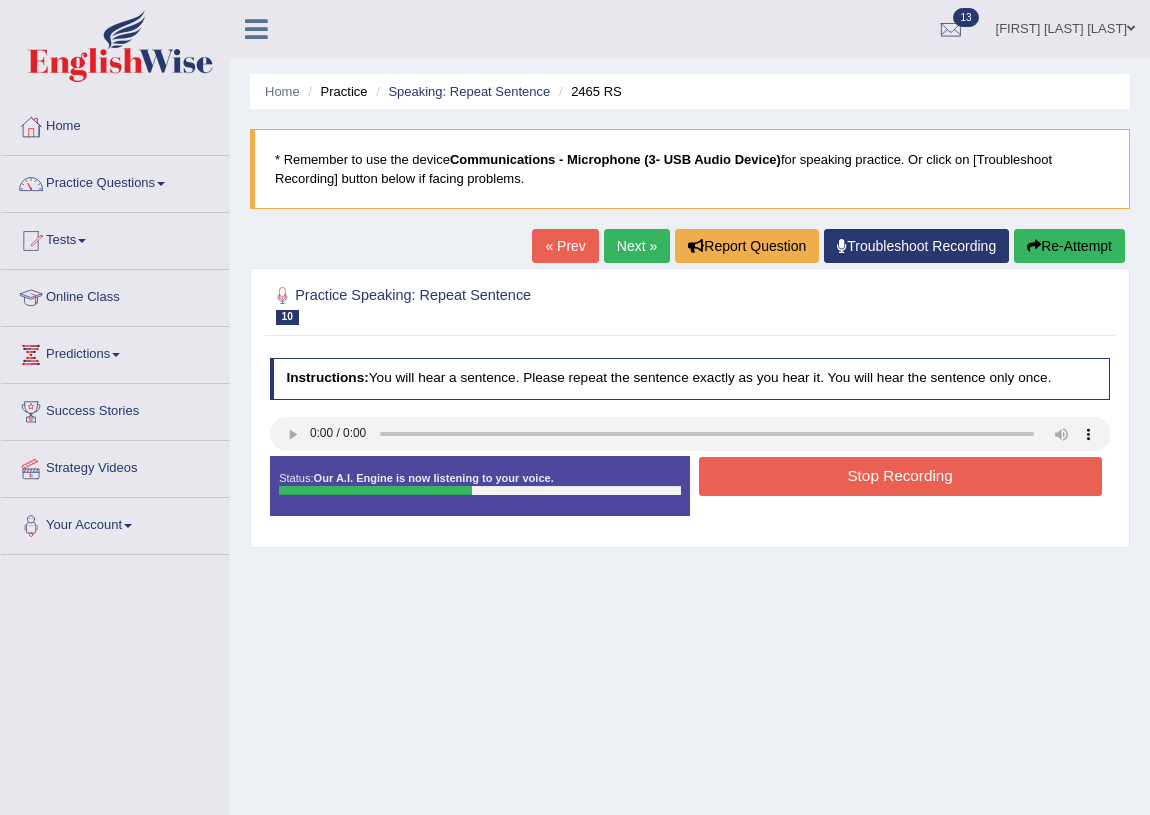 click on "Stop Recording" at bounding box center [900, 476] 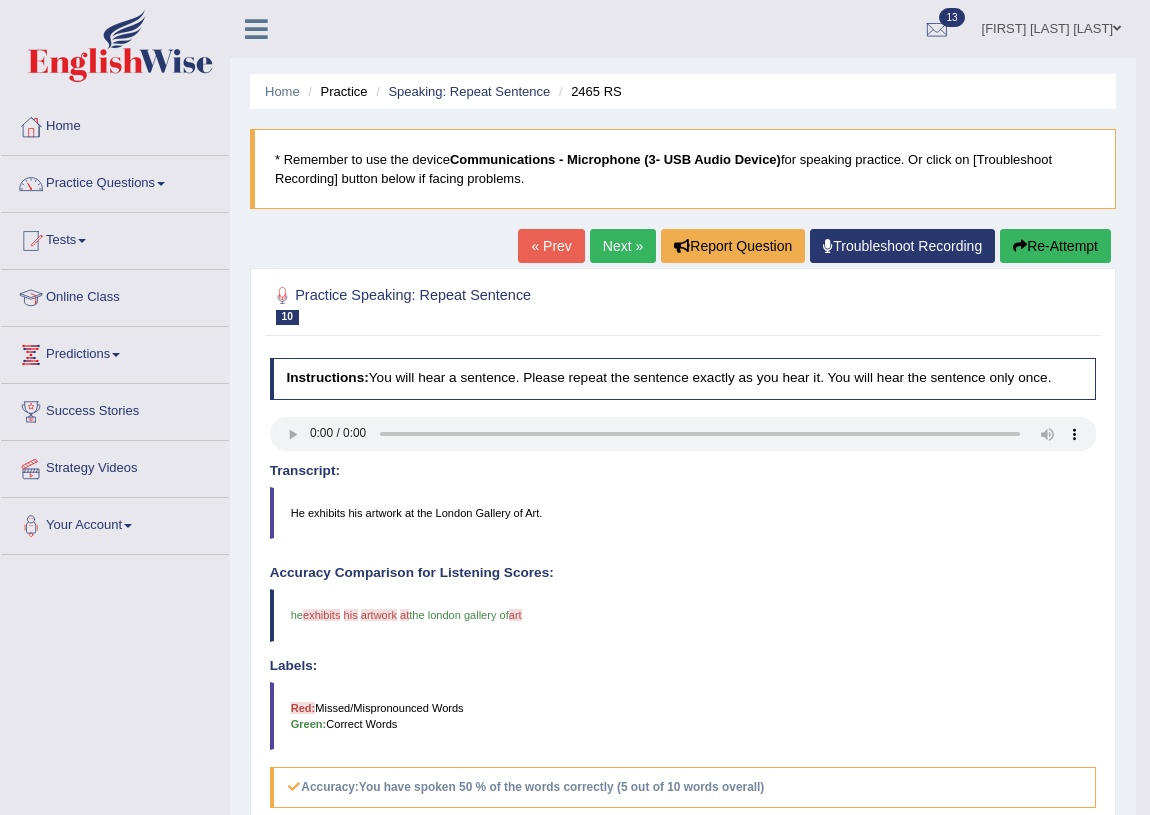click on "Re-Attempt" at bounding box center (1055, 246) 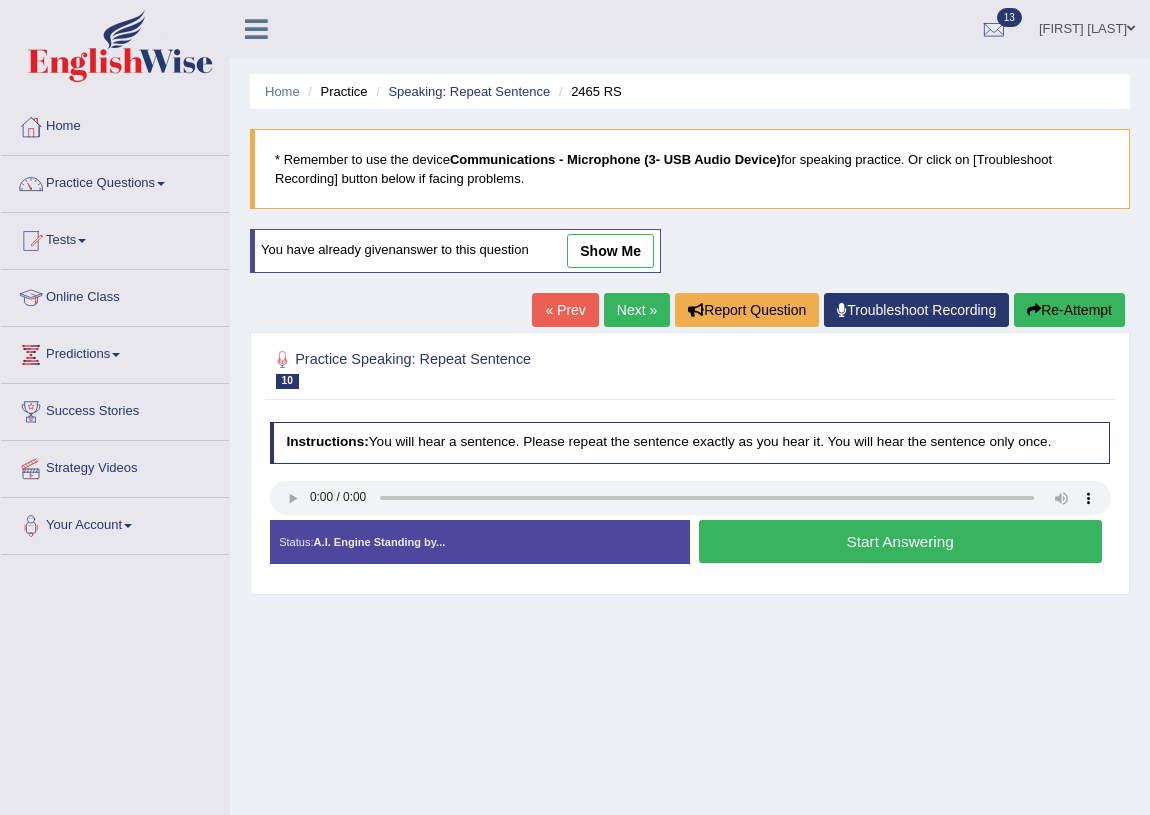 scroll, scrollTop: 0, scrollLeft: 0, axis: both 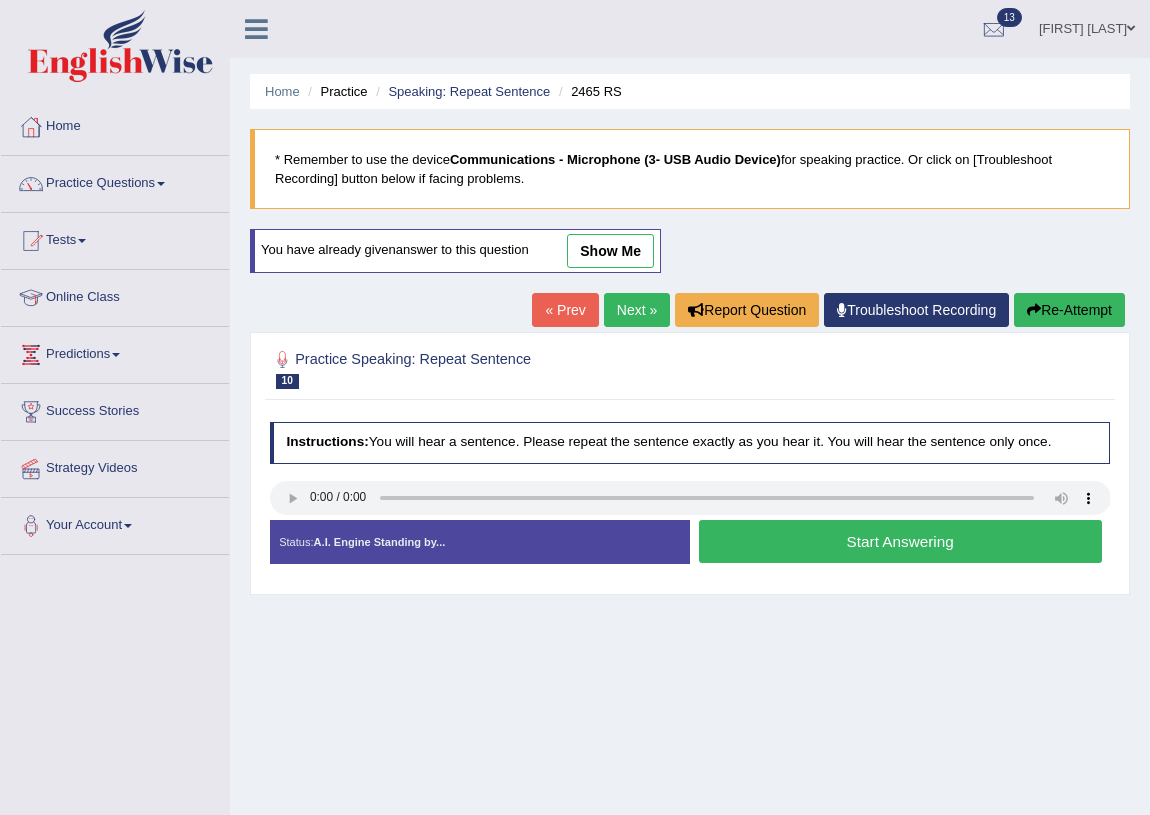 click on "Start Answering" at bounding box center [900, 541] 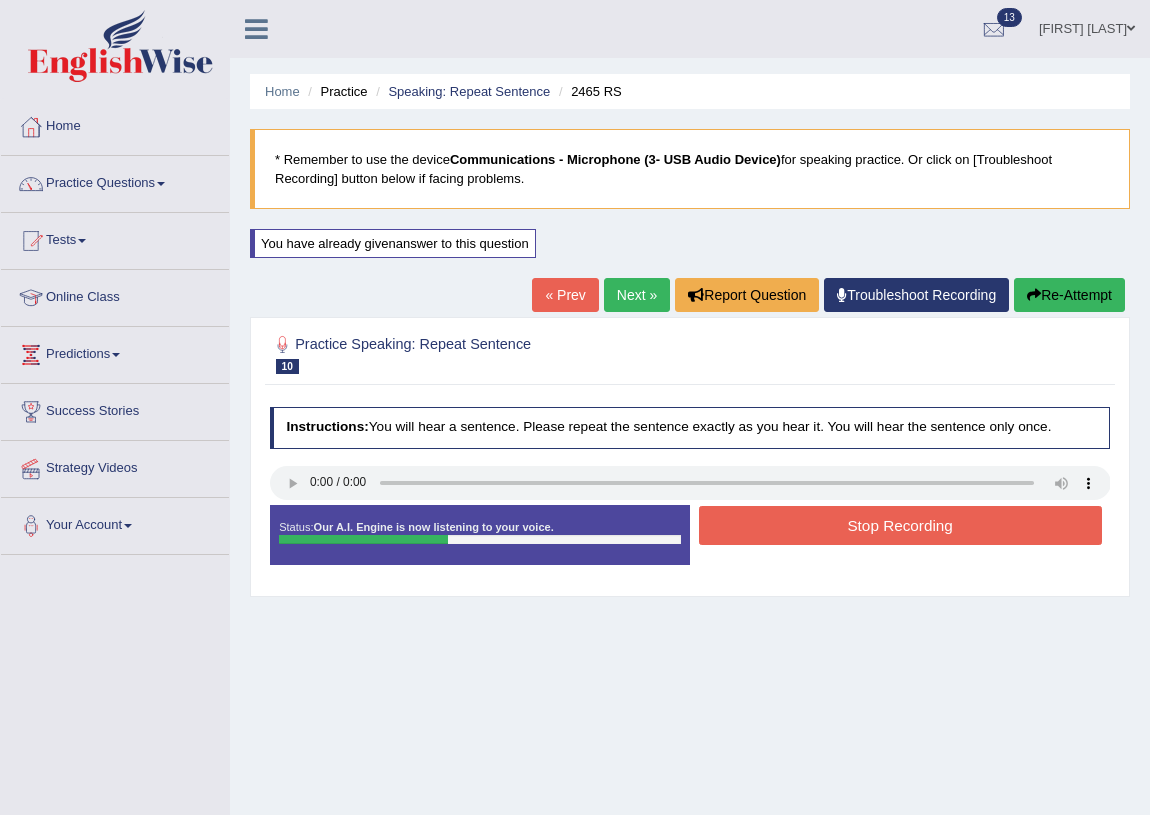 click on "Stop Recording" at bounding box center [900, 525] 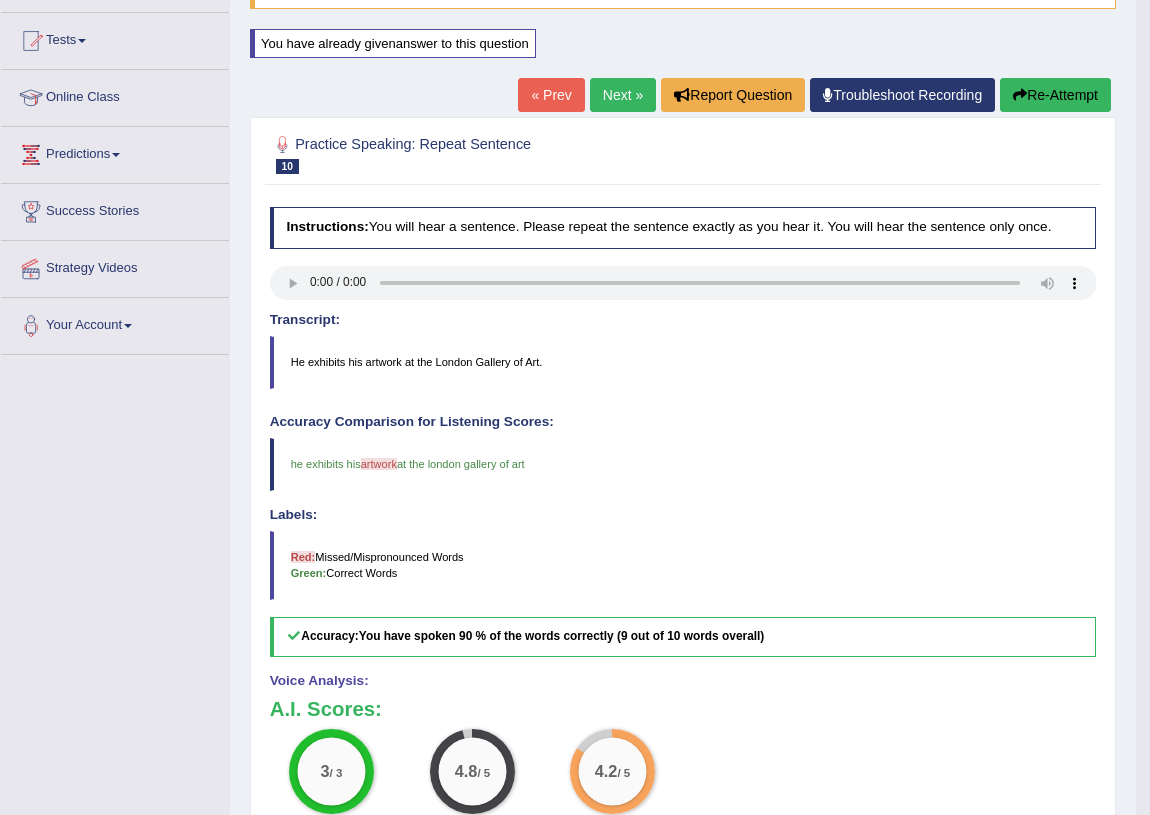 scroll, scrollTop: 177, scrollLeft: 0, axis: vertical 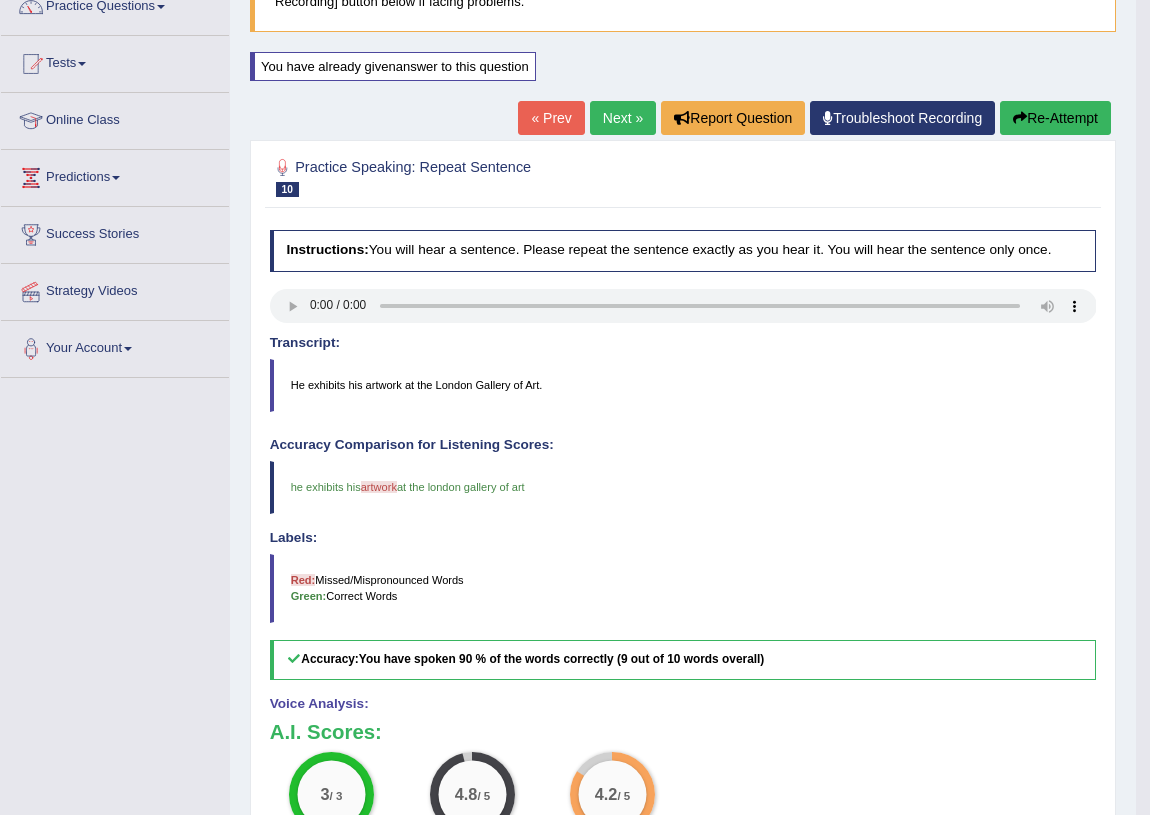 click on "Next »" at bounding box center (623, 118) 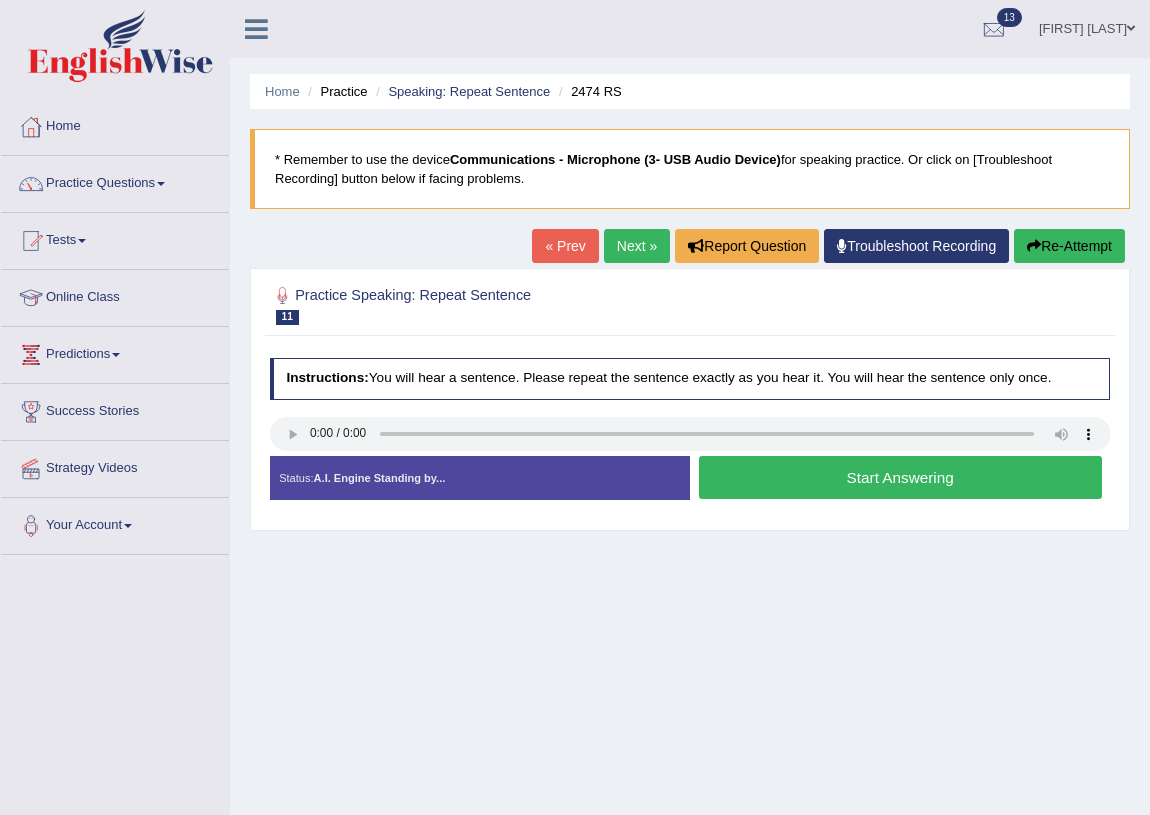 scroll, scrollTop: 0, scrollLeft: 0, axis: both 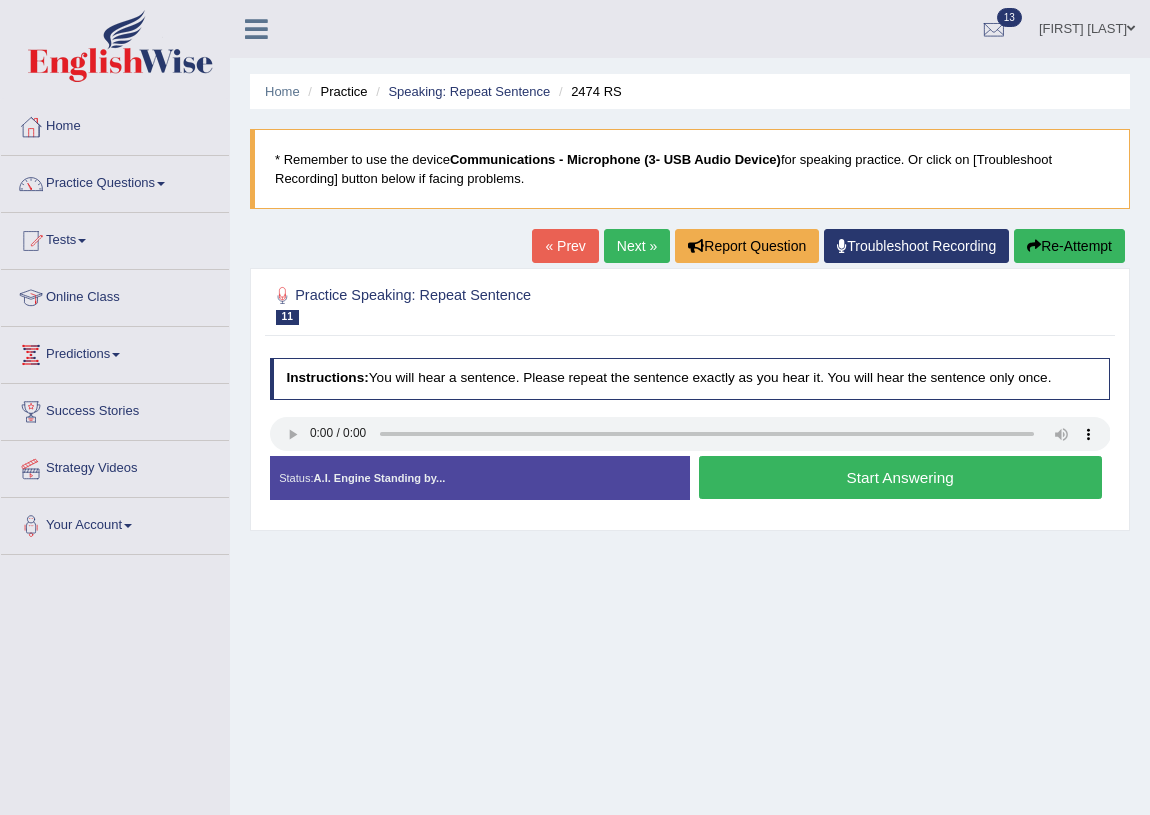 click on "Next »" at bounding box center (637, 246) 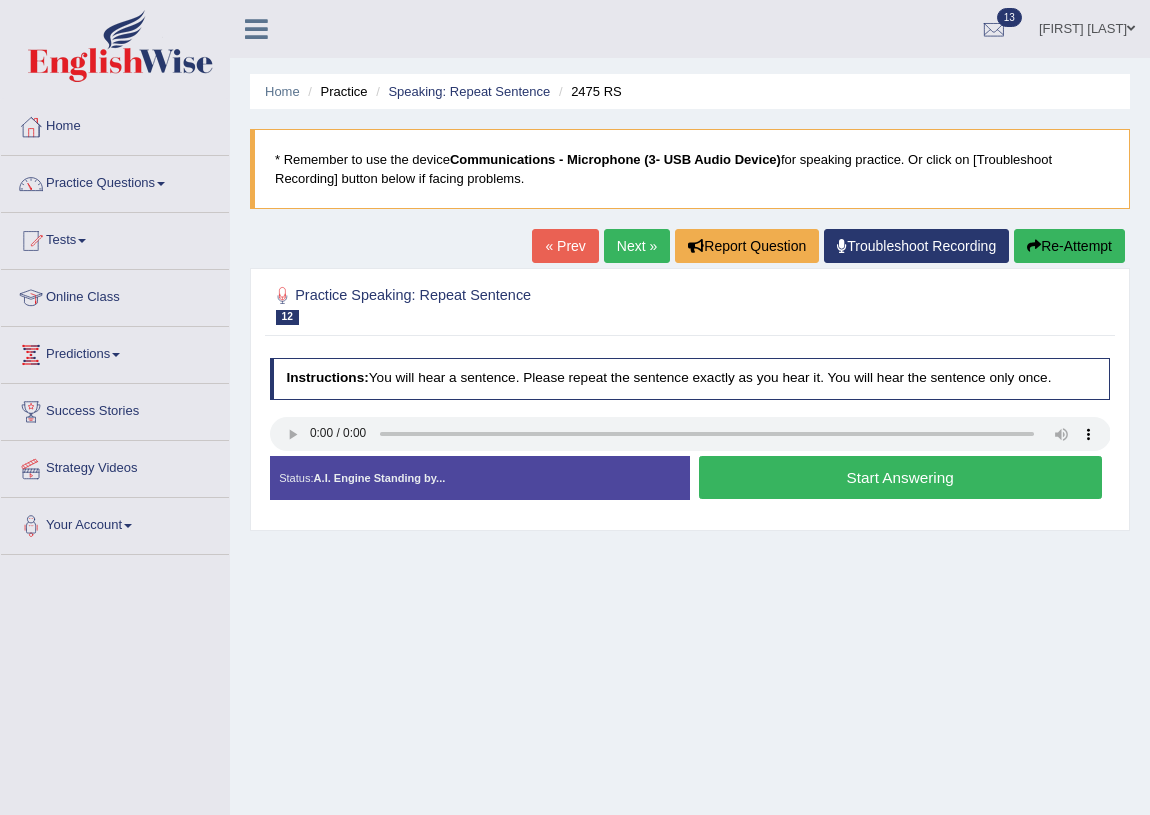 scroll, scrollTop: 0, scrollLeft: 0, axis: both 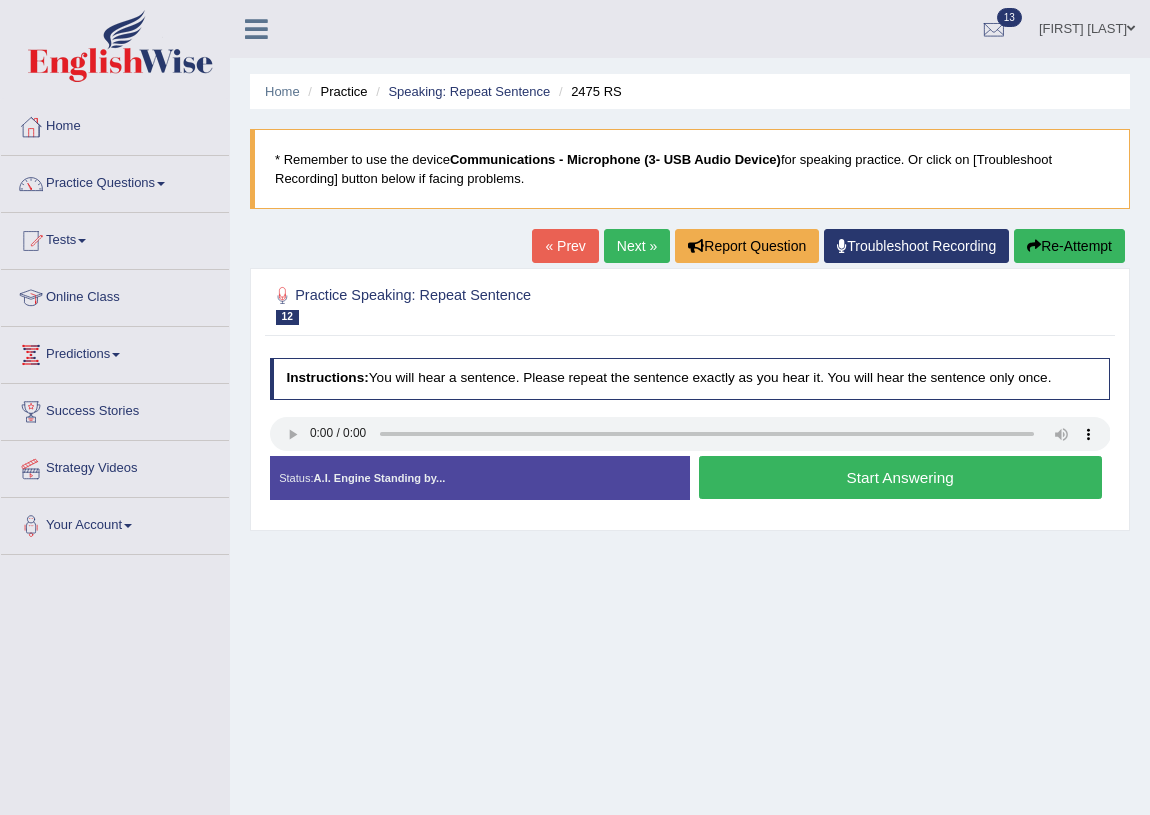 click on "Start Answering" at bounding box center (900, 477) 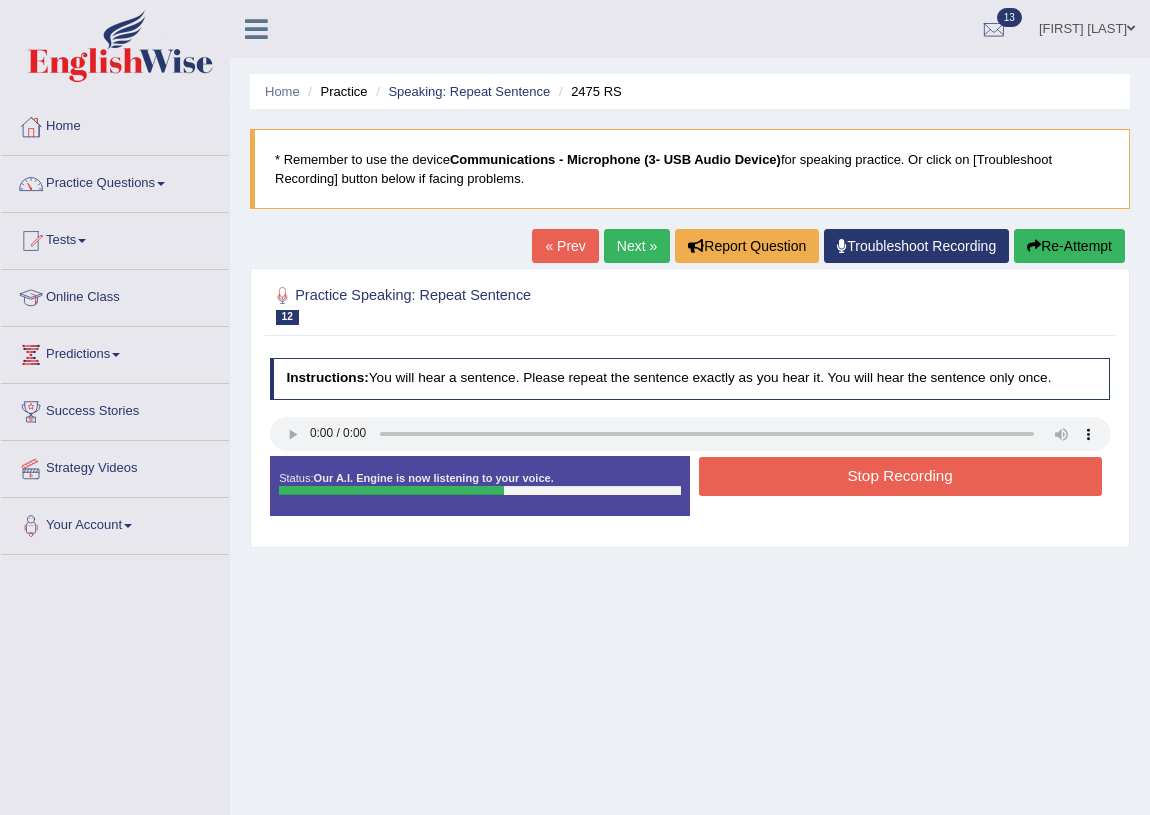 click on "Stop Recording" at bounding box center [900, 476] 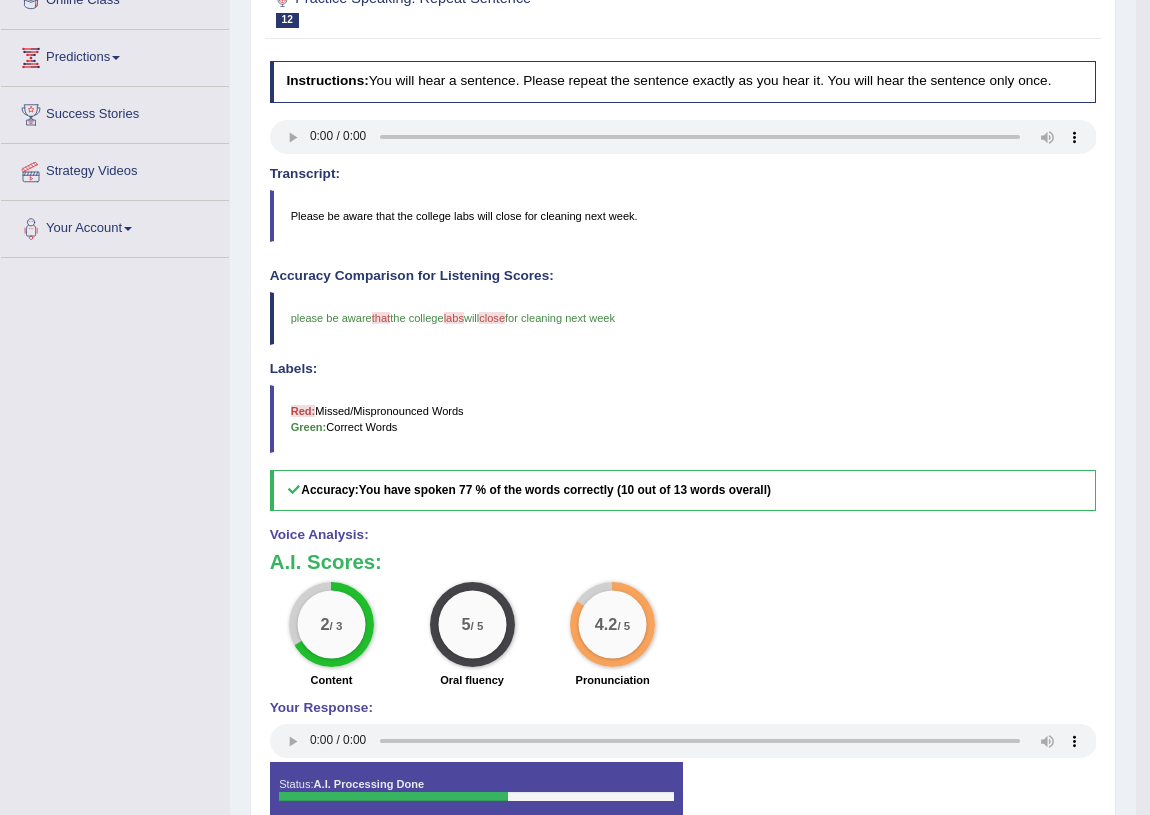 scroll, scrollTop: 128, scrollLeft: 0, axis: vertical 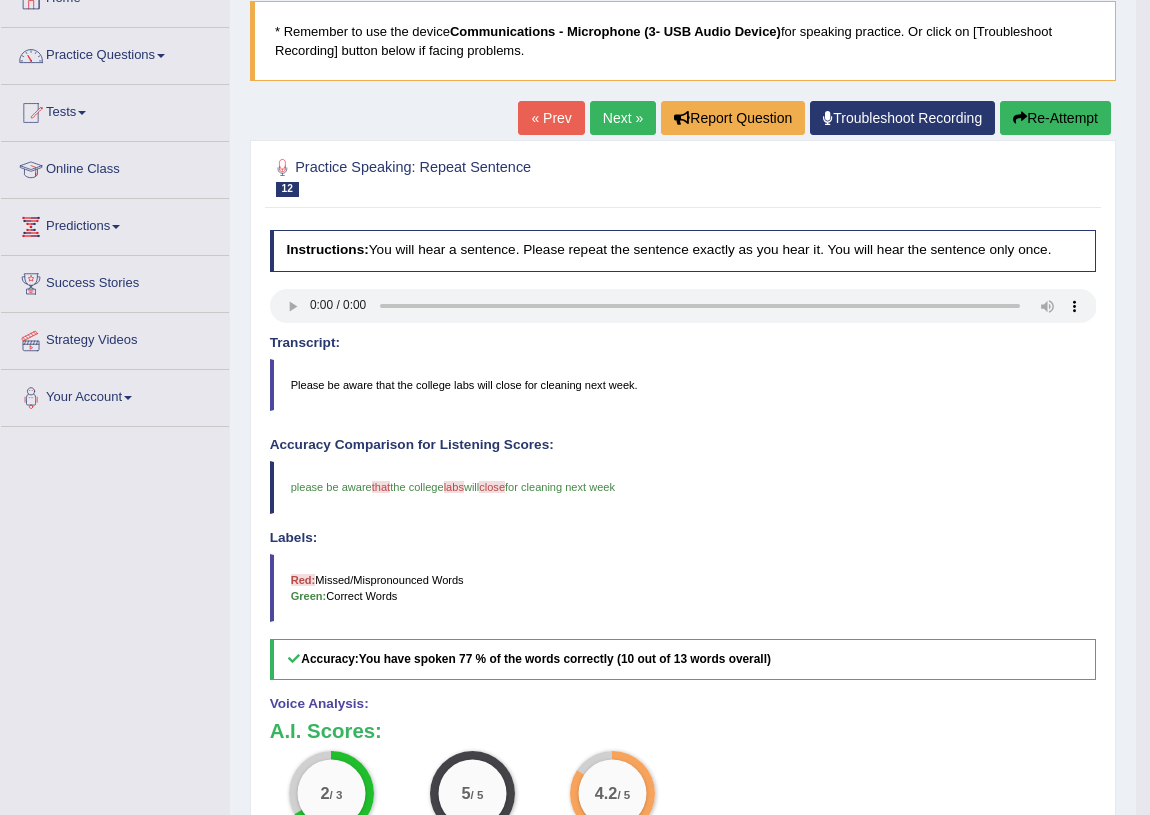 click on "Next »" at bounding box center (623, 118) 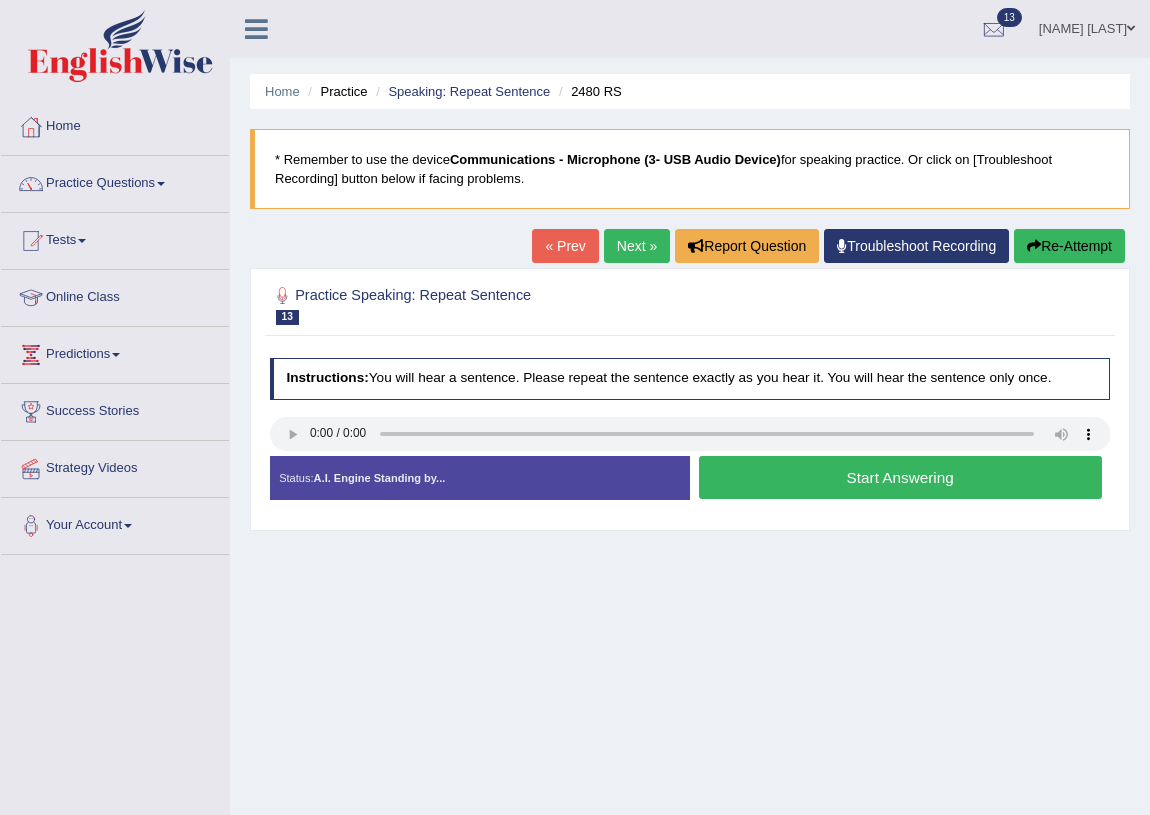 scroll, scrollTop: 0, scrollLeft: 0, axis: both 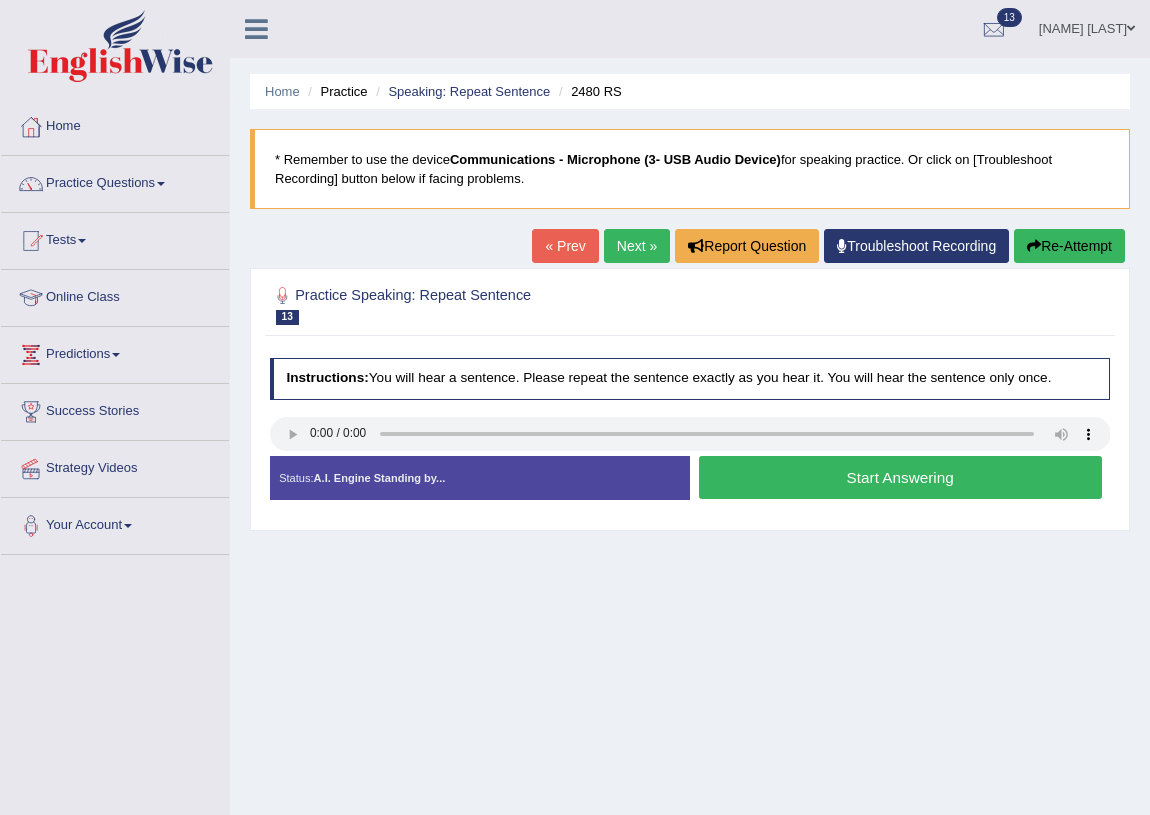 click on "Start Answering" at bounding box center (900, 477) 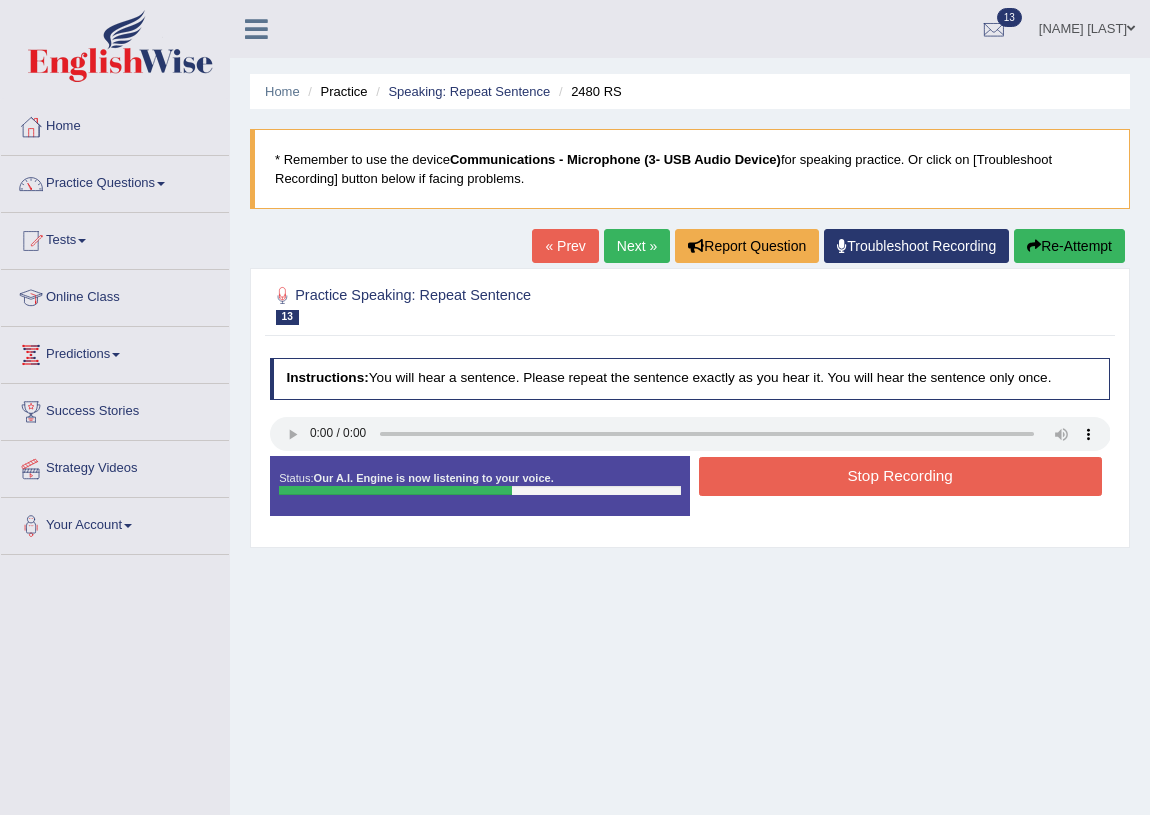 click on "Stop Recording" at bounding box center (900, 476) 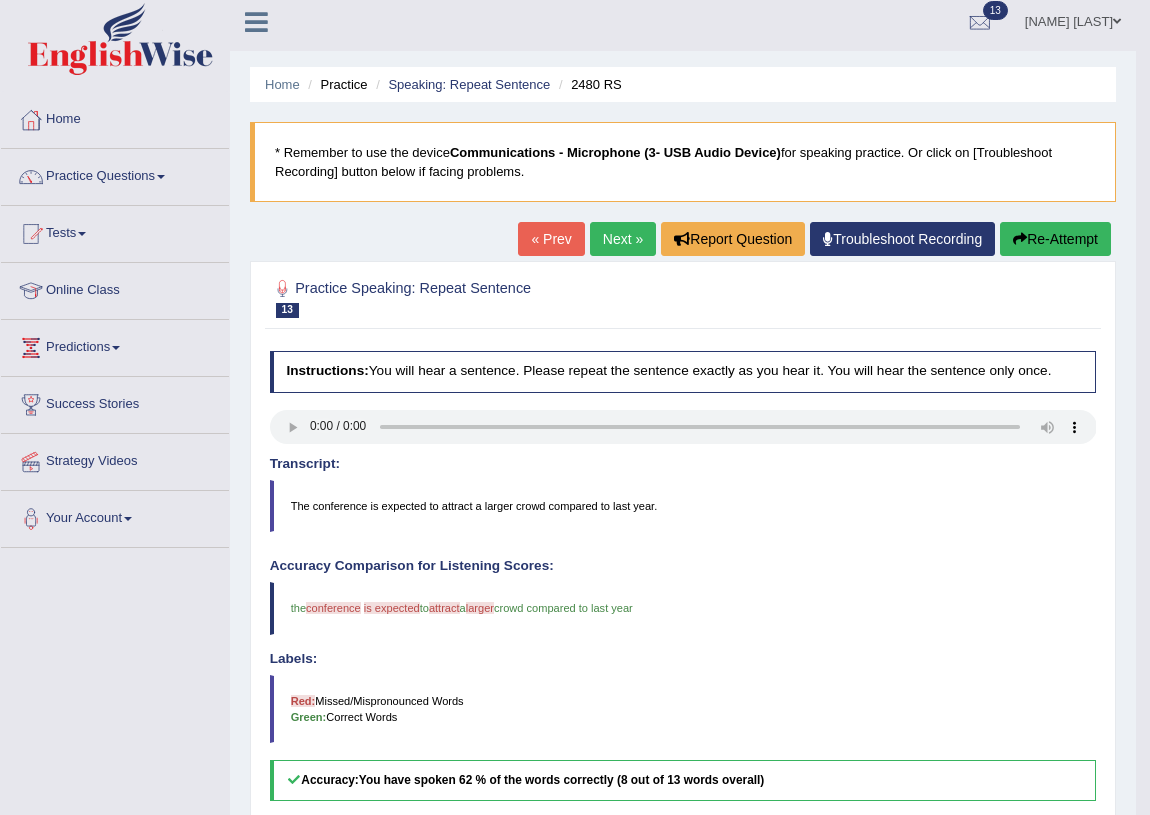 scroll, scrollTop: 0, scrollLeft: 0, axis: both 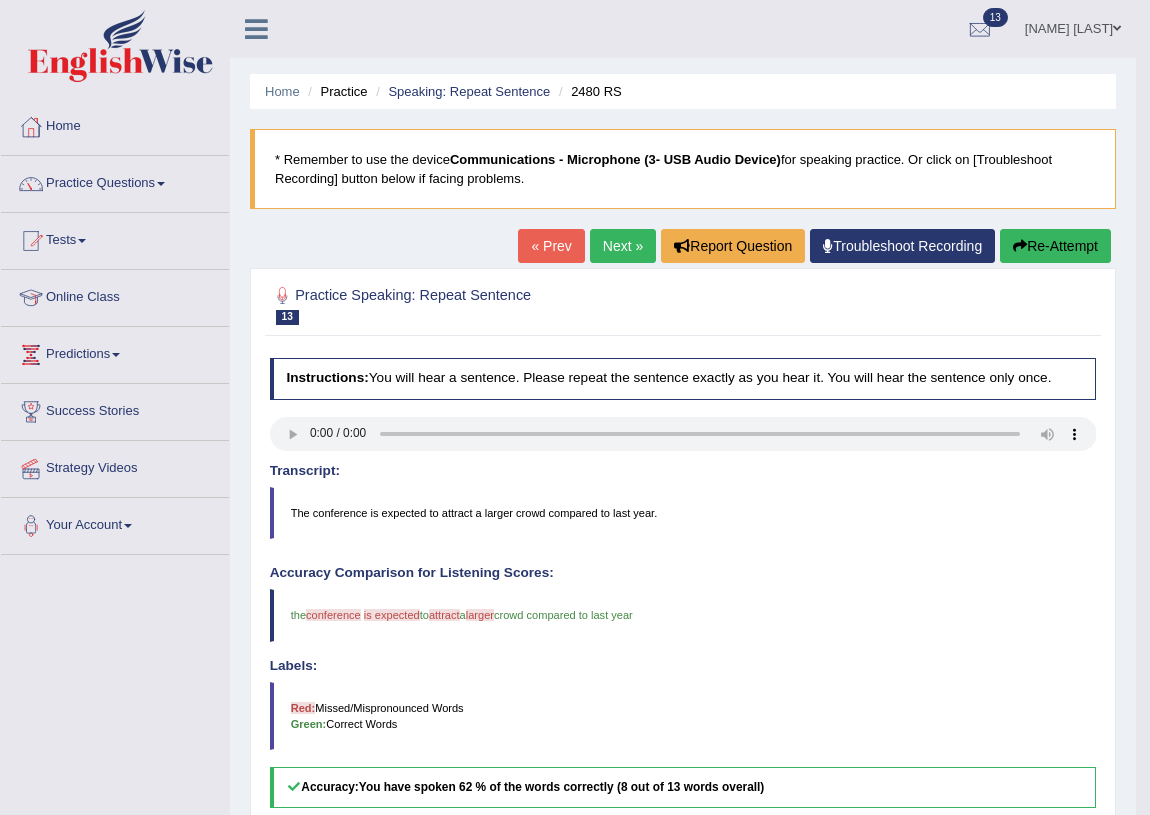 click on "Next »" at bounding box center (623, 246) 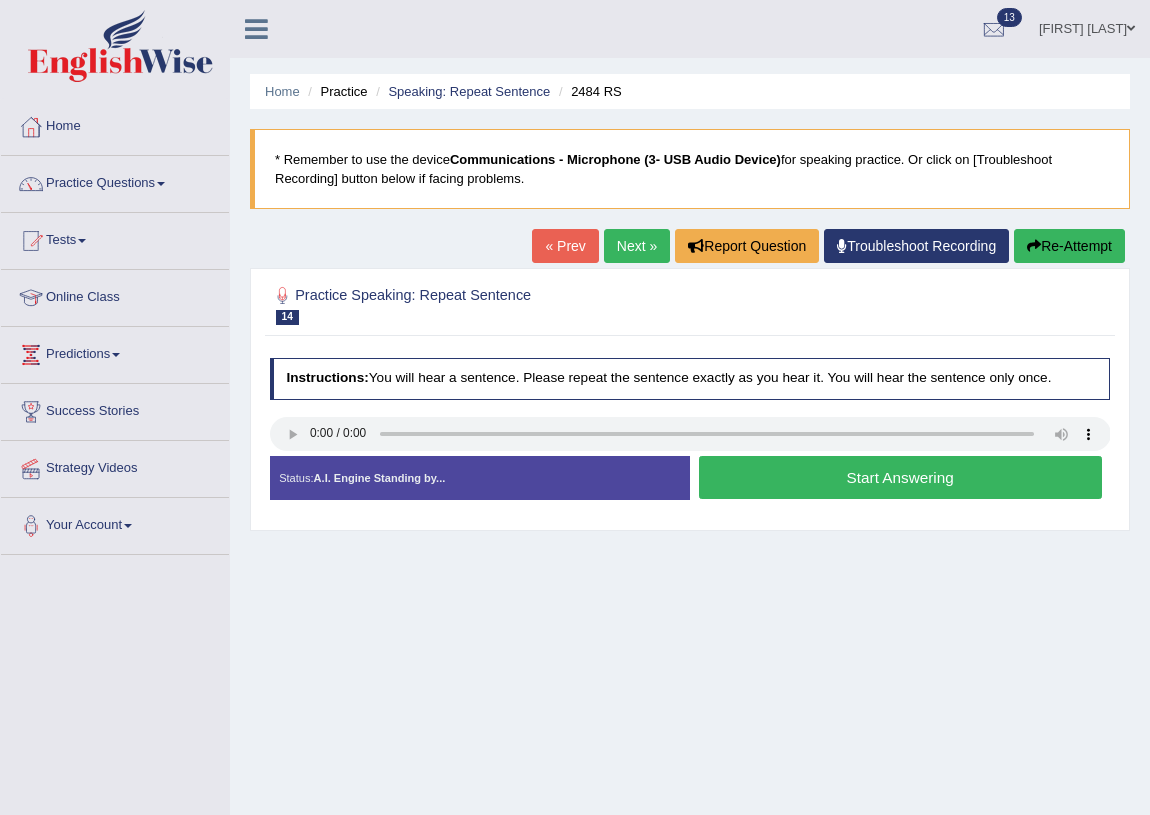 scroll, scrollTop: 0, scrollLeft: 0, axis: both 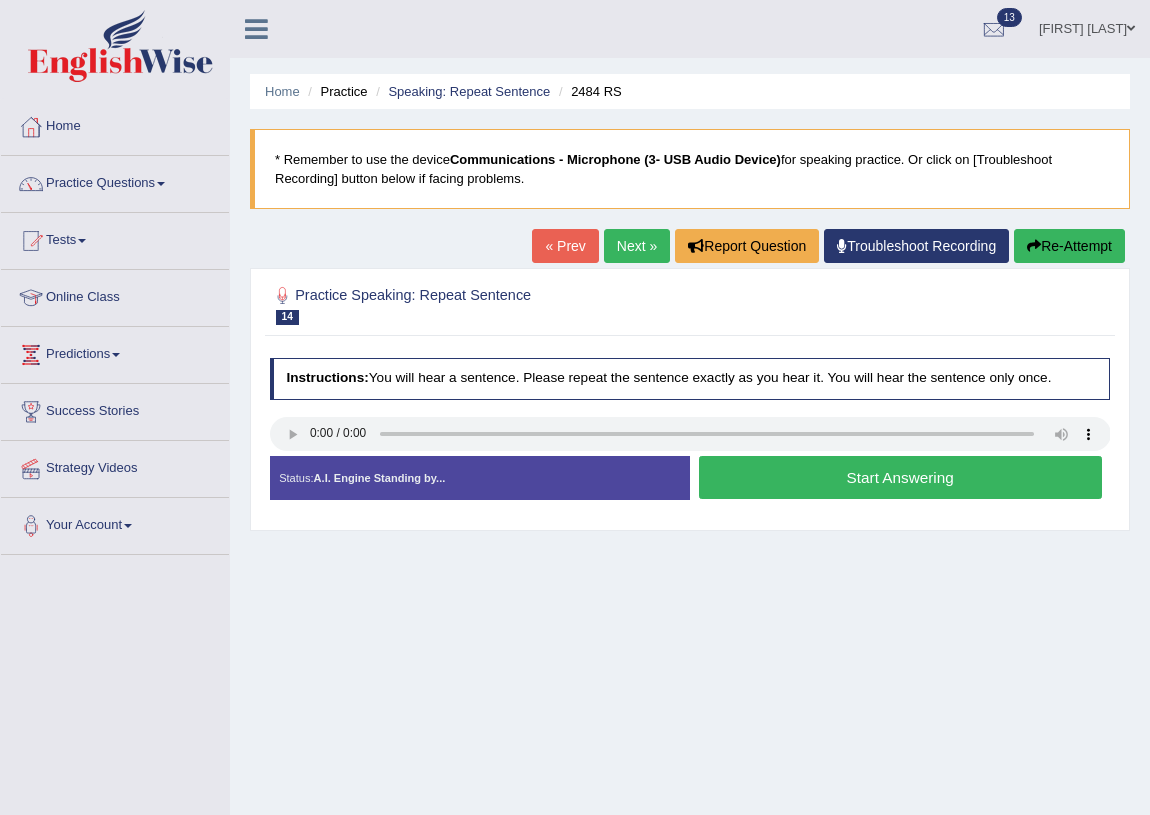 click on "Start Answering" at bounding box center [900, 477] 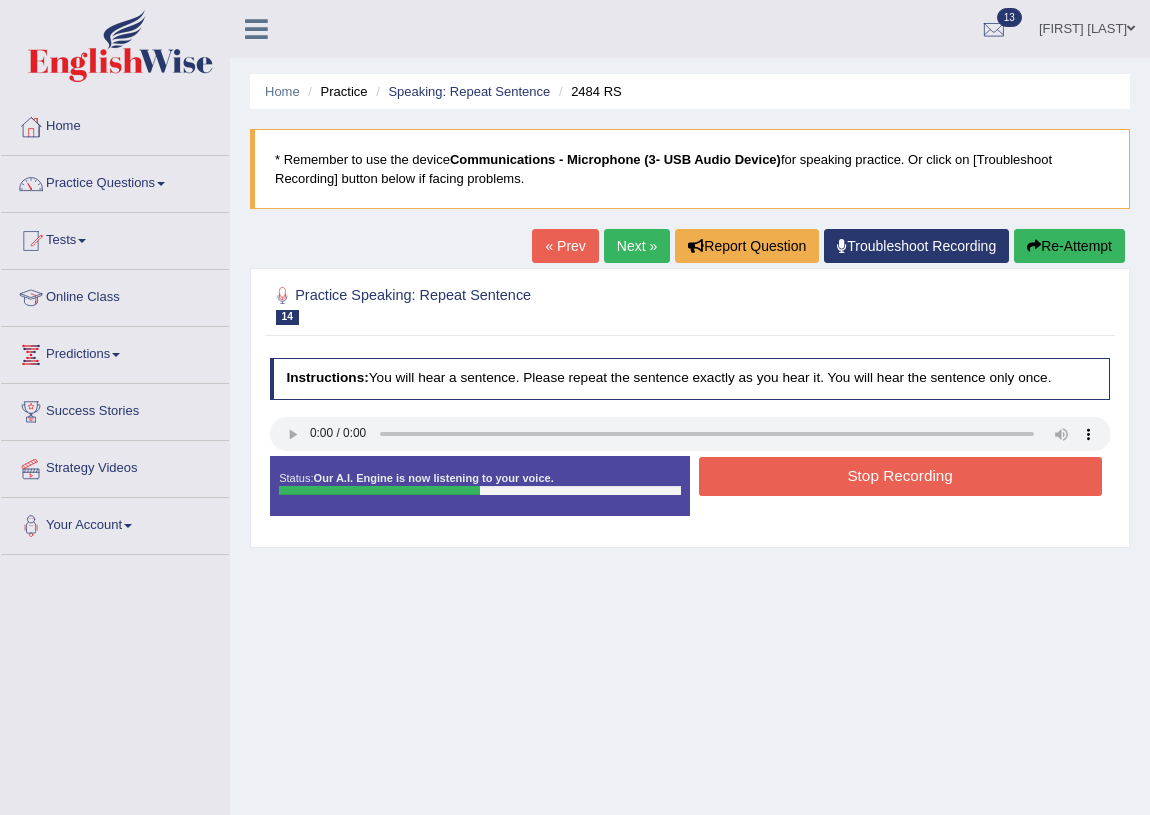 click on "Stop Recording" at bounding box center (900, 476) 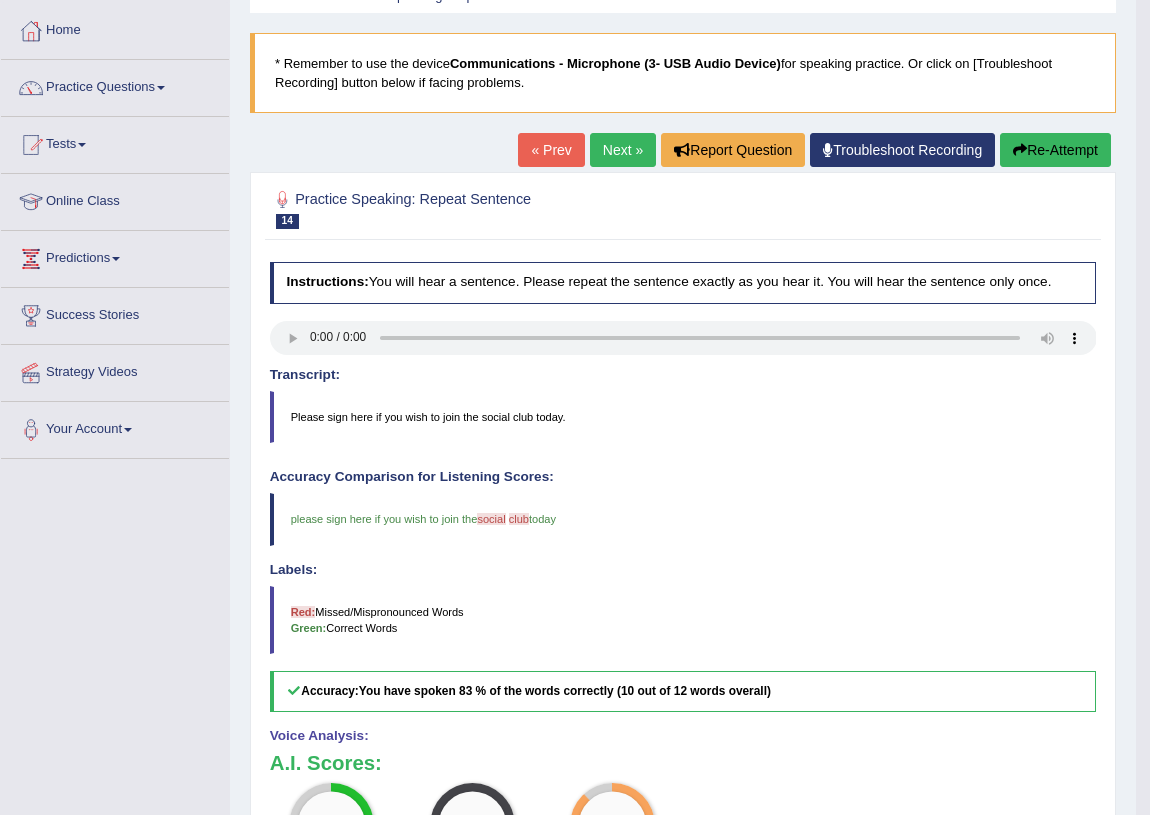 scroll, scrollTop: 90, scrollLeft: 0, axis: vertical 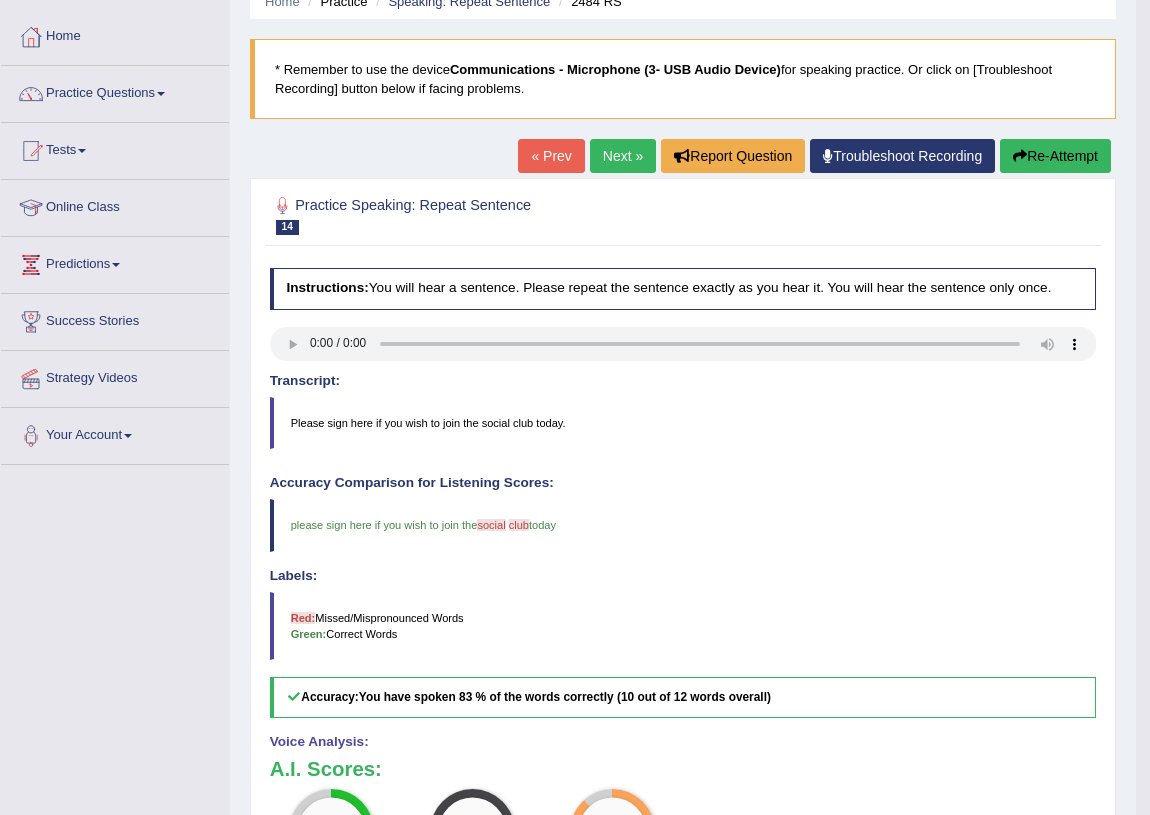 click on "Next »" at bounding box center (623, 156) 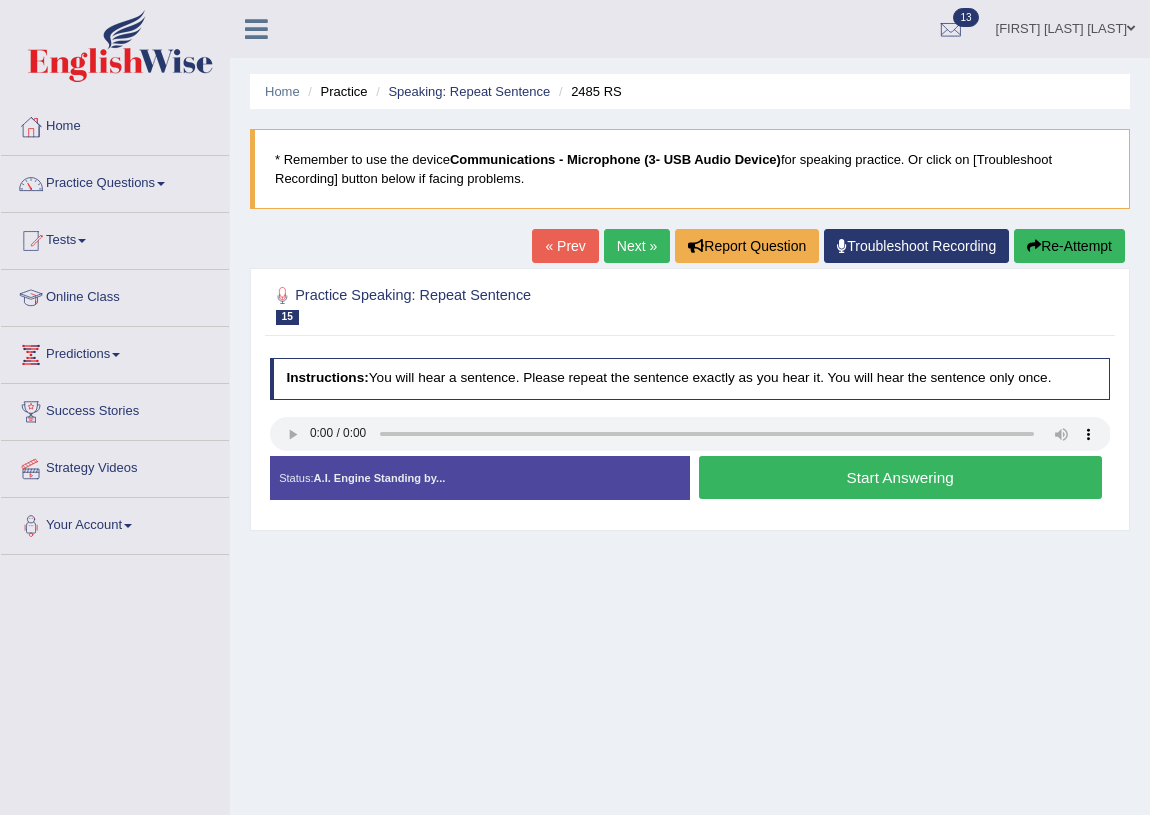 scroll, scrollTop: 0, scrollLeft: 0, axis: both 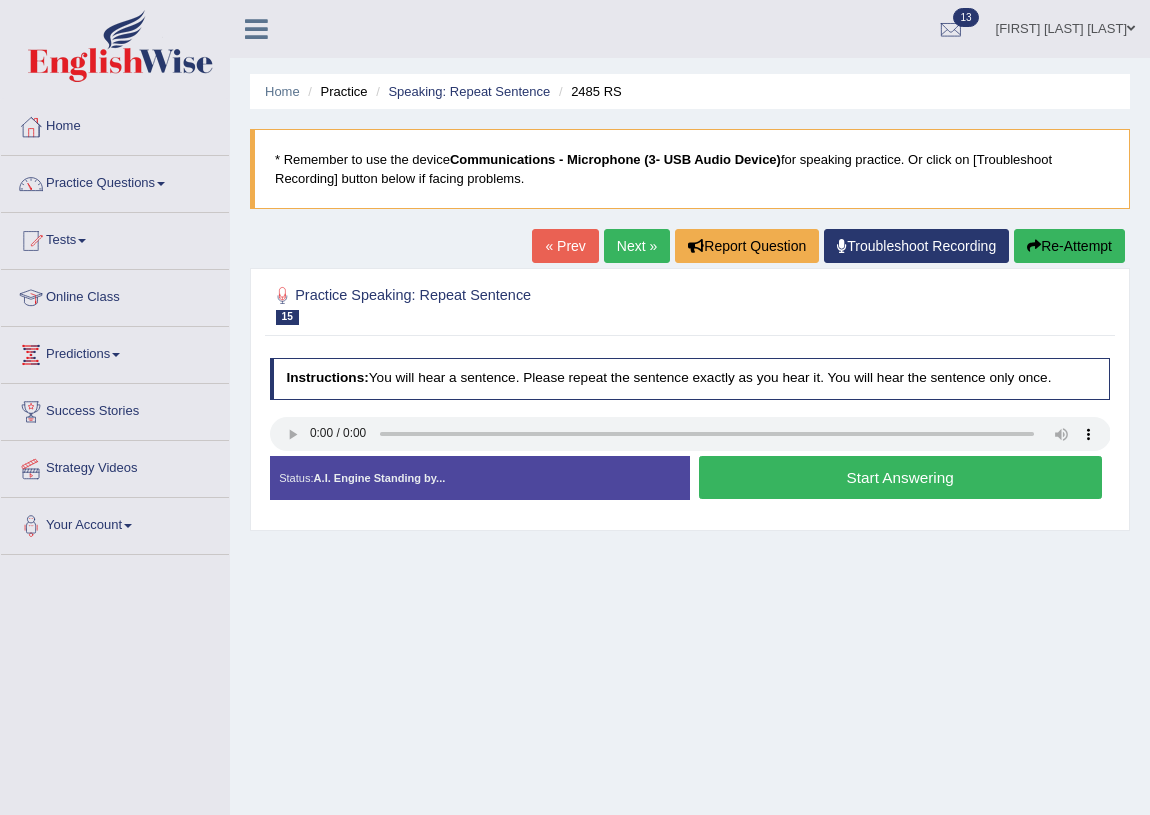 click on "Start Answering" at bounding box center [900, 477] 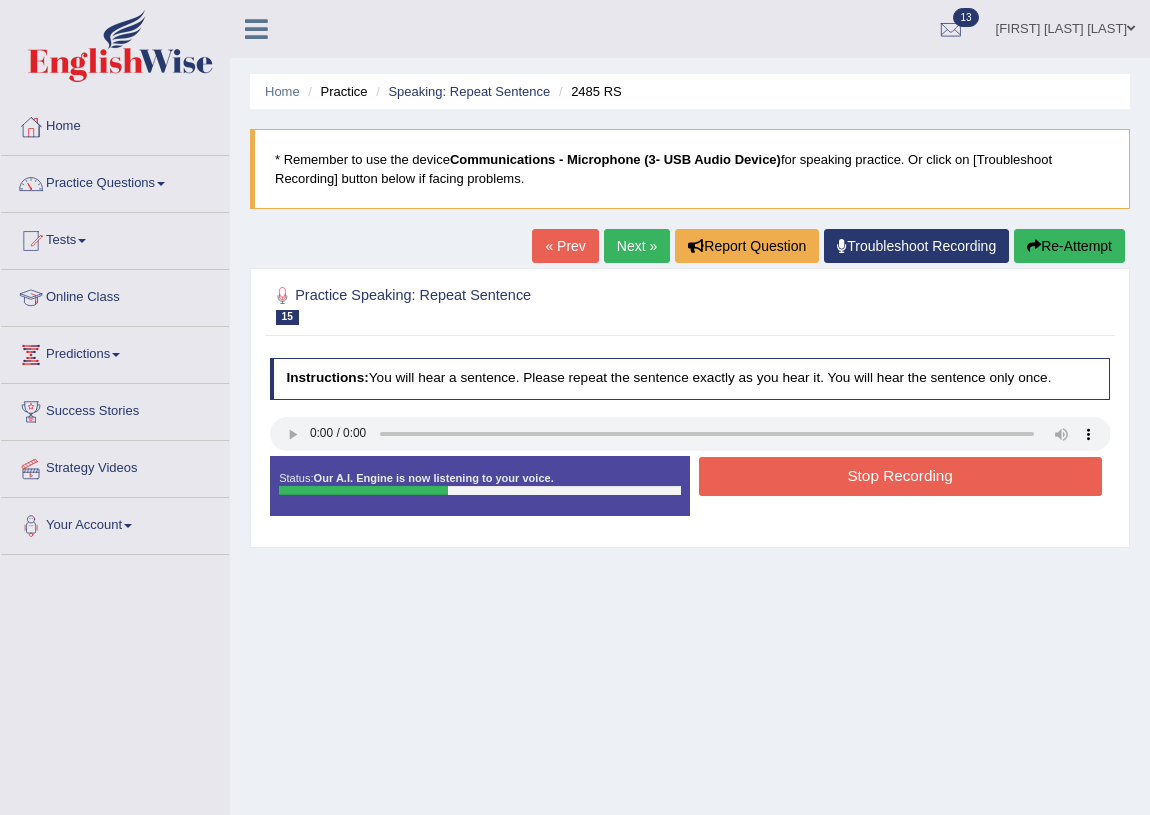 click on "Stop Recording" at bounding box center (900, 476) 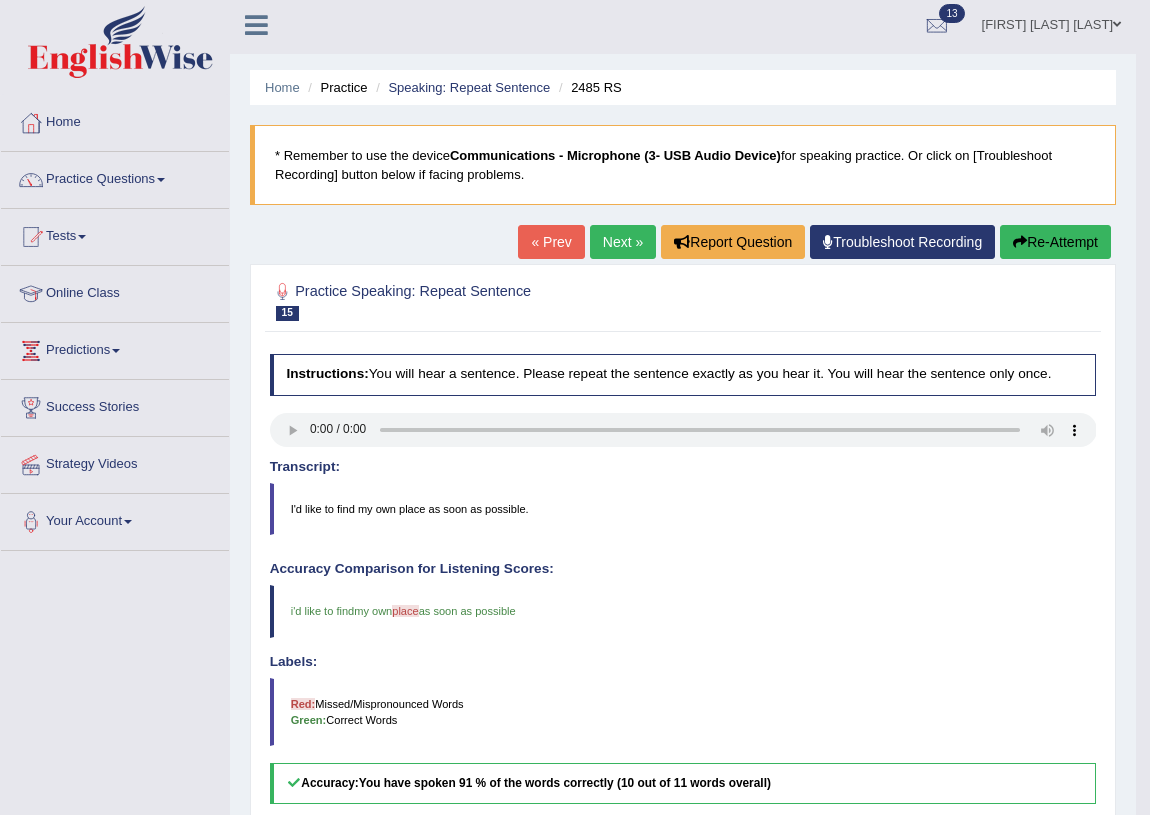 scroll, scrollTop: 0, scrollLeft: 0, axis: both 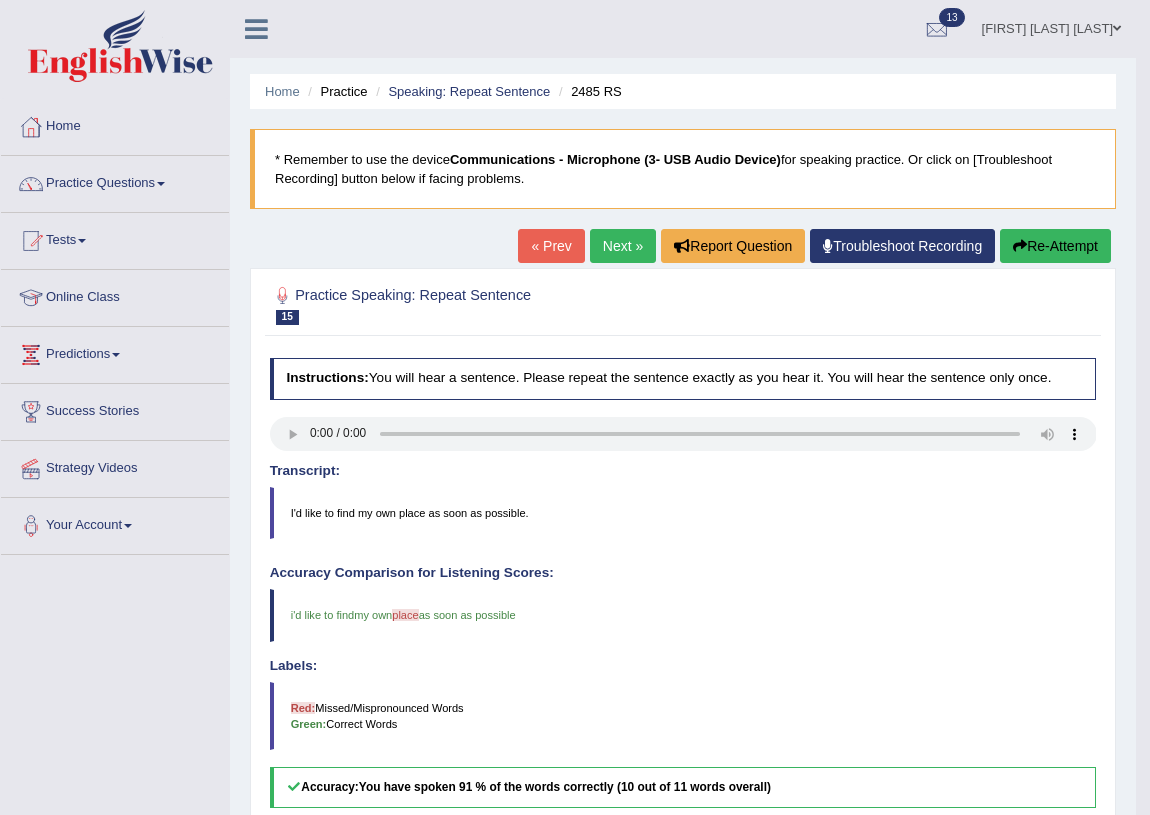 click on "Next »" at bounding box center (623, 246) 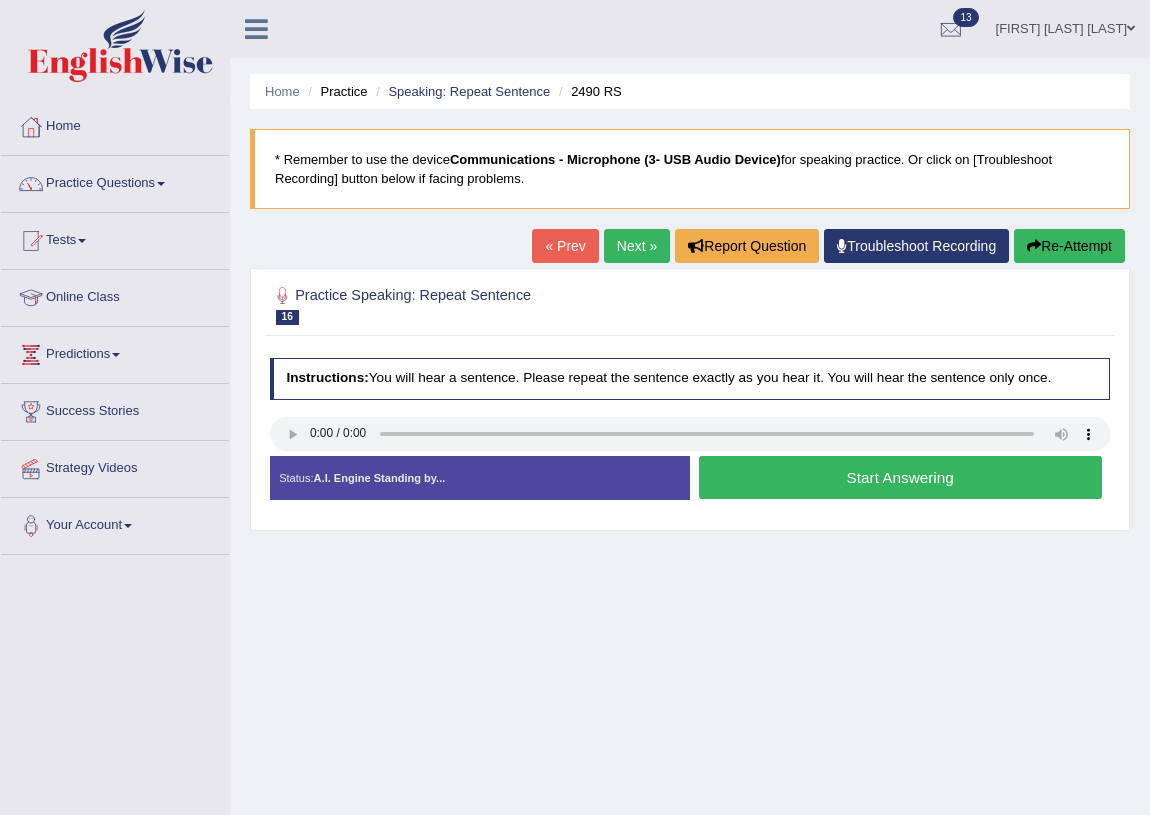scroll, scrollTop: 0, scrollLeft: 0, axis: both 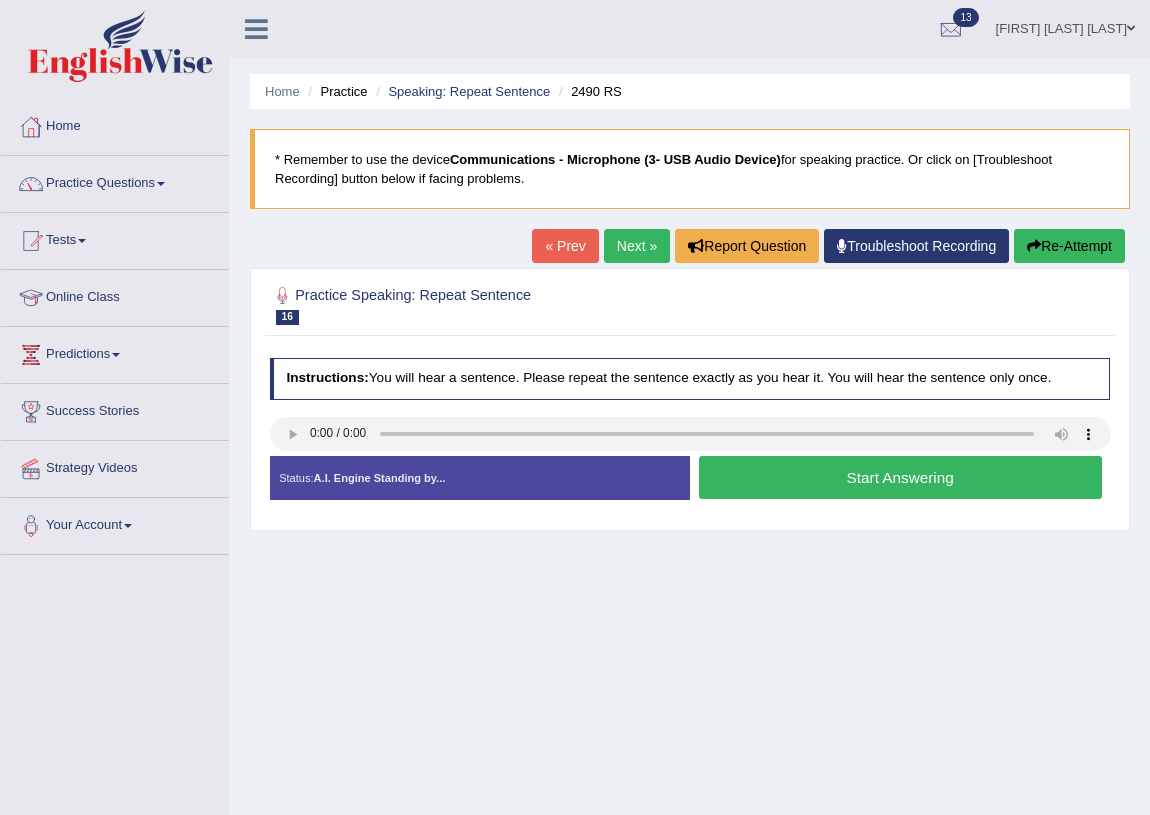 click on "Next »" at bounding box center [637, 246] 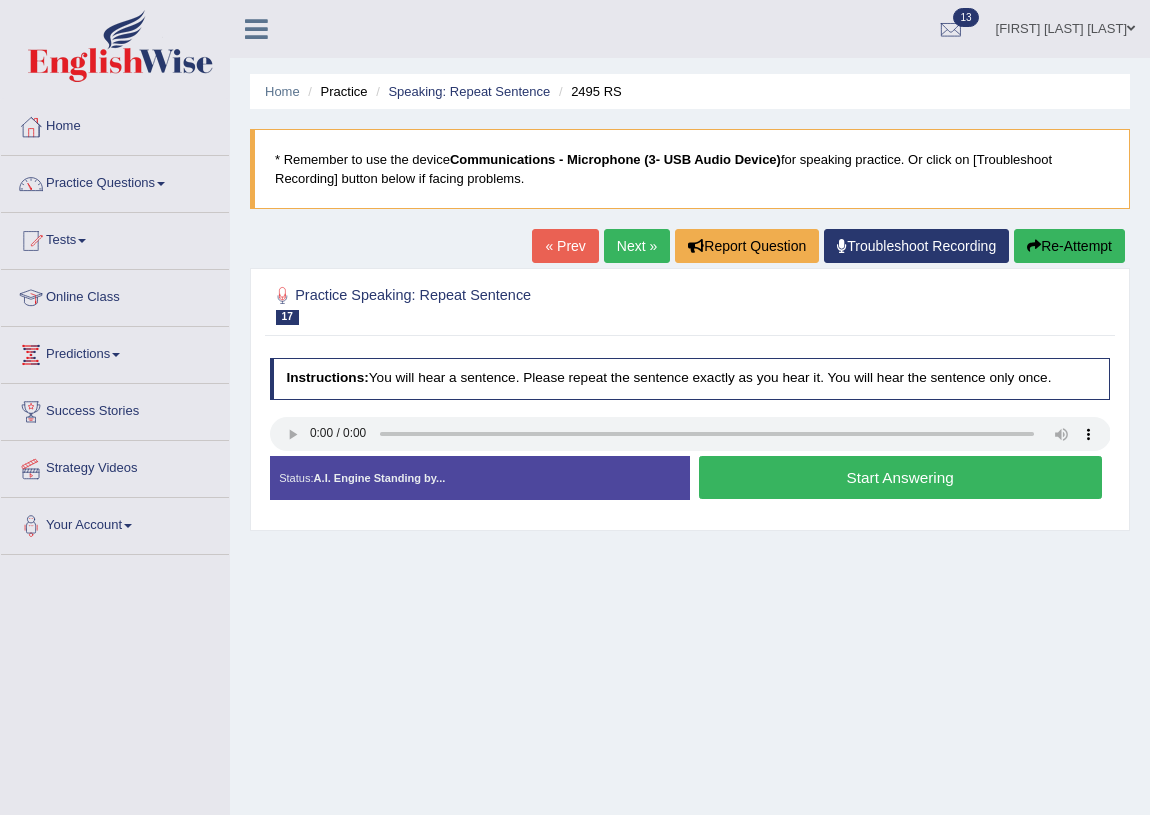 scroll, scrollTop: 0, scrollLeft: 0, axis: both 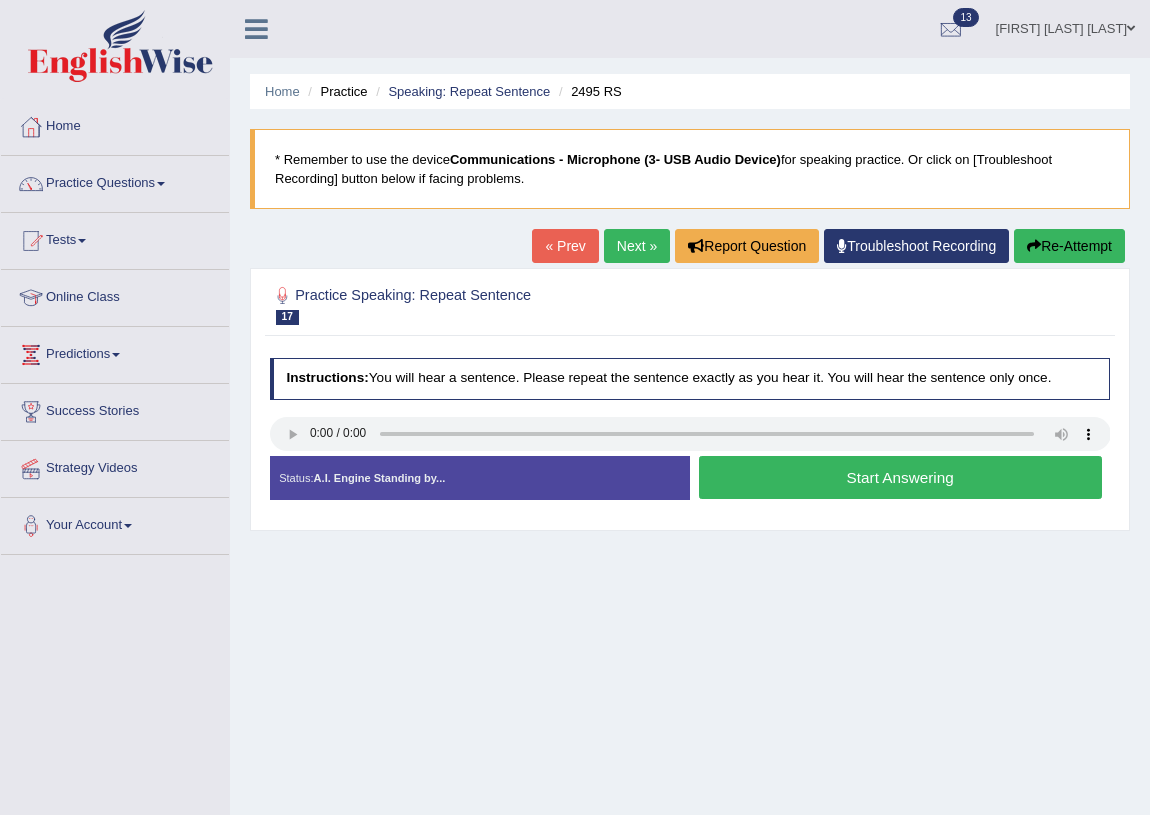 click on "Start Answering" at bounding box center (900, 477) 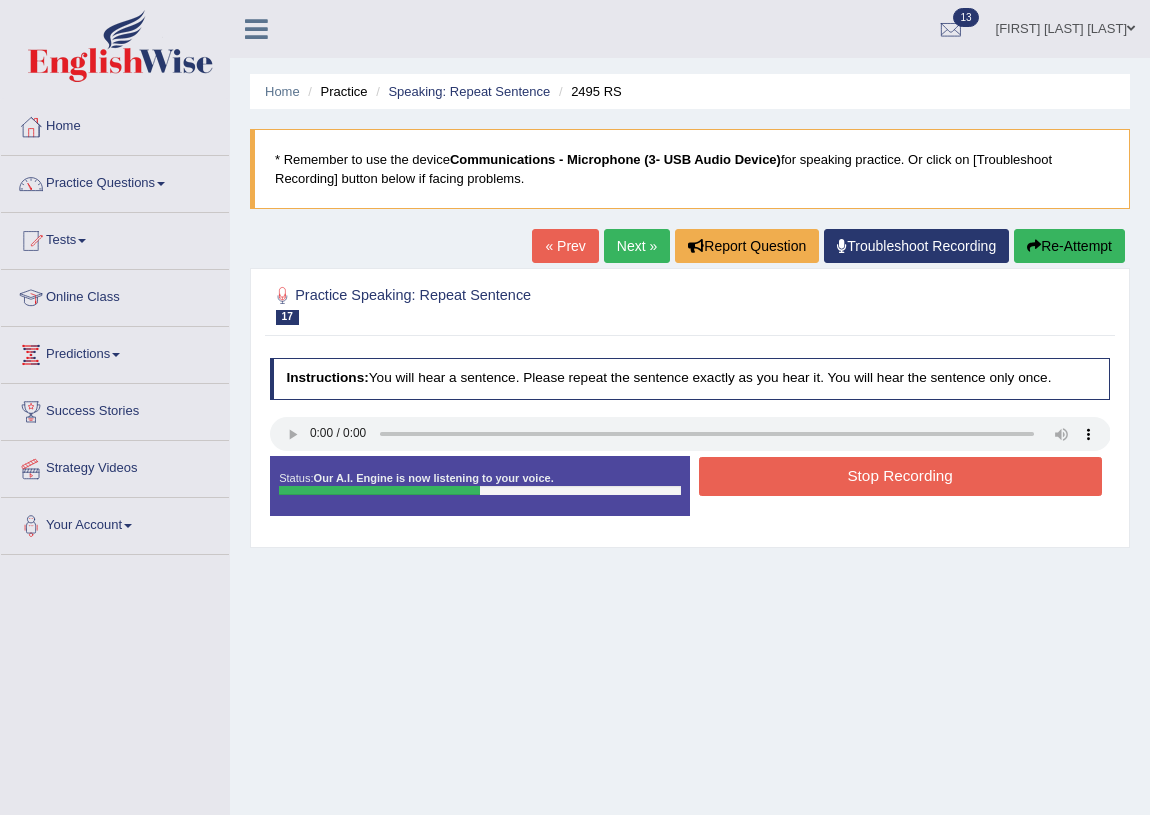 click on "Stop Recording" at bounding box center (900, 476) 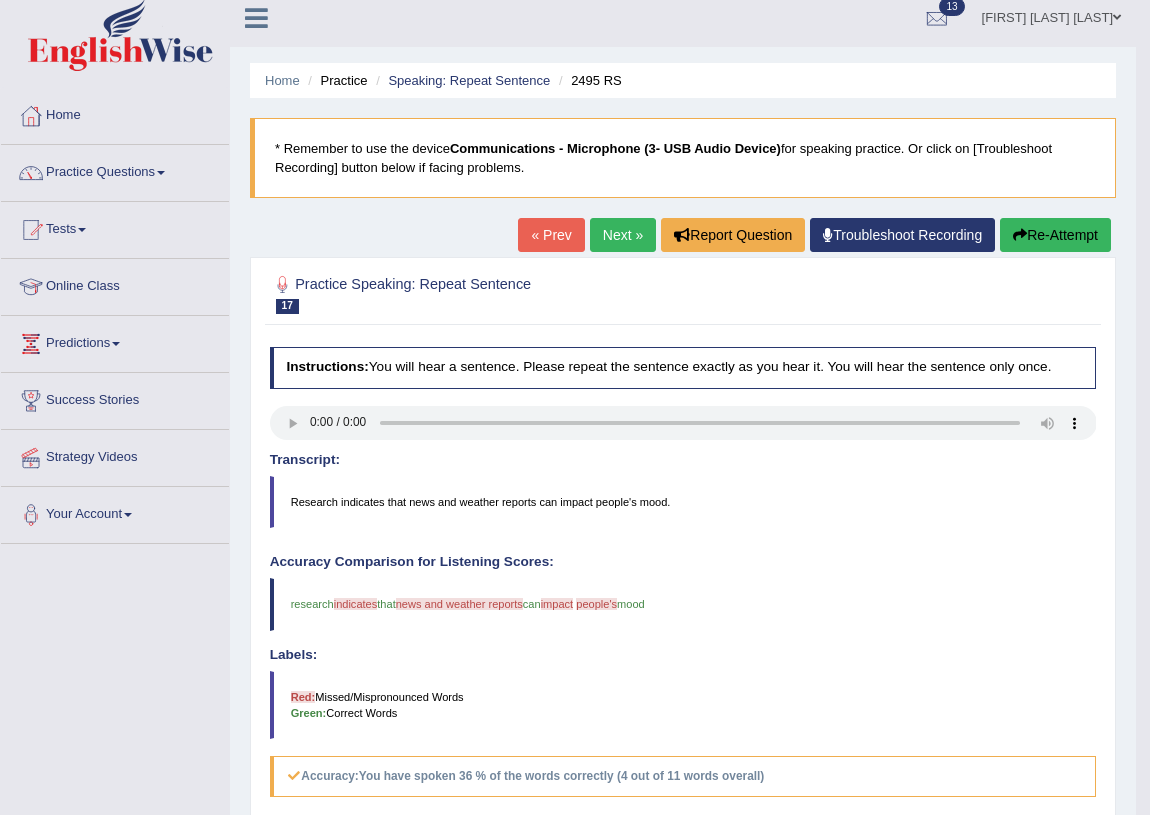 scroll, scrollTop: 0, scrollLeft: 0, axis: both 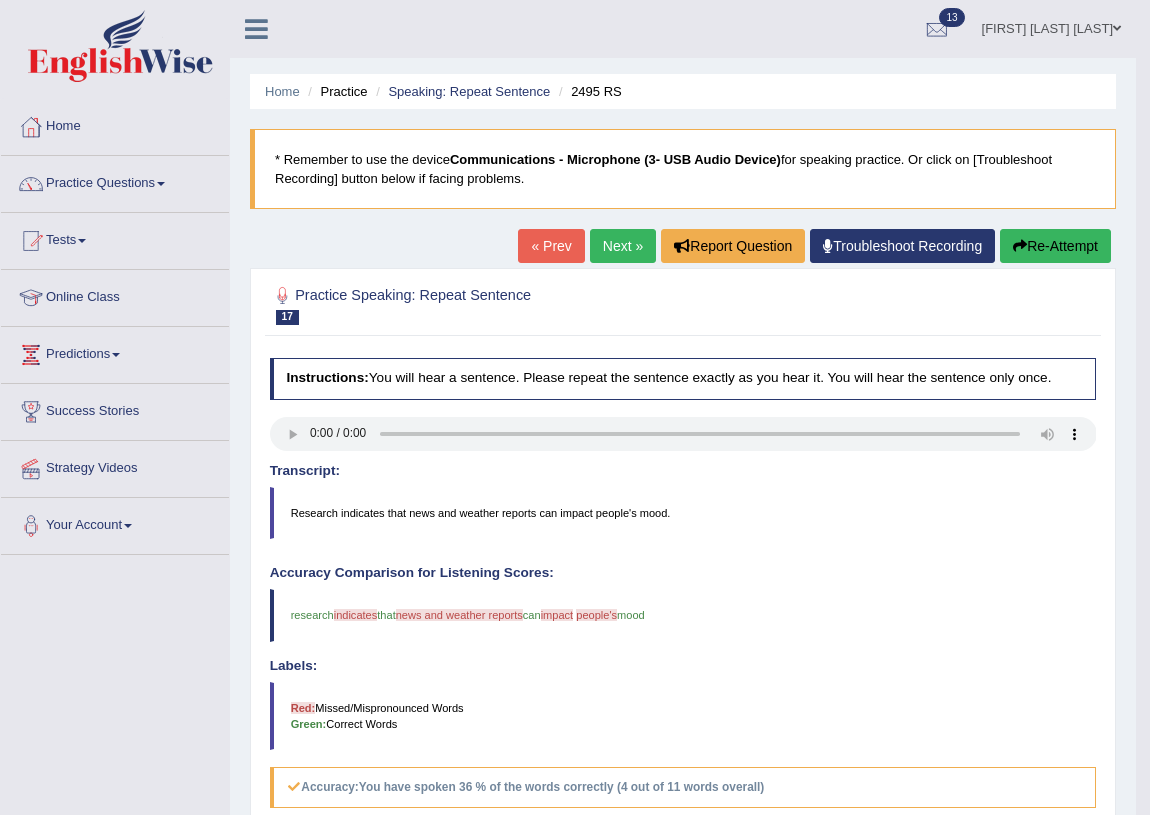 click on "Next »" at bounding box center [623, 246] 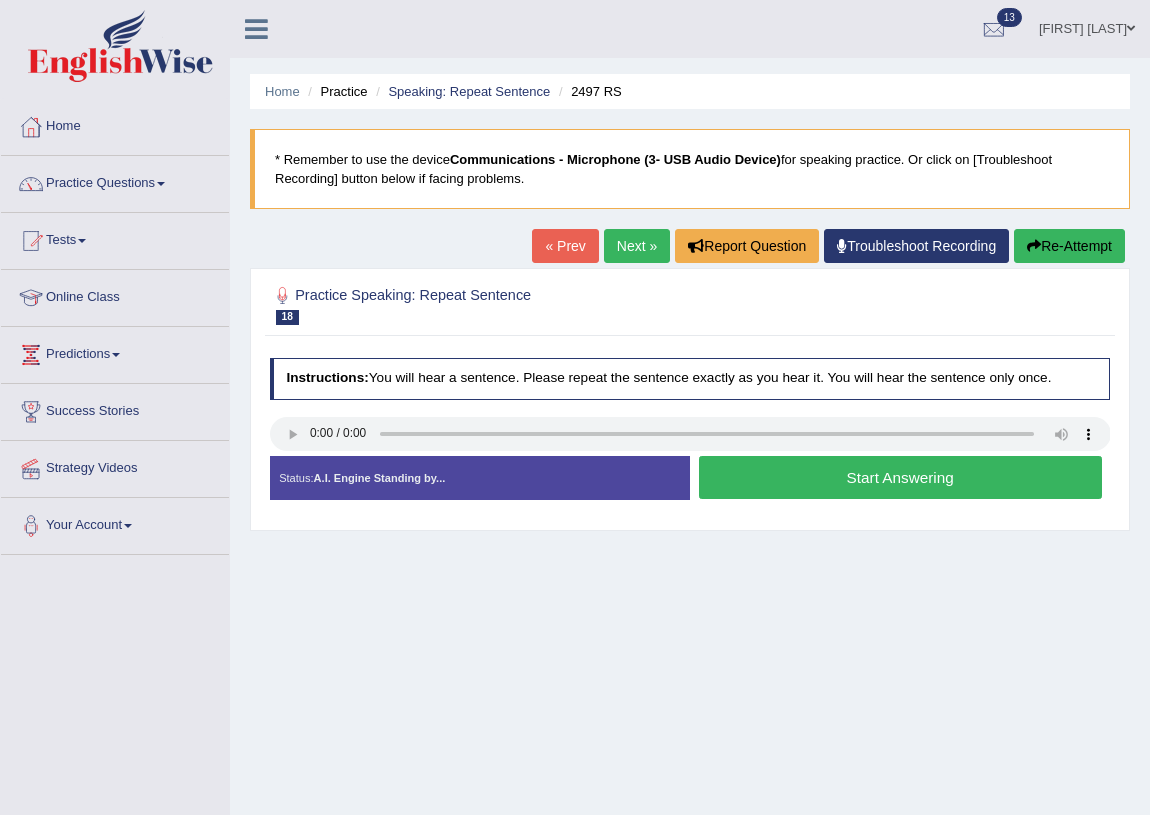 scroll, scrollTop: 0, scrollLeft: 0, axis: both 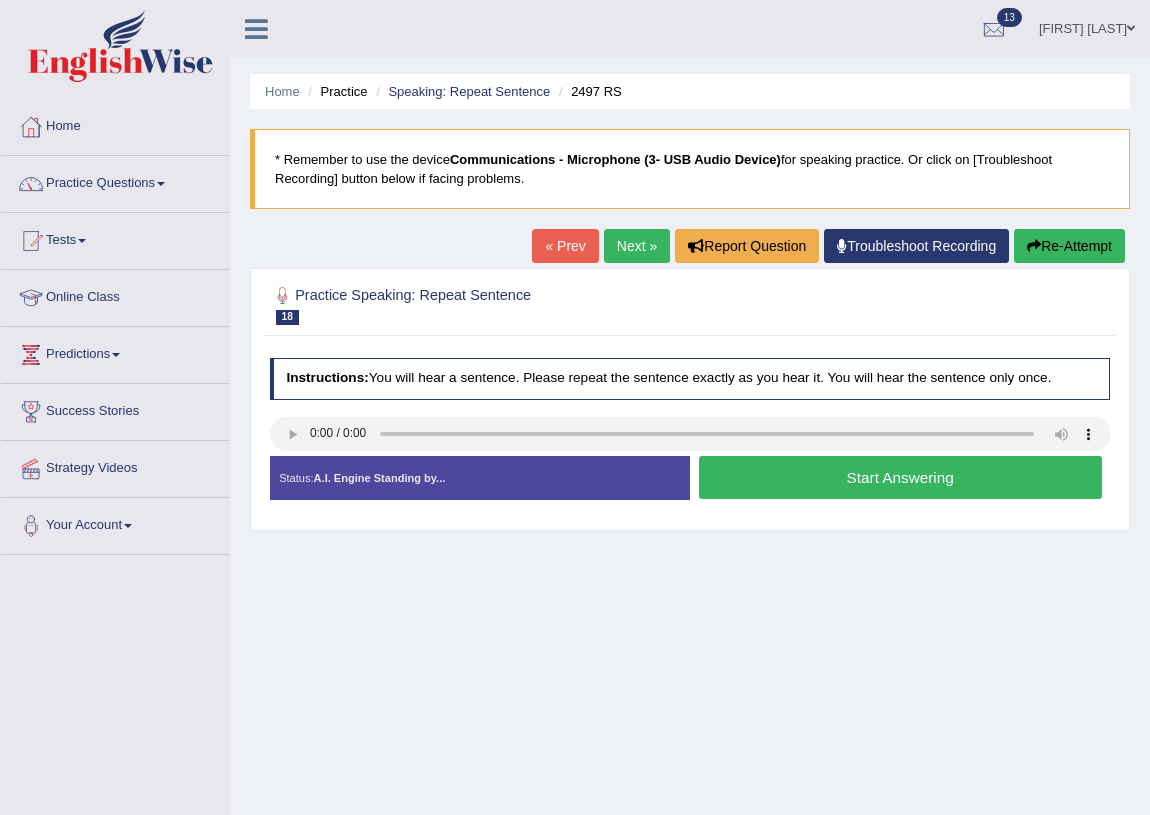 click on "Start Answering" at bounding box center [900, 477] 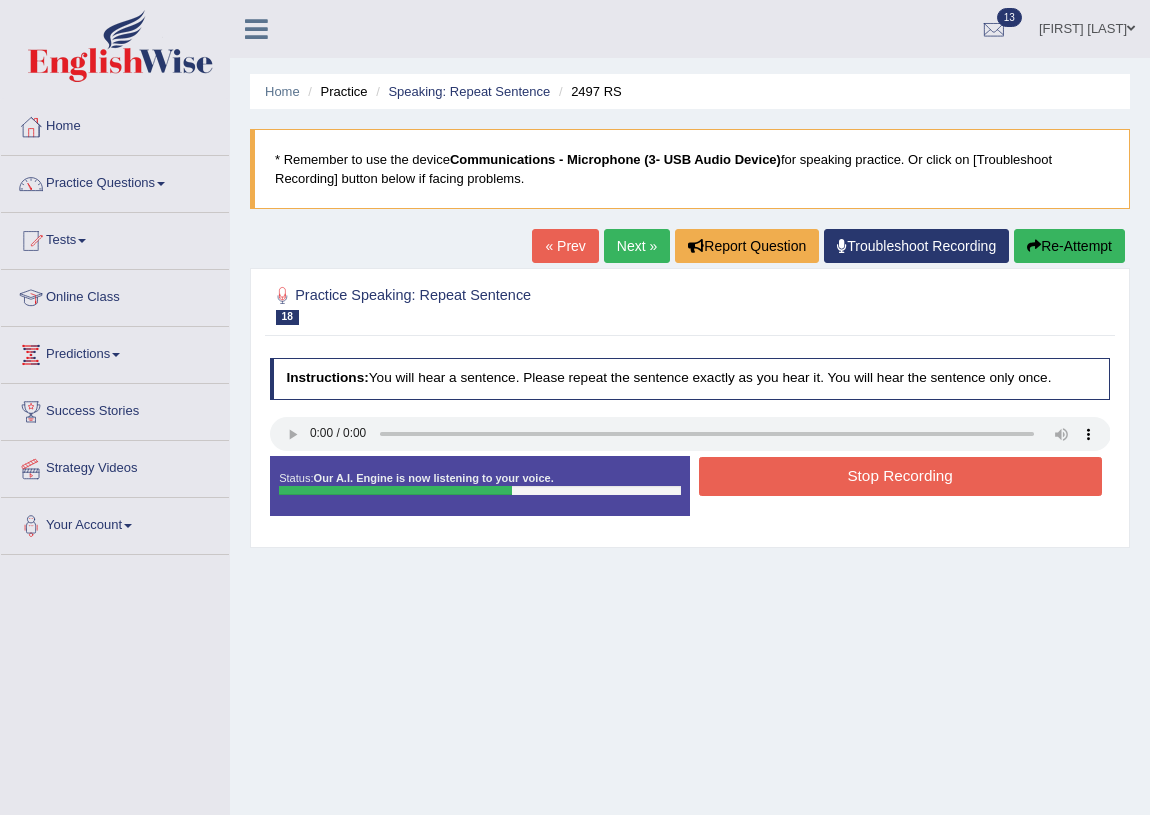 click on "Stop Recording" at bounding box center [900, 476] 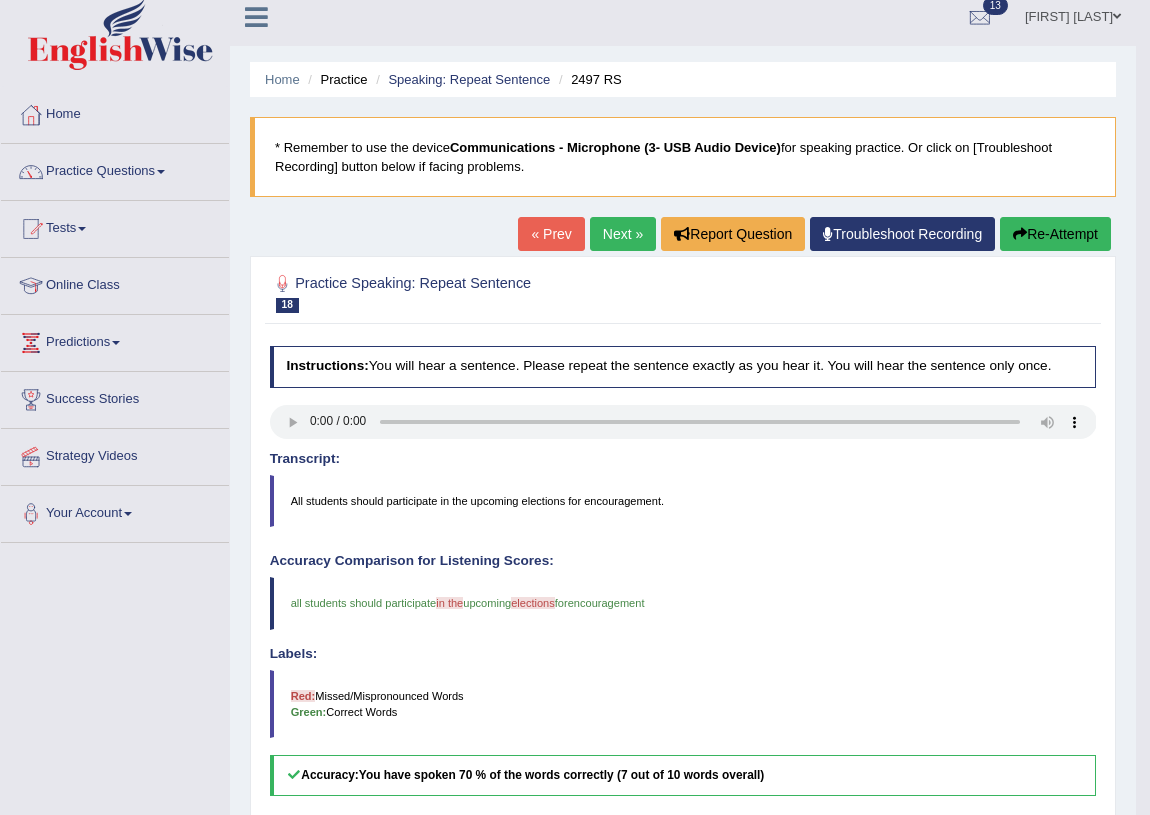 scroll, scrollTop: 0, scrollLeft: 0, axis: both 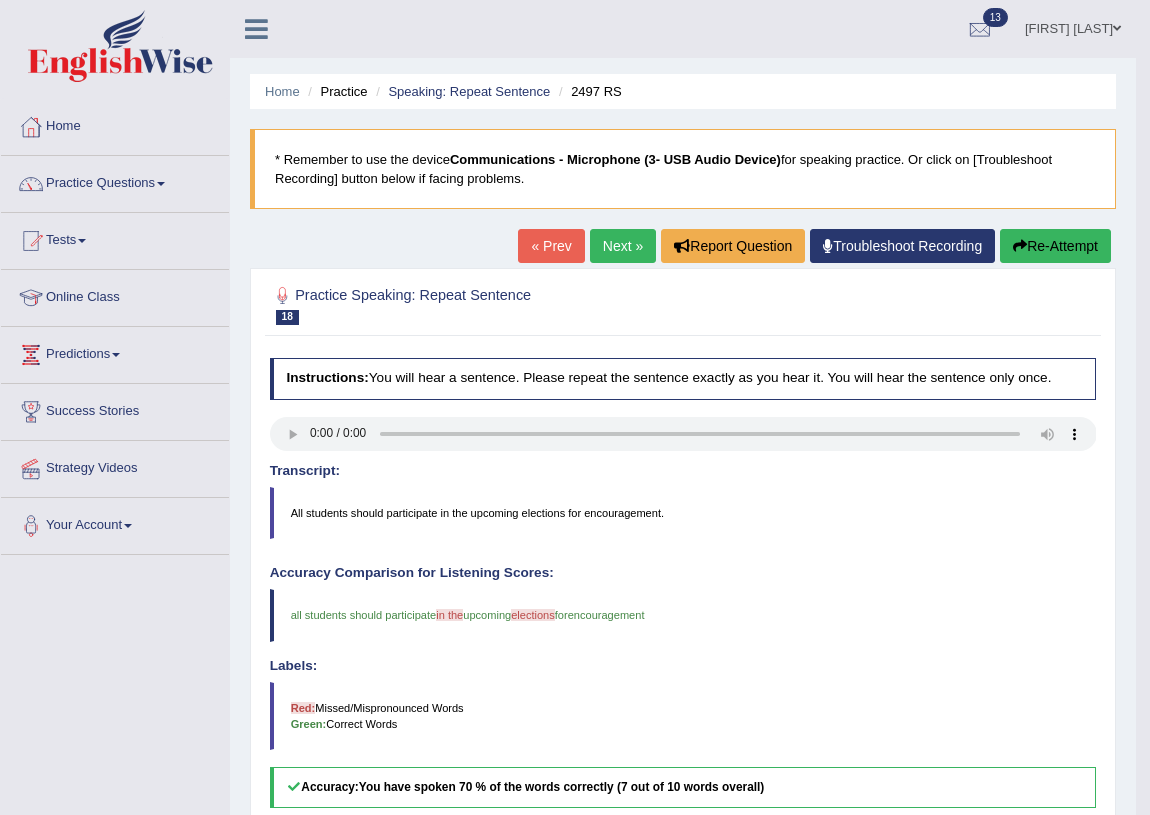 click on "Next »" at bounding box center [623, 246] 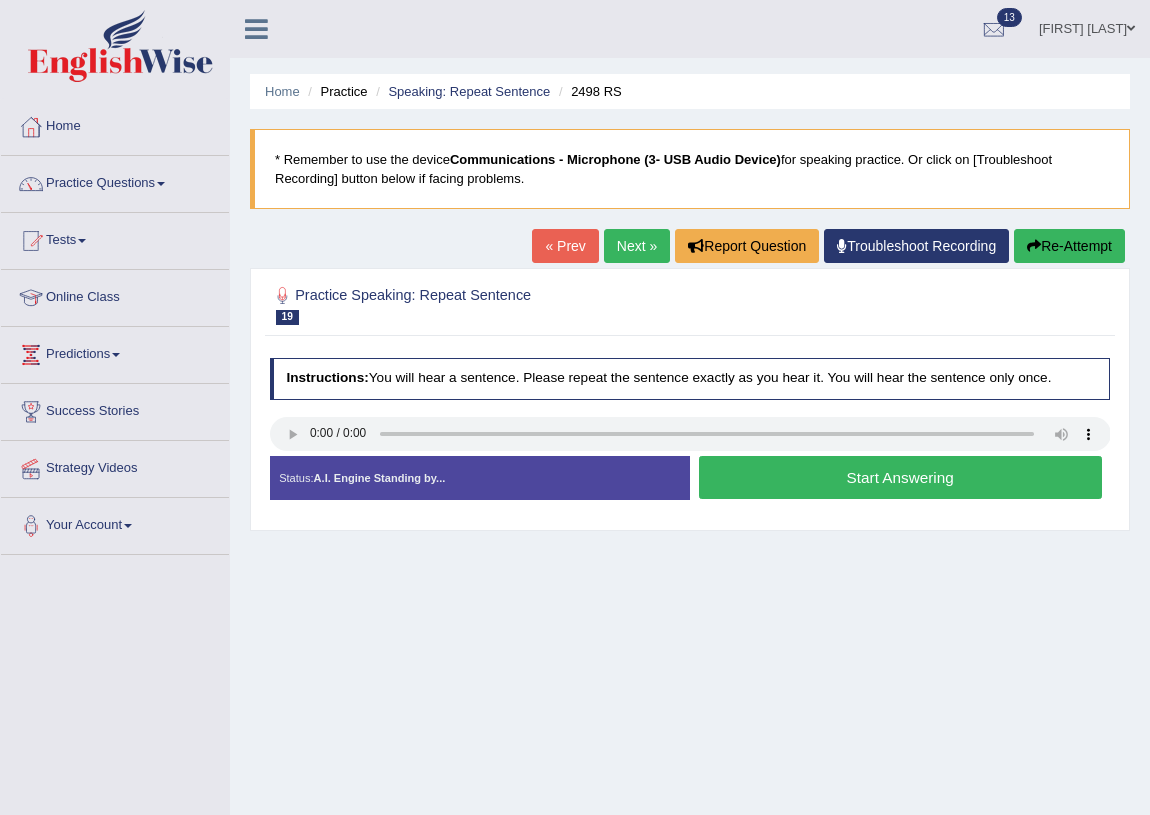 scroll, scrollTop: 0, scrollLeft: 0, axis: both 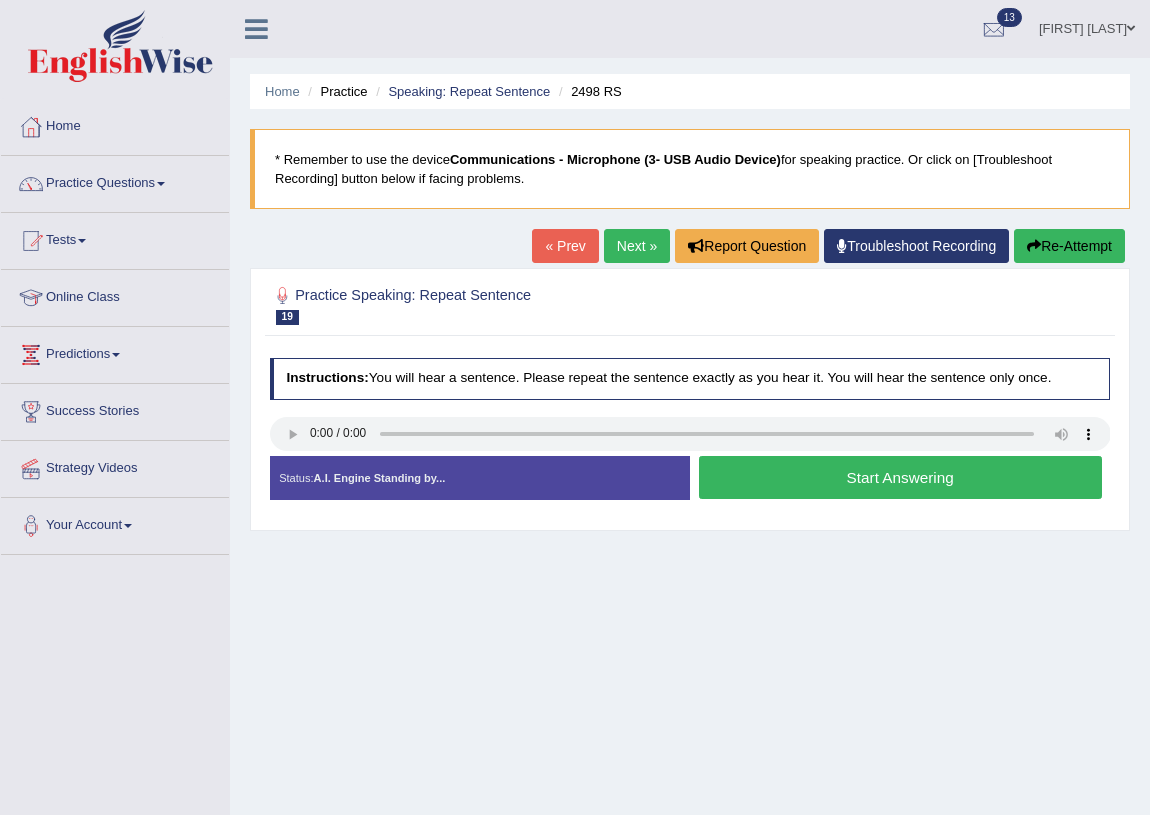 click on "Start Answering" at bounding box center [900, 477] 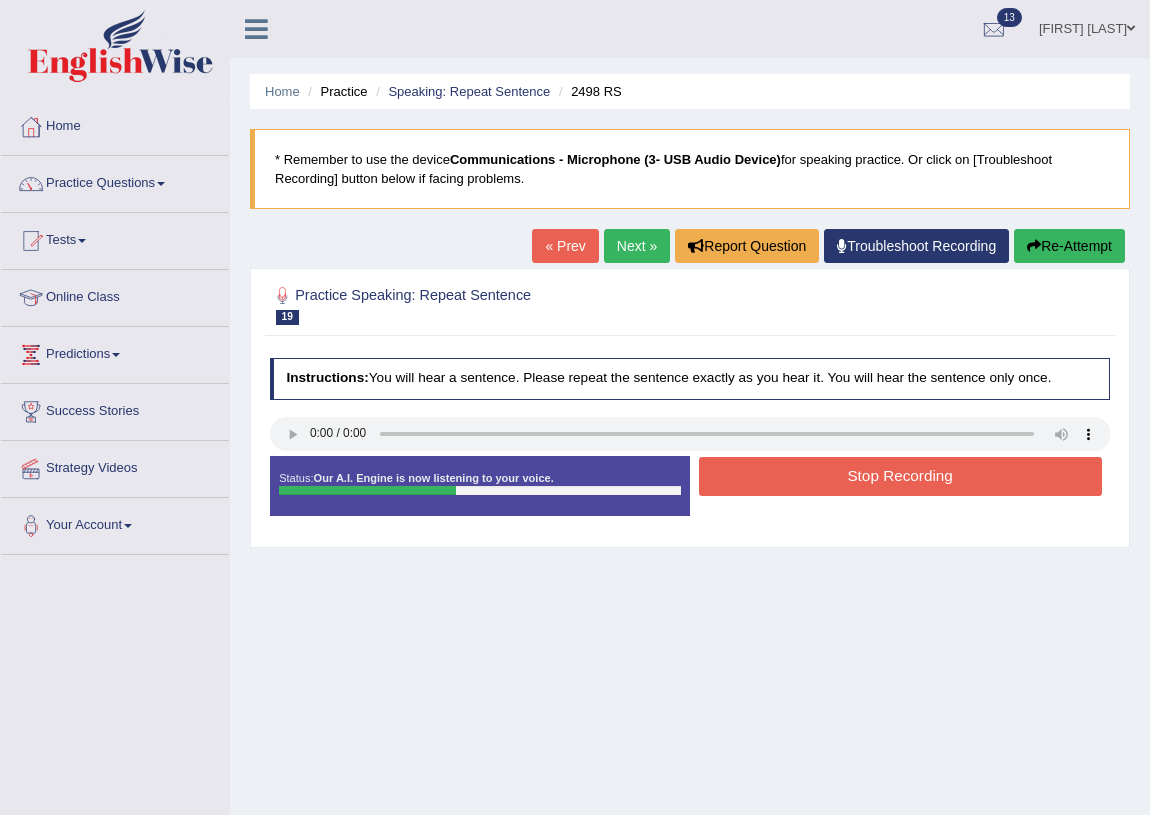 click on "Stop Recording" at bounding box center [900, 476] 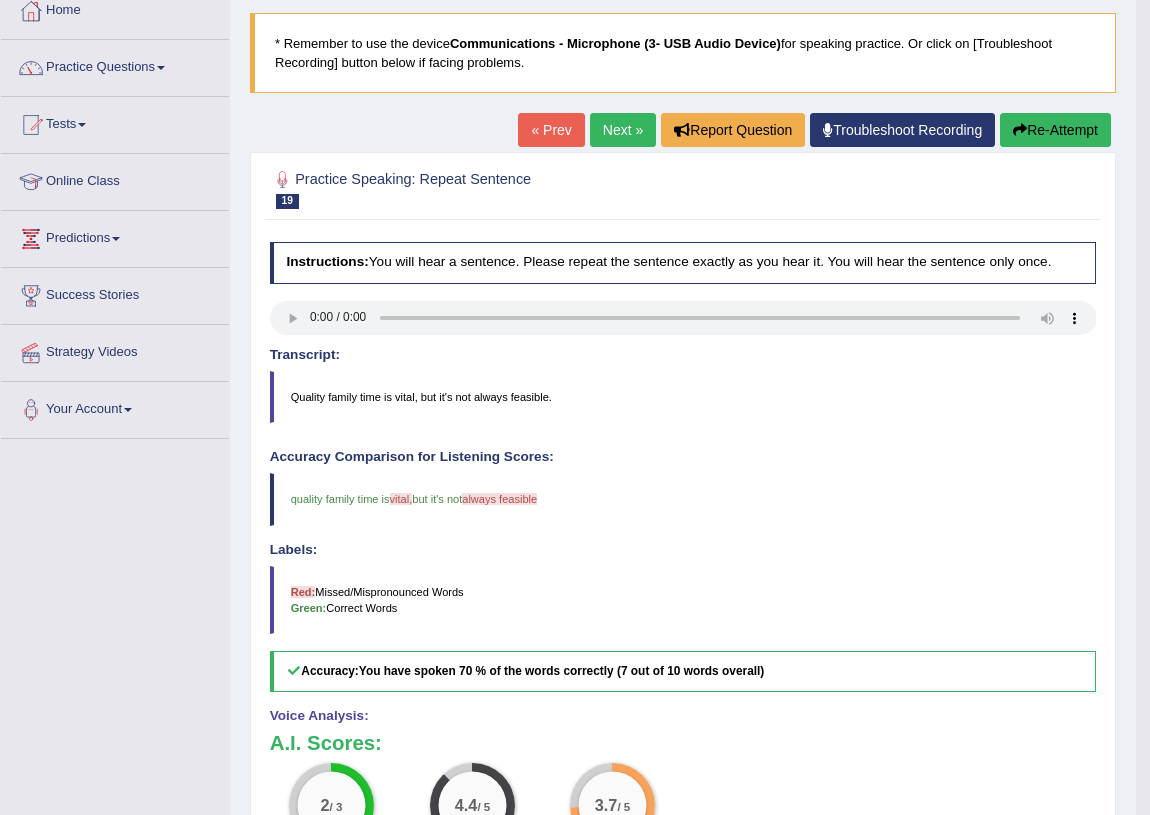 scroll, scrollTop: 90, scrollLeft: 0, axis: vertical 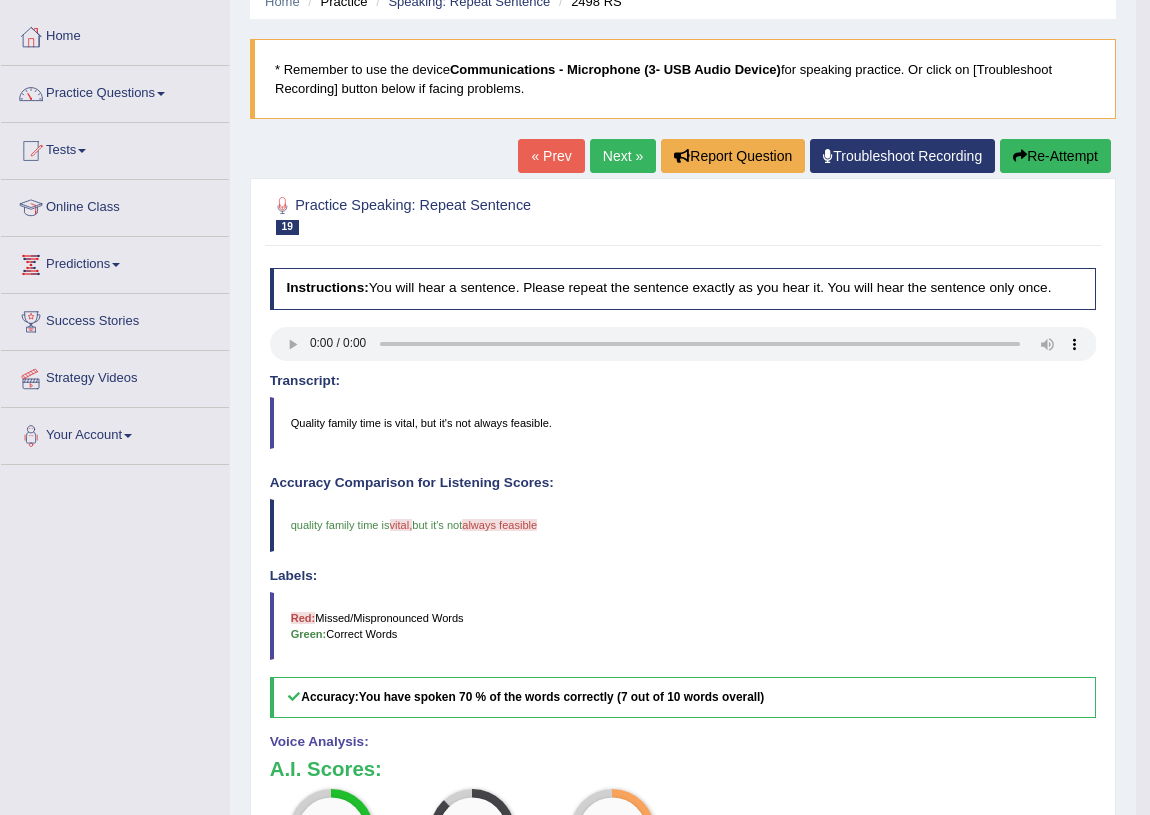 click on "Next »" at bounding box center (623, 156) 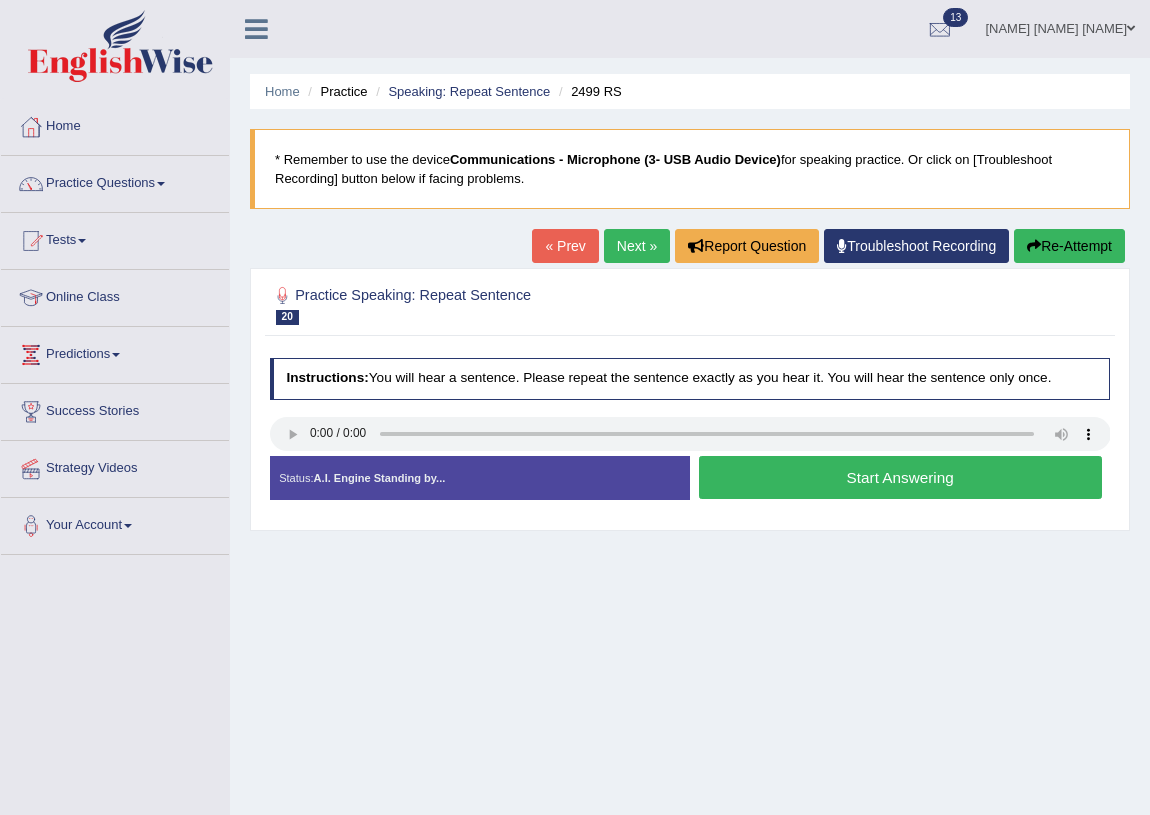 scroll, scrollTop: 0, scrollLeft: 0, axis: both 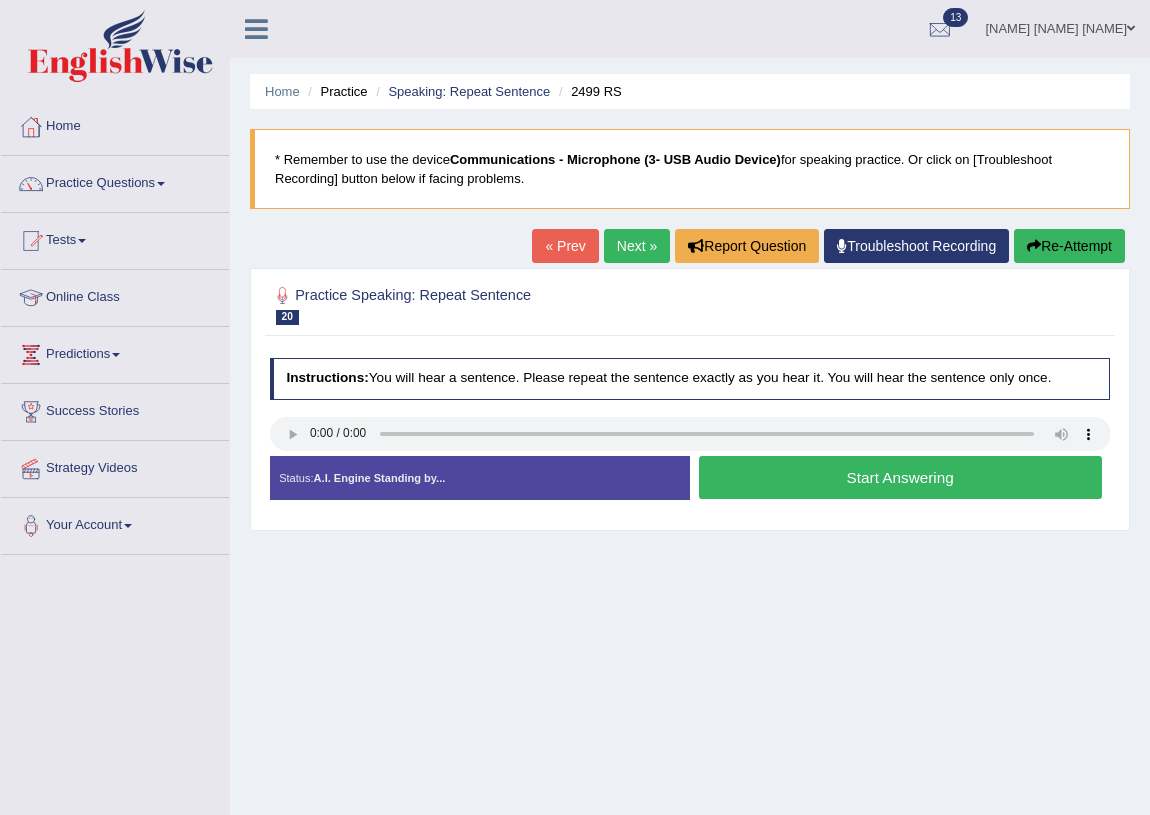 click on "Start Answering" at bounding box center [900, 477] 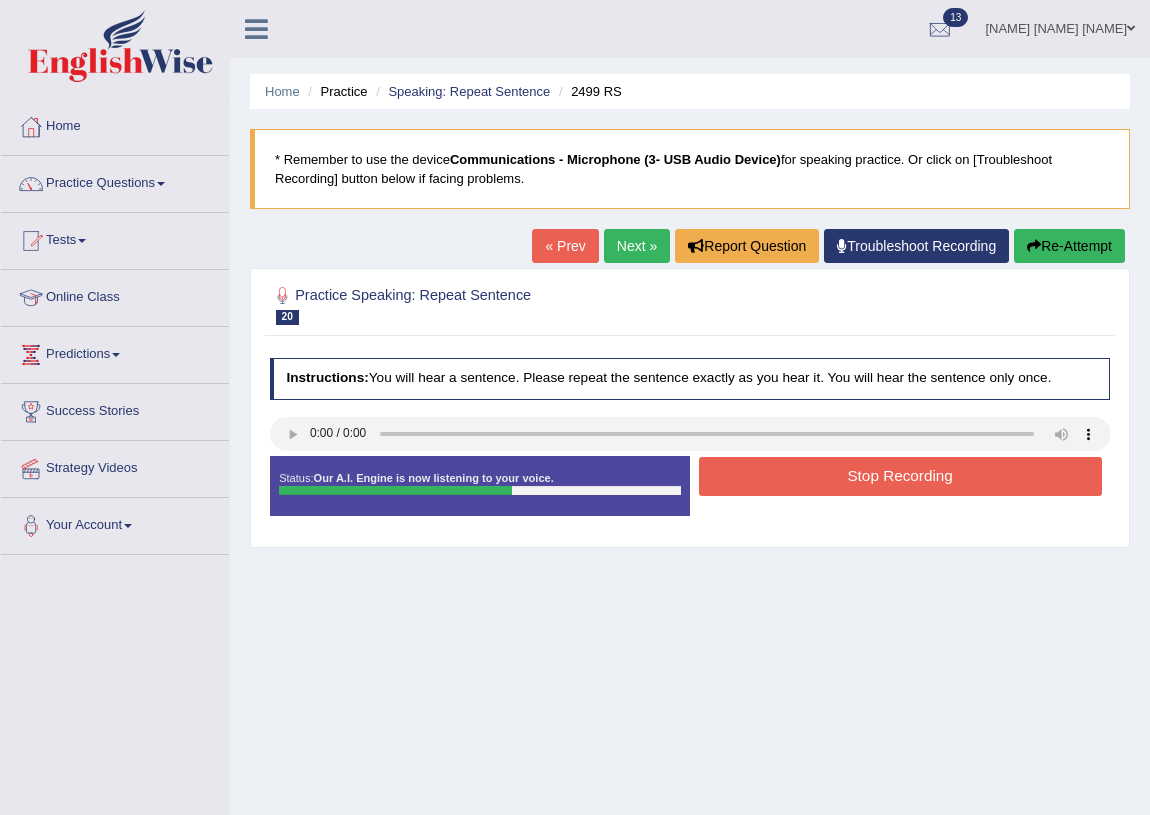 click on "Stop Recording" at bounding box center (900, 476) 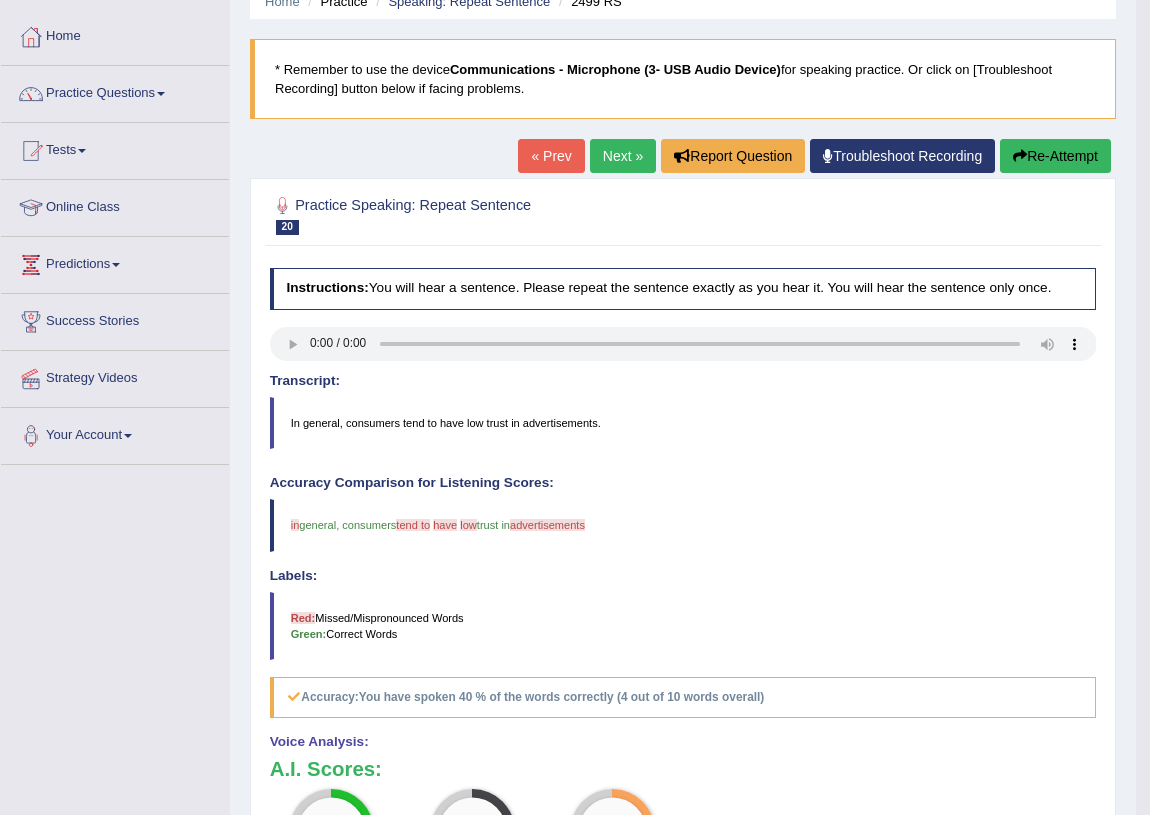 scroll, scrollTop: 0, scrollLeft: 0, axis: both 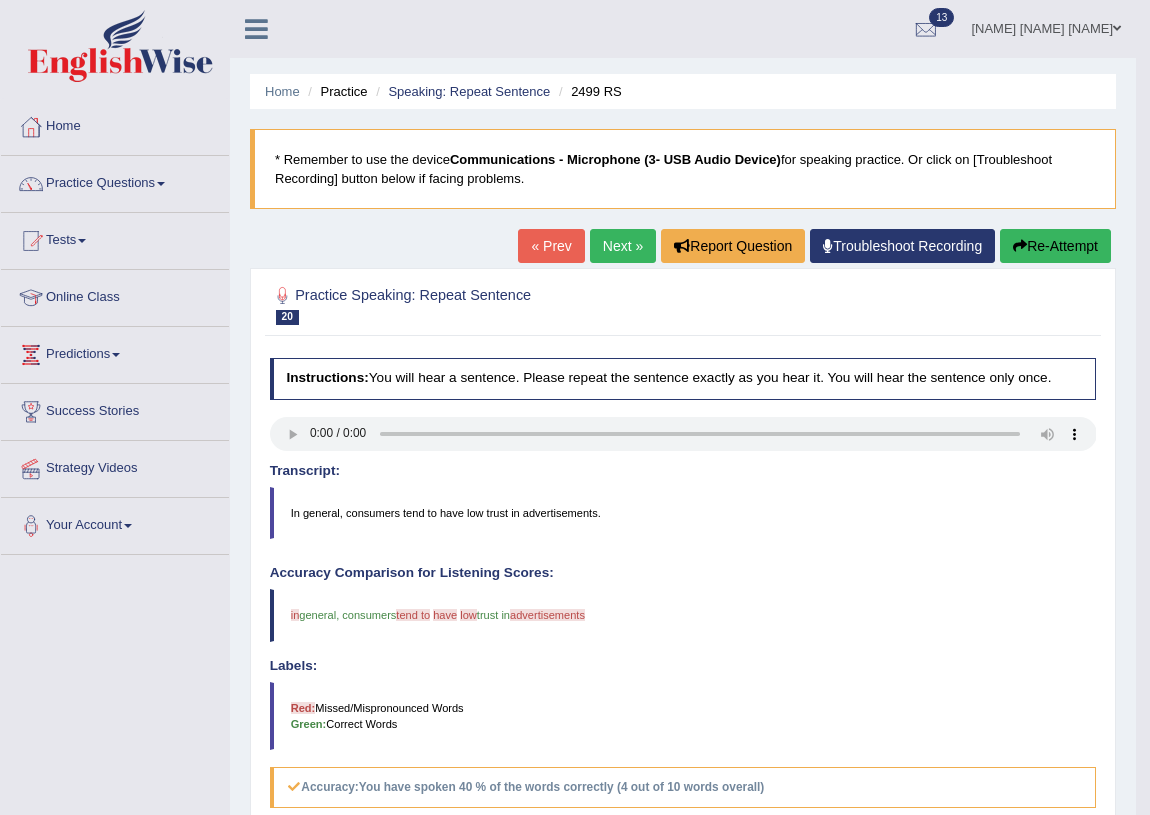 click on "Re-Attempt" at bounding box center (1055, 246) 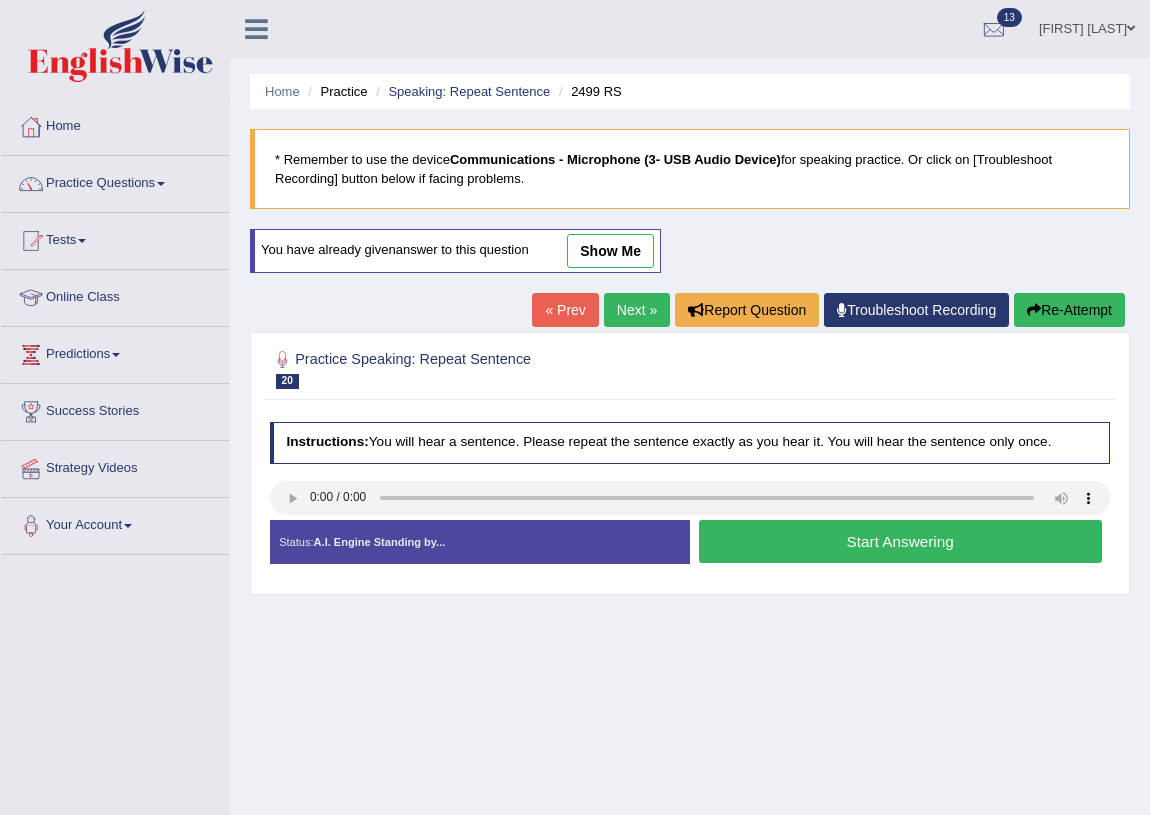 scroll, scrollTop: 0, scrollLeft: 0, axis: both 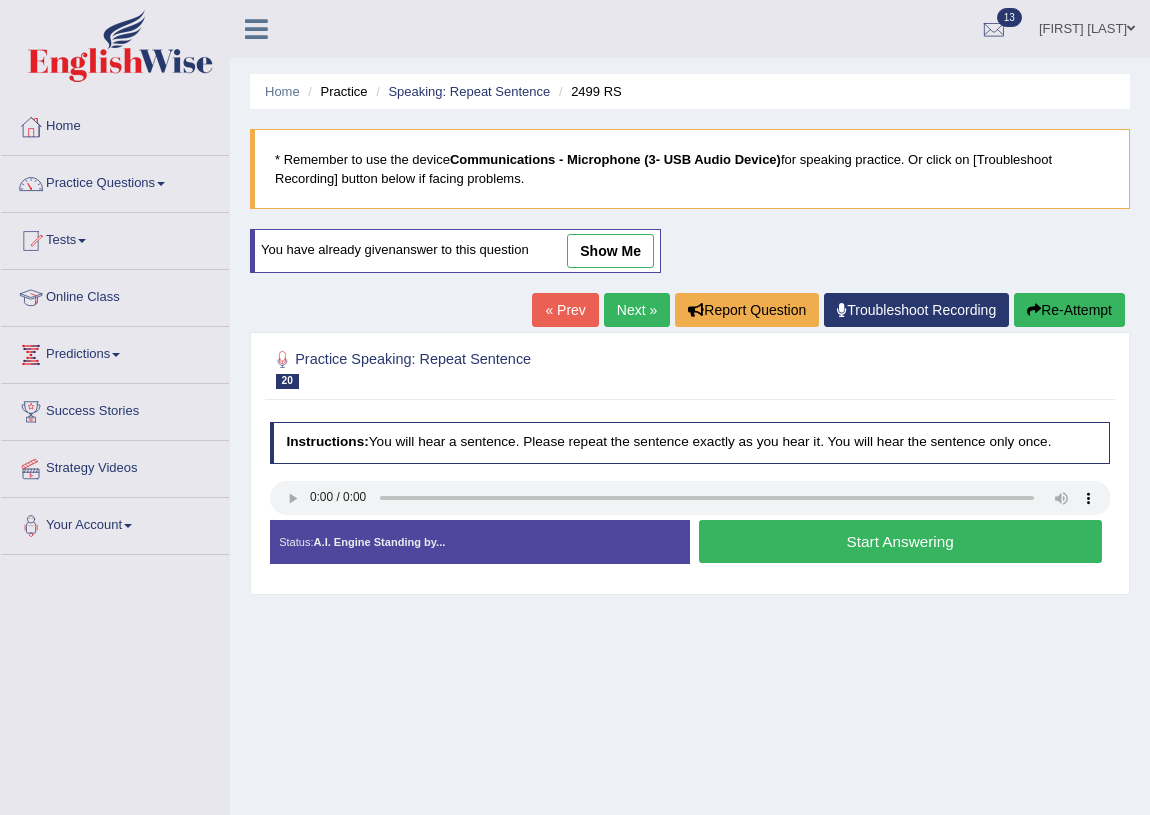 click on "Start Answering" at bounding box center [900, 541] 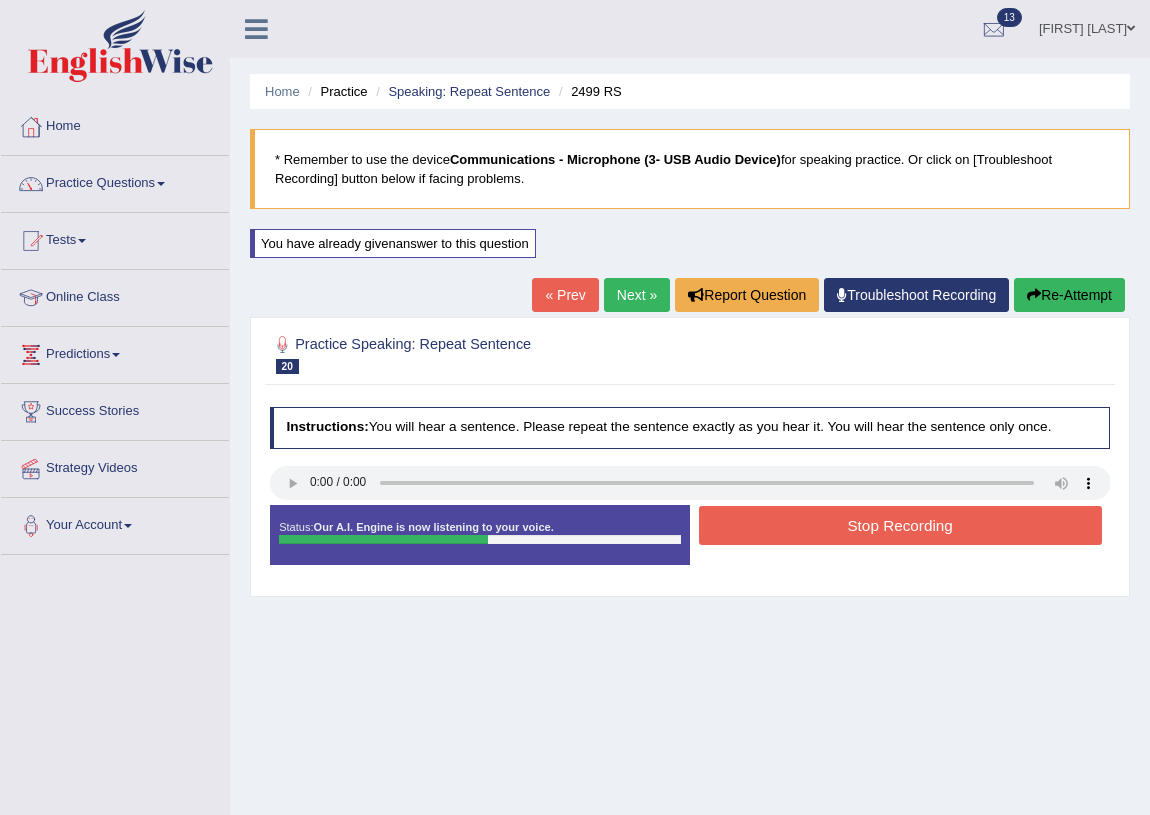 click on "Stop Recording" at bounding box center [900, 525] 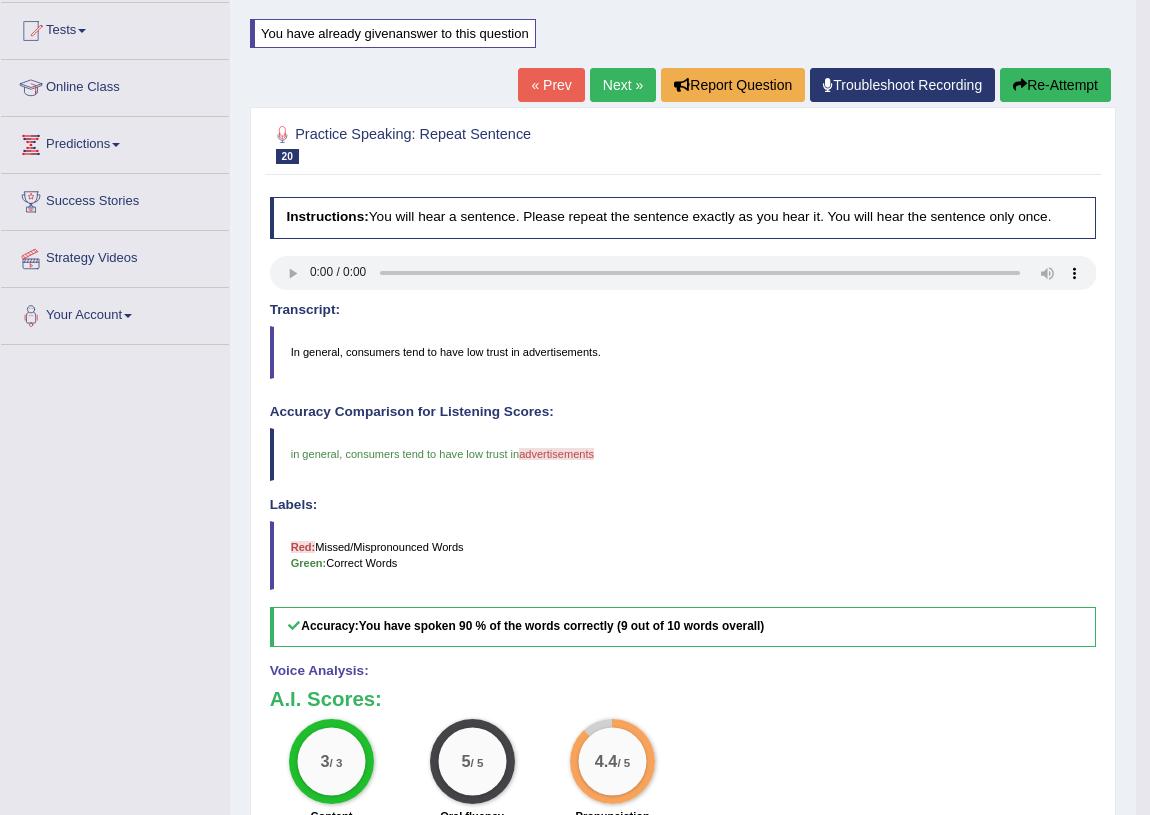 scroll, scrollTop: 0, scrollLeft: 0, axis: both 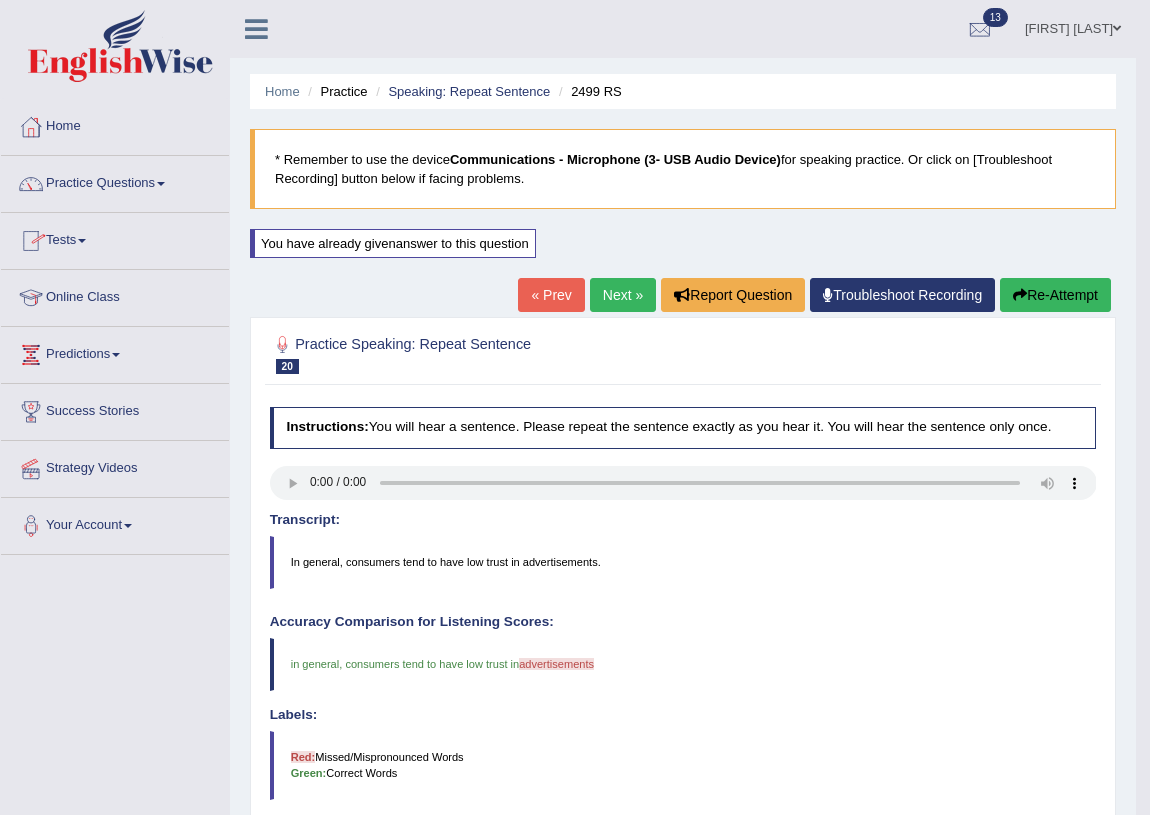 click on "Next »" at bounding box center (623, 295) 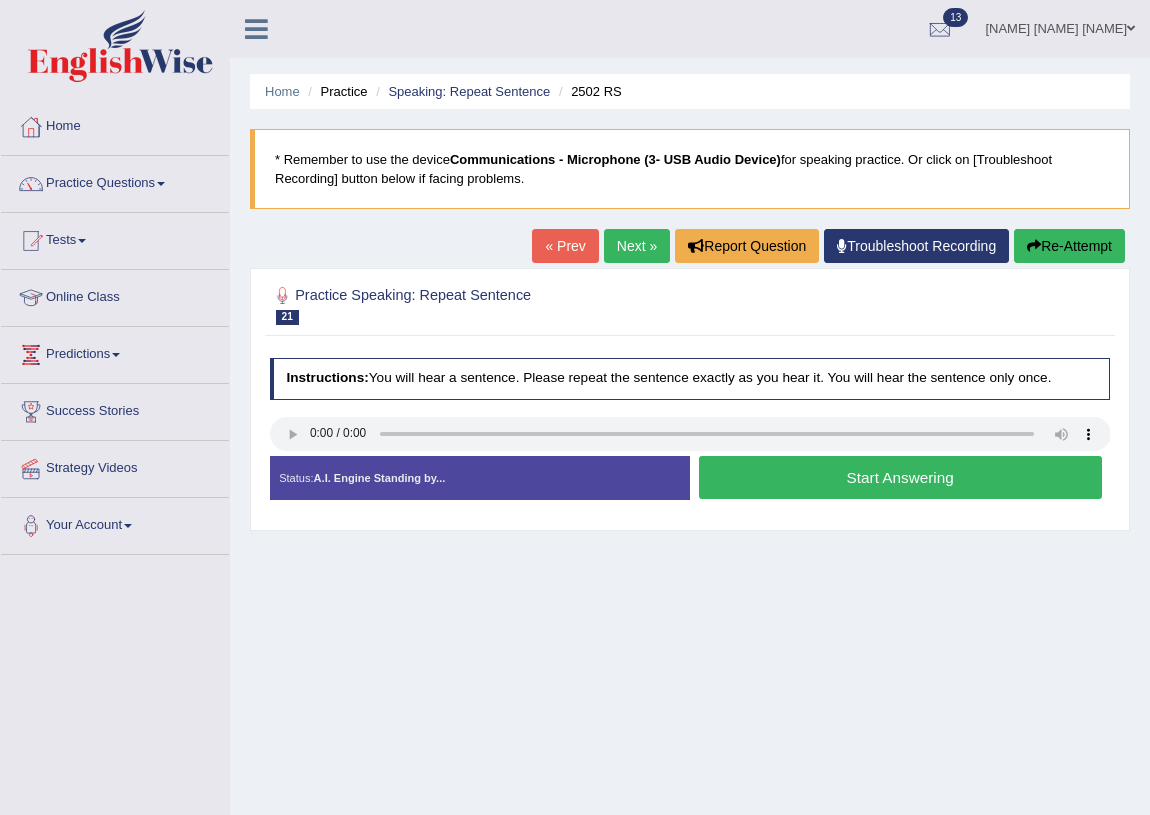 scroll, scrollTop: 0, scrollLeft: 0, axis: both 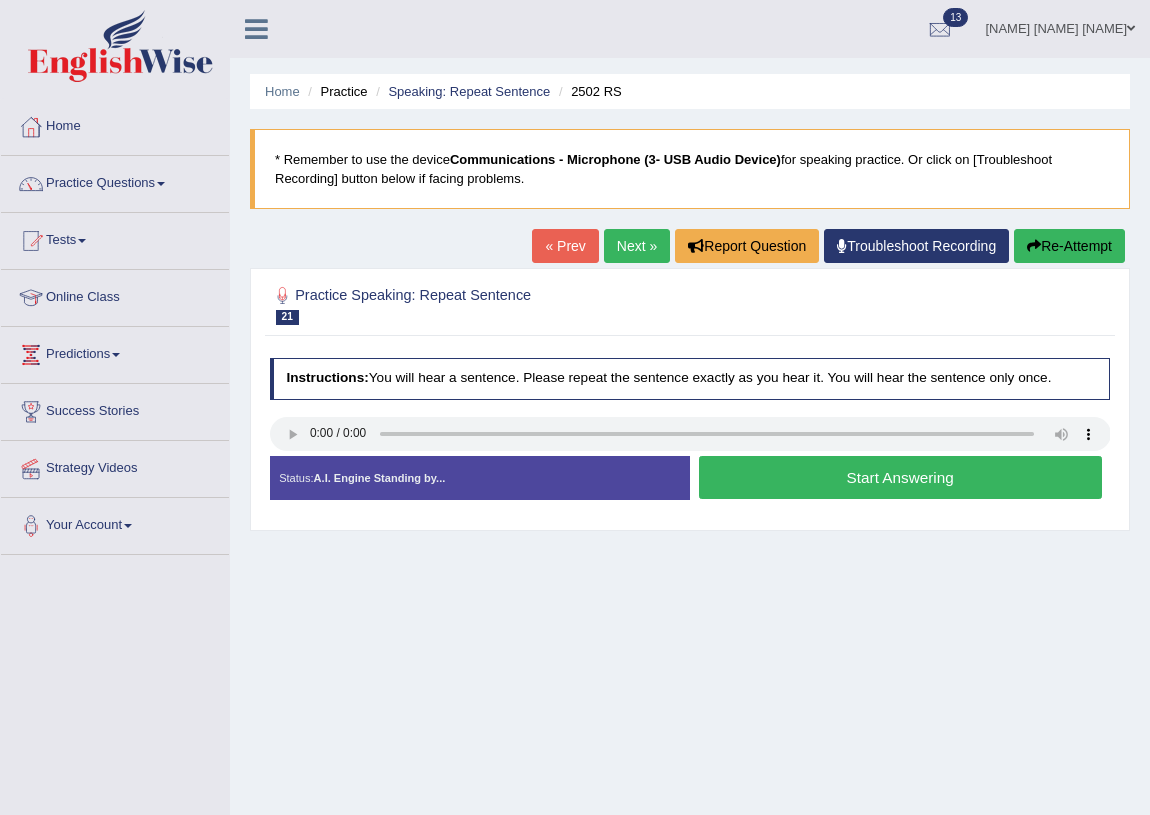 click on "Start Answering" at bounding box center [900, 477] 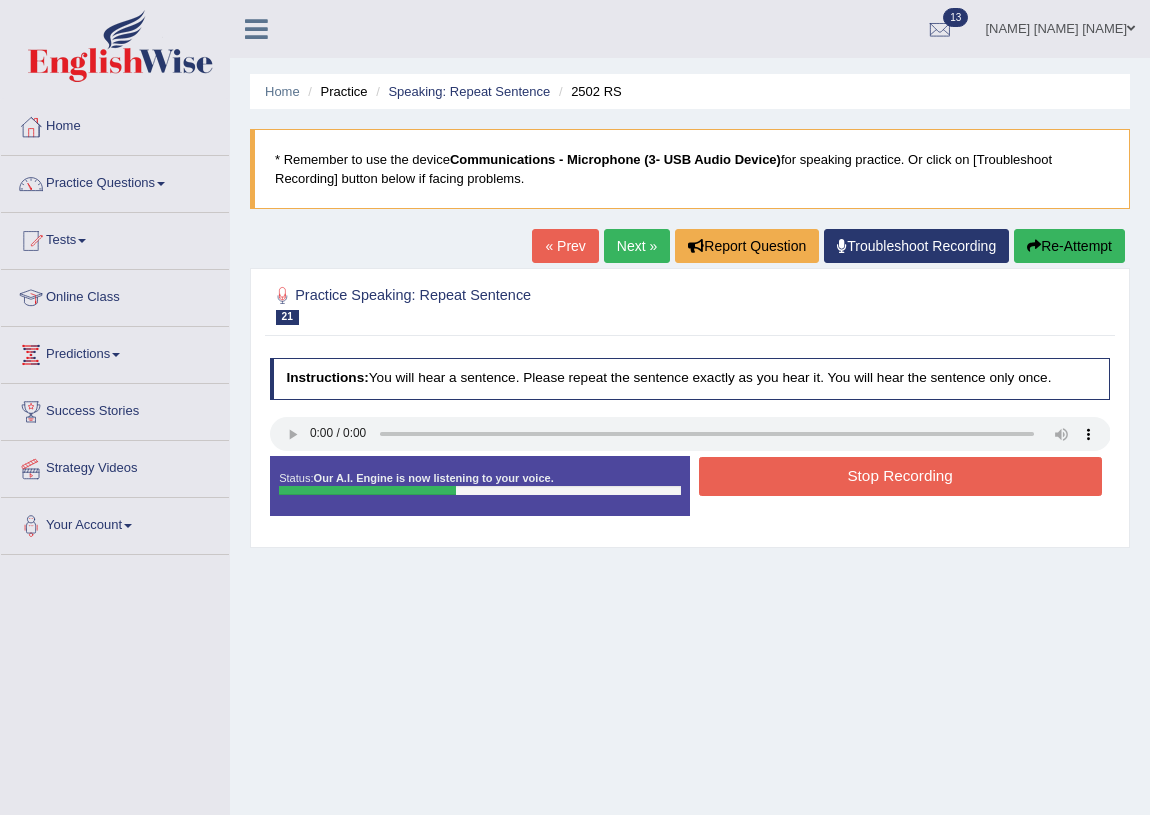 click on "Stop Recording" at bounding box center (900, 476) 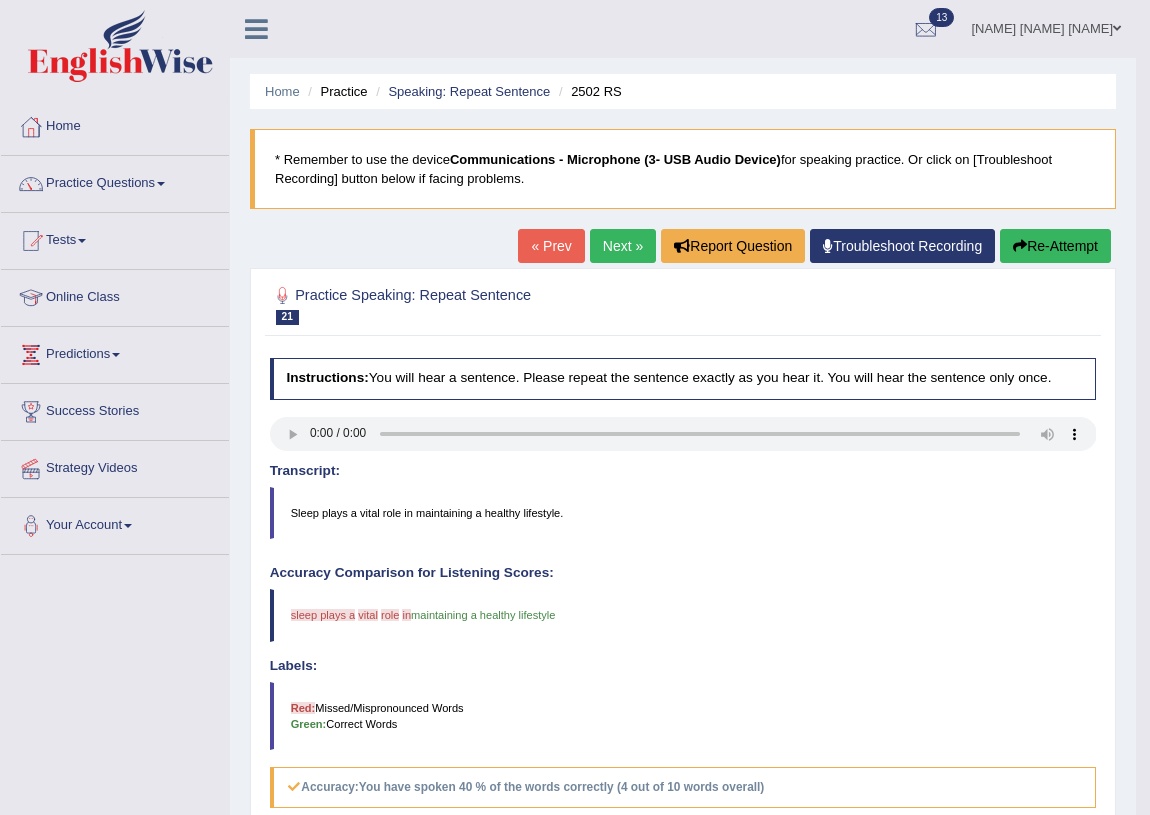 click on "Re-Attempt" at bounding box center (1055, 246) 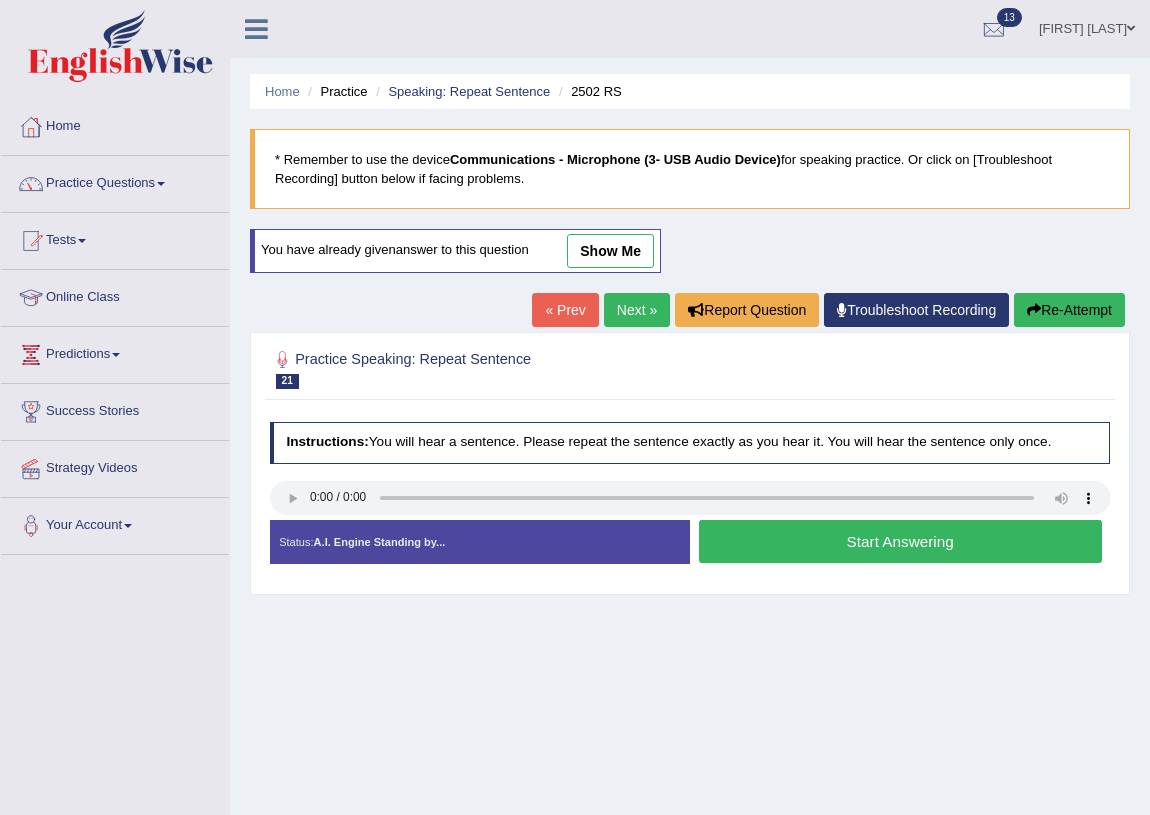 scroll, scrollTop: 0, scrollLeft: 0, axis: both 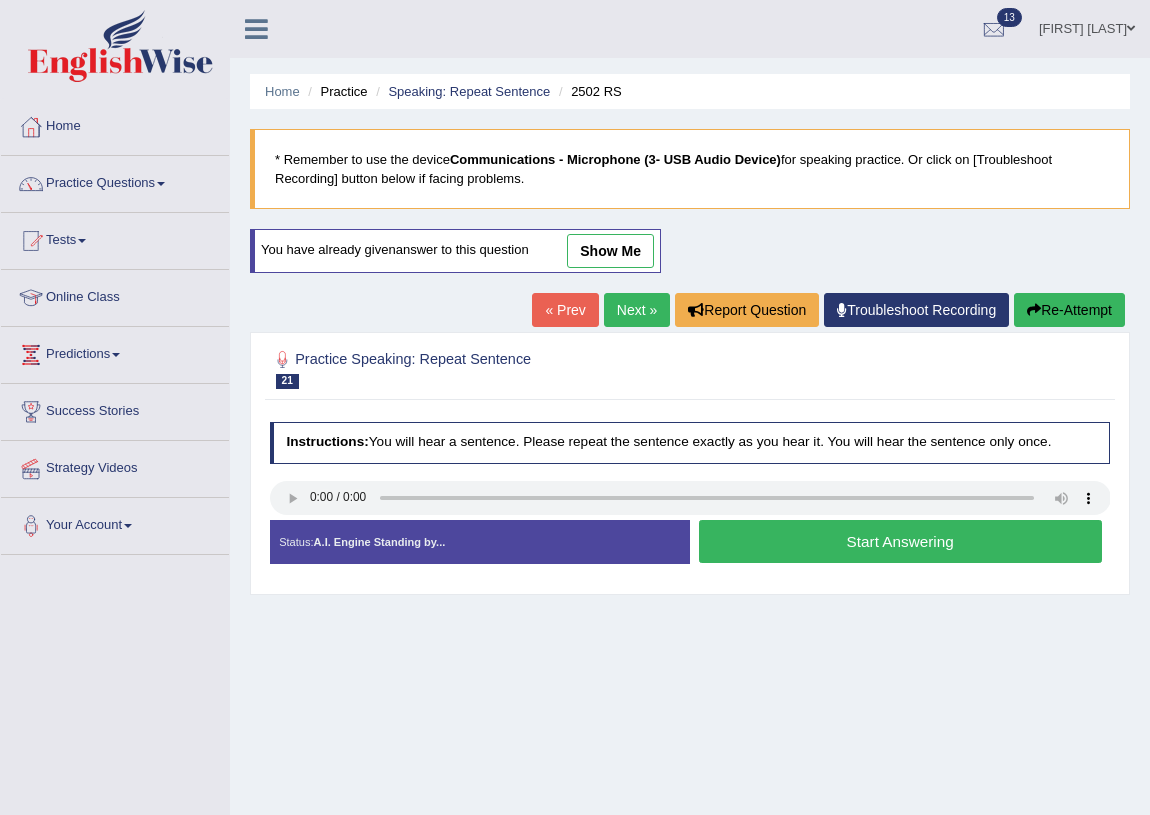 click on "Start Answering" at bounding box center (900, 541) 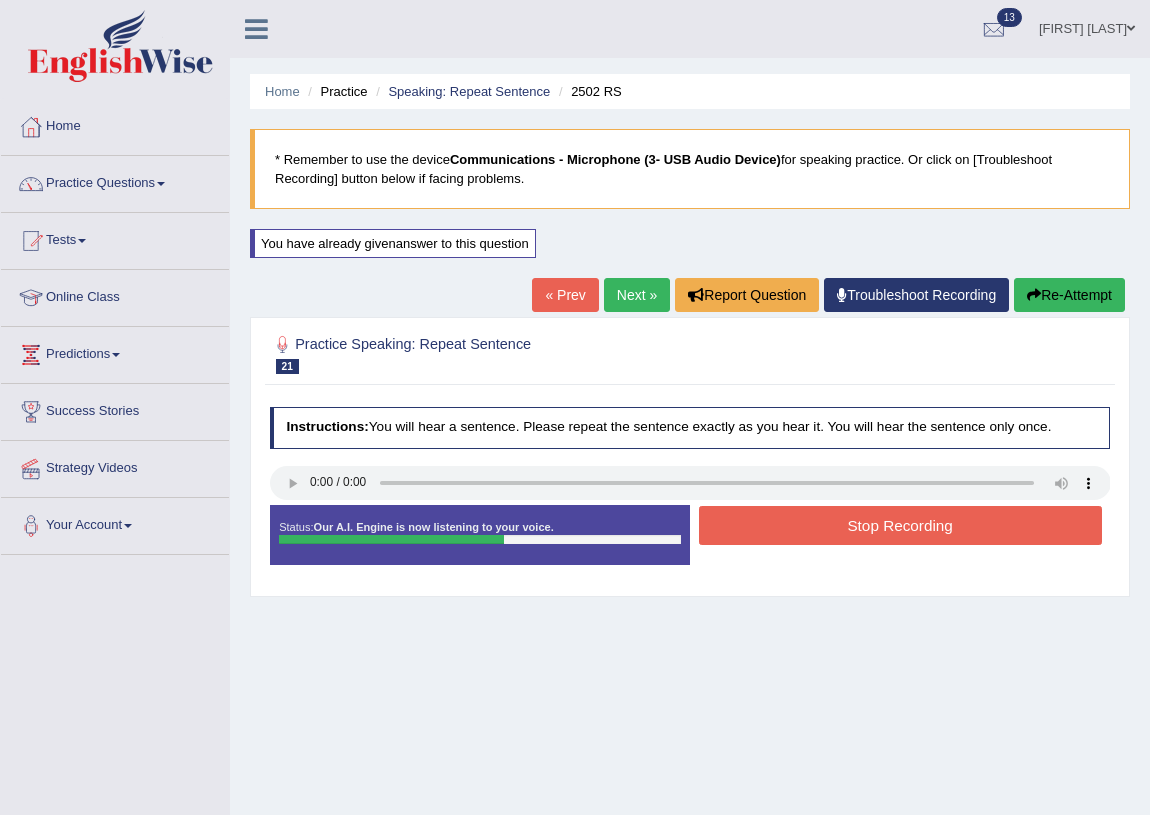 click on "Stop Recording" at bounding box center (900, 525) 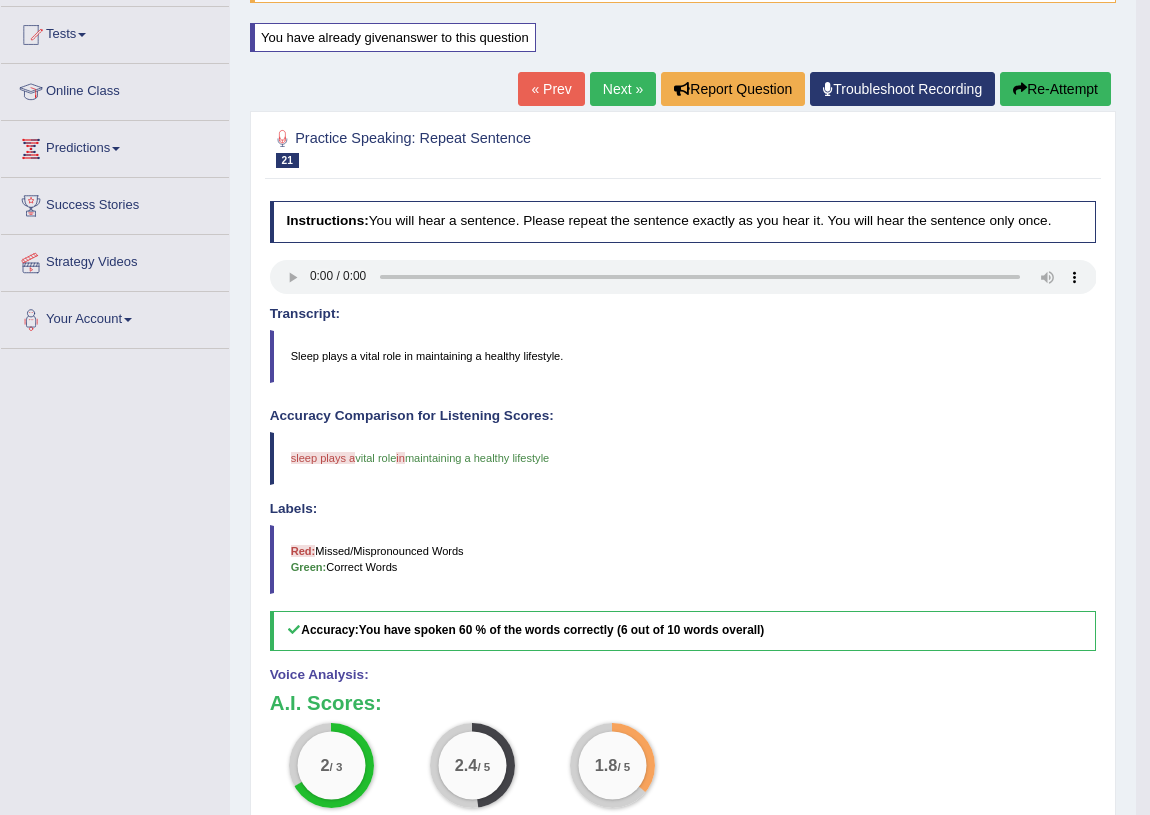 scroll, scrollTop: 450, scrollLeft: 0, axis: vertical 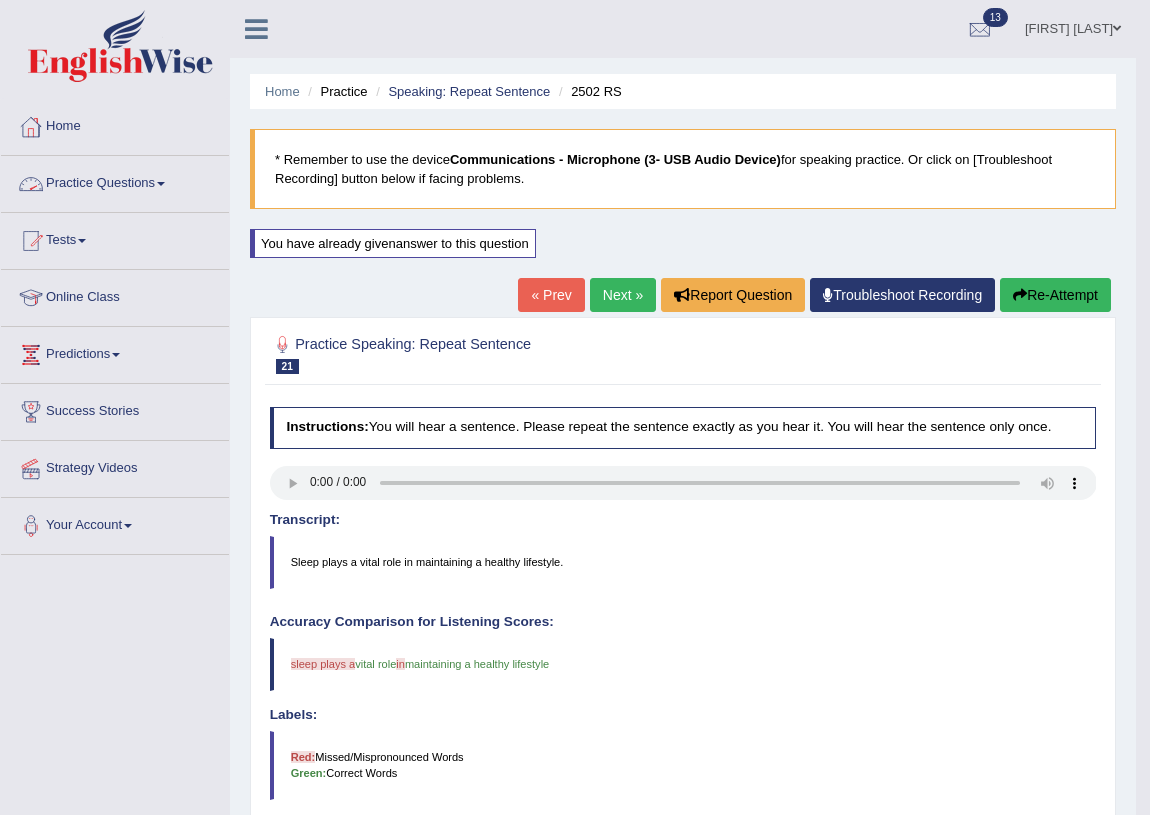click on "Practice Questions" at bounding box center (115, 181) 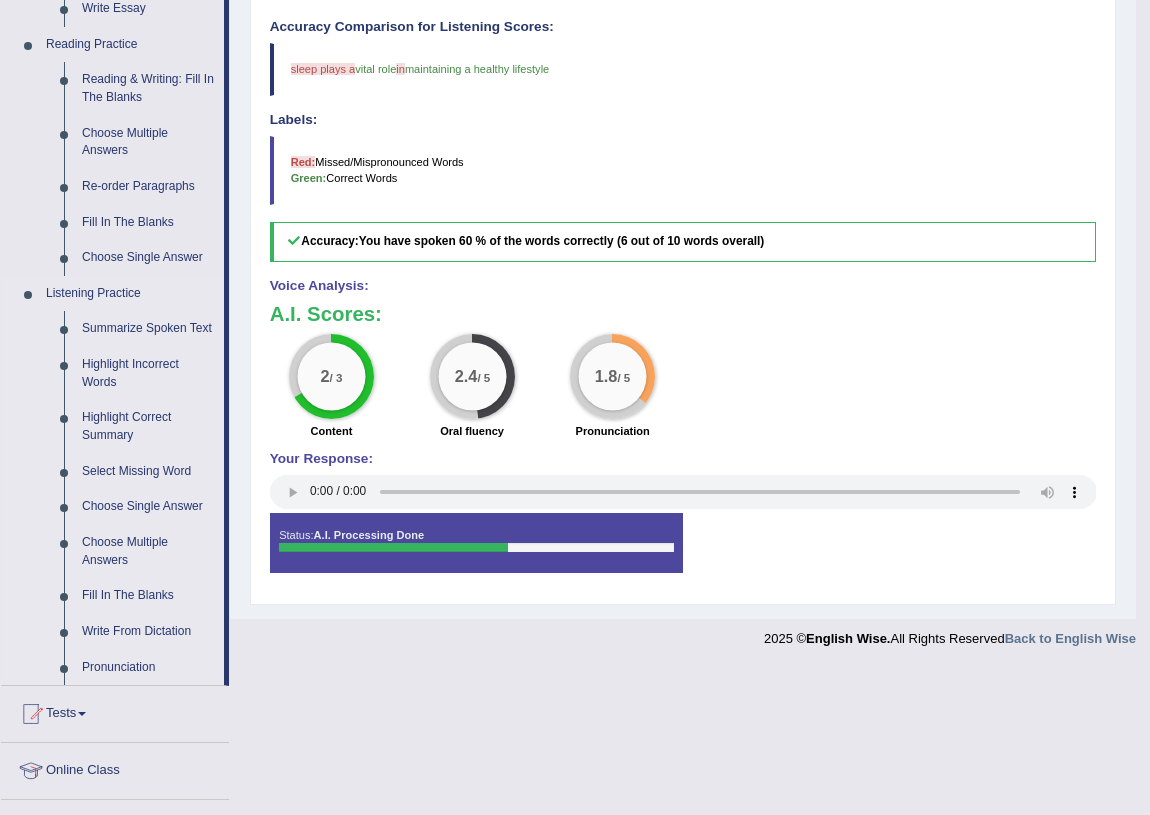 scroll, scrollTop: 636, scrollLeft: 0, axis: vertical 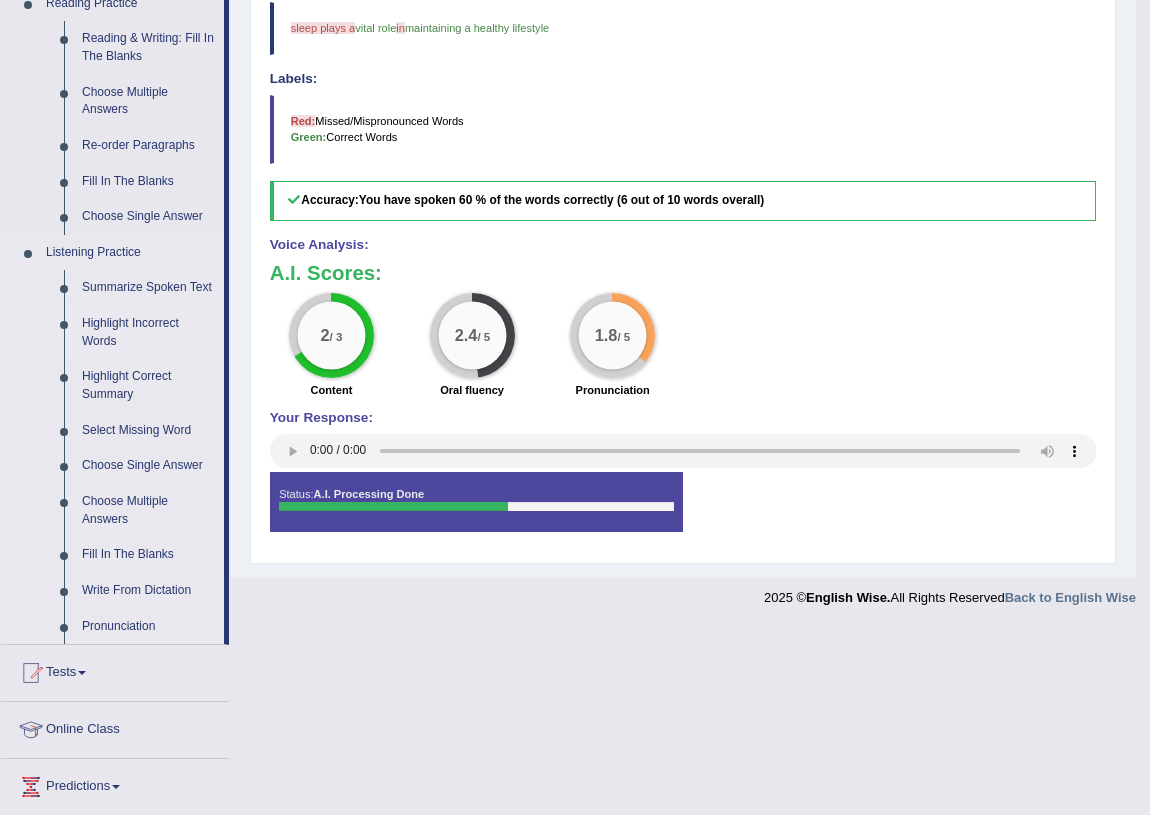click on "Highlight Incorrect Words" at bounding box center [148, 332] 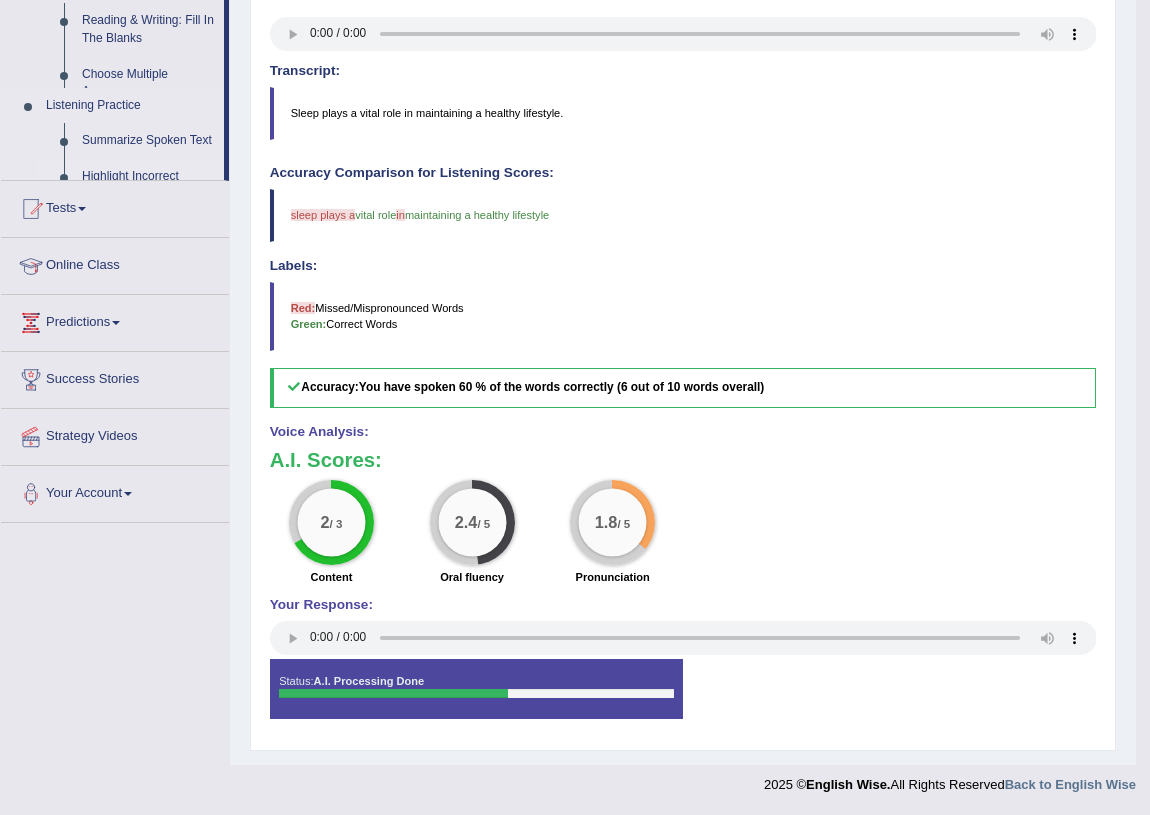 scroll, scrollTop: 222, scrollLeft: 0, axis: vertical 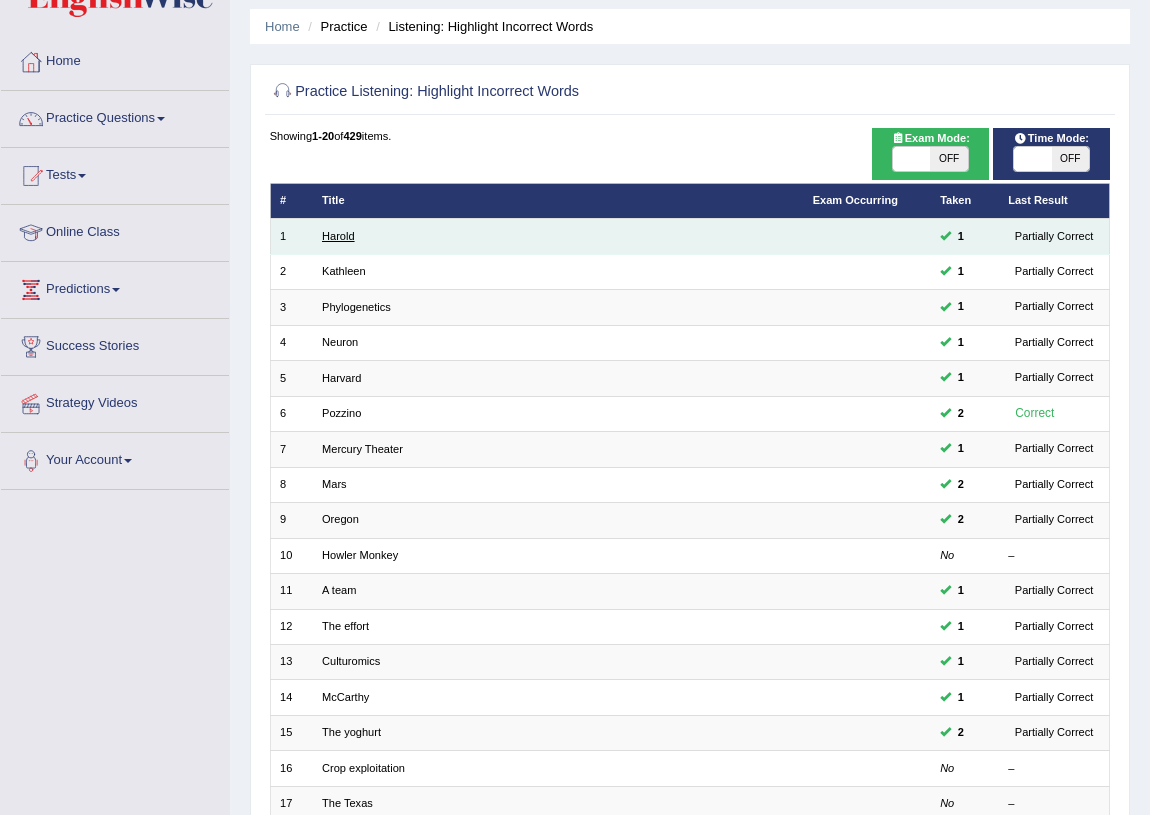 click on "Harold" at bounding box center [338, 236] 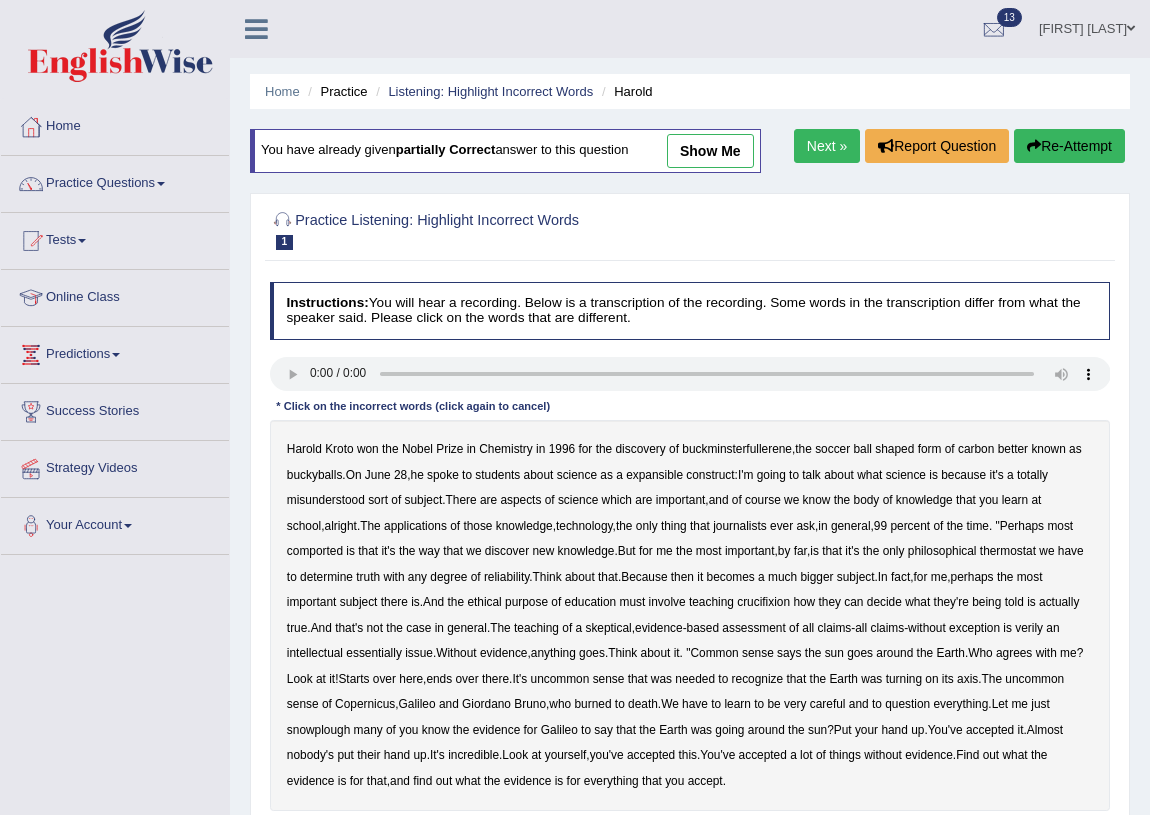 scroll, scrollTop: 0, scrollLeft: 0, axis: both 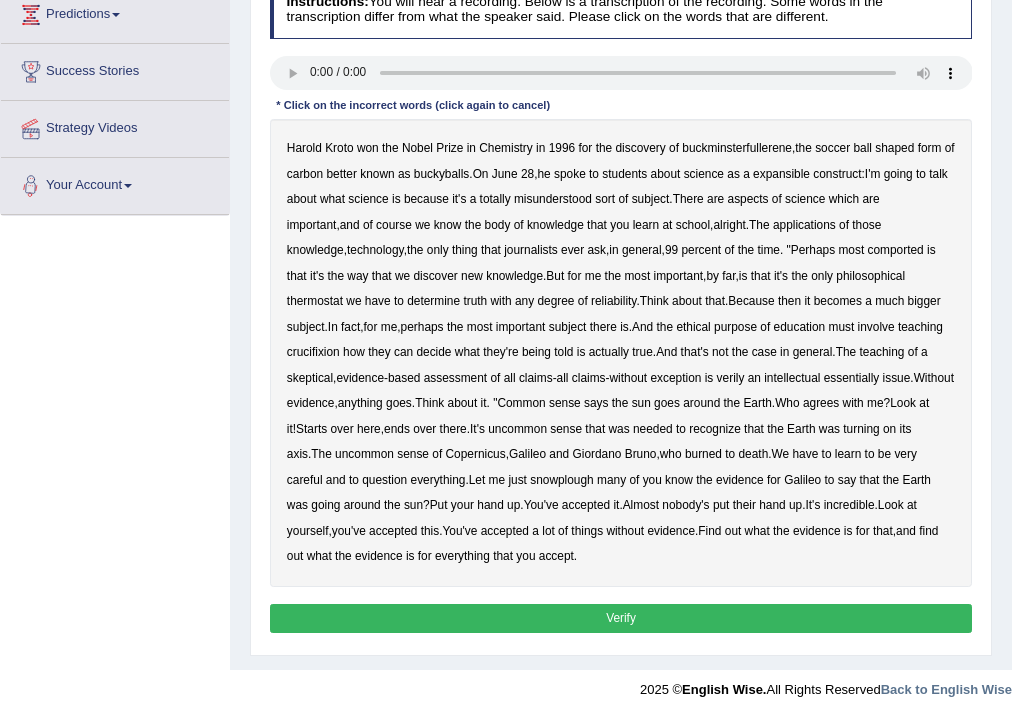 click on "Toggle navigation
Home
Practice Questions   Speaking Practice Read Aloud
Repeat Sentence
Describe Image
Re-tell Lecture
Answer Short Question
Summarize Group Discussion
Respond To A Situation
Writing Practice  Summarize Written Text
Write Essay
Reading Practice  Reading & Writing: Fill In The Blanks
Choose Multiple Answers
Re-order Paragraphs
Fill In The Blanks
Choose Single Answer
Listening Practice  Summarize Spoken Text
Highlight Incorrect Words
Highlight Correct Summary
Select Missing Word
Choose Single Answer
Choose Multiple Answers
Fill In The Blanks
Write From Dictation
Pronunciation
Tests  Take Practice Sectional Test
Take Mock Test" at bounding box center (506, 185) 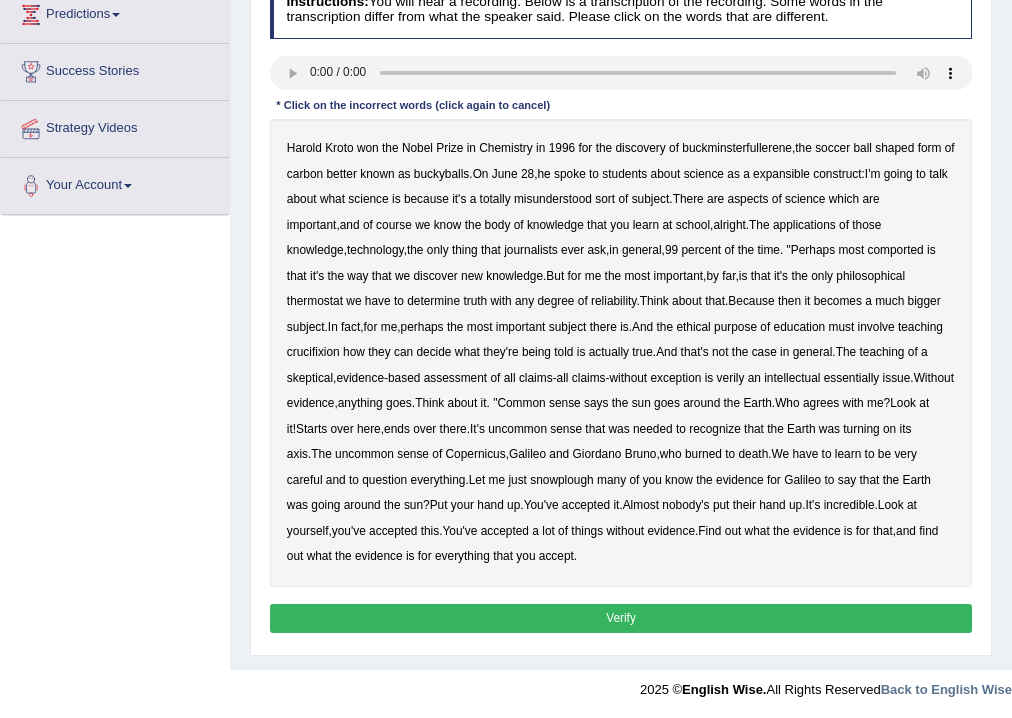 click on "expansible" at bounding box center (781, 174) 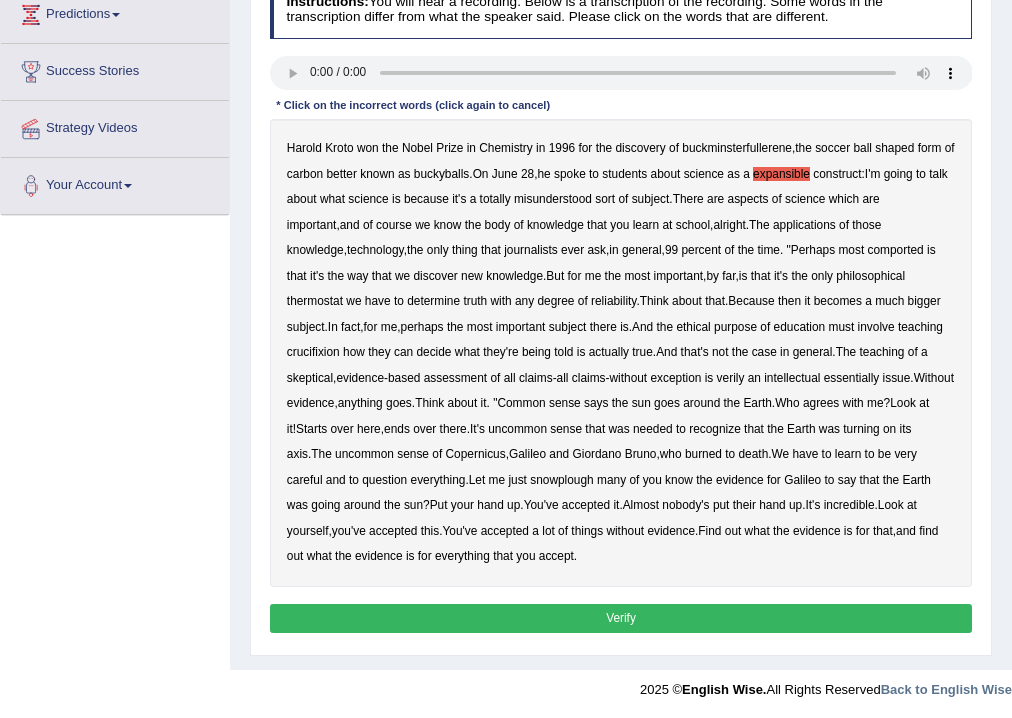 click on "thermostat" at bounding box center (315, 301) 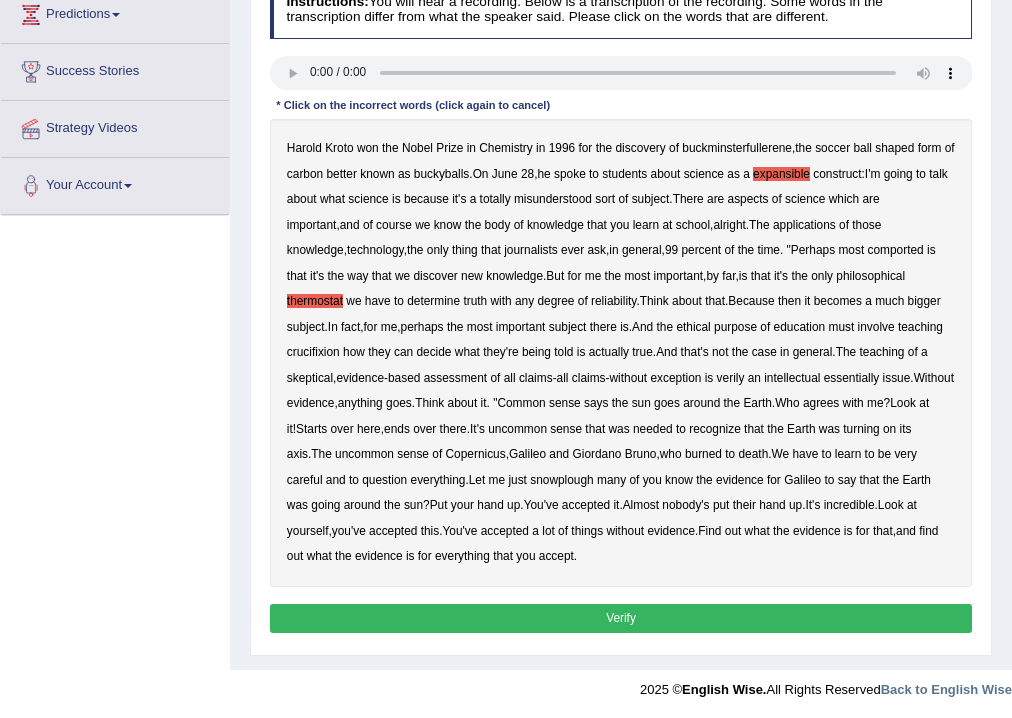 click on "Harold   Kroto   won   the   Nobel   Prize   in   Chemistry   in   1996   for   the   discovery   of   buckminsterfullerene ,  the   soccer   ball   shaped   form   of   carbon   better   known   as   buckyballs .  On   June   28 ,  he   spoke   to   students   about   science   as   a   expansible   construct :  I'm   going   to   talk   about   what   science   is   because   it's   a   totally   misunderstood   sort   of   subject .  There   are   aspects   of   science   which   are   important ,  and   of   course   we   know   the   body   of   knowledge   that   you   learn   at   school ,  alright .  The   applications   of   those   knowledge ,  technology ,  the   only   thing   that   journalists   ever   ask ,  in   general ,  99   percent   of   the   time . " Perhaps   most   comported   is   that   it's   the   way   that   we   discover   new   knowledge .  But   for   me   the   most   important ,  by   far ,  is   that   it's   the   only   philosophical   thermostat   we   have   to" at bounding box center (621, 353) 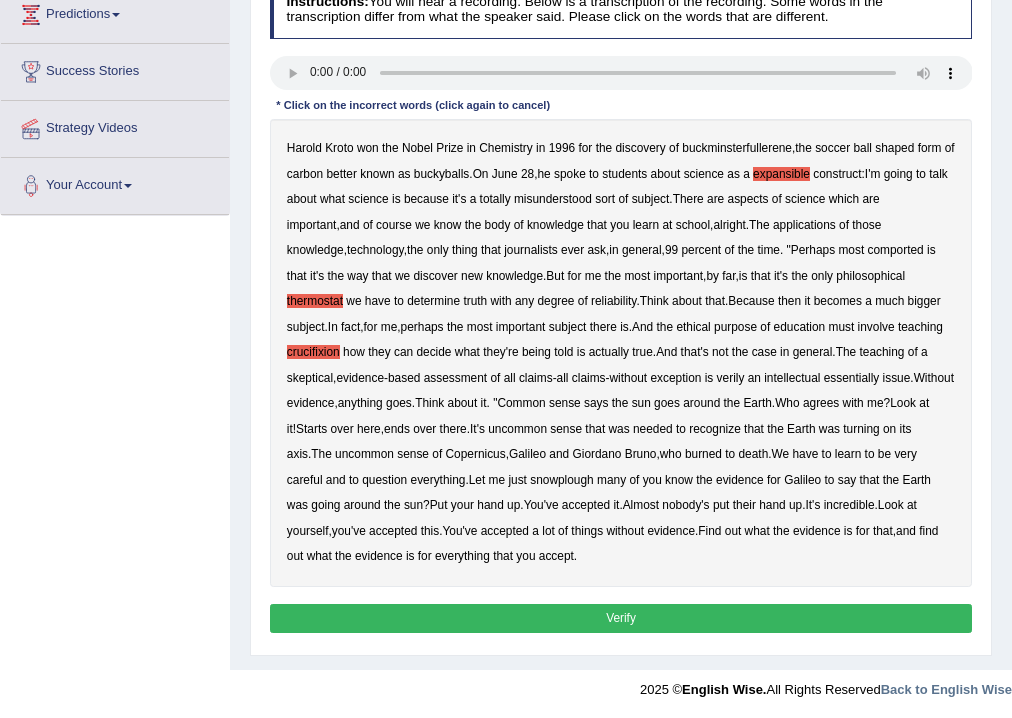 click on "verily" at bounding box center (731, 378) 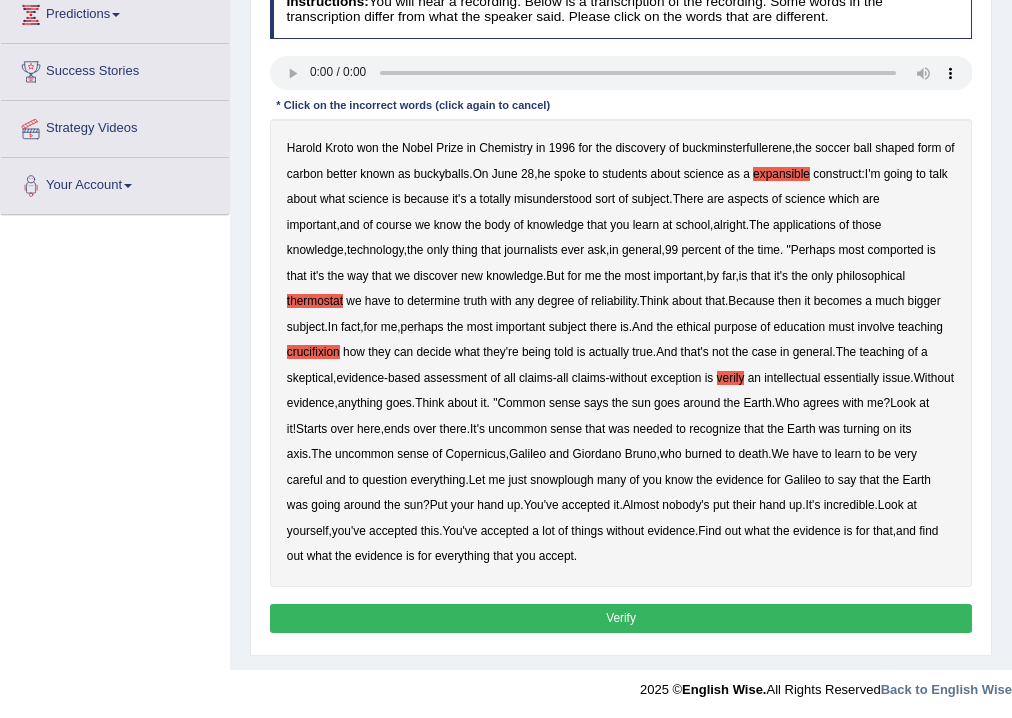 click on "snowplough" at bounding box center (561, 480) 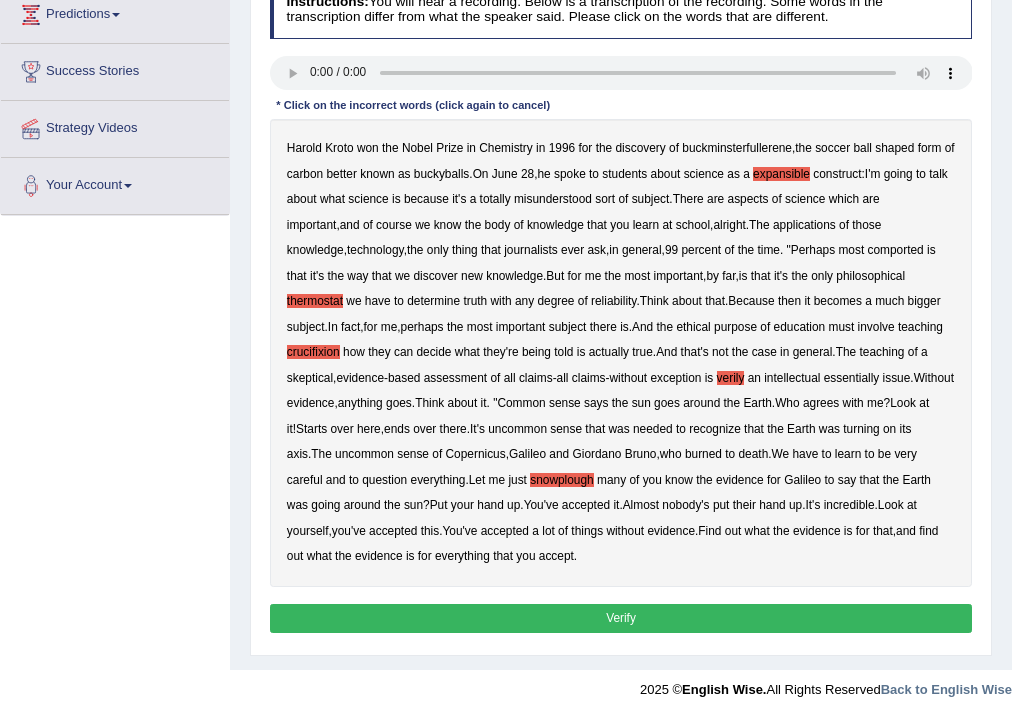 click on "Verify" at bounding box center [621, 618] 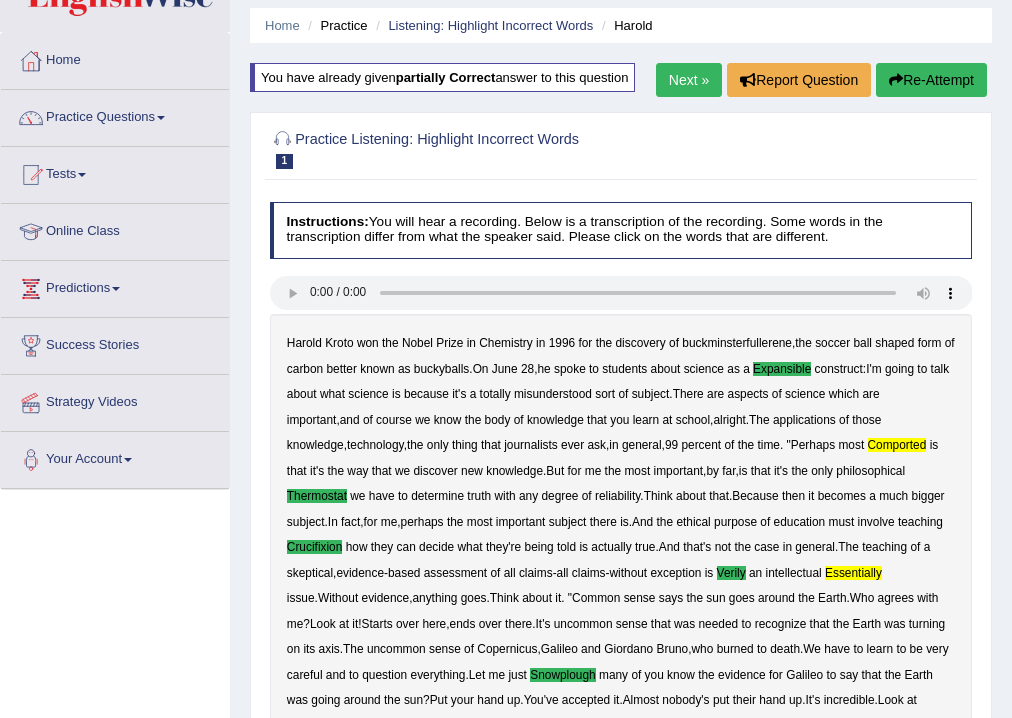 scroll, scrollTop: 0, scrollLeft: 0, axis: both 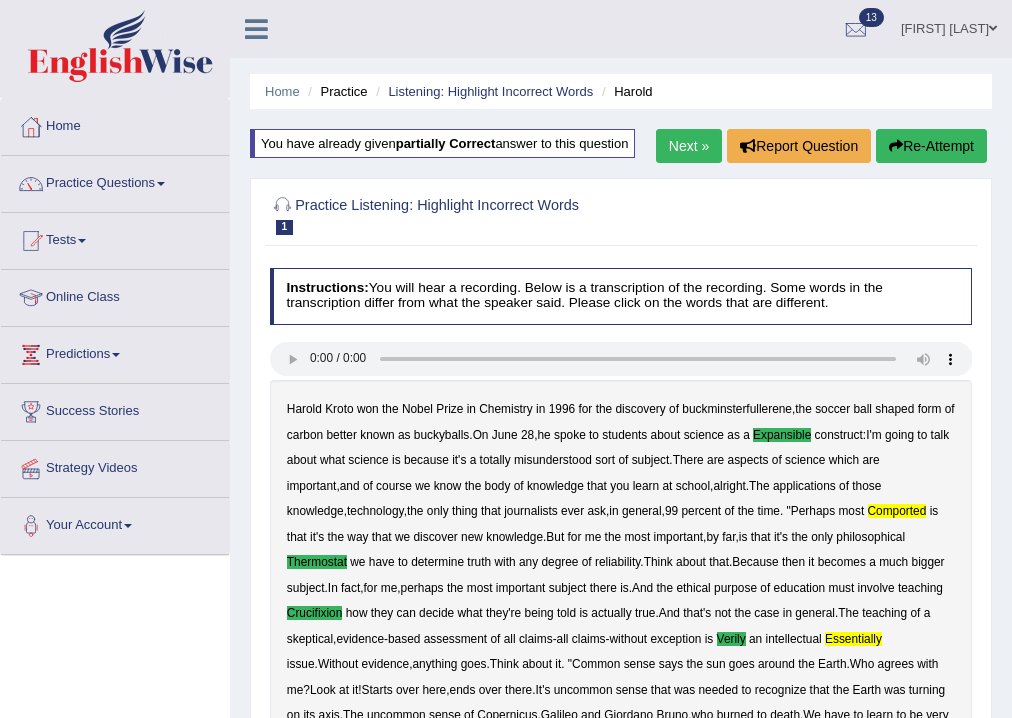 click on "Next »" at bounding box center [689, 146] 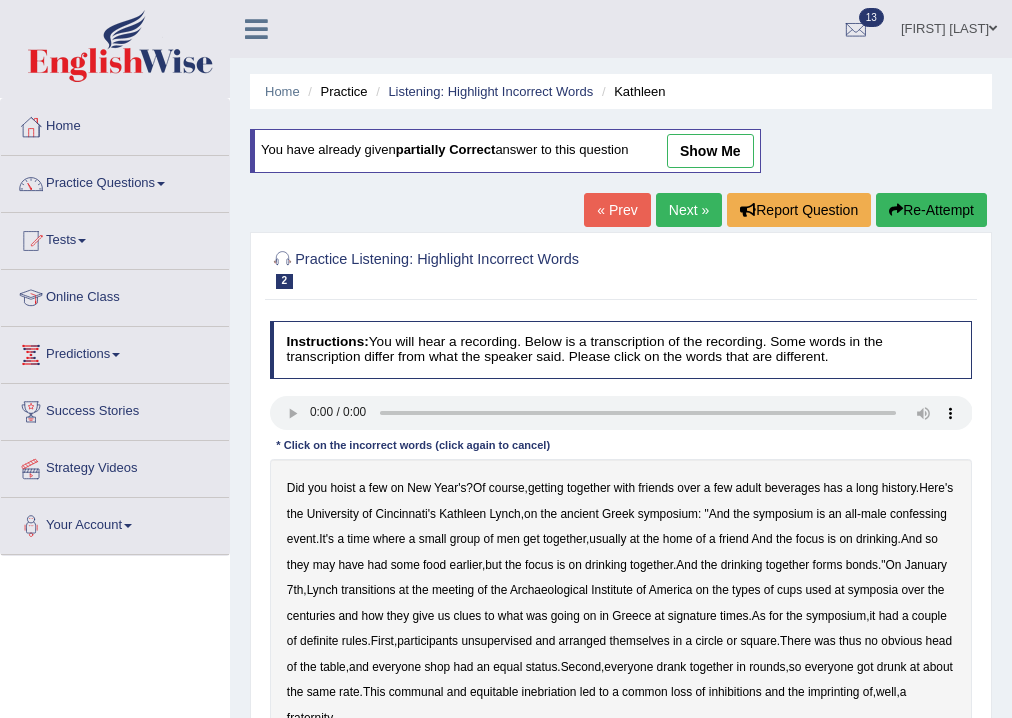 scroll, scrollTop: 0, scrollLeft: 0, axis: both 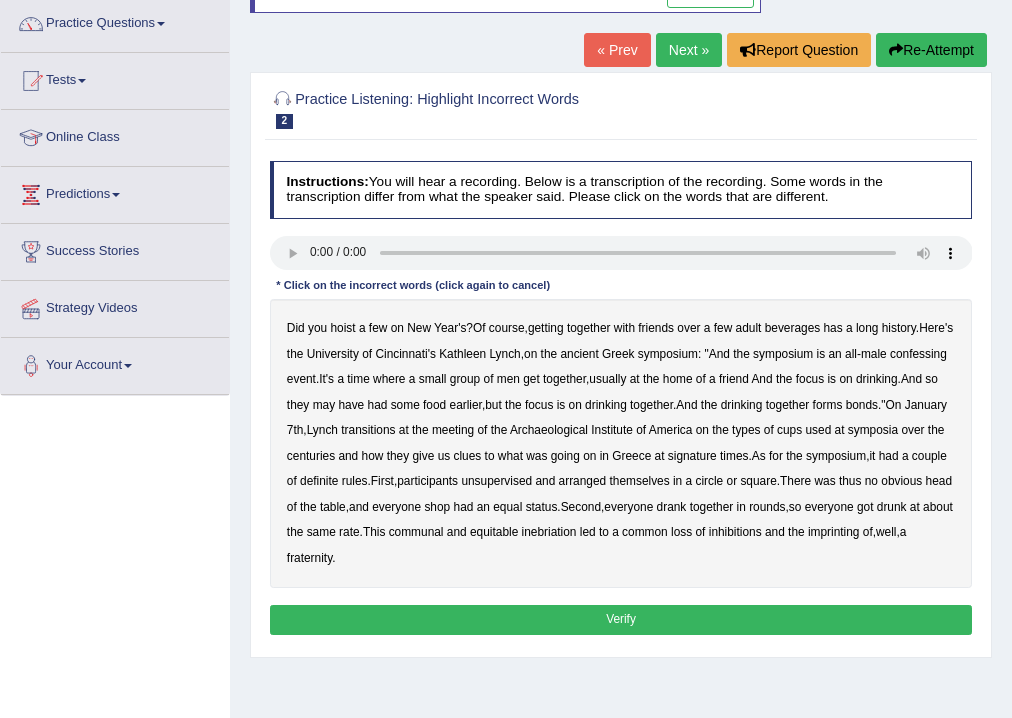 click on "transitions" at bounding box center [368, 430] 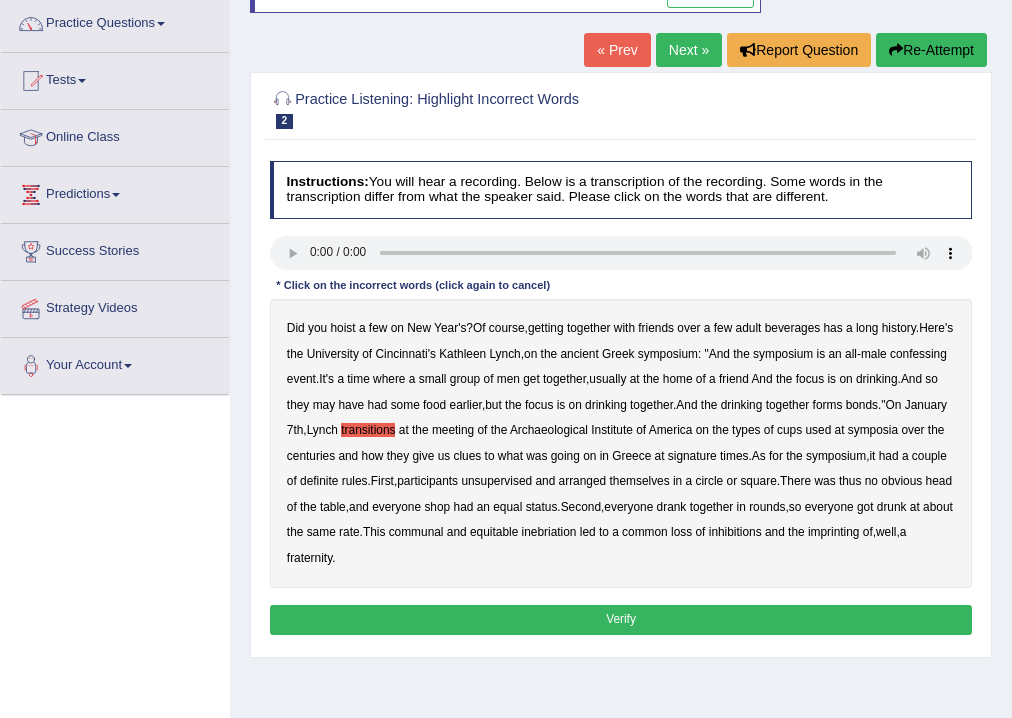 click on "imprinting" at bounding box center (834, 532) 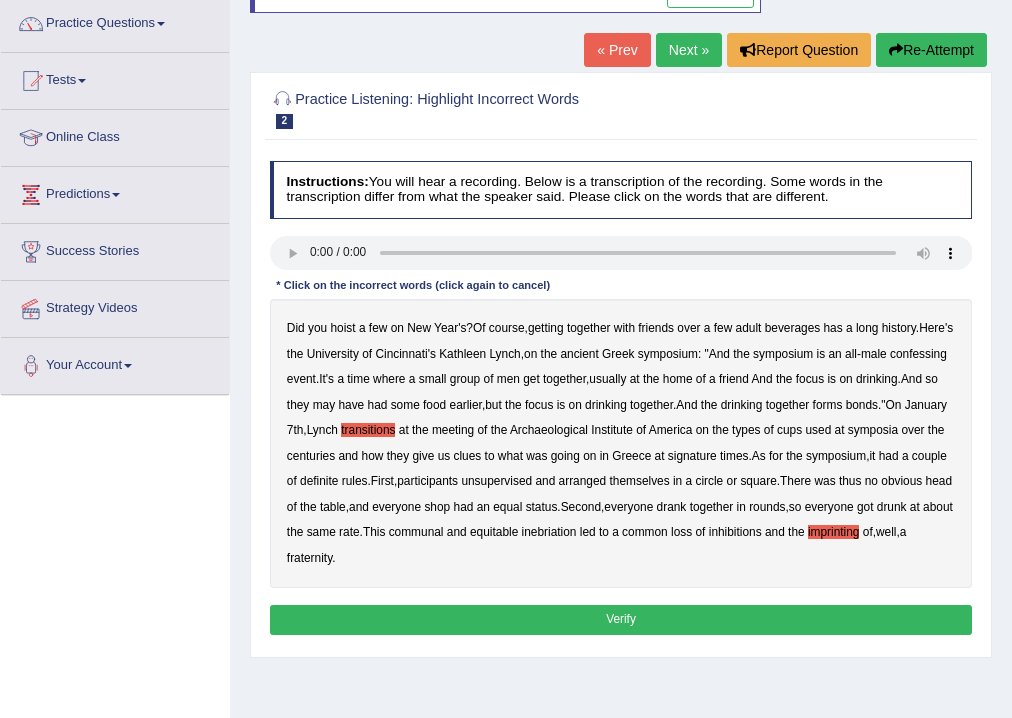 click on "signature" at bounding box center (692, 456) 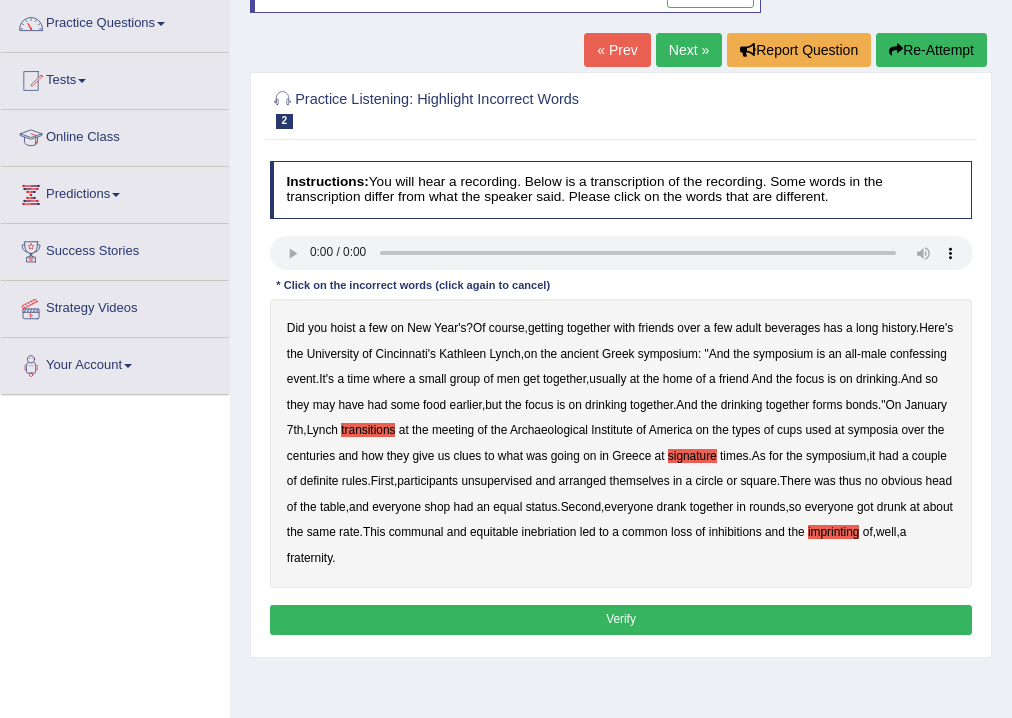 click on "unsupervised" at bounding box center (496, 481) 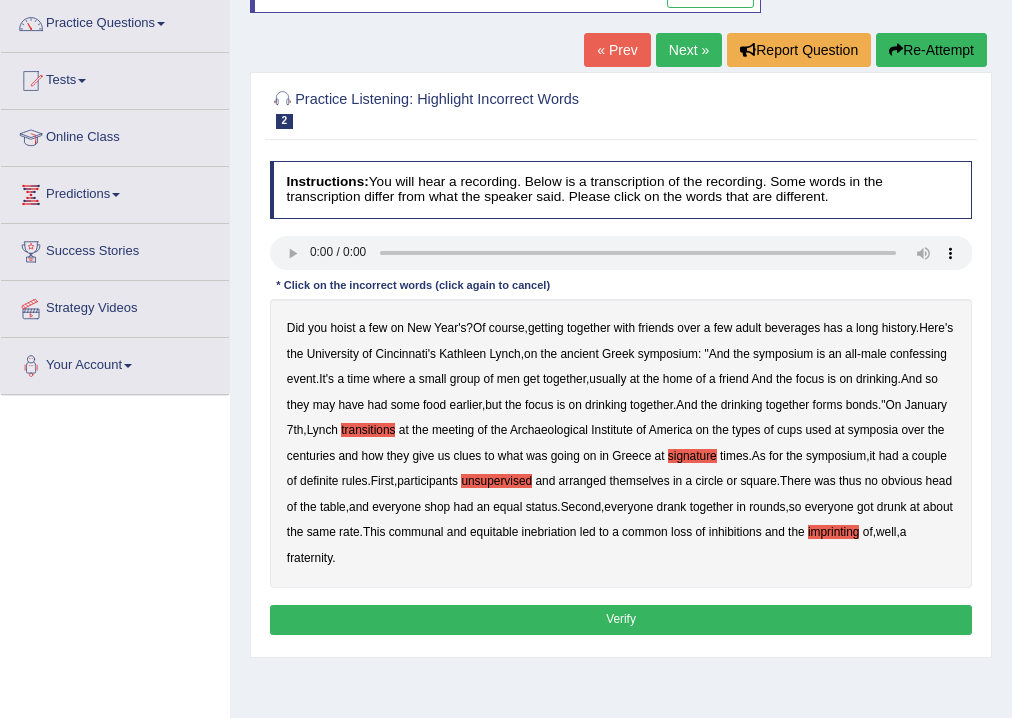 click on "Verify" at bounding box center [621, 619] 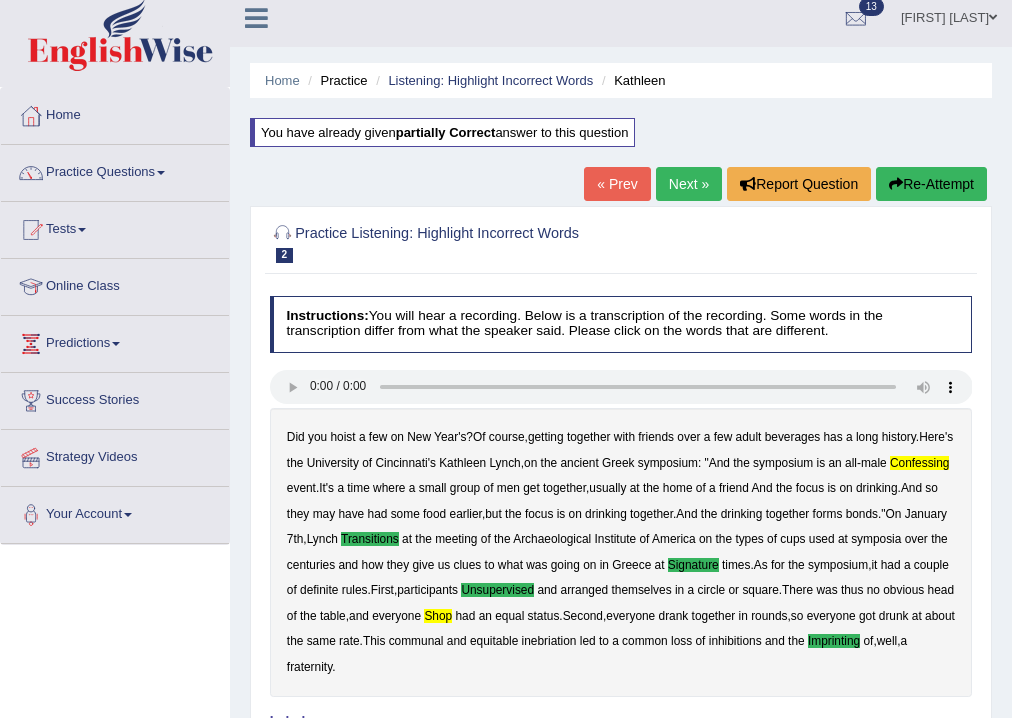scroll, scrollTop: 0, scrollLeft: 0, axis: both 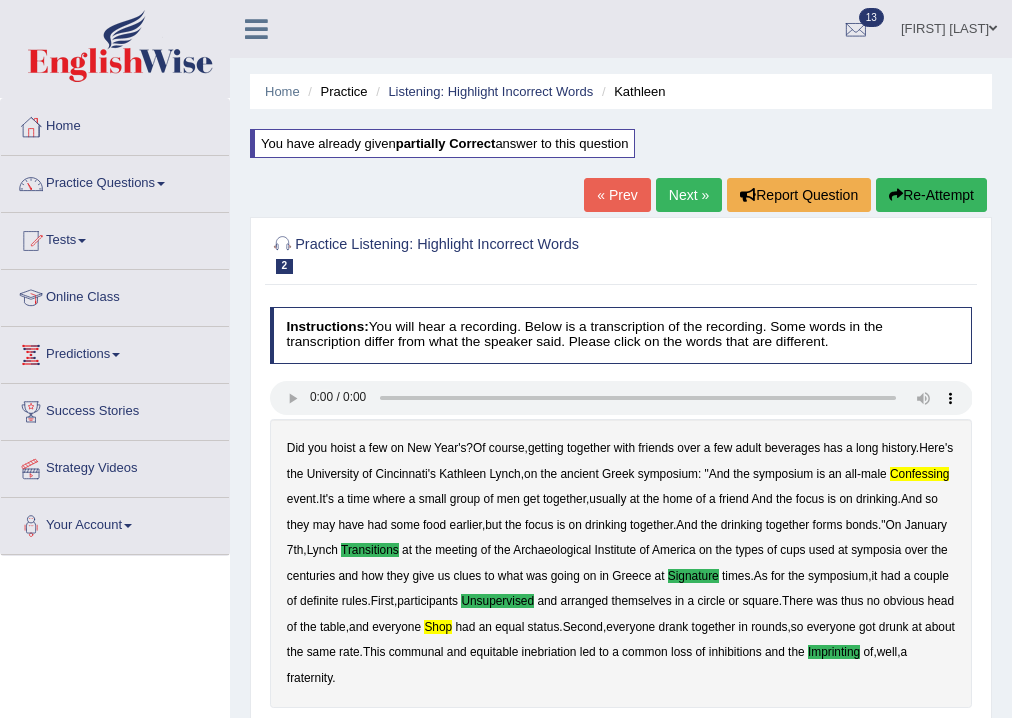 click on "Next »" at bounding box center [689, 195] 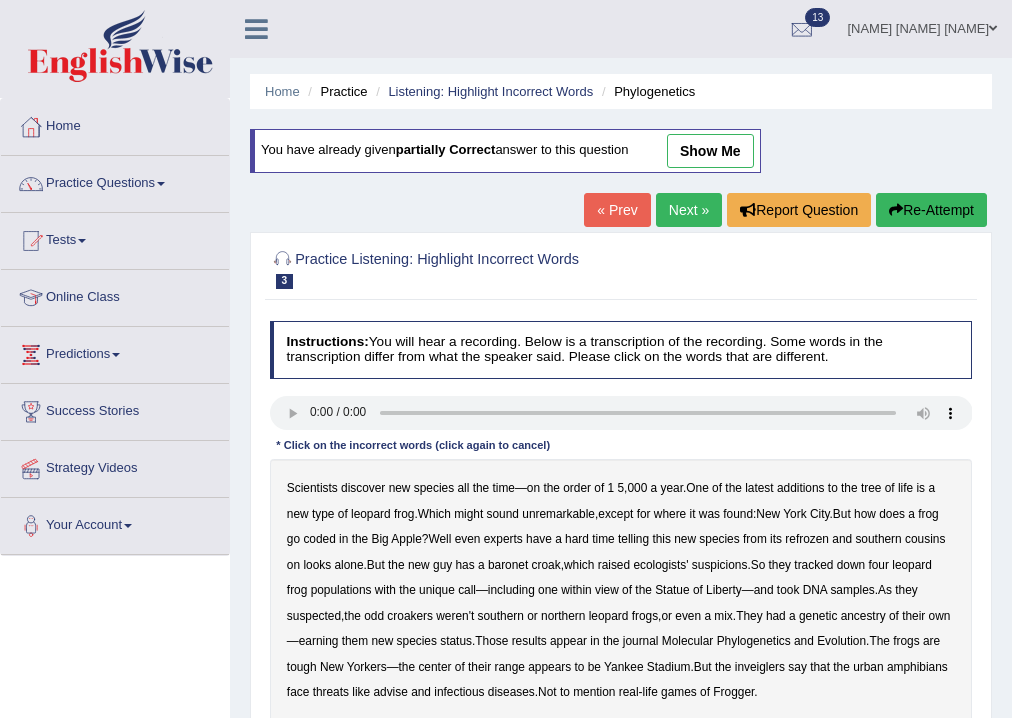 scroll, scrollTop: 0, scrollLeft: 0, axis: both 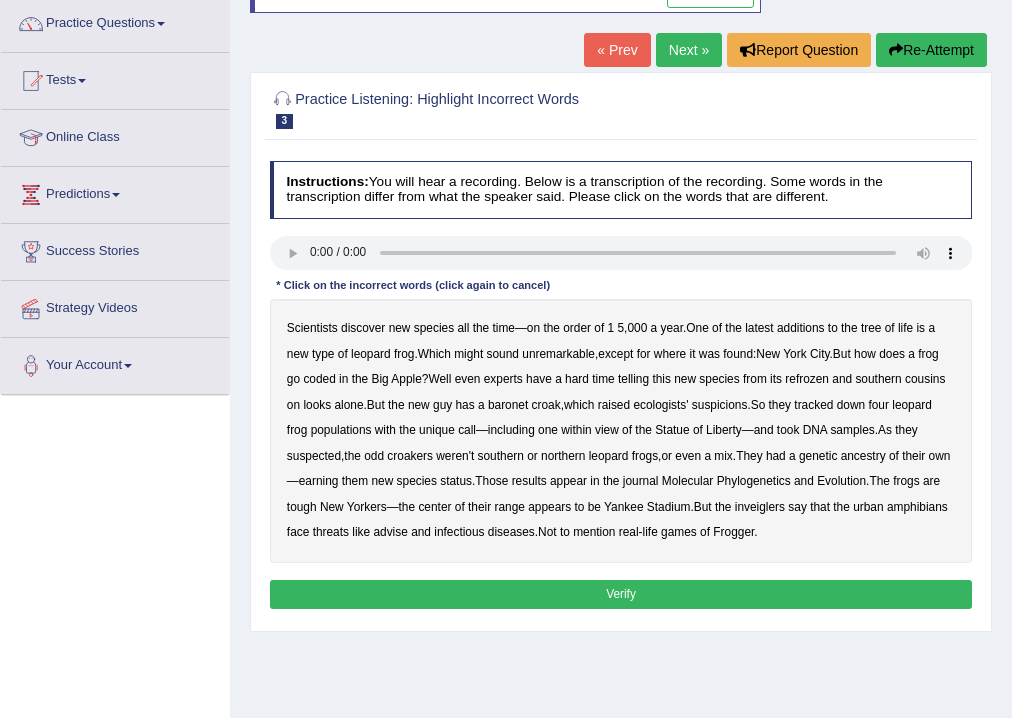 click on "refrozen" at bounding box center (807, 379) 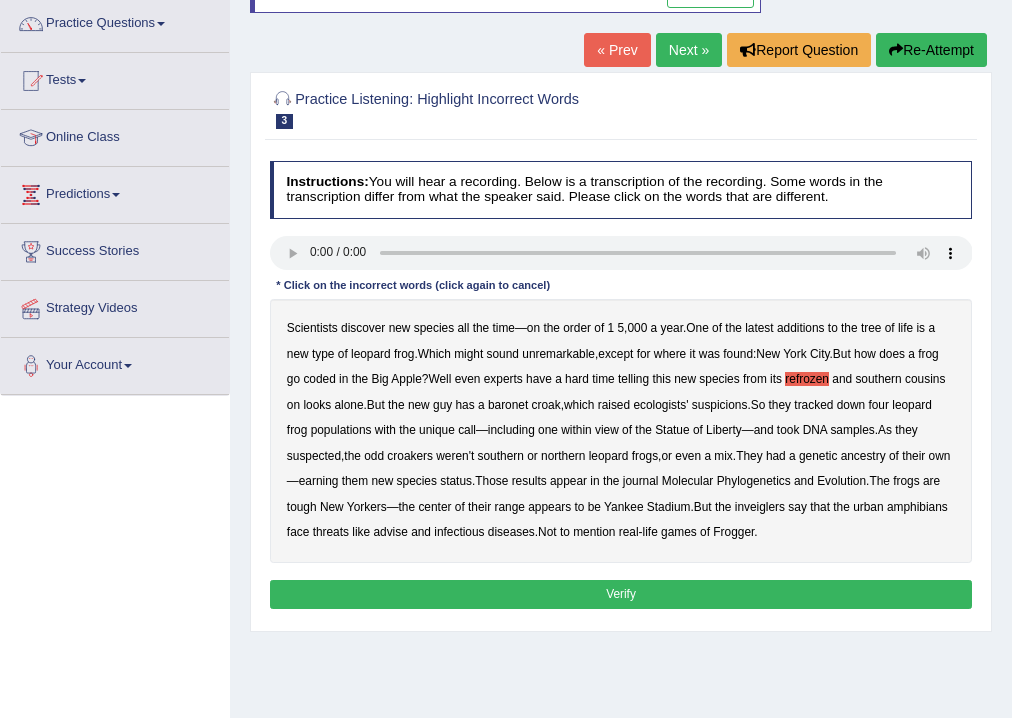 click on "center" at bounding box center [434, 507] 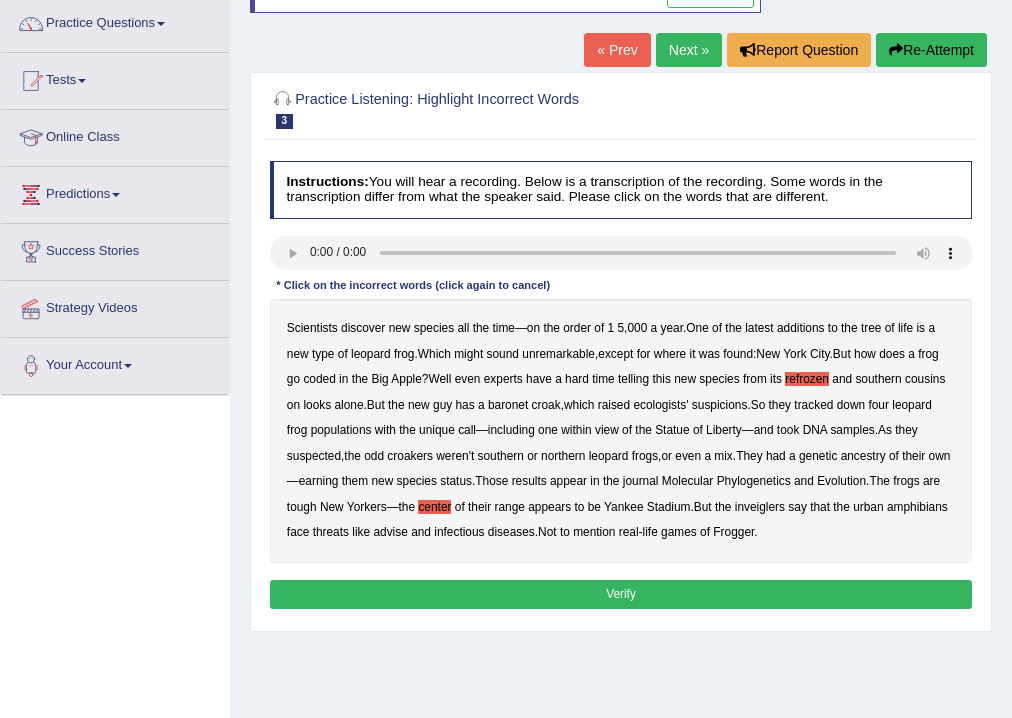 click on "baronet" at bounding box center (508, 405) 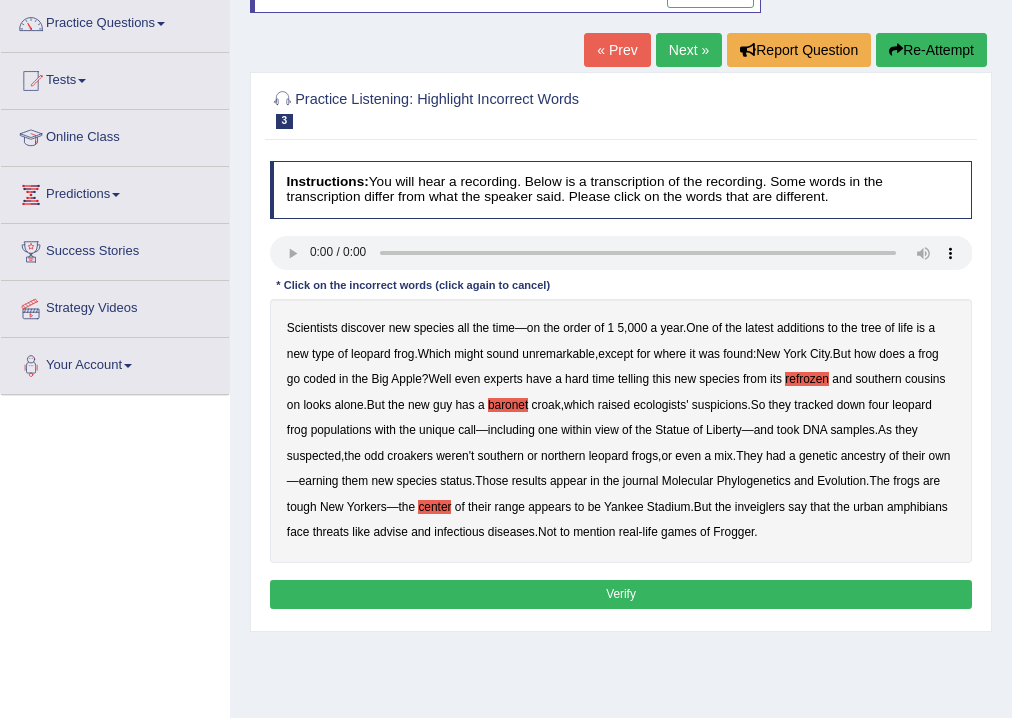 click on "center" at bounding box center (434, 507) 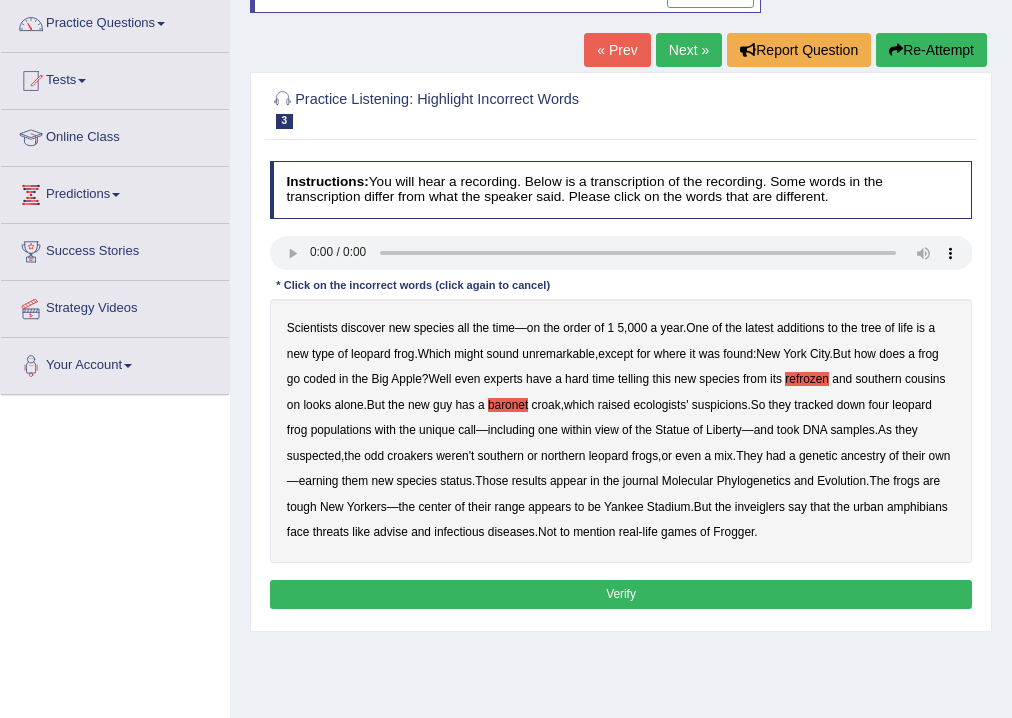 type 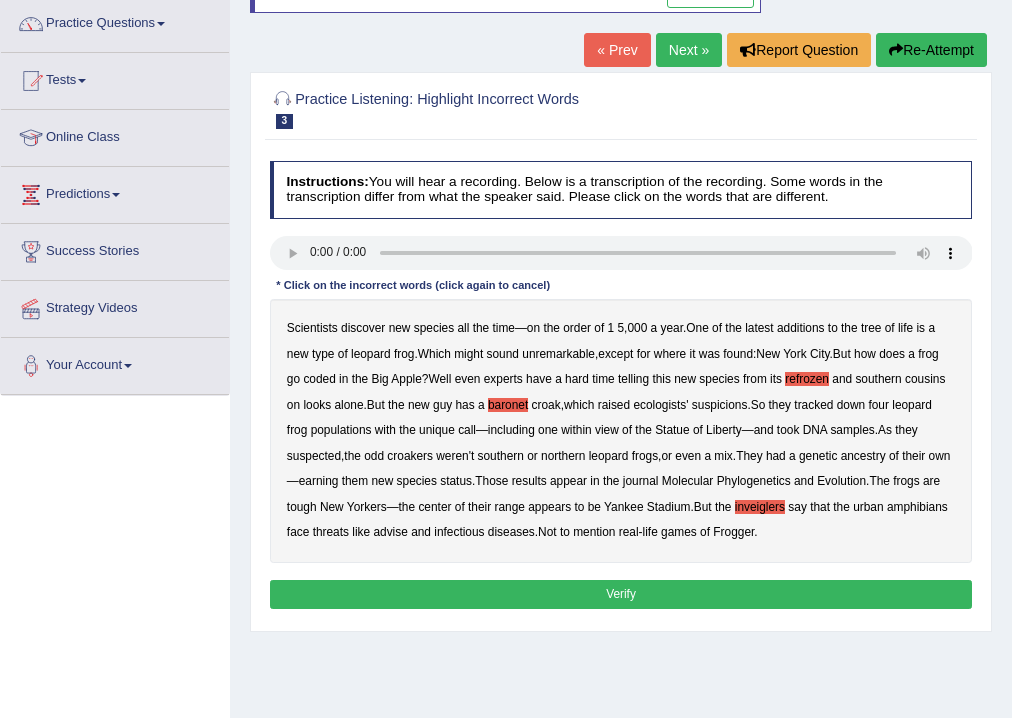 click on "Verify" at bounding box center (621, 594) 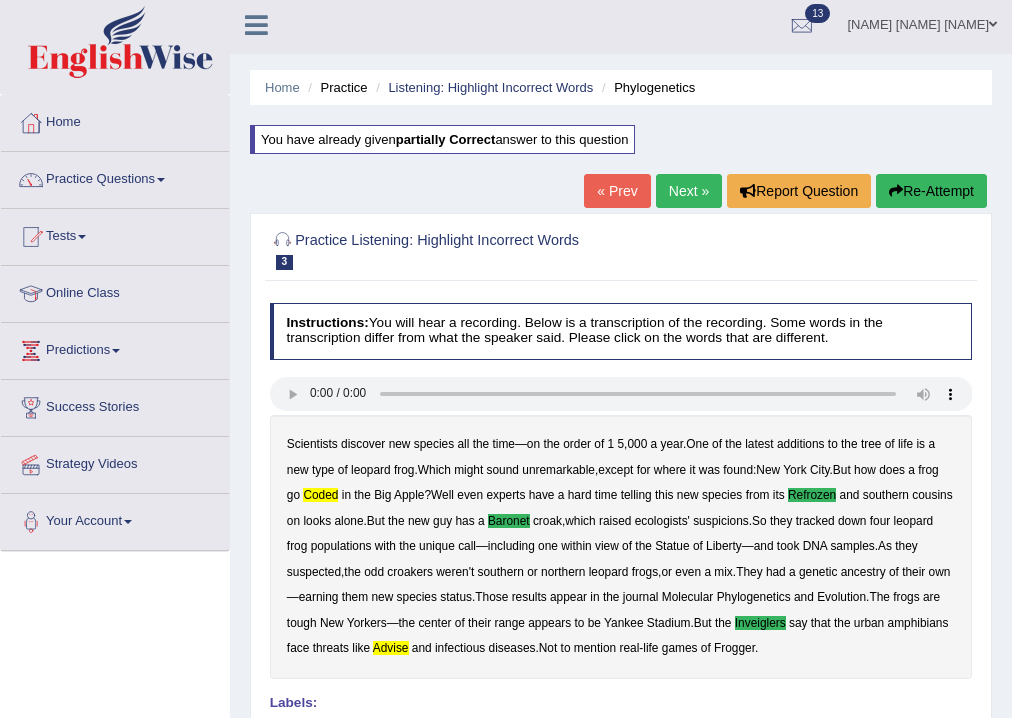 scroll, scrollTop: 0, scrollLeft: 0, axis: both 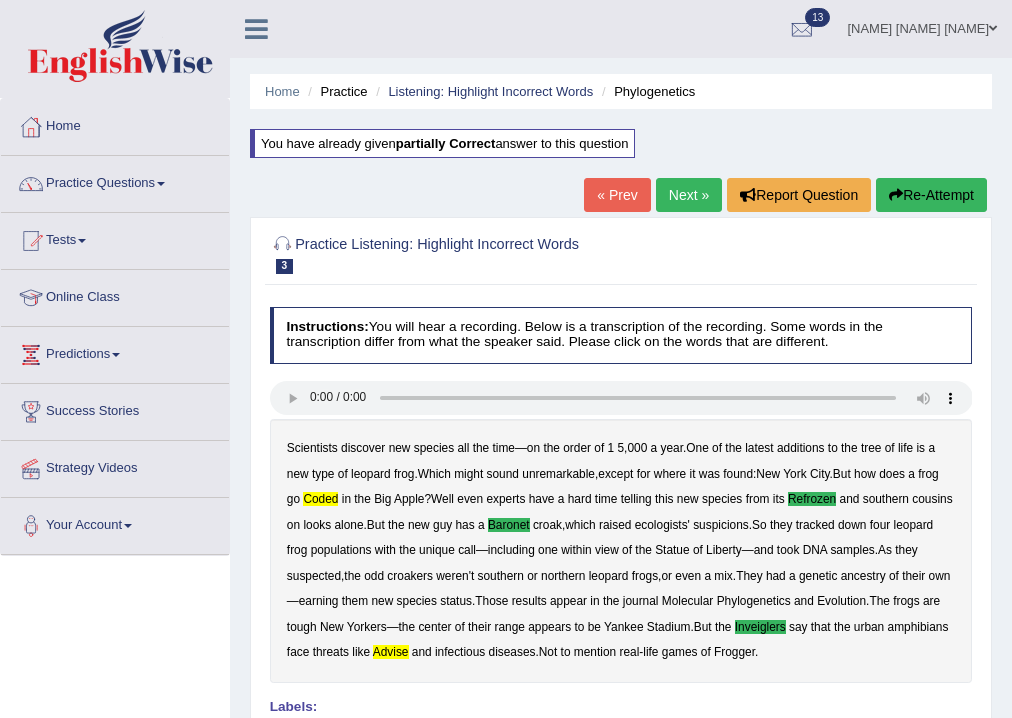 click on "Next »" at bounding box center [689, 195] 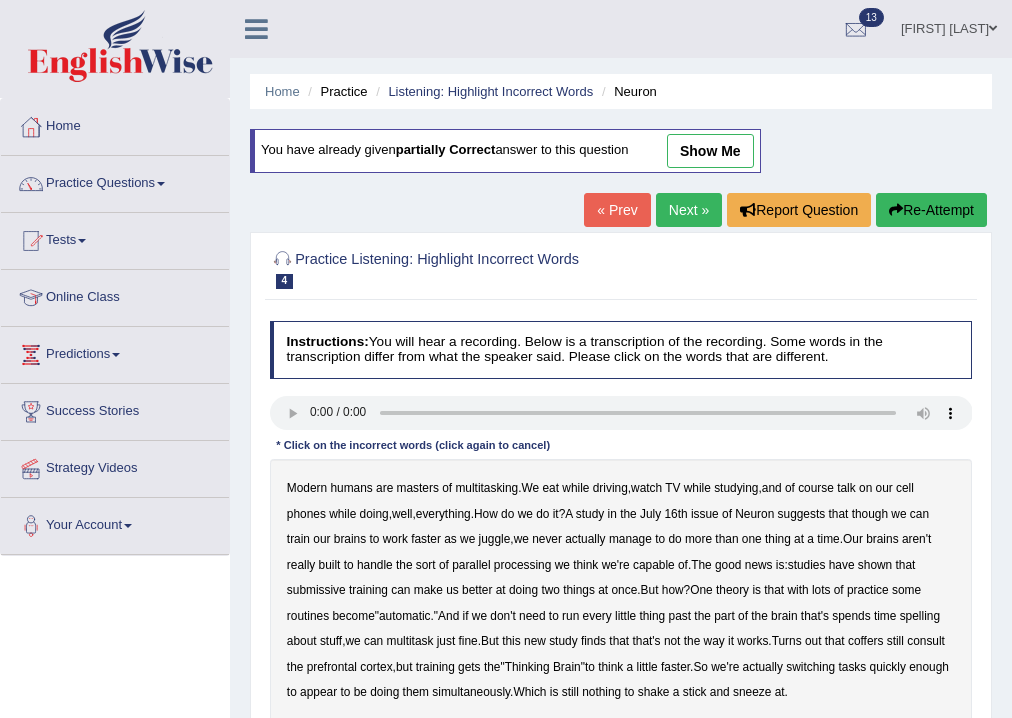 scroll, scrollTop: 0, scrollLeft: 0, axis: both 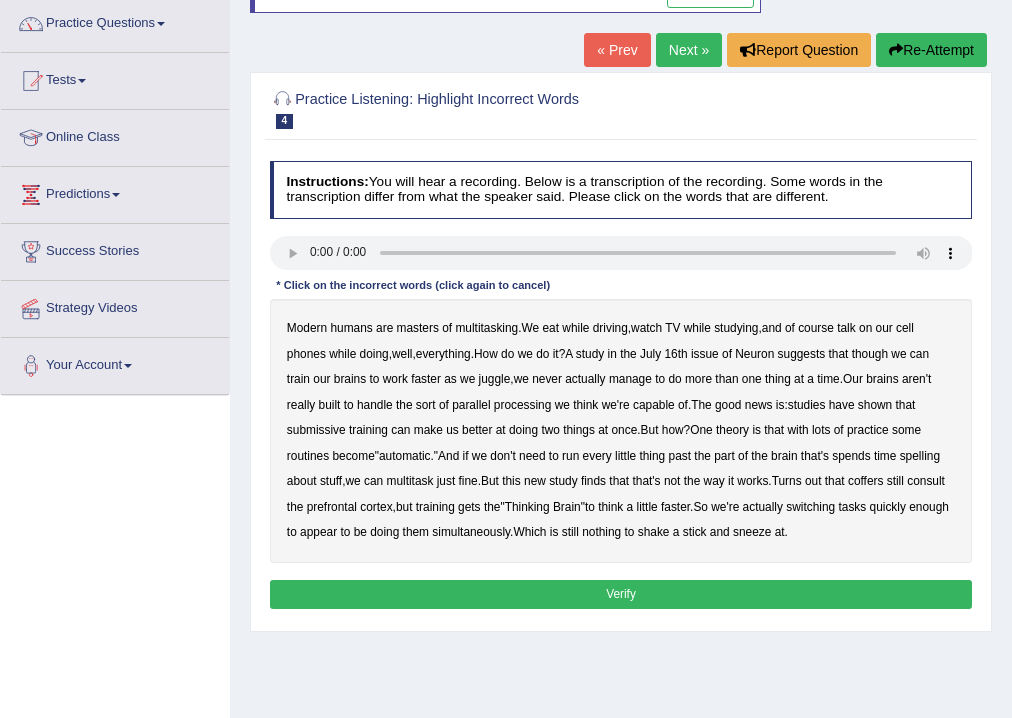 click on "issue" at bounding box center (705, 354) 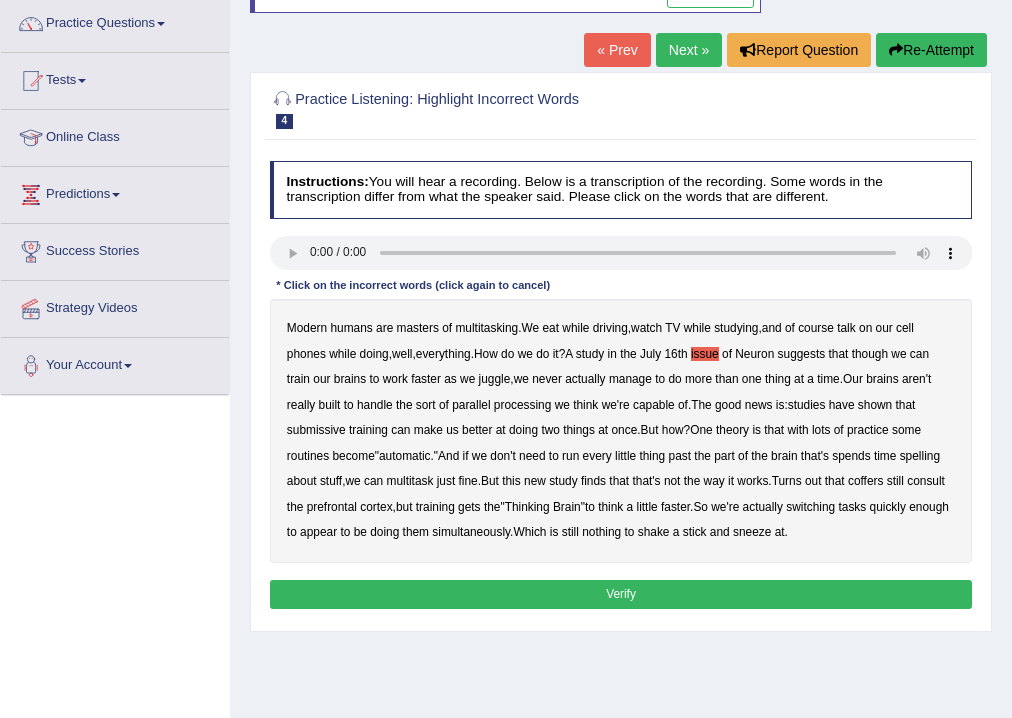 type 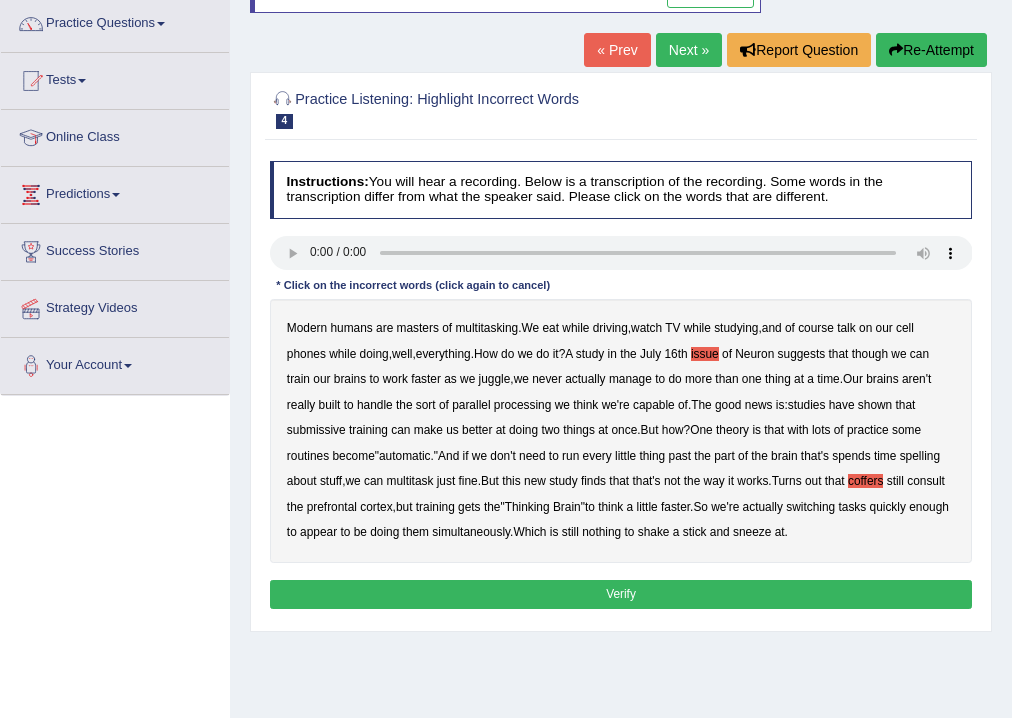 click on "issue" at bounding box center (705, 354) 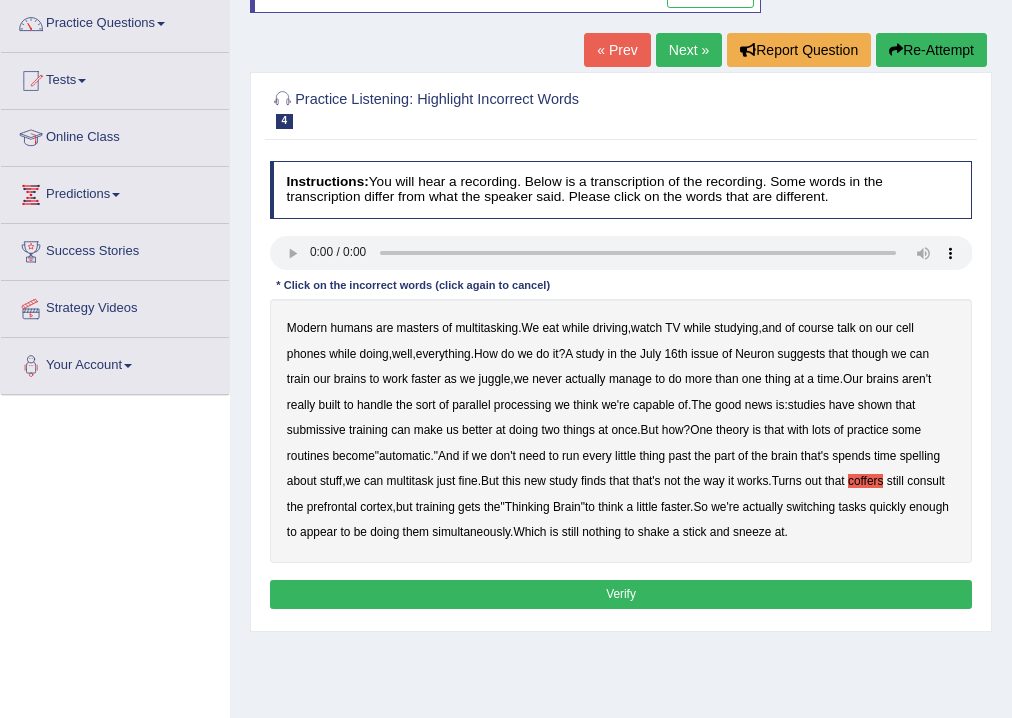 click on "Verify" at bounding box center [621, 594] 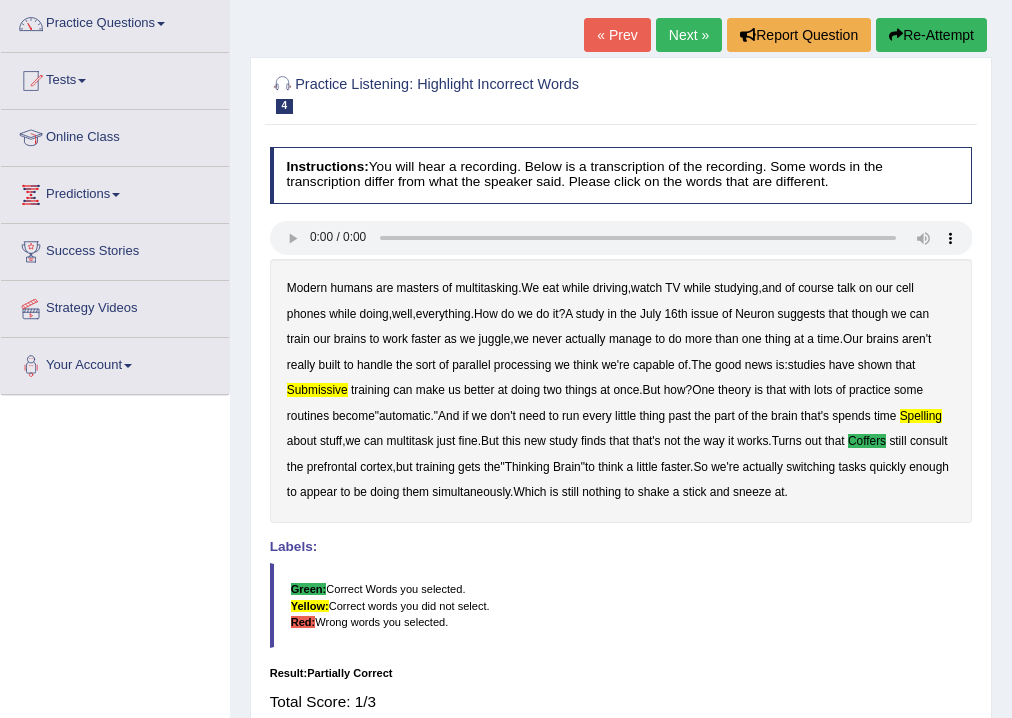 click on "Re-Attempt" at bounding box center [931, 35] 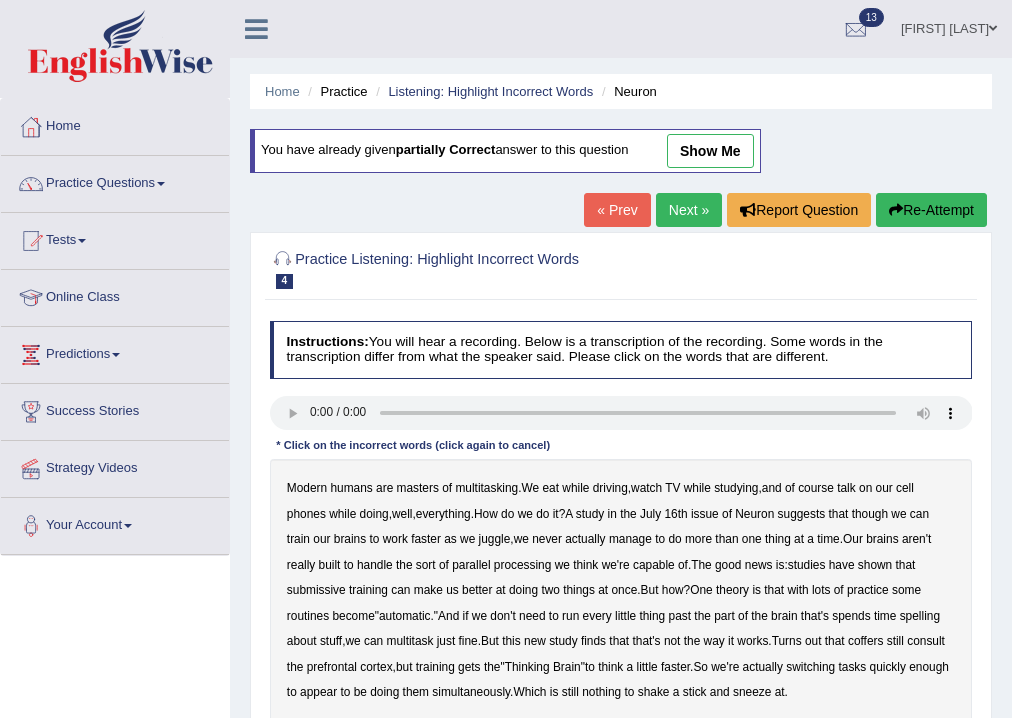 scroll, scrollTop: 166, scrollLeft: 0, axis: vertical 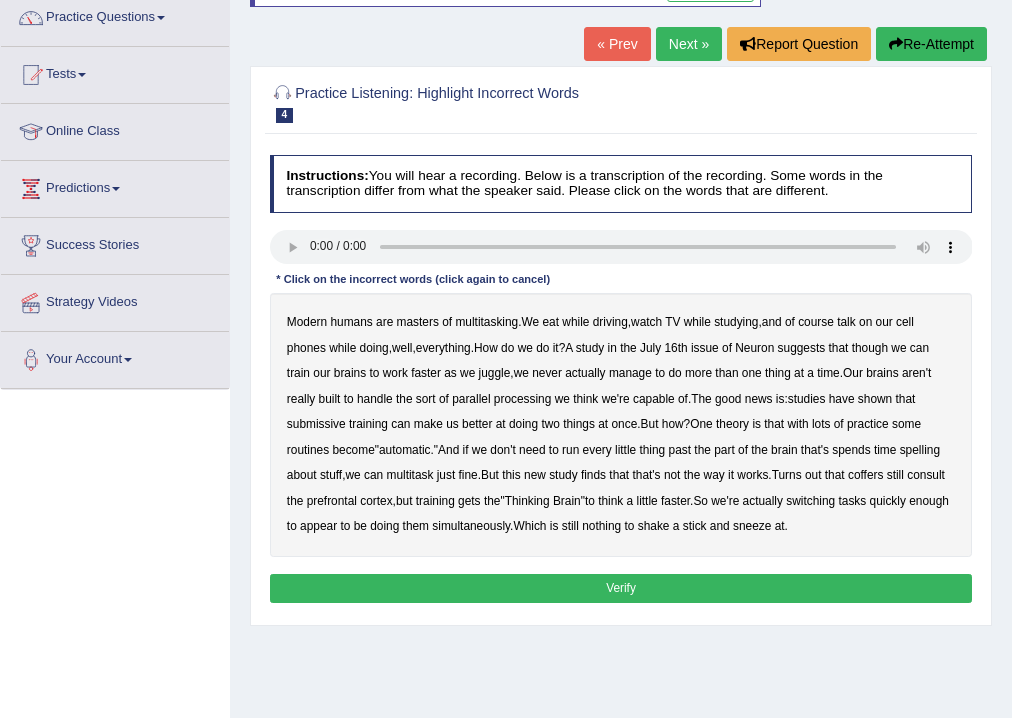 click on "submissive" at bounding box center (316, 424) 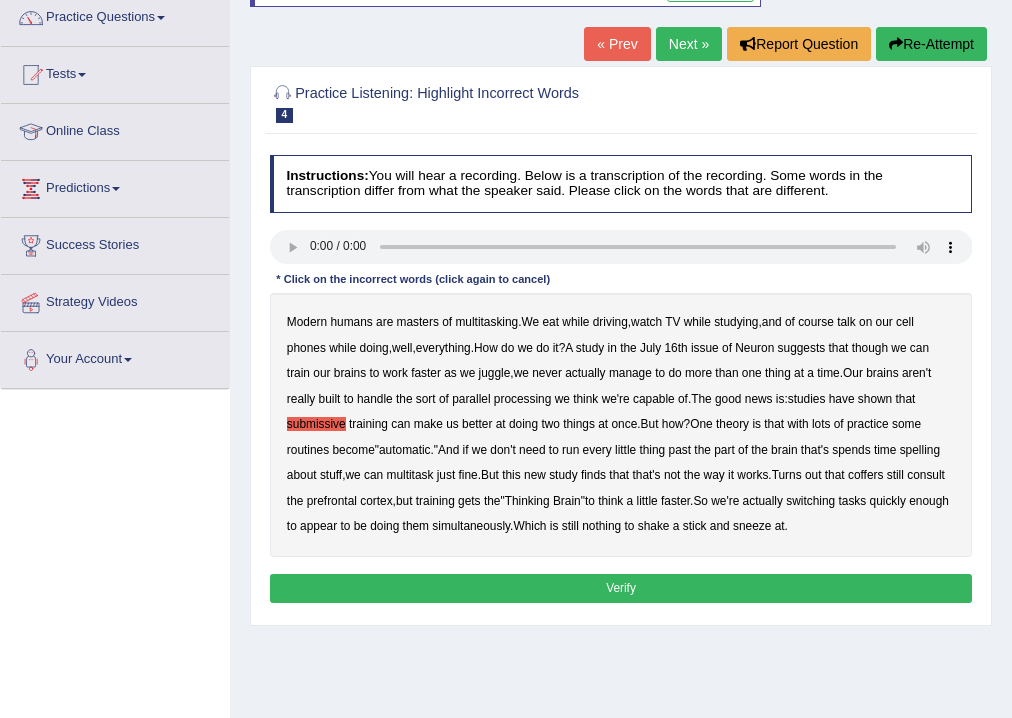 click on "spelling" at bounding box center (920, 450) 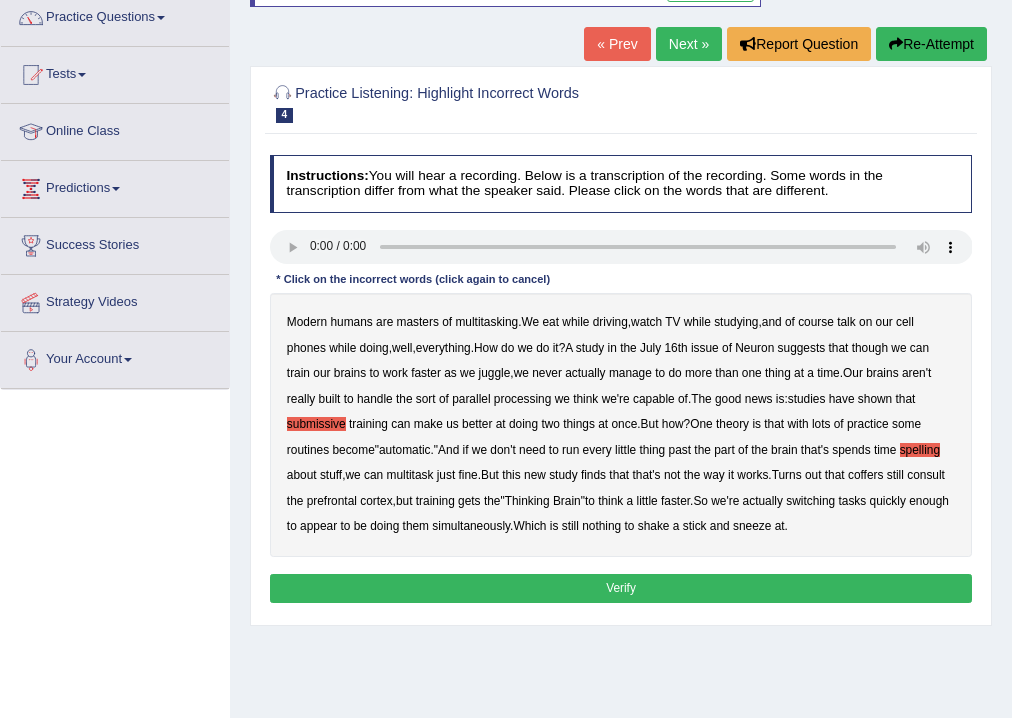 click on "coffers" at bounding box center [865, 475] 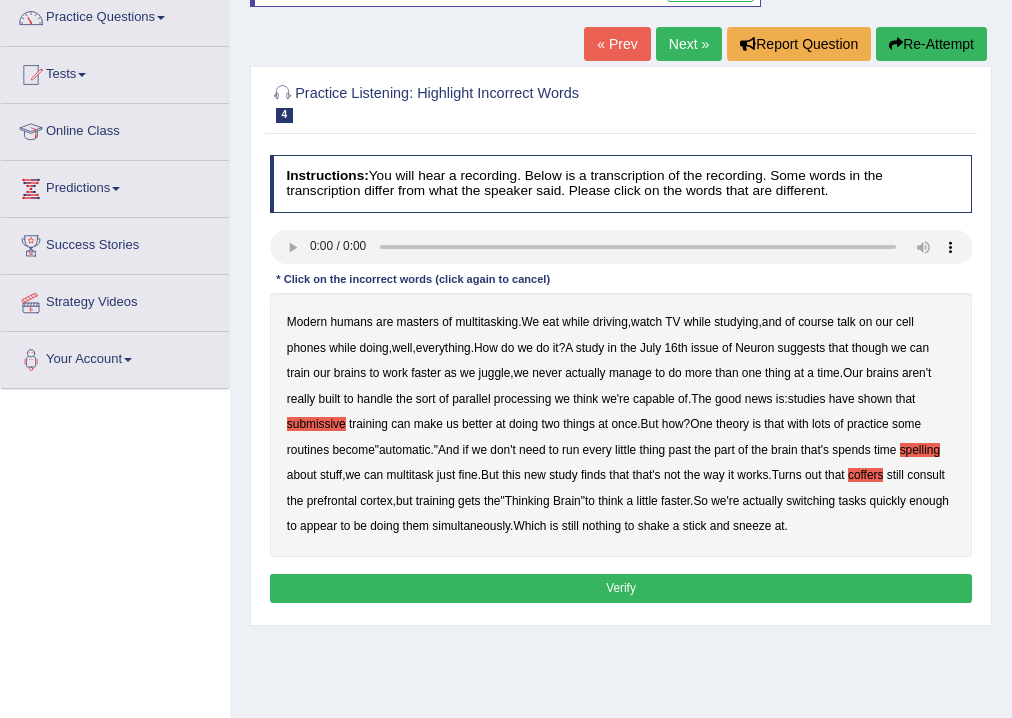 click on "Verify" at bounding box center (621, 588) 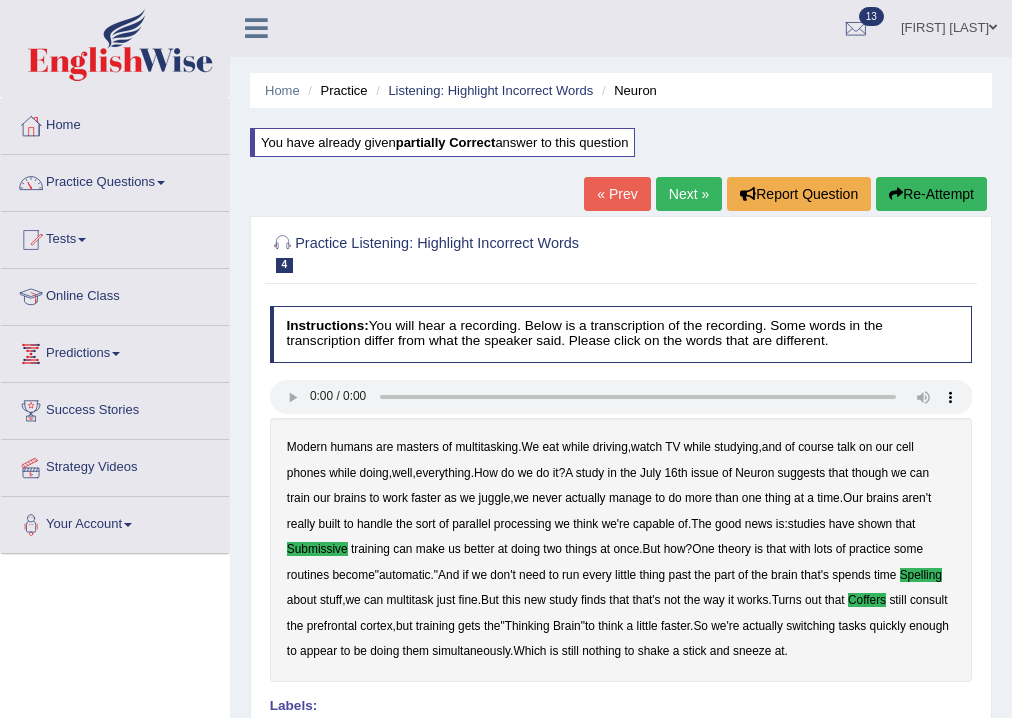 scroll, scrollTop: 0, scrollLeft: 0, axis: both 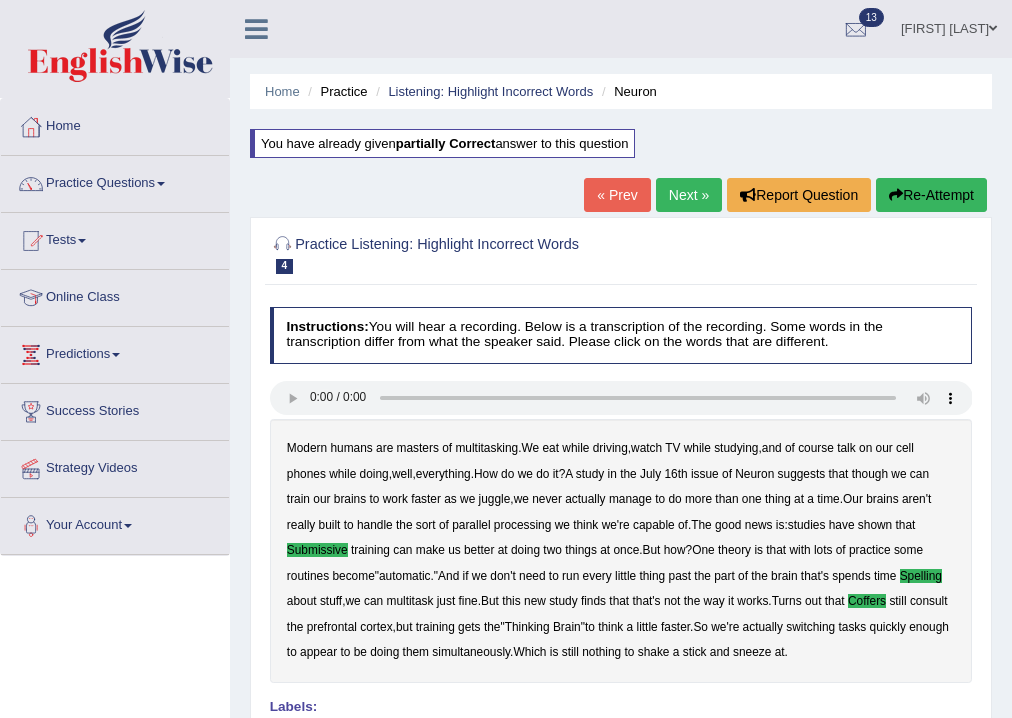 click on "Next »" at bounding box center (689, 195) 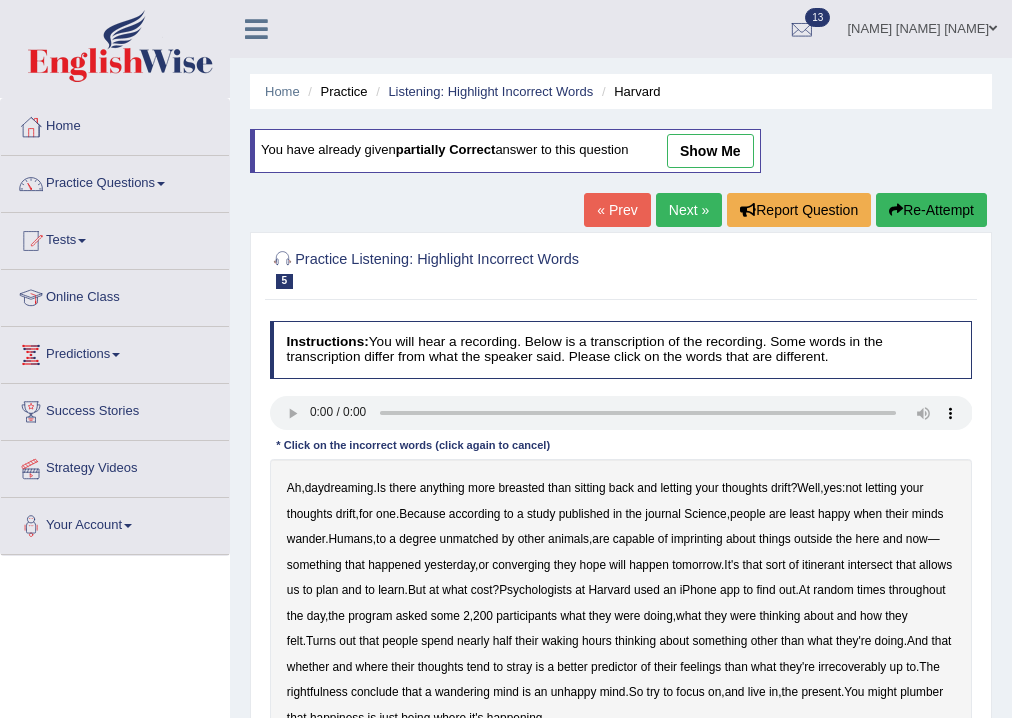 scroll, scrollTop: 0, scrollLeft: 0, axis: both 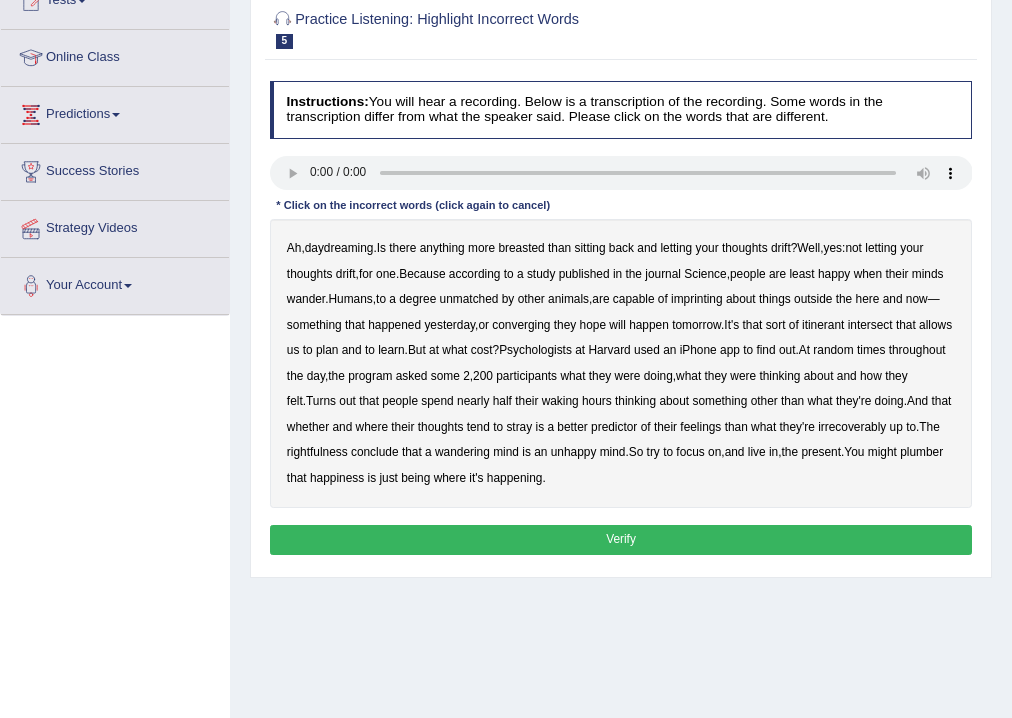 click on "converging" at bounding box center [521, 325] 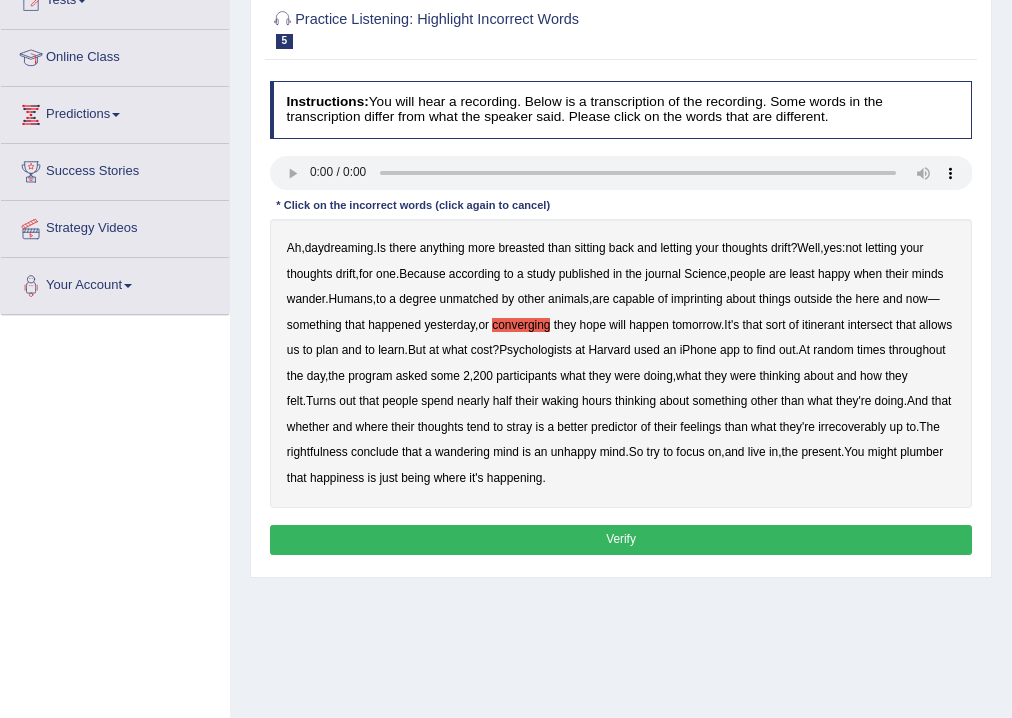click on "rightfulness" at bounding box center [317, 452] 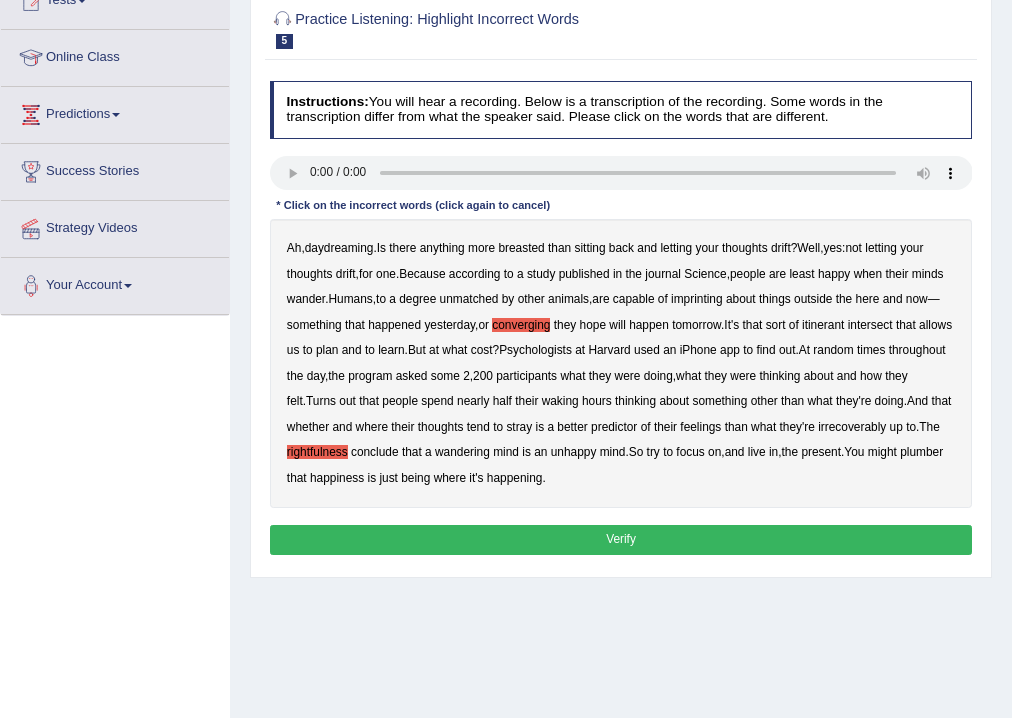 click on "breasted" at bounding box center [521, 248] 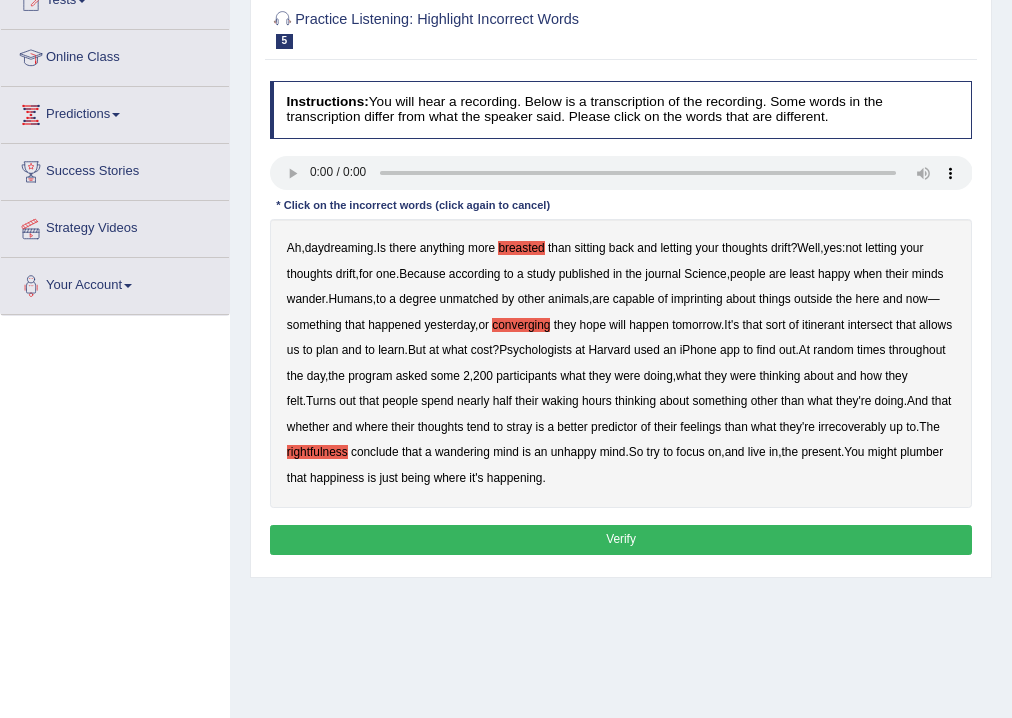 click on "plumber" at bounding box center (921, 452) 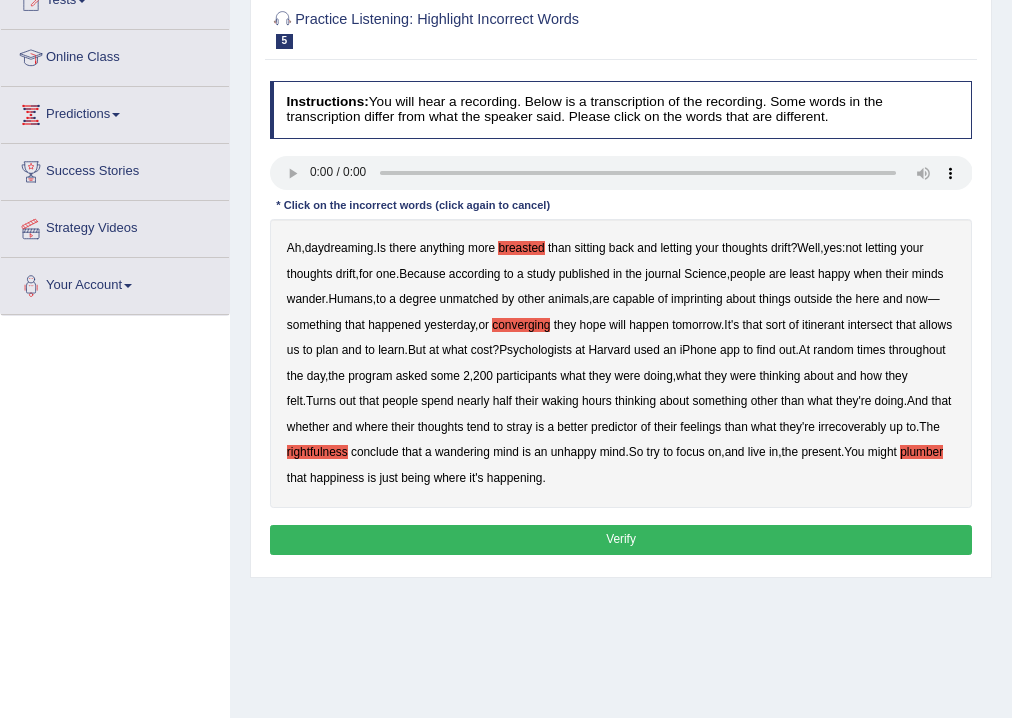 click on "Verify" at bounding box center (621, 539) 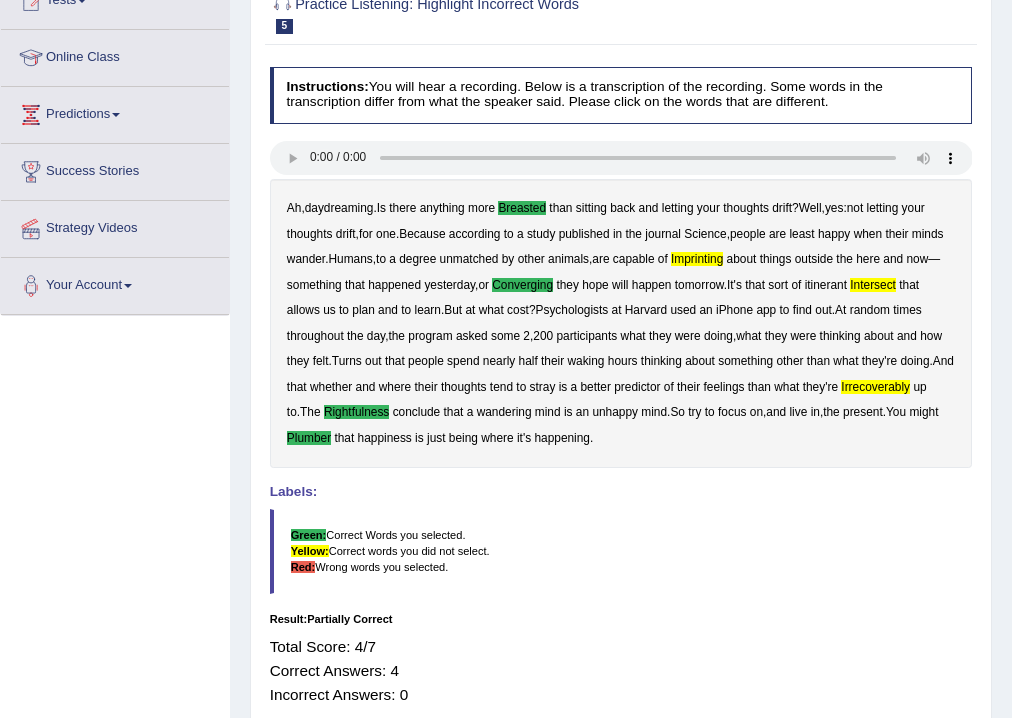 click on "imprinting" at bounding box center (697, 259) 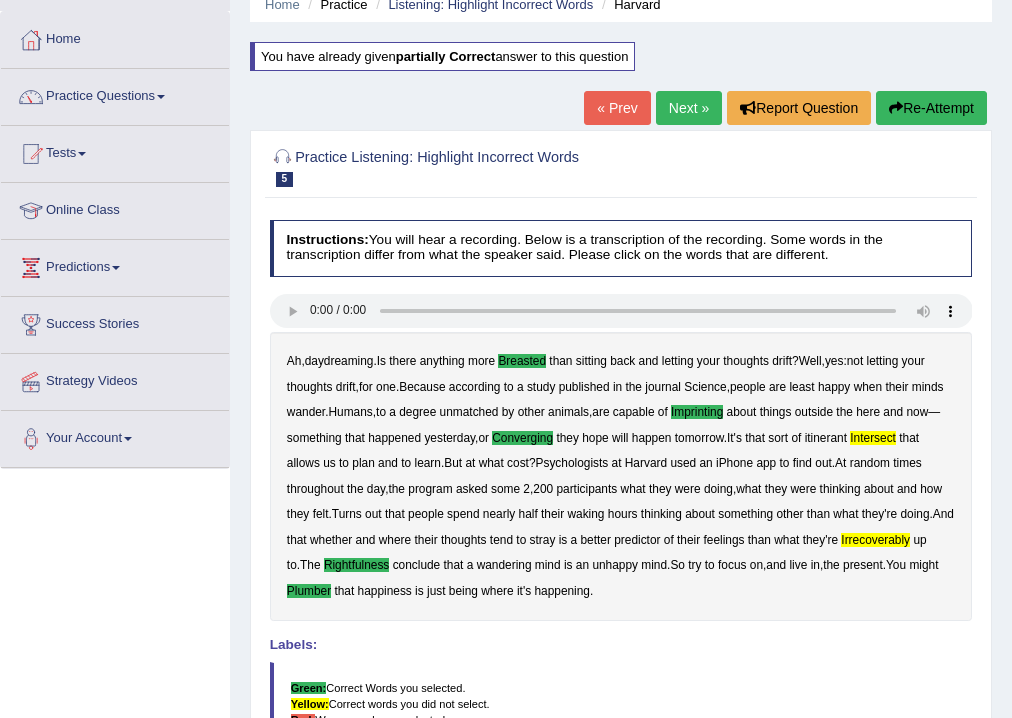 scroll, scrollTop: 80, scrollLeft: 0, axis: vertical 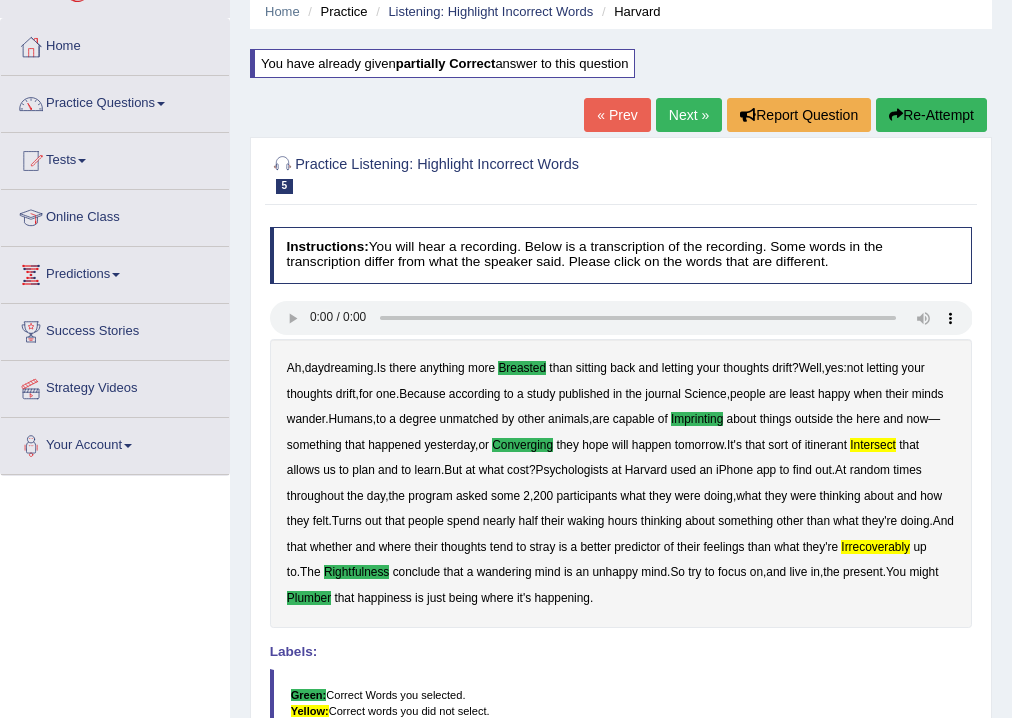 click on "Next »" at bounding box center [689, 115] 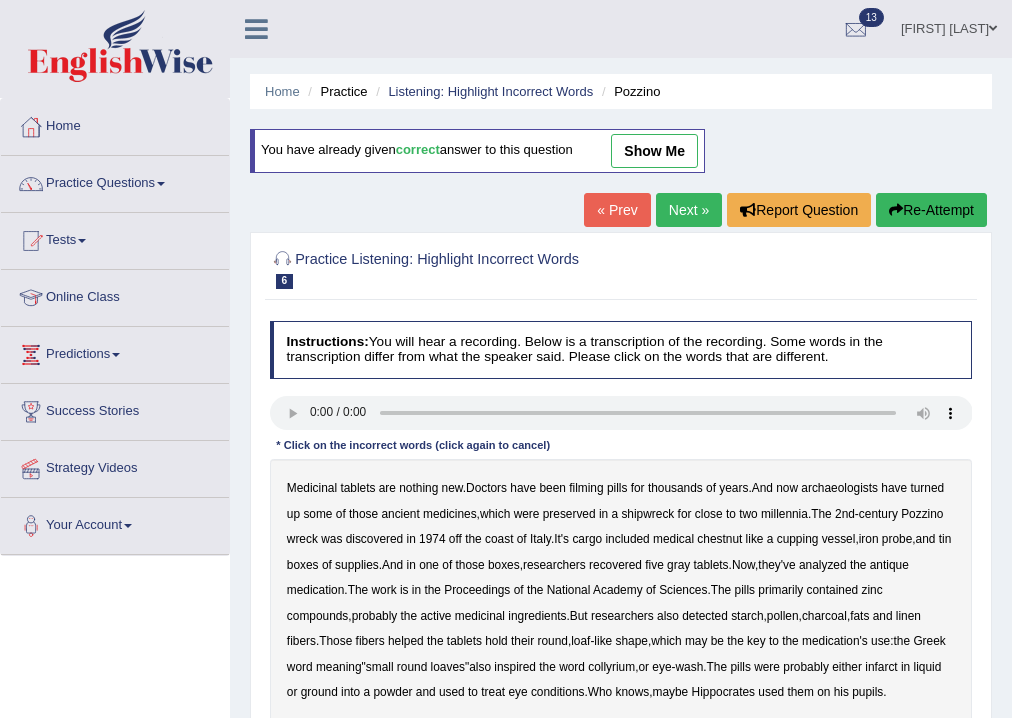 scroll, scrollTop: 0, scrollLeft: 0, axis: both 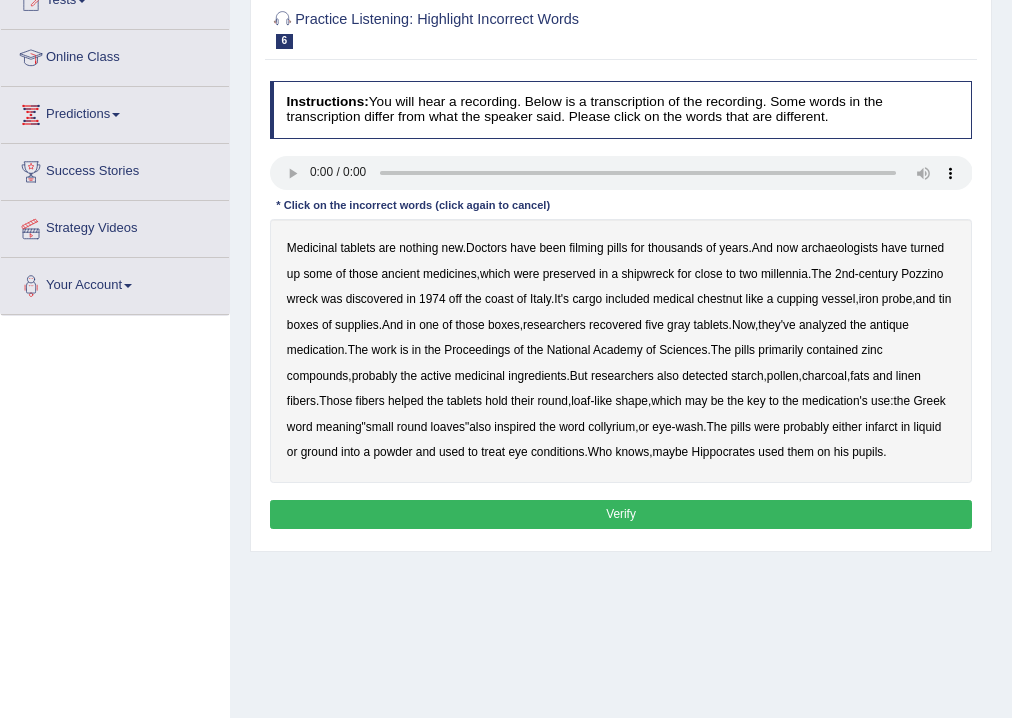 type 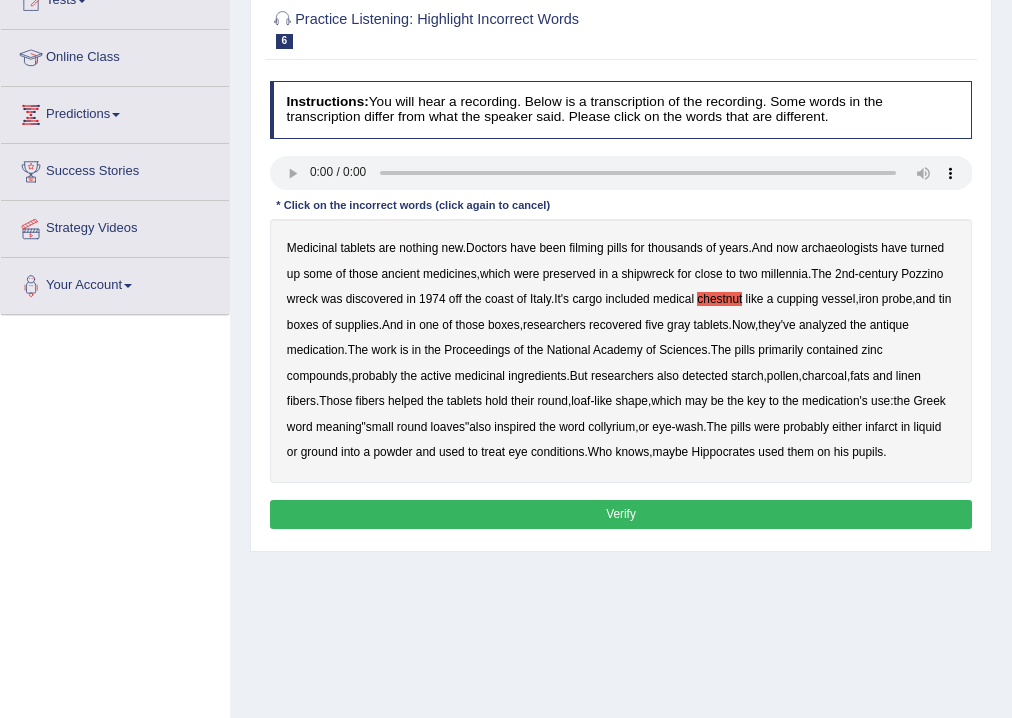 drag, startPoint x: 936, startPoint y: 425, endPoint x: 668, endPoint y: 424, distance: 268.00186 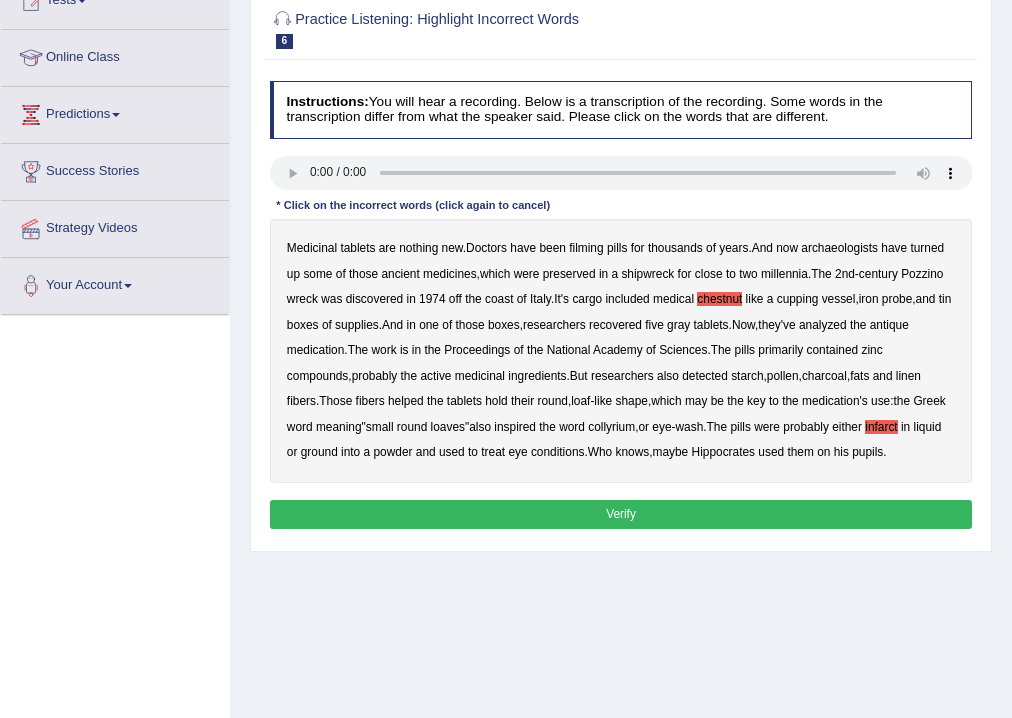 click on "filming" at bounding box center [586, 248] 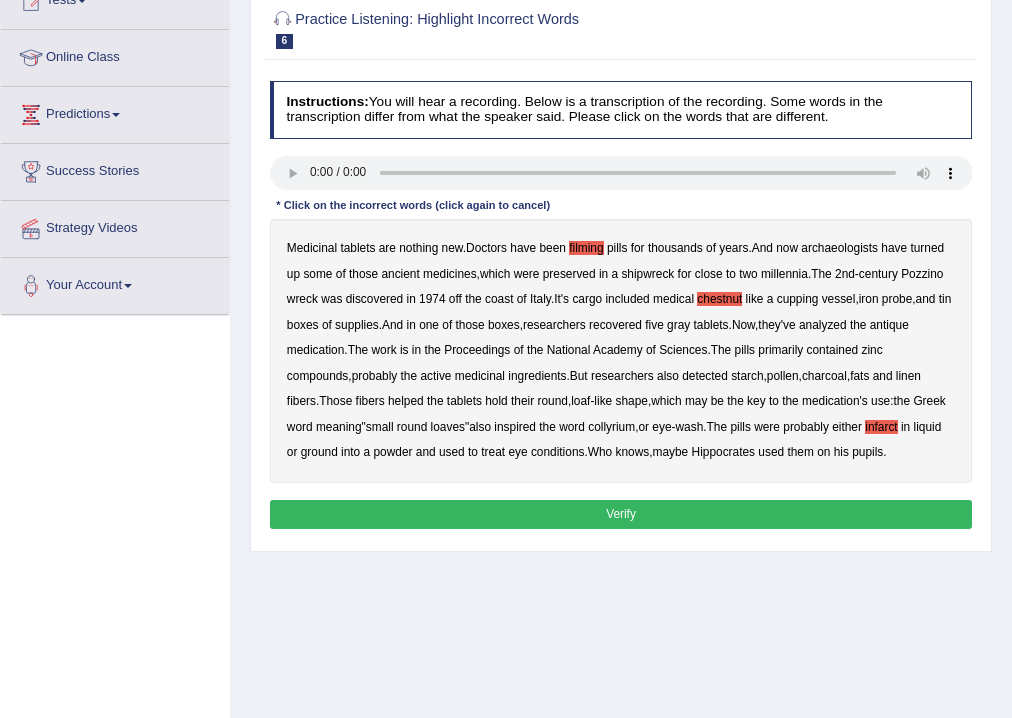 click on "Verify" at bounding box center [621, 514] 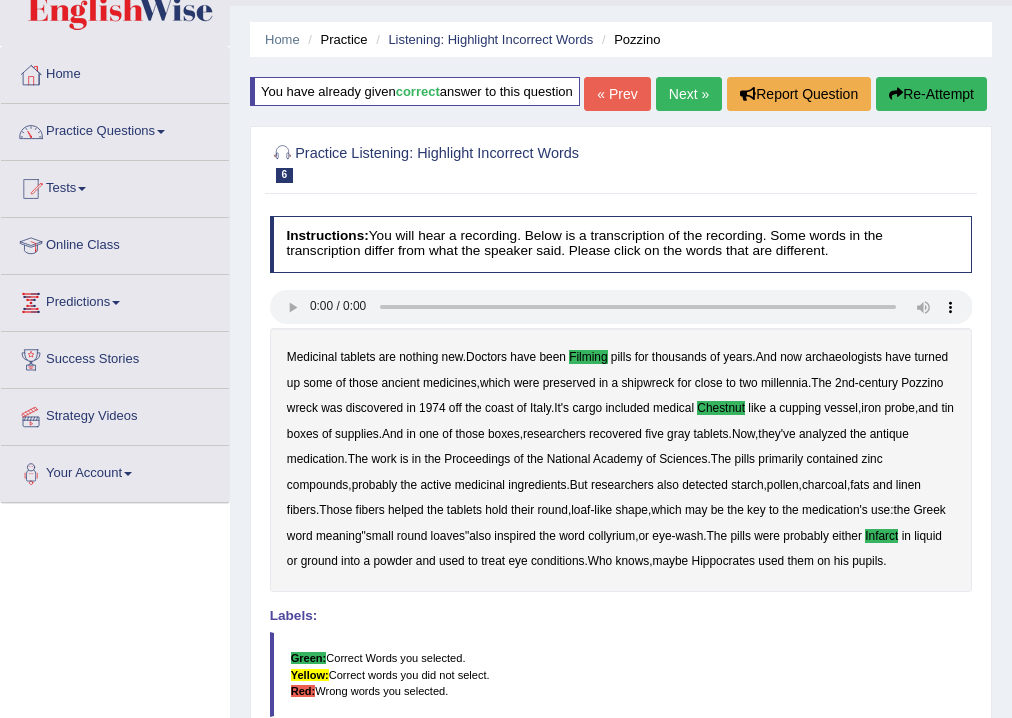 scroll, scrollTop: 0, scrollLeft: 0, axis: both 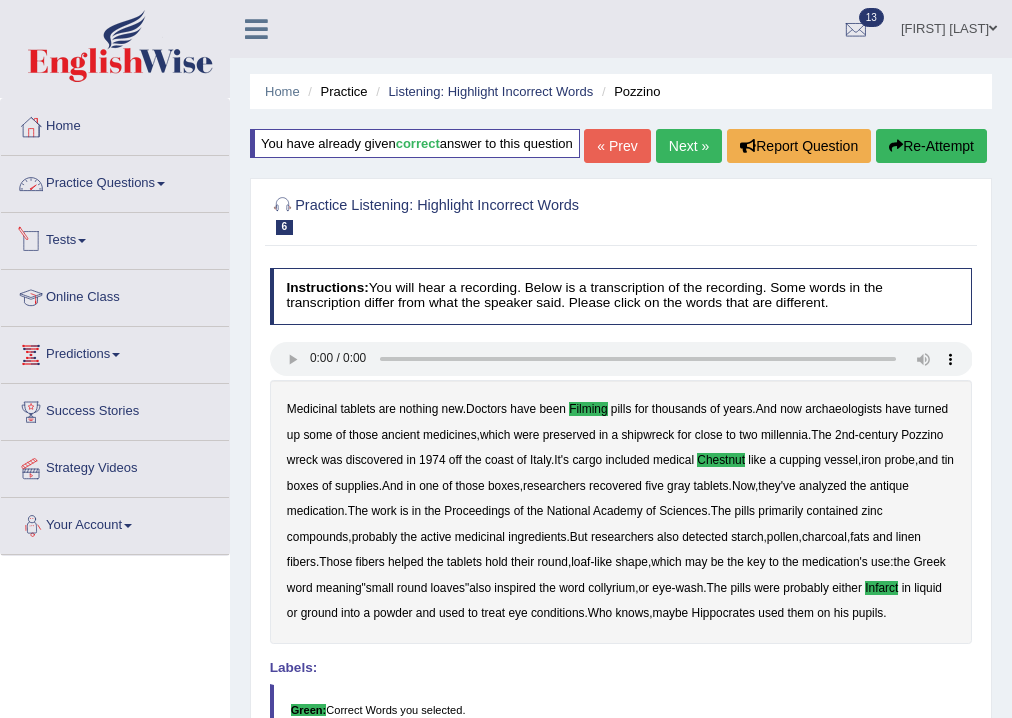 click on "Practice Questions" at bounding box center (115, 181) 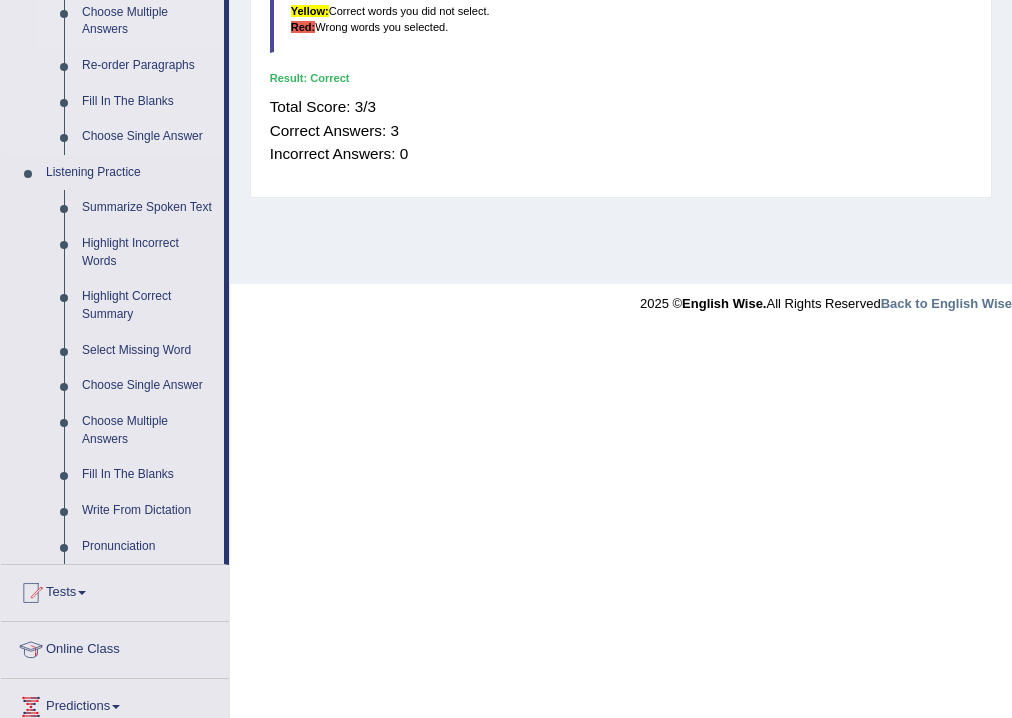 scroll, scrollTop: 720, scrollLeft: 0, axis: vertical 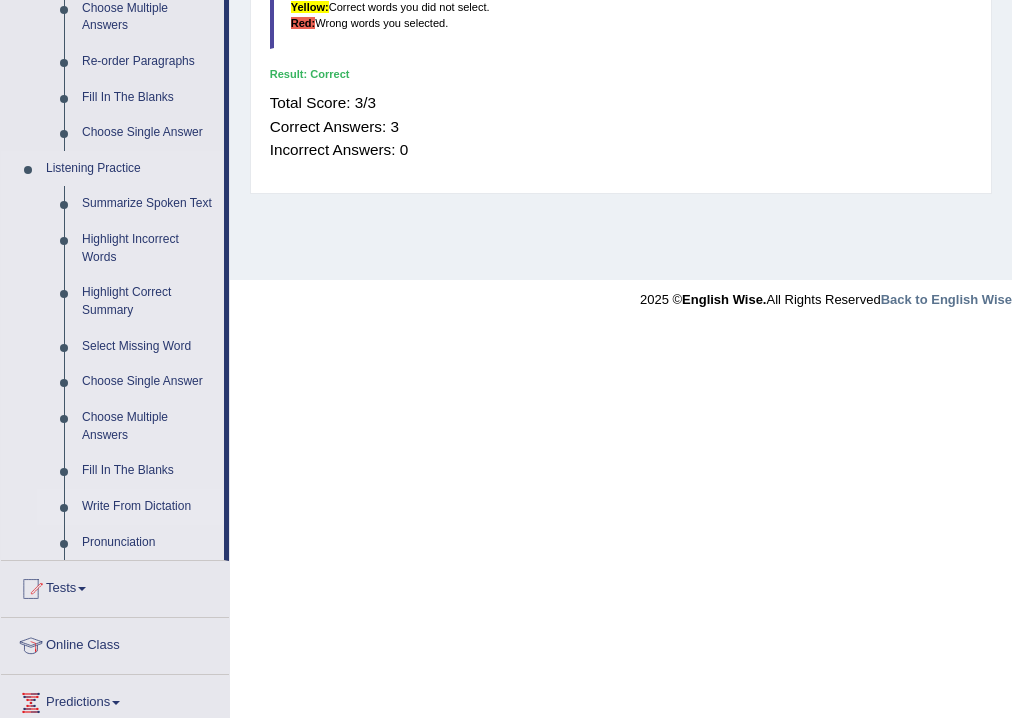 click on "Write From Dictation" at bounding box center (148, 507) 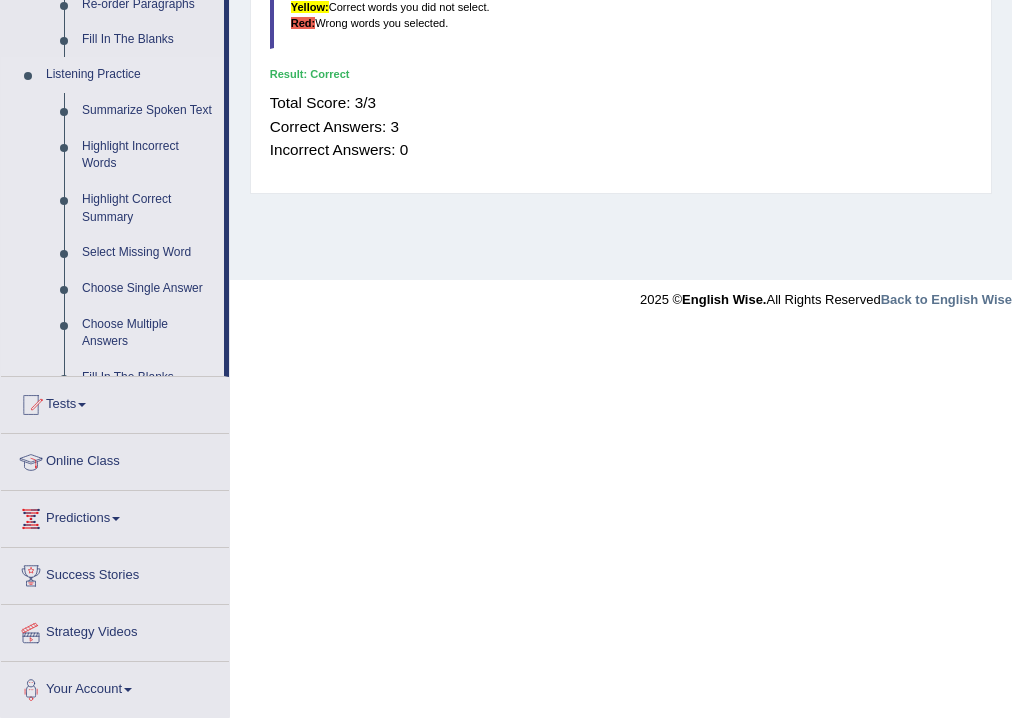 scroll, scrollTop: 332, scrollLeft: 0, axis: vertical 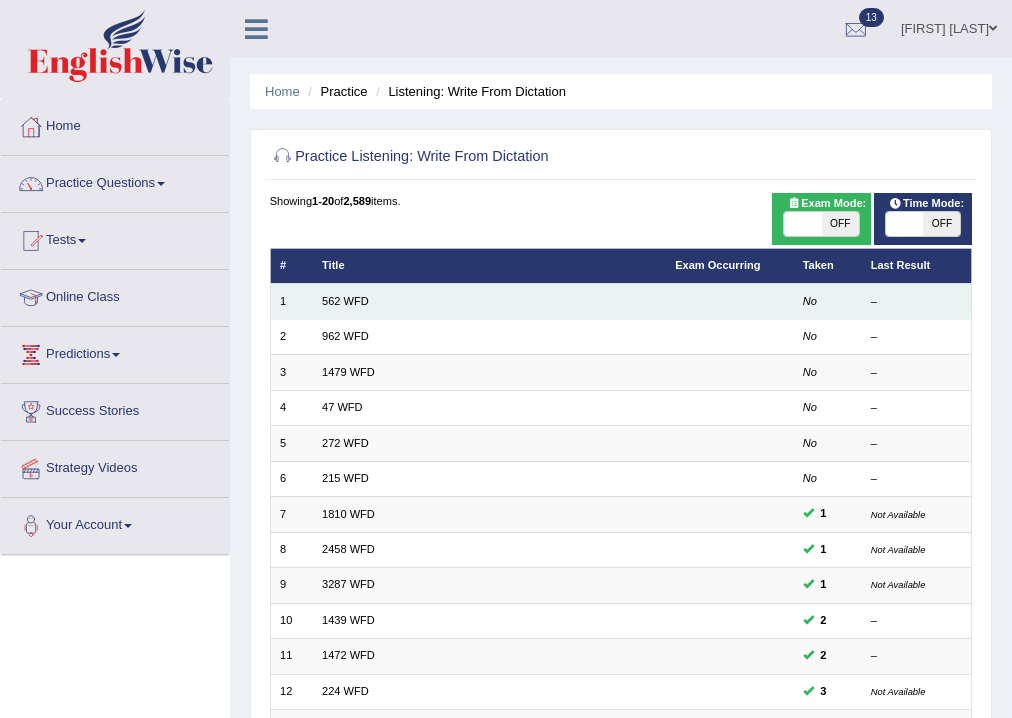 click on "562 WFD" at bounding box center (489, 301) 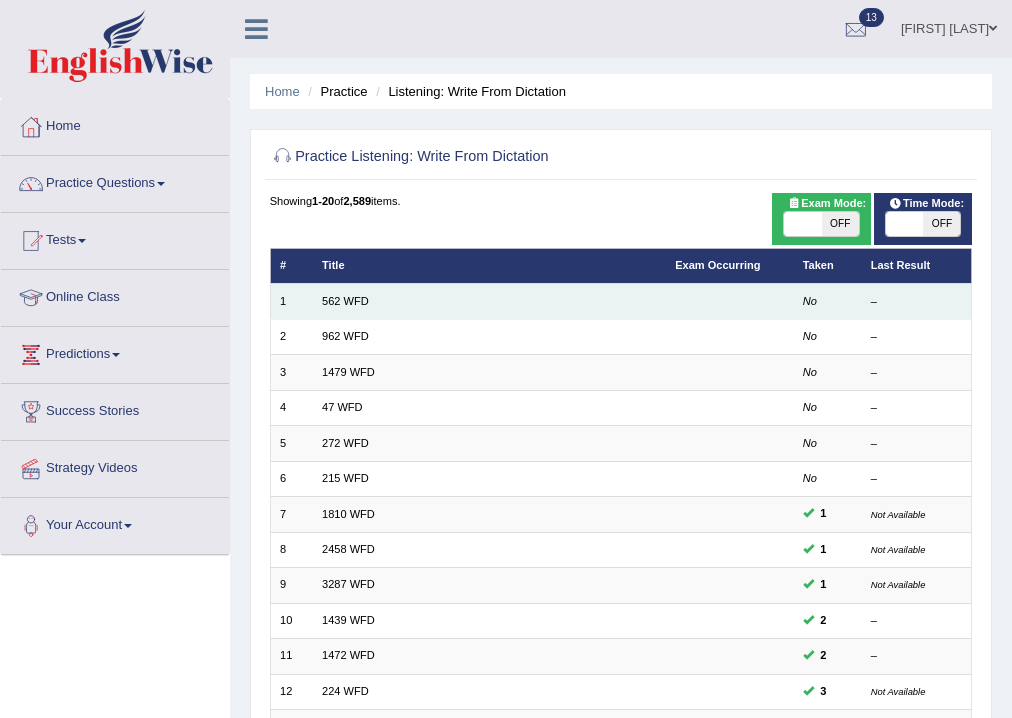 click on "562 WFD" at bounding box center (489, 301) 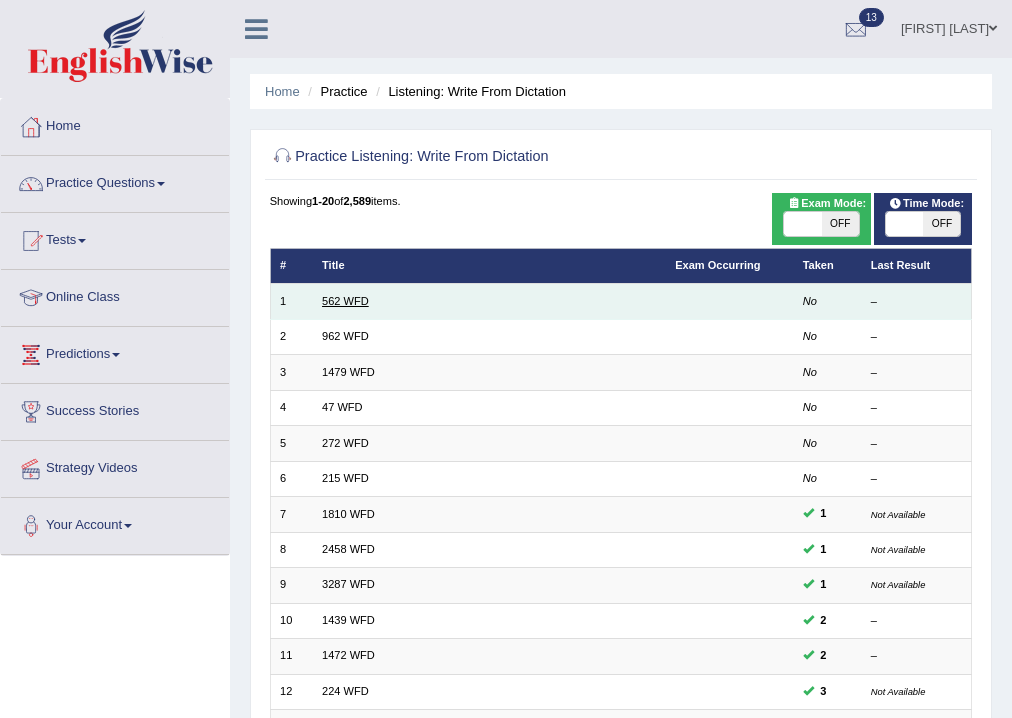 click on "562 WFD" at bounding box center (345, 301) 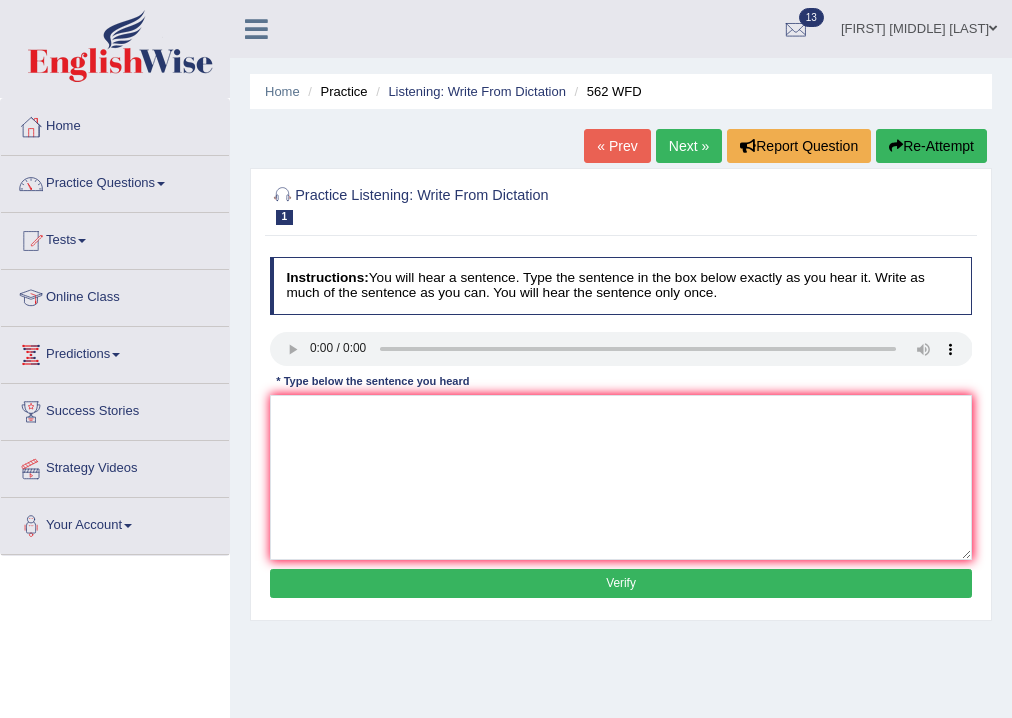 scroll, scrollTop: 0, scrollLeft: 0, axis: both 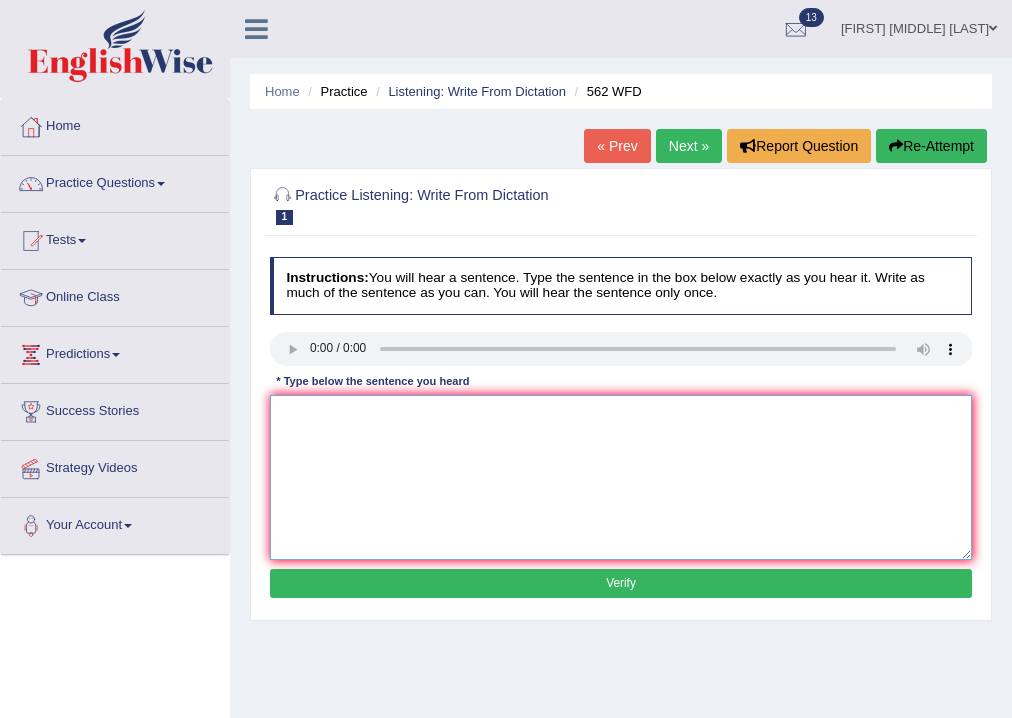 click at bounding box center [621, 477] 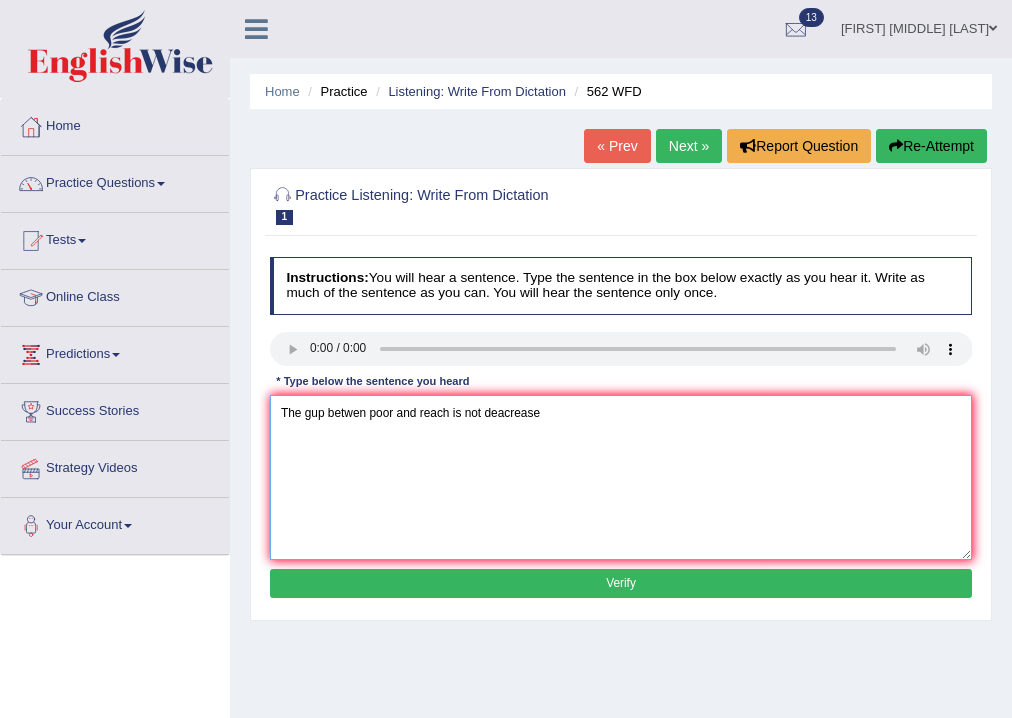 click on "The gup betwen poor and reach is not deacrease" at bounding box center (621, 477) 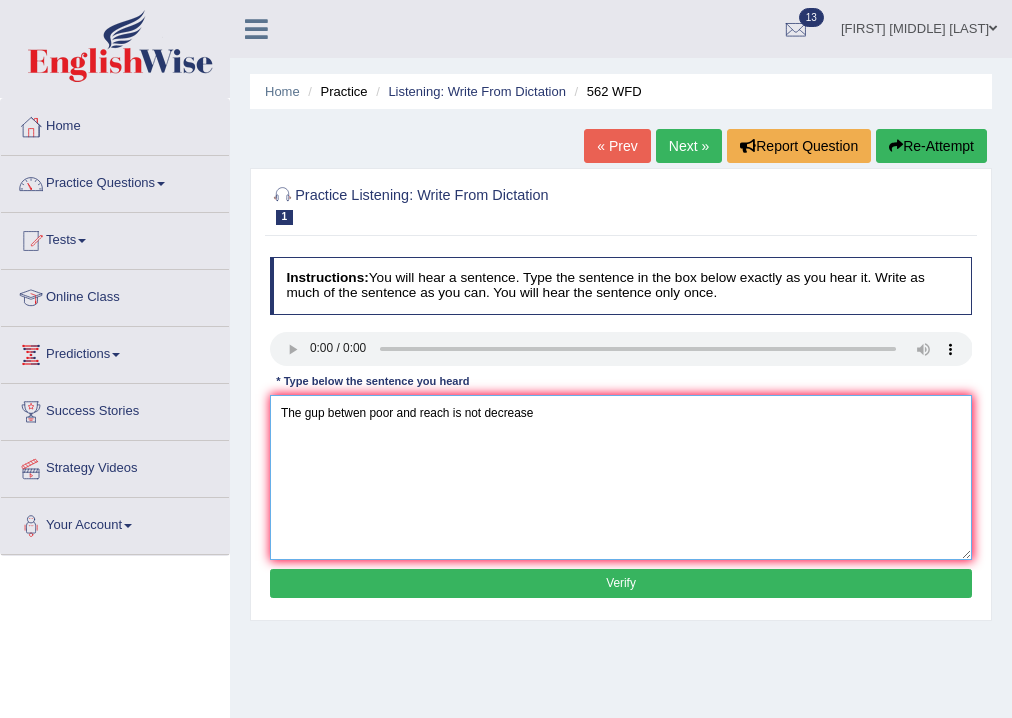 click on "The gup betwen poor and reach is not decrease" at bounding box center [621, 477] 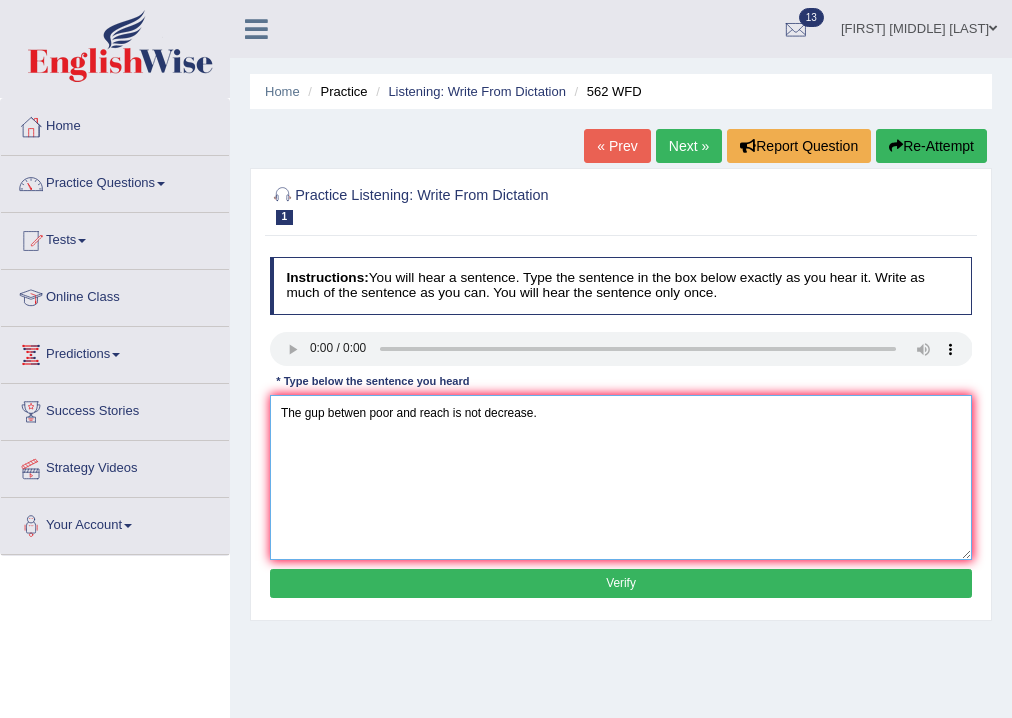 type on "The gup betwen poor and reach is not decrease." 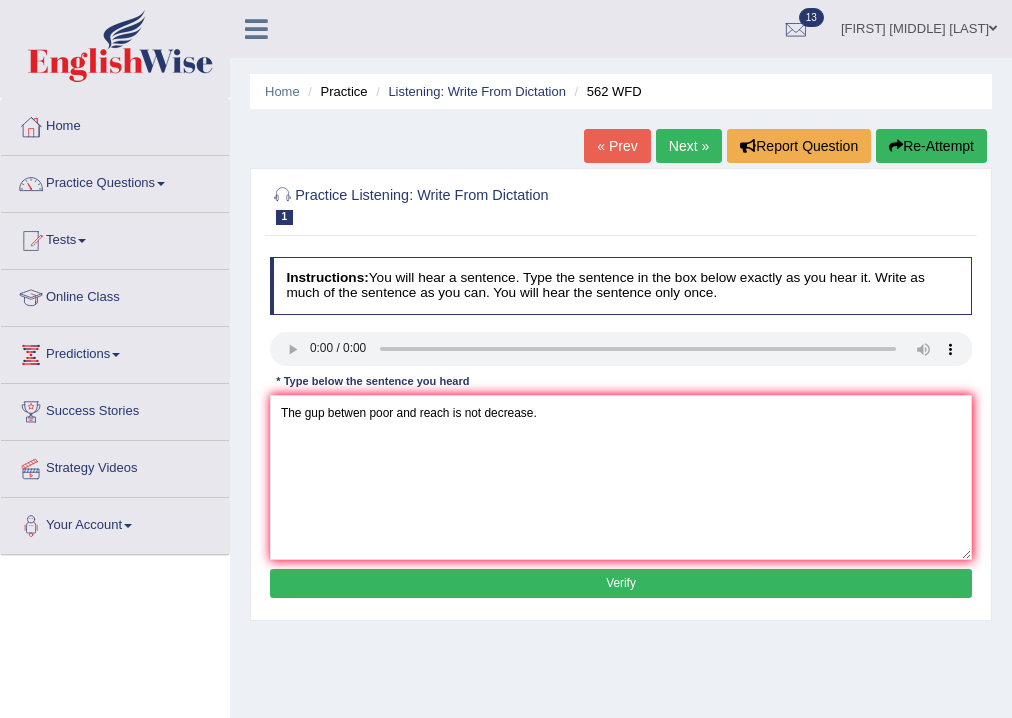 click on "Verify" at bounding box center (621, 583) 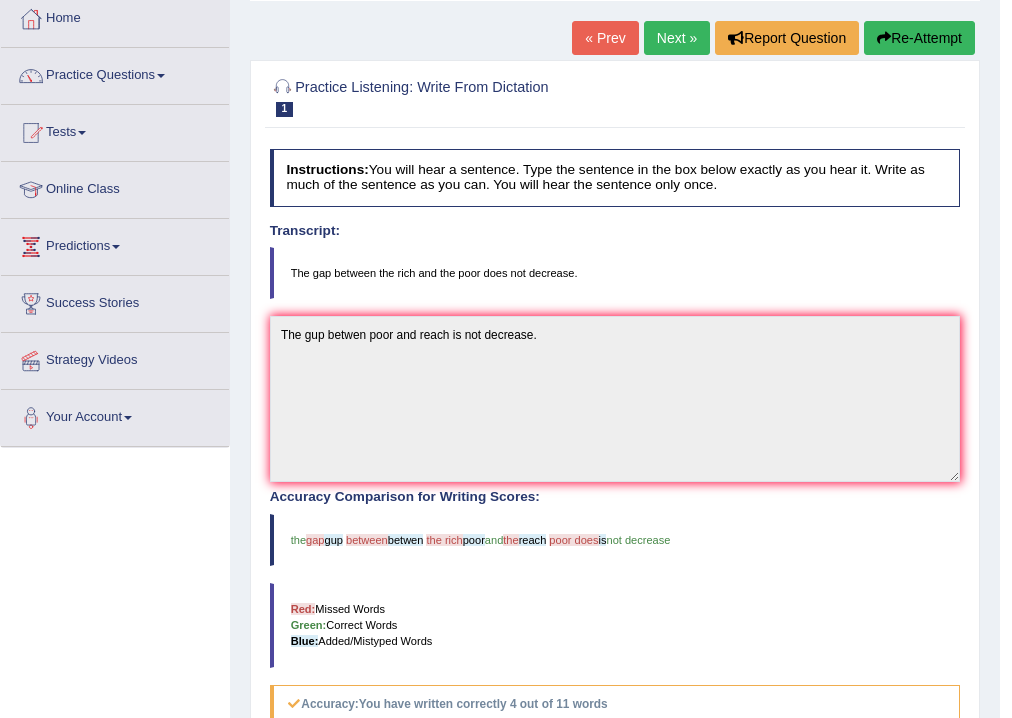 scroll, scrollTop: 80, scrollLeft: 0, axis: vertical 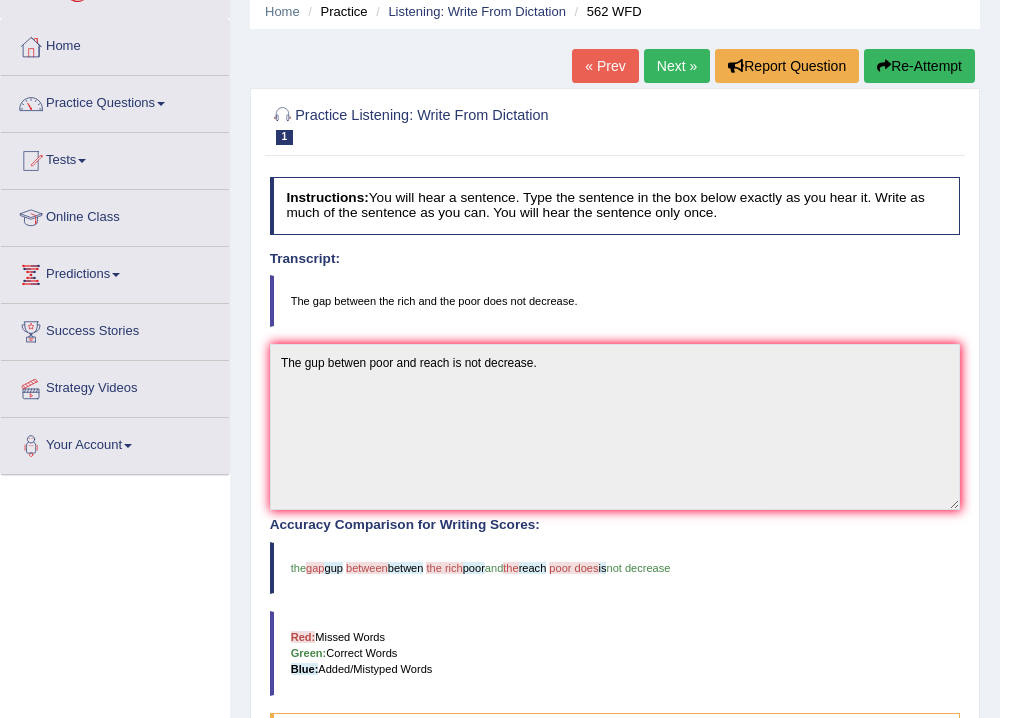 click on "Re-Attempt" at bounding box center [919, 66] 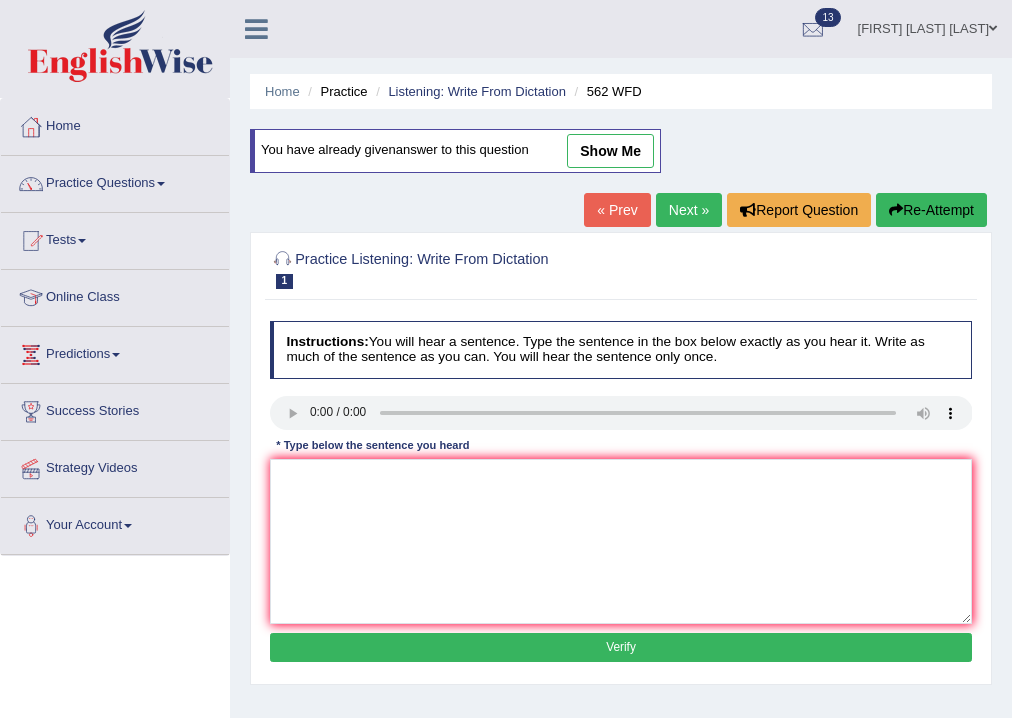 scroll, scrollTop: 80, scrollLeft: 0, axis: vertical 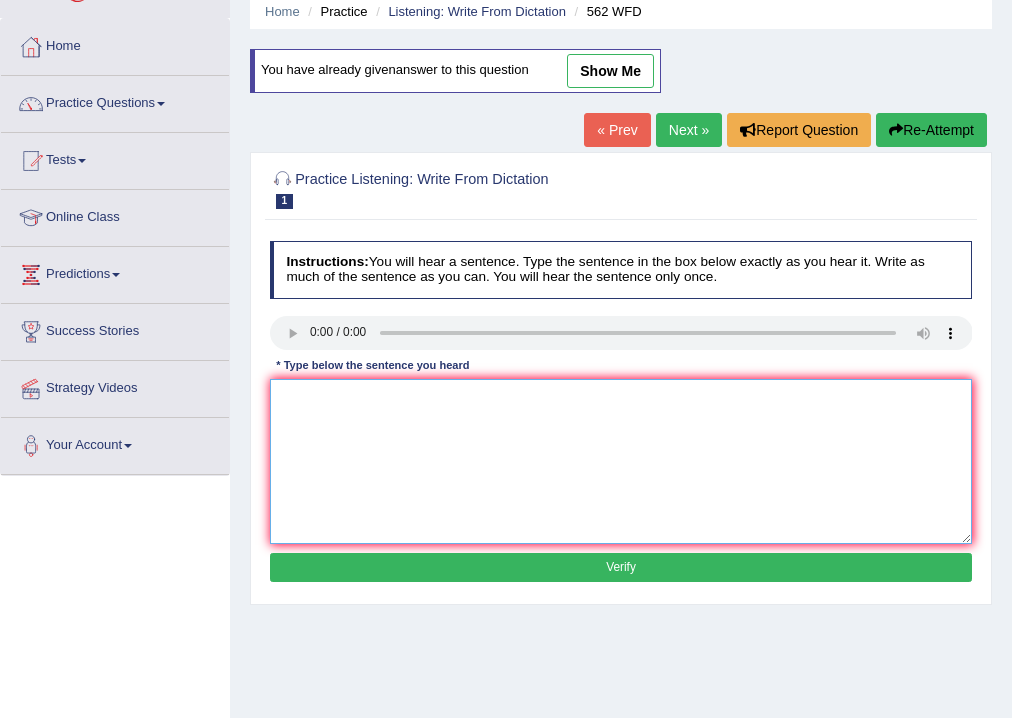 click at bounding box center (621, 461) 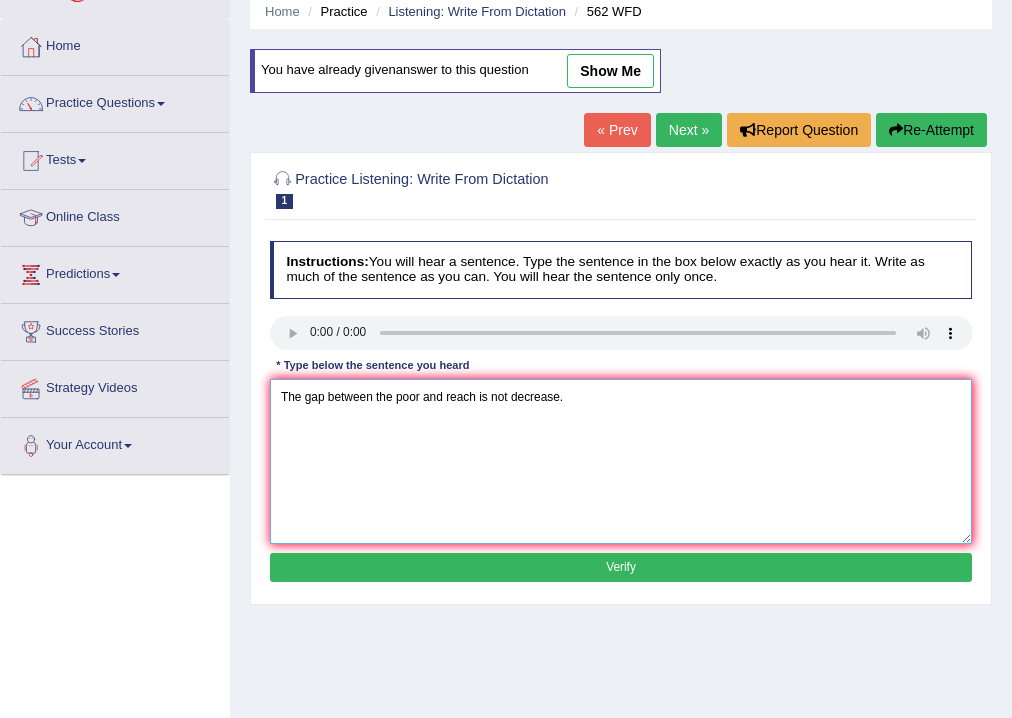 type on "The gap between the poor and reach is not decrease." 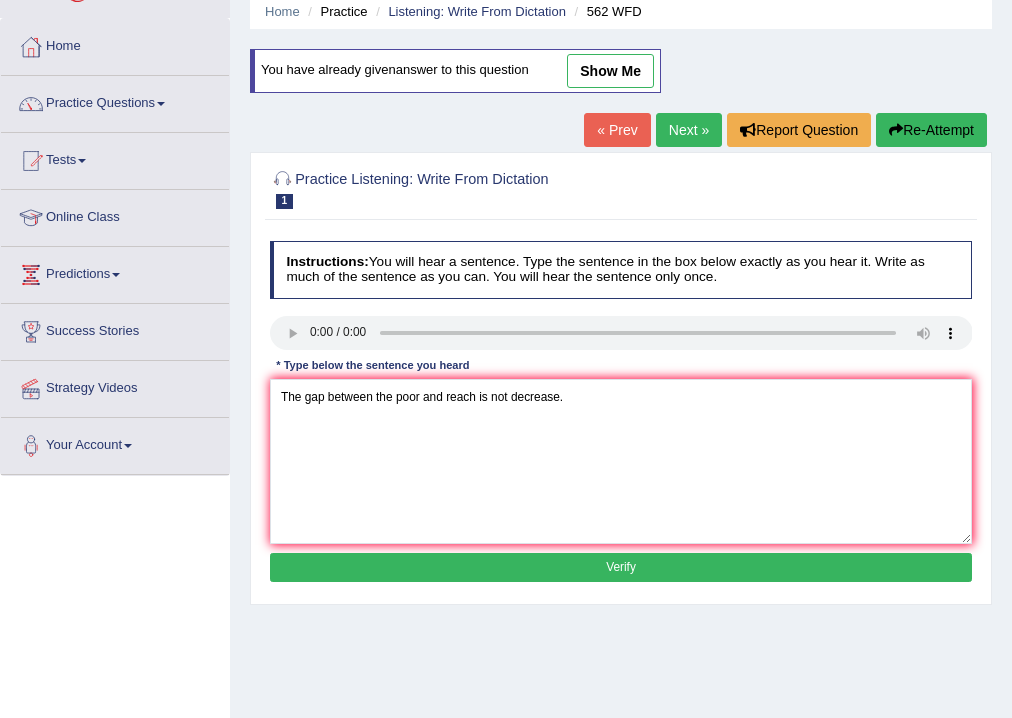 click on "Verify" at bounding box center (621, 567) 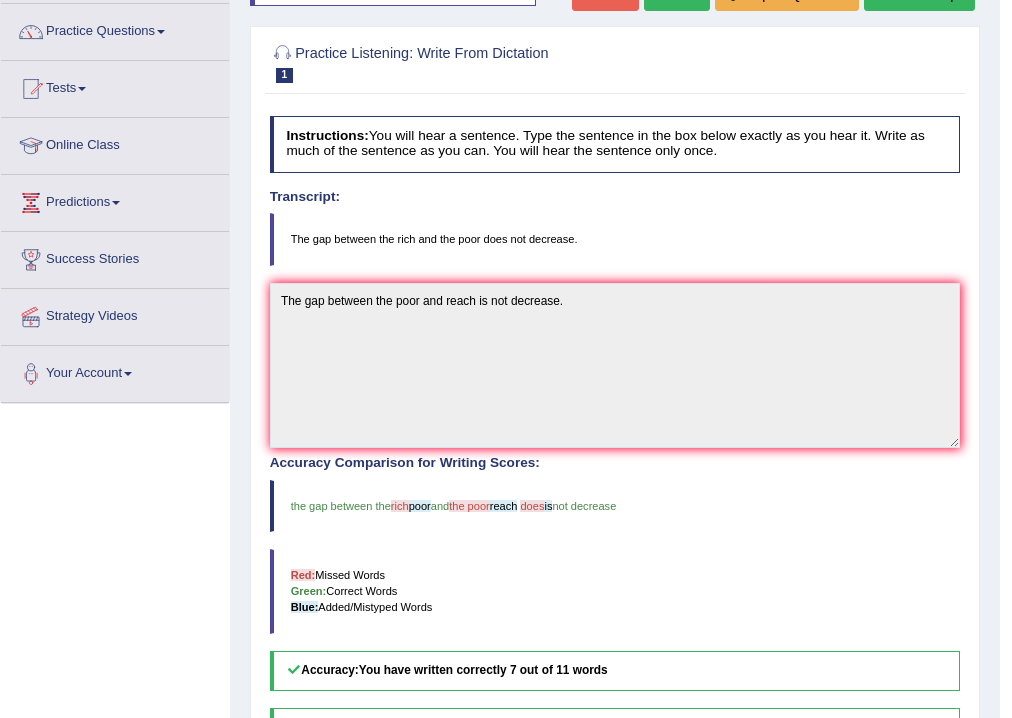 scroll, scrollTop: 80, scrollLeft: 0, axis: vertical 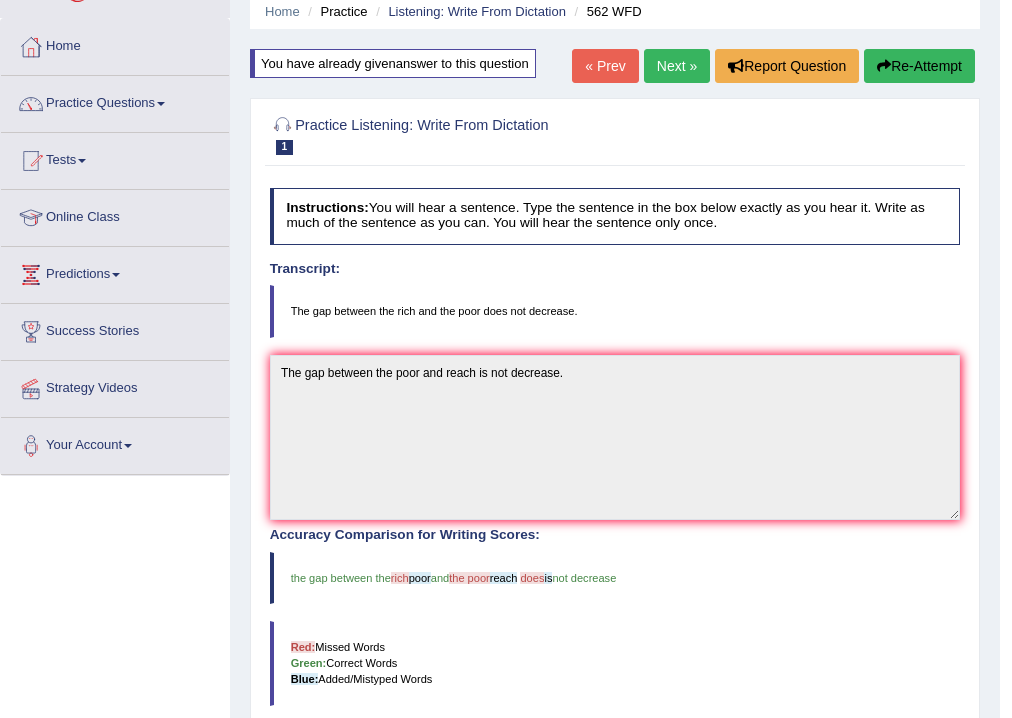 click on "Next »" at bounding box center [677, 66] 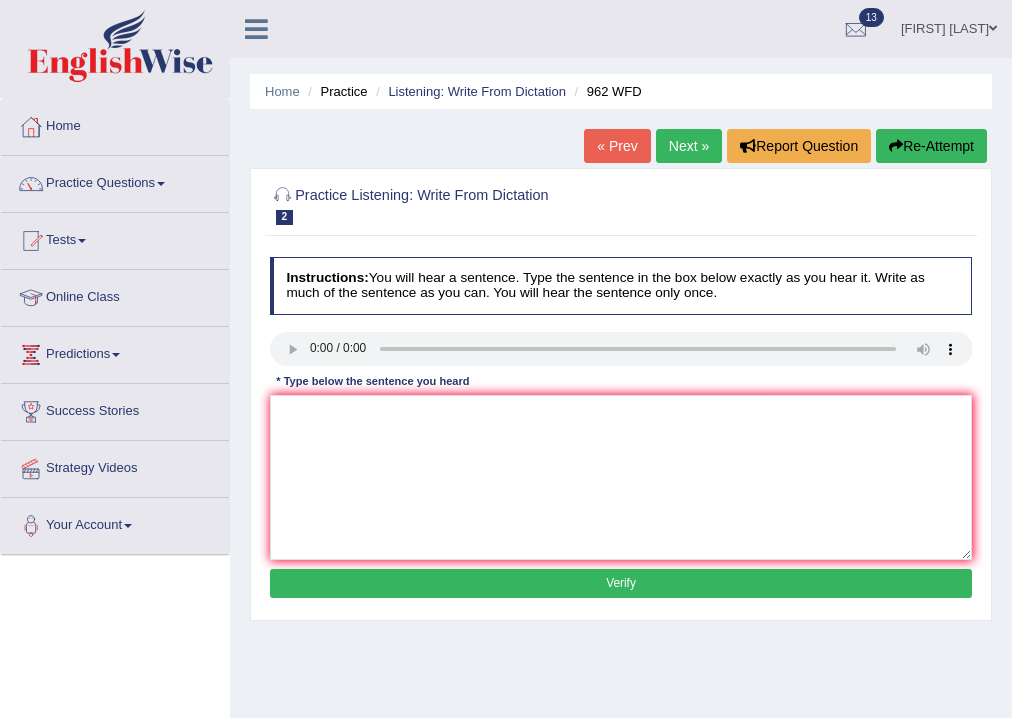 scroll, scrollTop: 0, scrollLeft: 0, axis: both 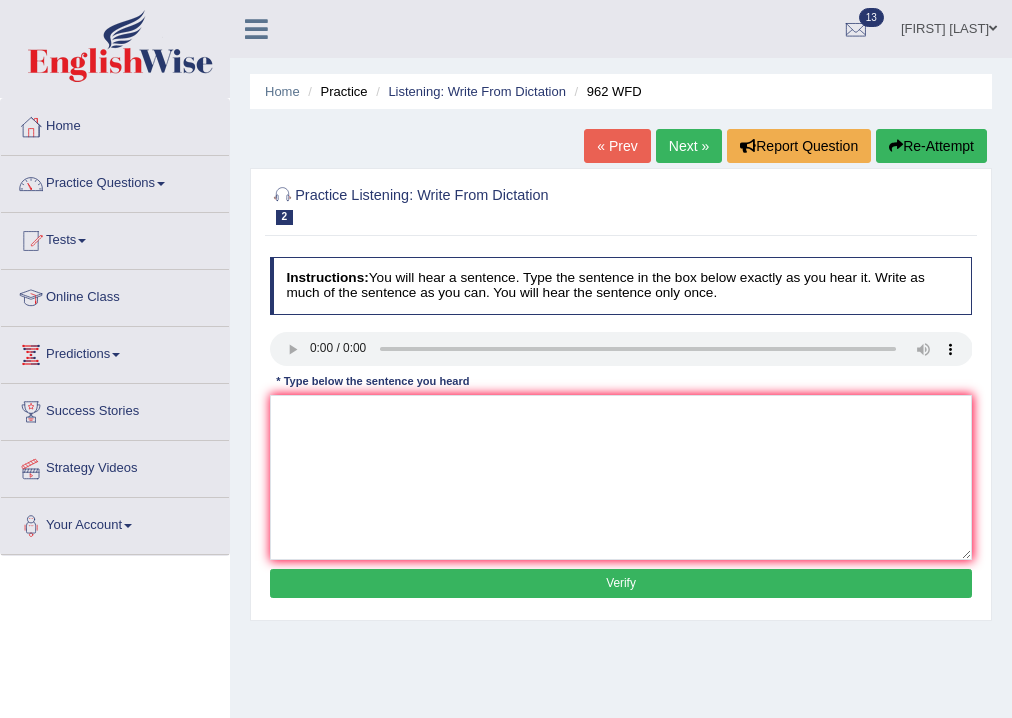 click on "Instructions:  You will hear a sentence. Type the sentence in the box below exactly as you hear it. Write as much of the sentence as you can. You will hear the sentence only once.
Transcript: If you have any questions about the exam, please raise your hand. * Type below the sentence you heard Accuracy Comparison for Writing Scores:
Red:  Missed Words
Green:  Correct Words
Blue:  Added/Mistyped Words
Accuracy:   Punctuation at the end  You wrote first capital letter A.I. Engine Result:  Processing... Verify" at bounding box center (620, 430) 